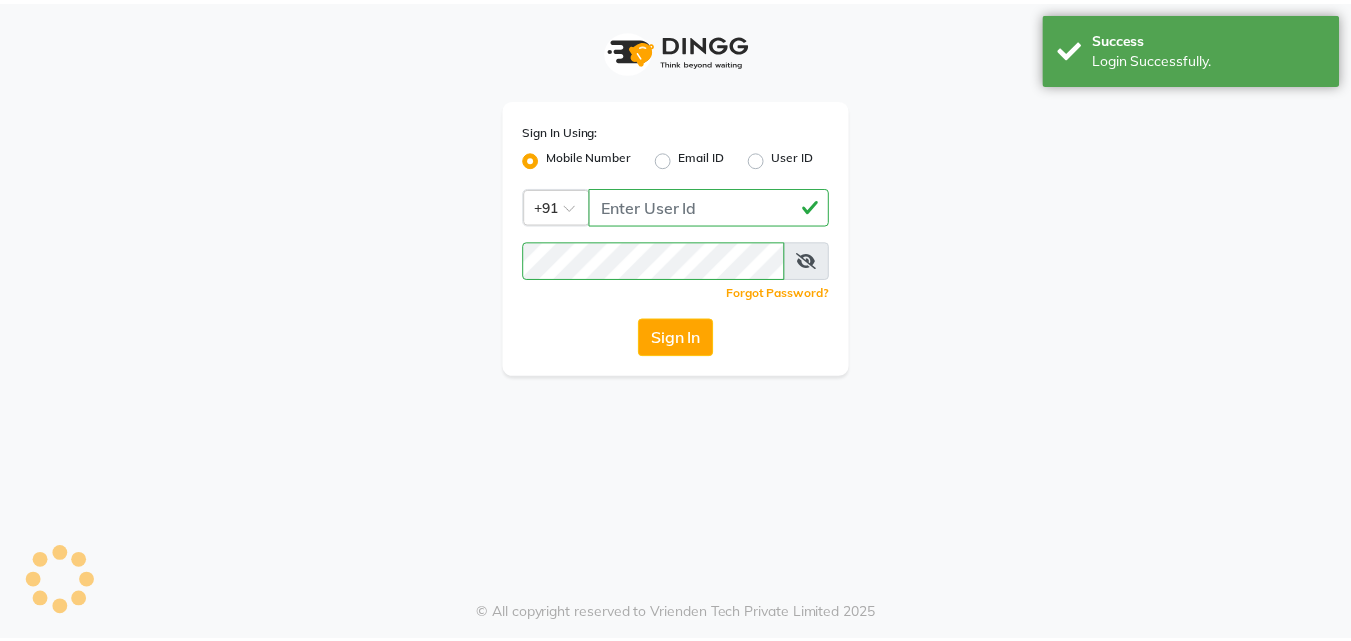 scroll, scrollTop: 0, scrollLeft: 0, axis: both 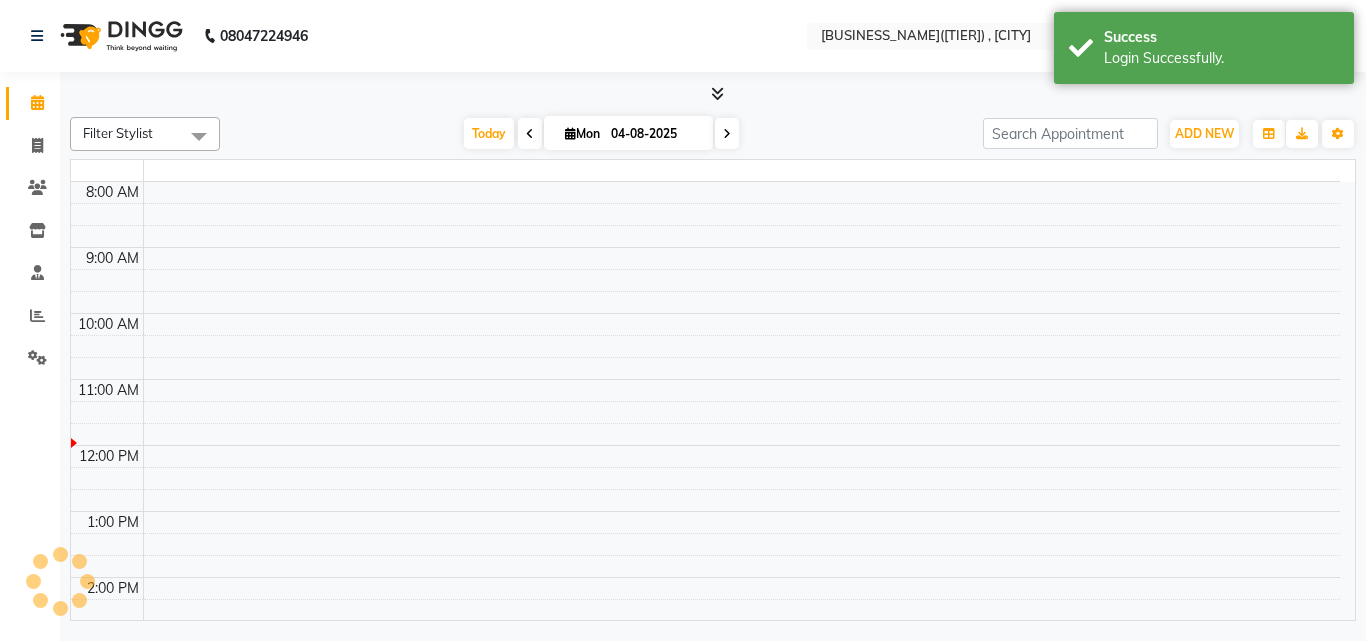 click at bounding box center [741, 346] 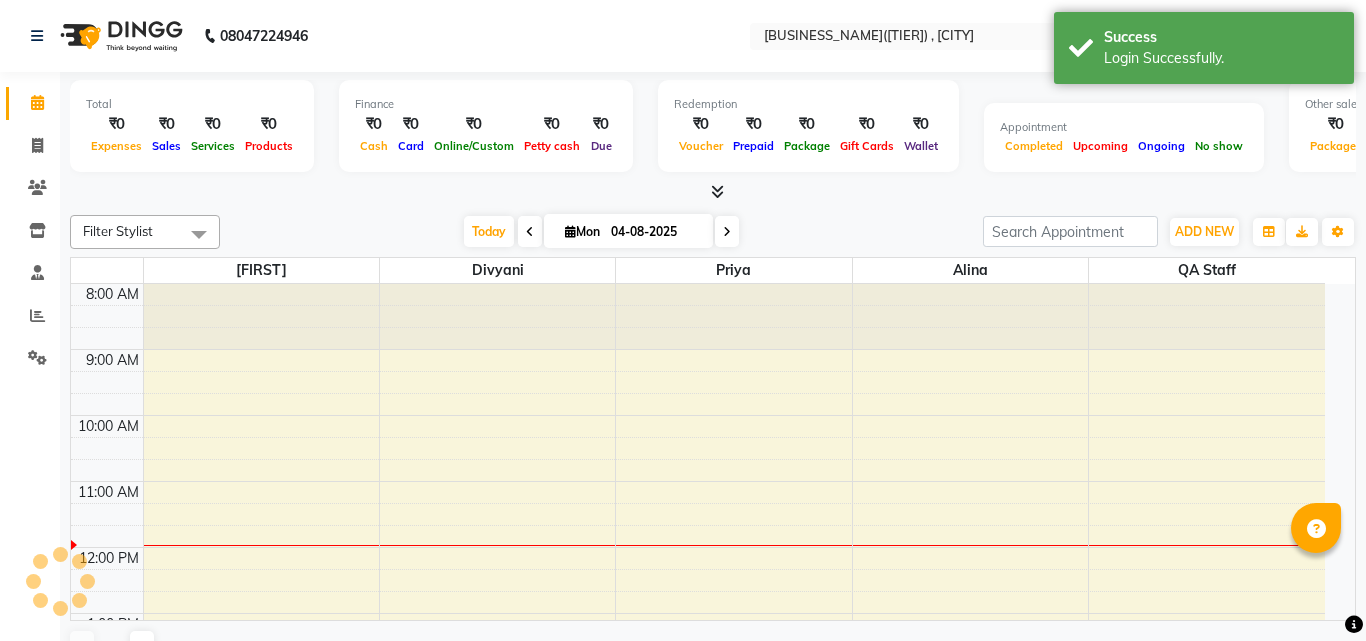 select on "en" 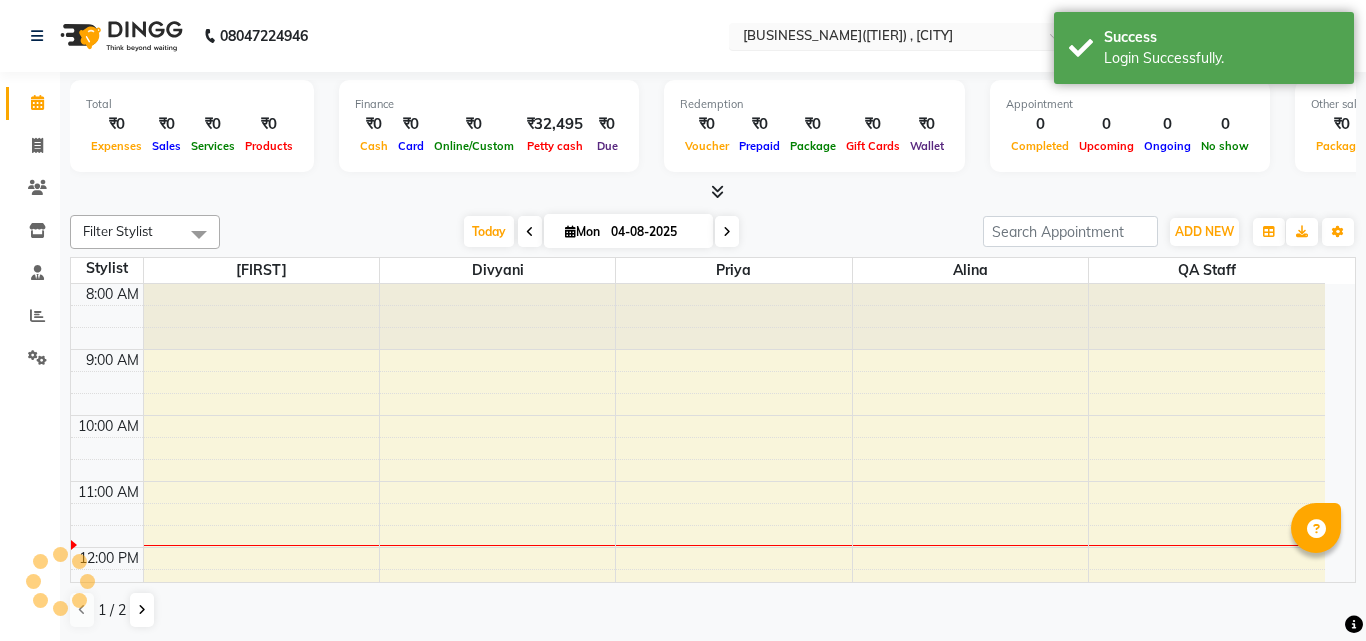 click at bounding box center [884, 38] 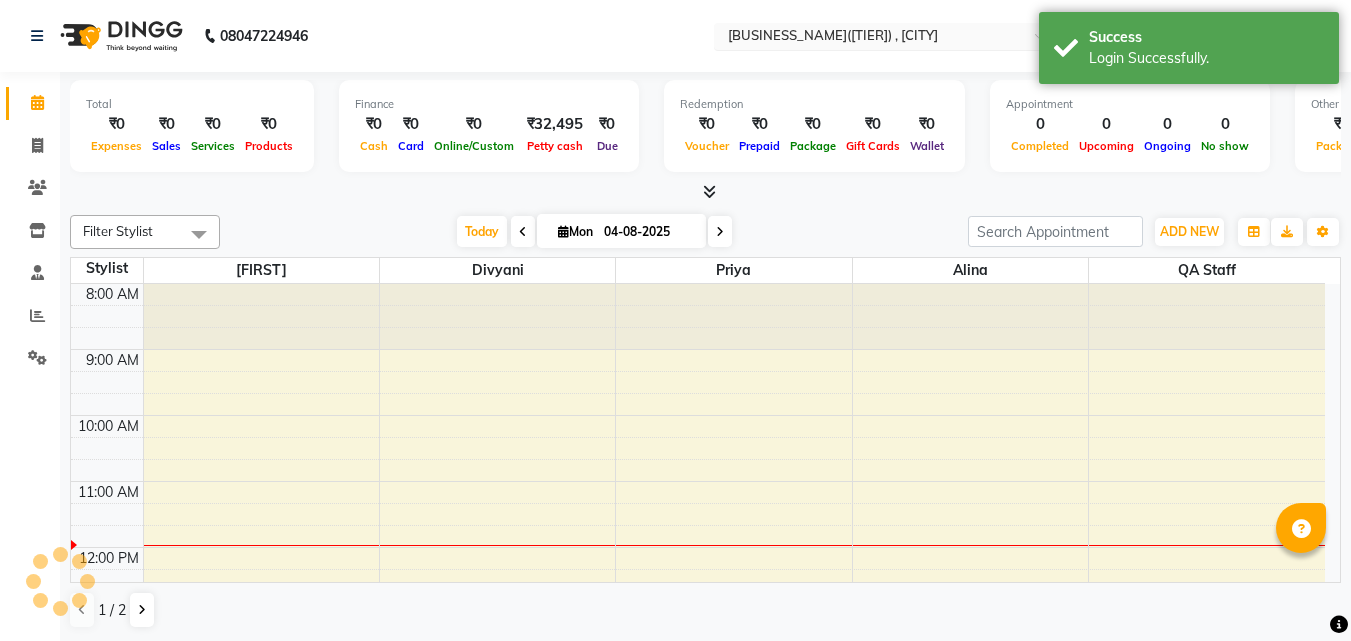 scroll, scrollTop: 0, scrollLeft: 0, axis: both 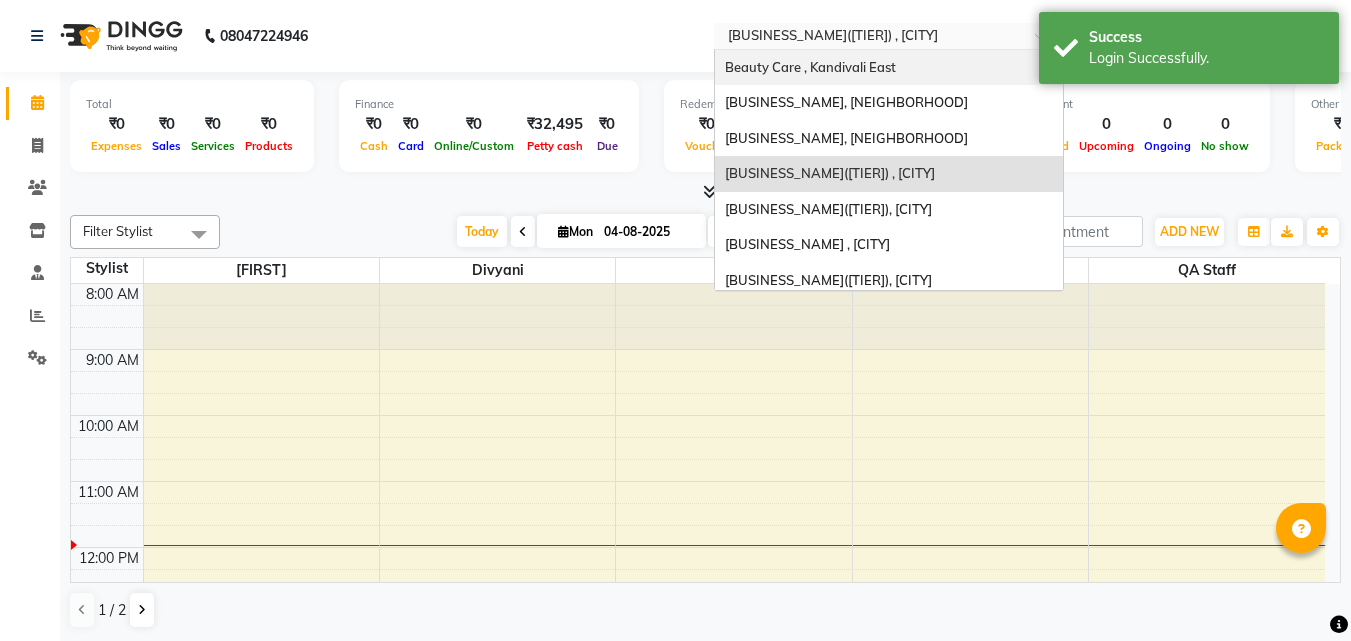 click on "Beauty Care , Kandivali East" at bounding box center (810, 67) 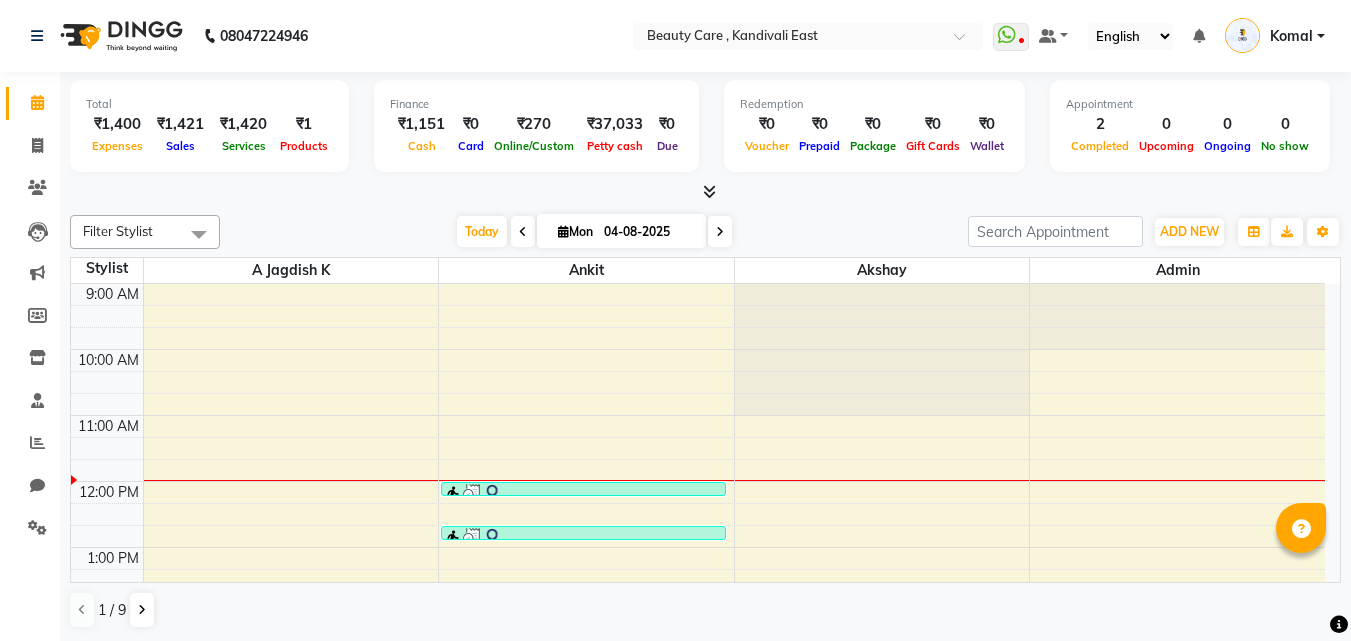 scroll, scrollTop: 0, scrollLeft: 0, axis: both 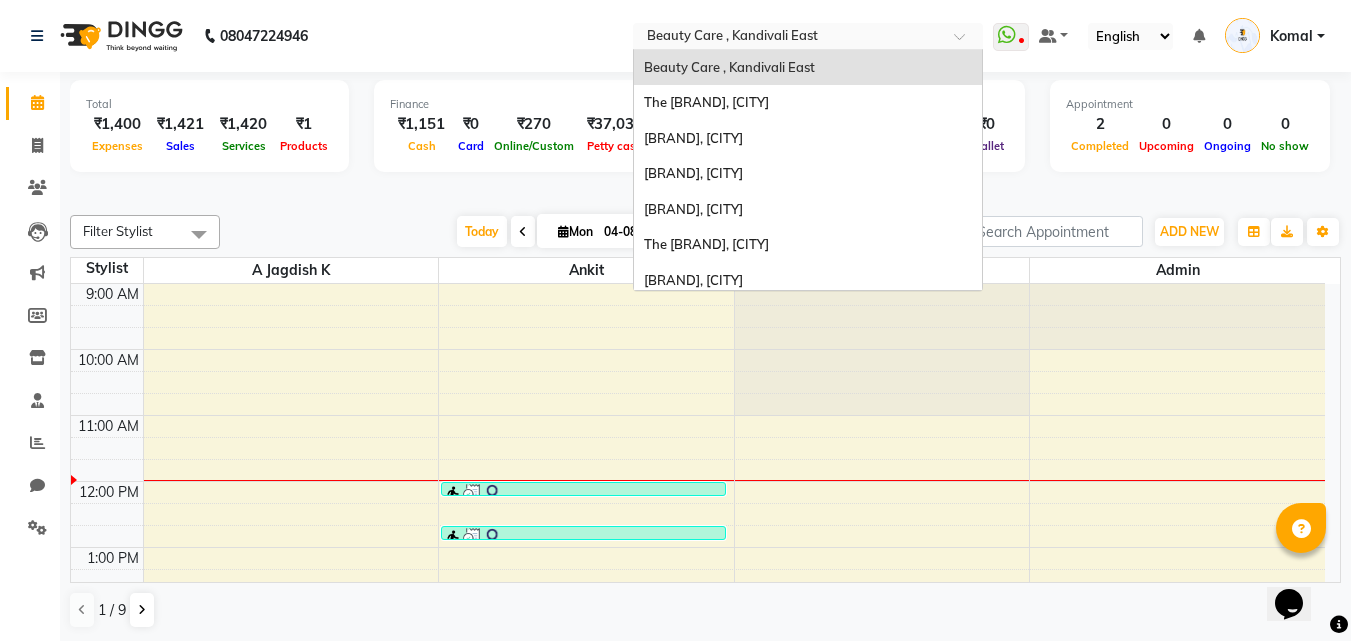 click at bounding box center [788, 38] 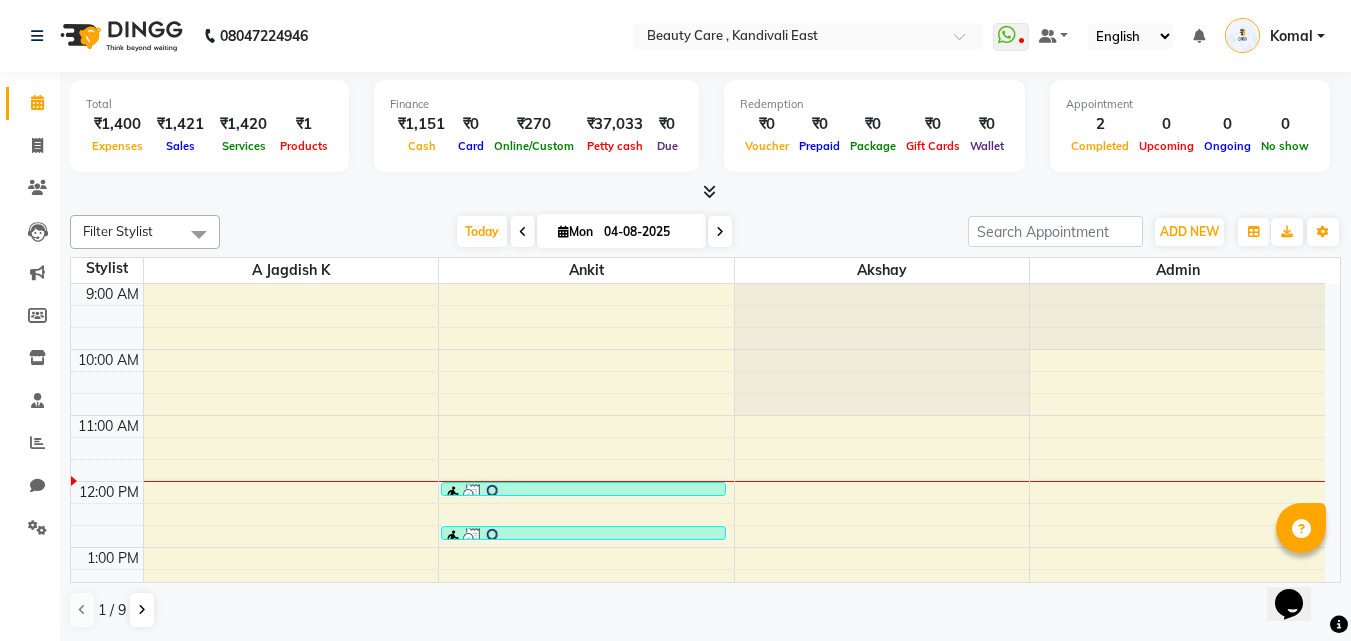 click at bounding box center [709, 191] 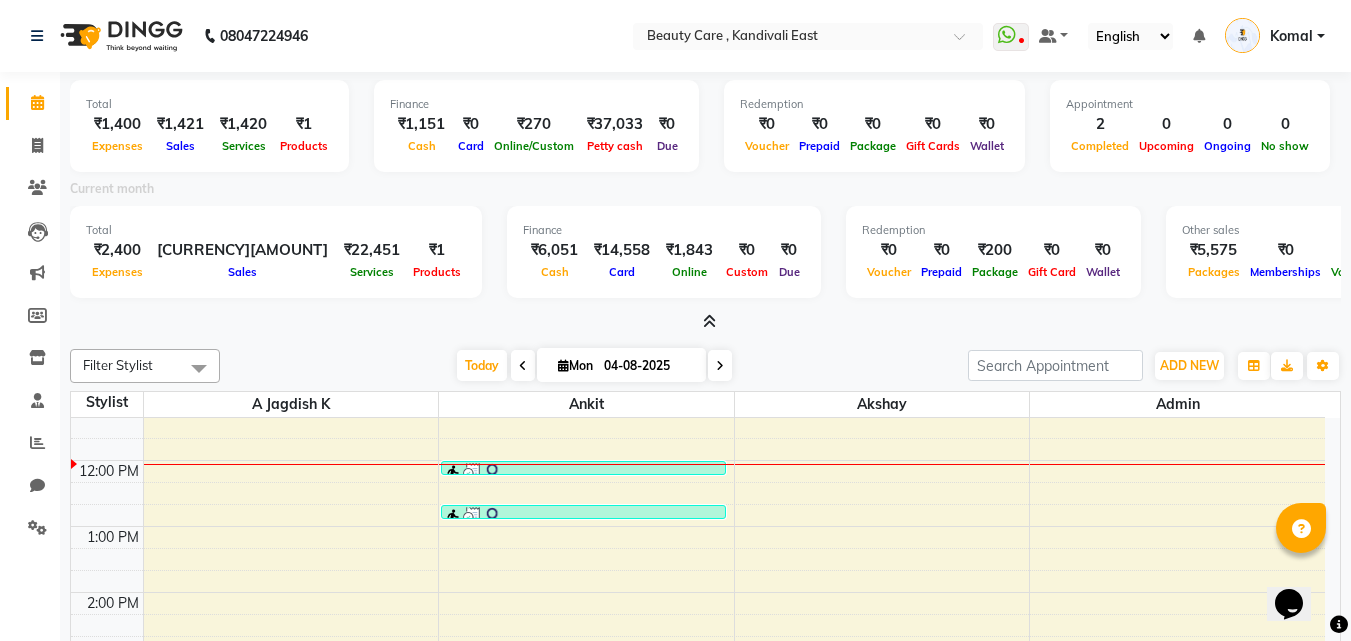 scroll, scrollTop: 156, scrollLeft: 0, axis: vertical 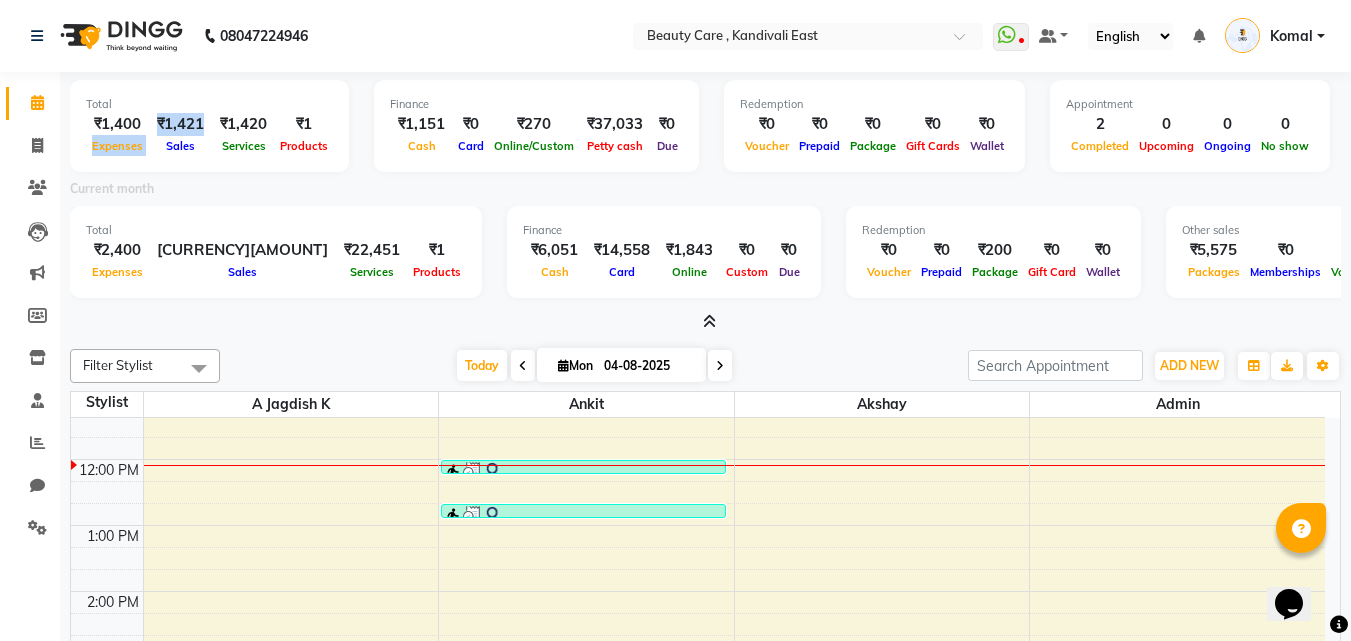 drag, startPoint x: 95, startPoint y: 146, endPoint x: 154, endPoint y: 149, distance: 59.07622 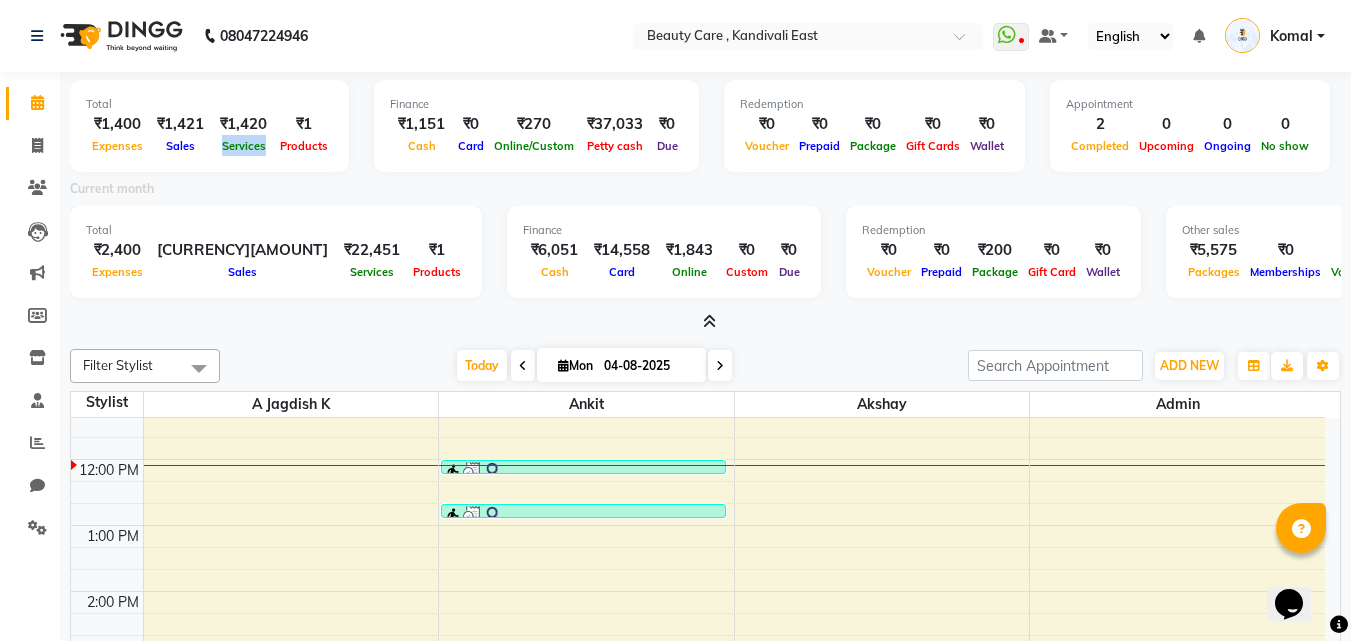 drag, startPoint x: 228, startPoint y: 145, endPoint x: 269, endPoint y: 150, distance: 41.303753 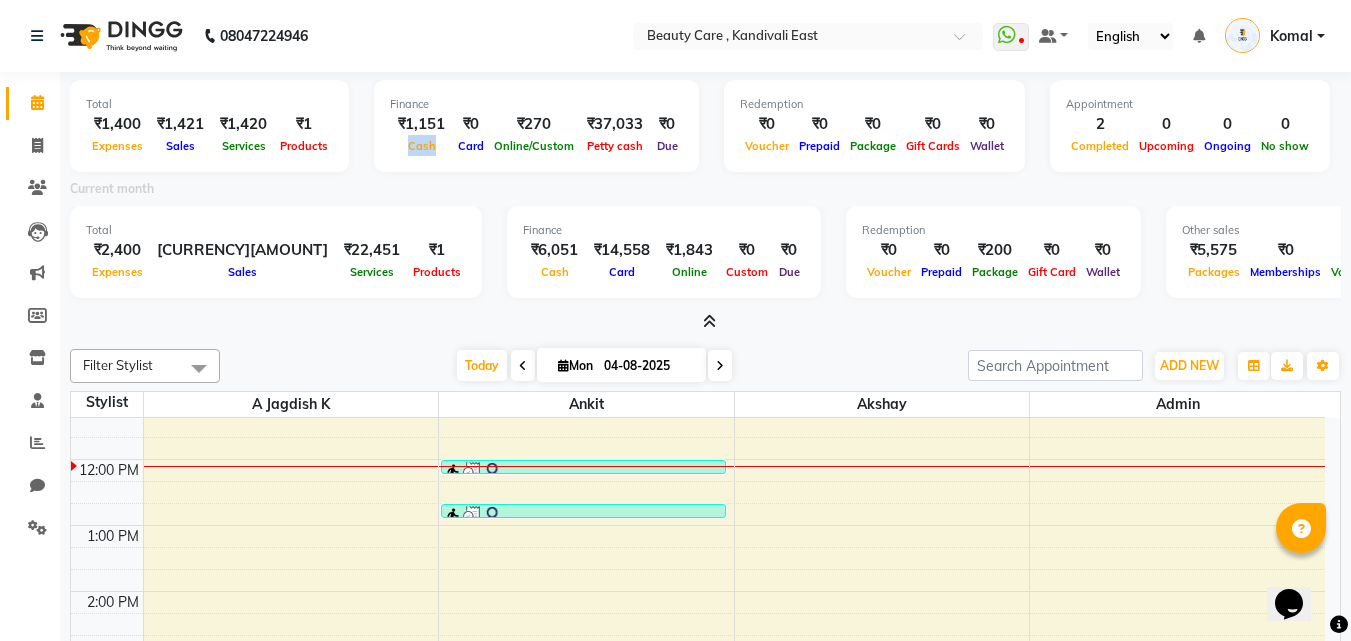 drag, startPoint x: 414, startPoint y: 143, endPoint x: 442, endPoint y: 146, distance: 28.160255 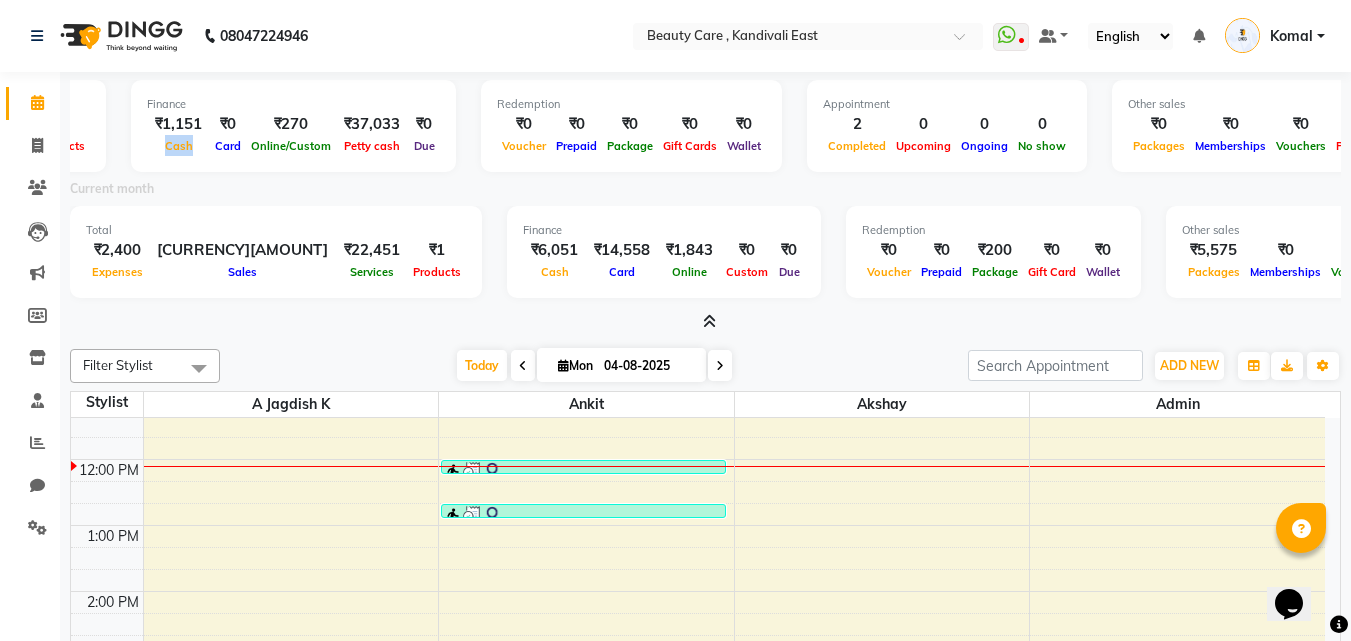 scroll, scrollTop: 0, scrollLeft: 0, axis: both 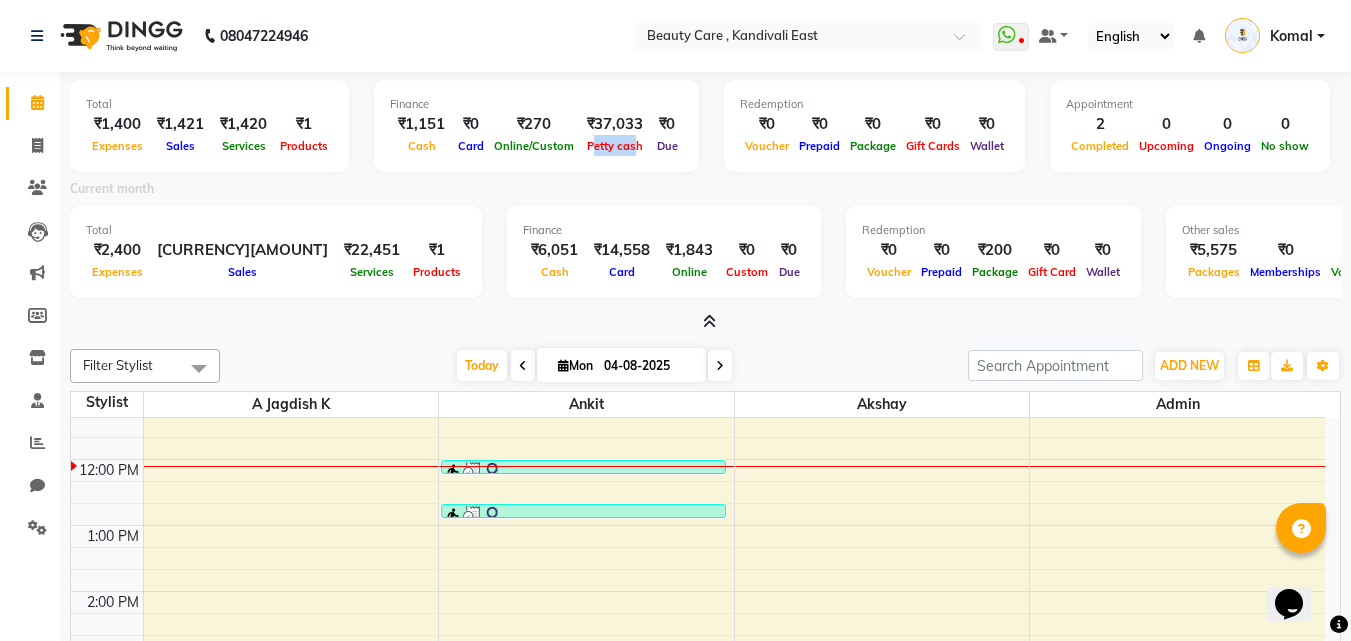 drag, startPoint x: 595, startPoint y: 144, endPoint x: 639, endPoint y: 156, distance: 45.607018 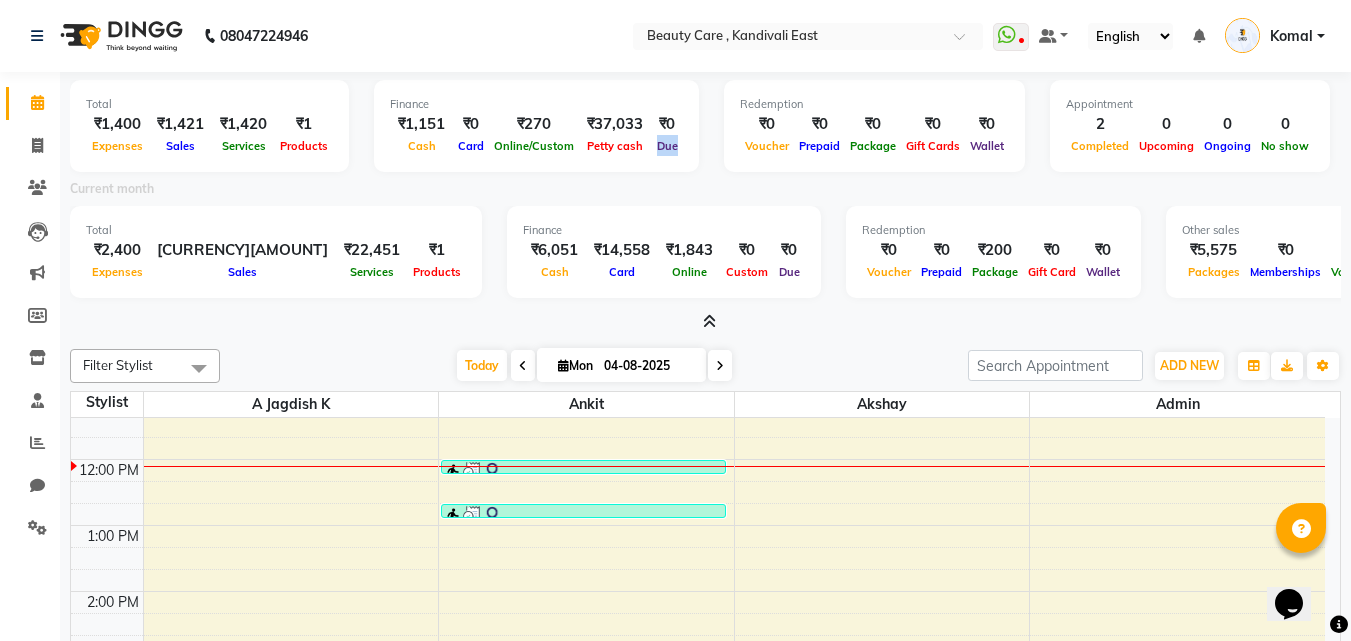 drag, startPoint x: 664, startPoint y: 144, endPoint x: 681, endPoint y: 146, distance: 17.117243 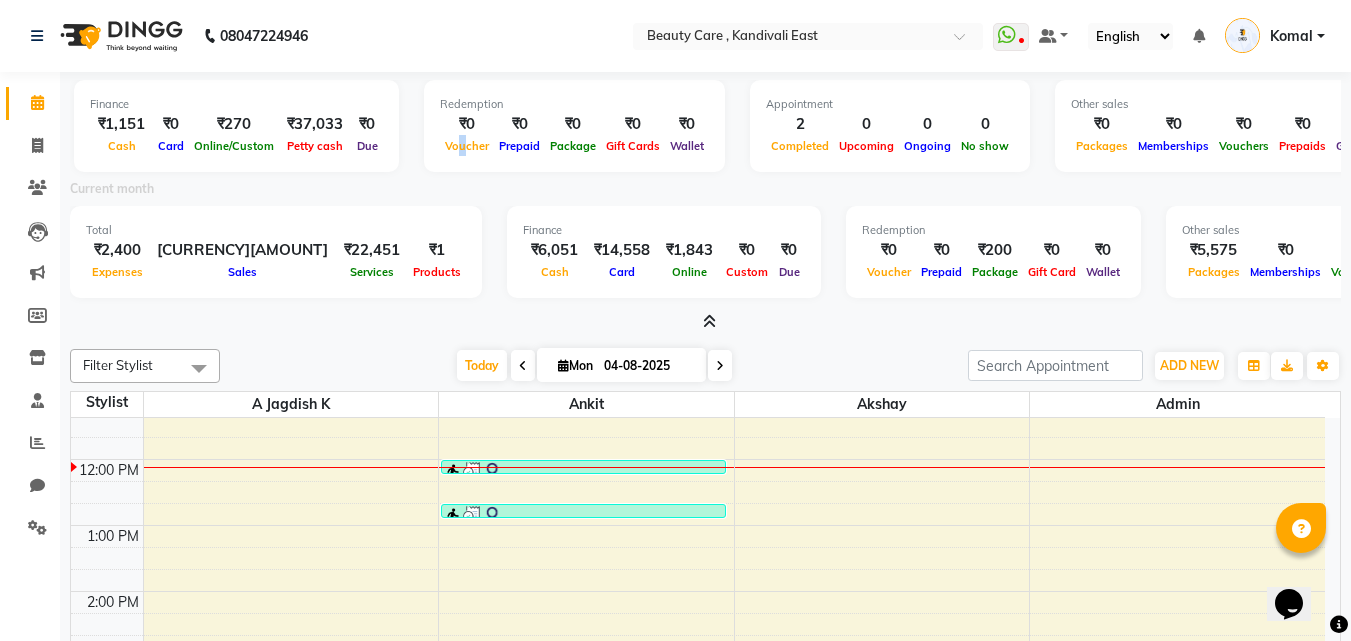 click on "Voucher" at bounding box center (467, 146) 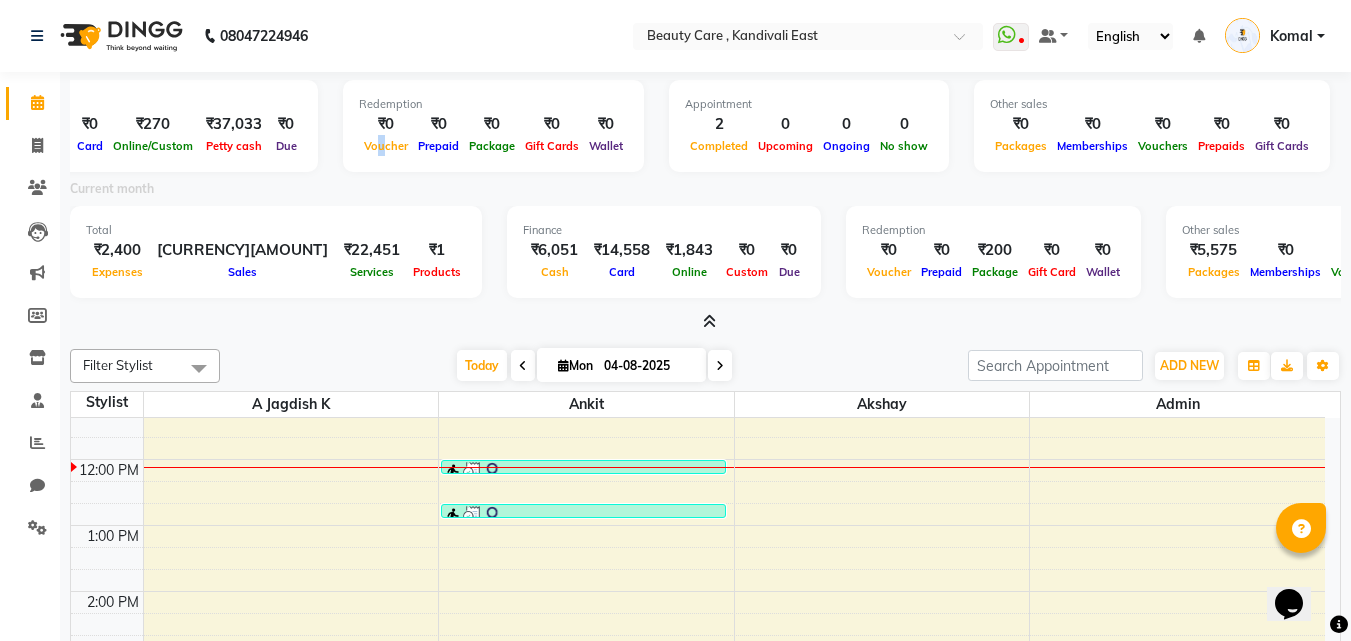 scroll, scrollTop: 0, scrollLeft: 384, axis: horizontal 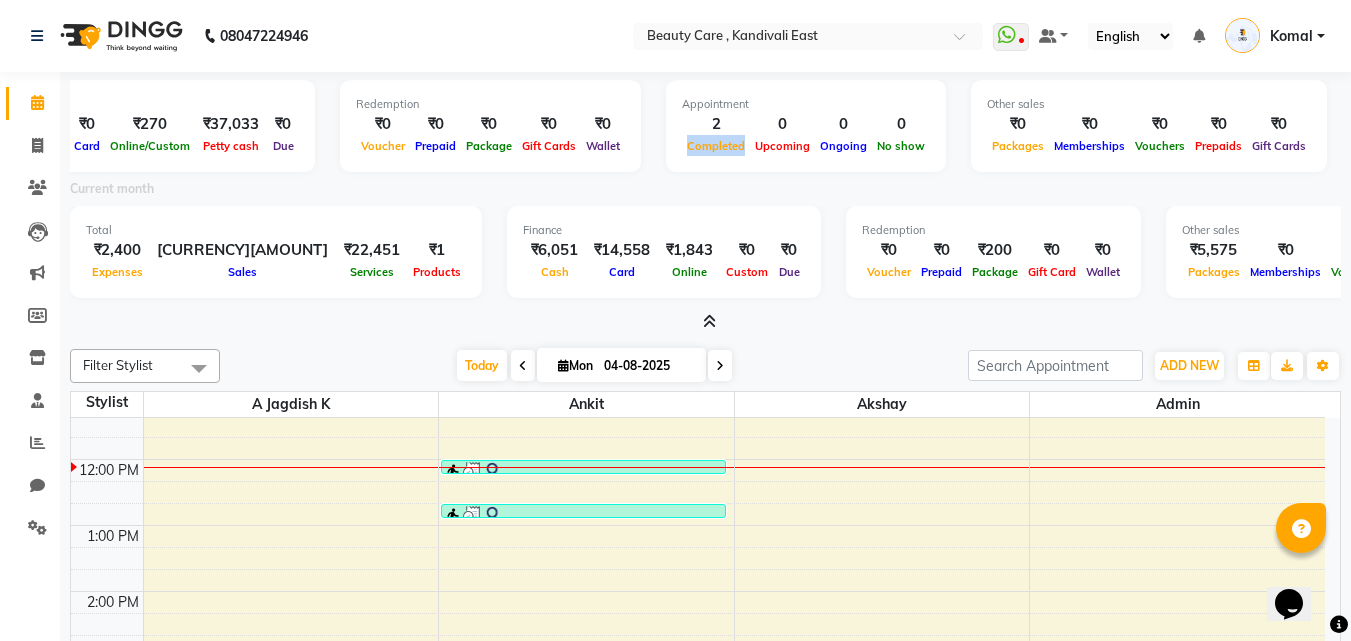 drag, startPoint x: 690, startPoint y: 149, endPoint x: 745, endPoint y: 151, distance: 55.03635 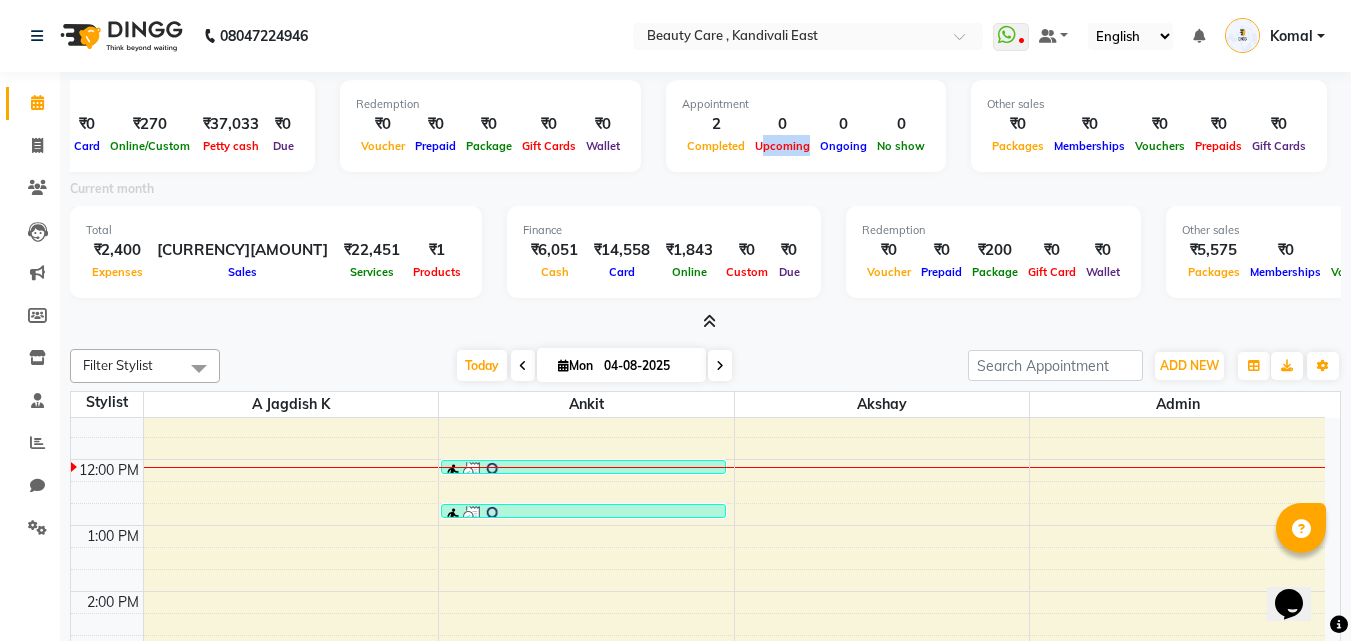 drag, startPoint x: 764, startPoint y: 143, endPoint x: 811, endPoint y: 160, distance: 49.979996 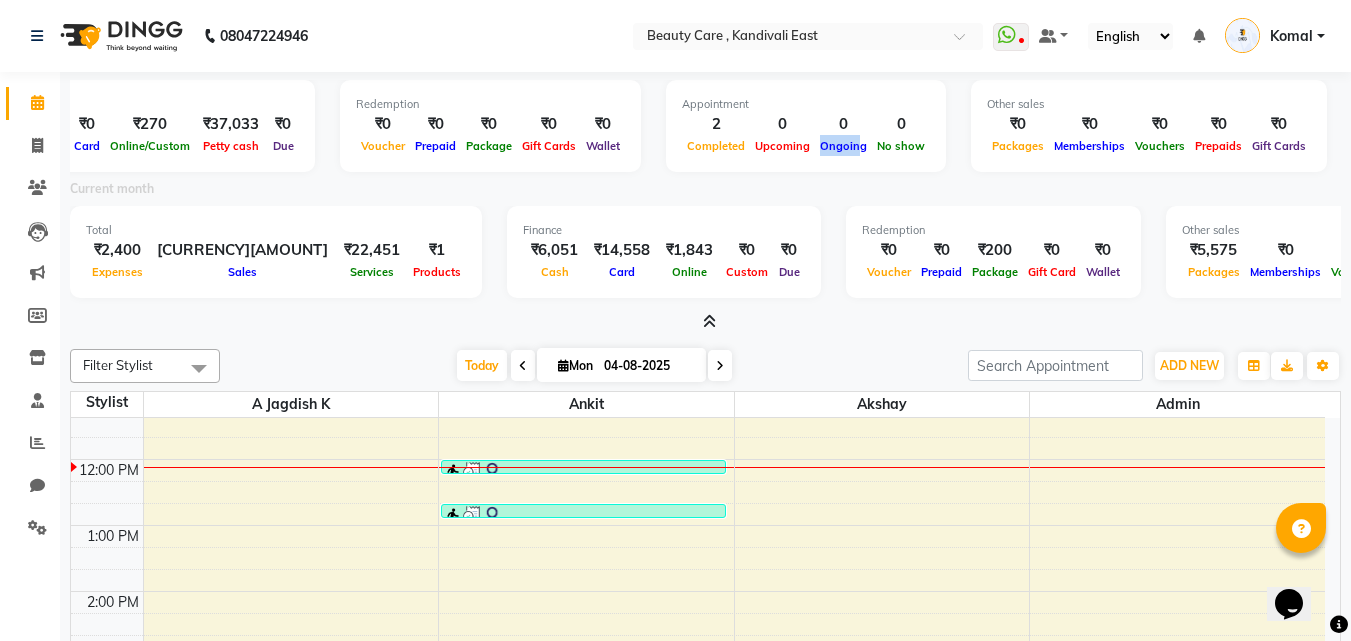 drag, startPoint x: 820, startPoint y: 146, endPoint x: 858, endPoint y: 150, distance: 38.209946 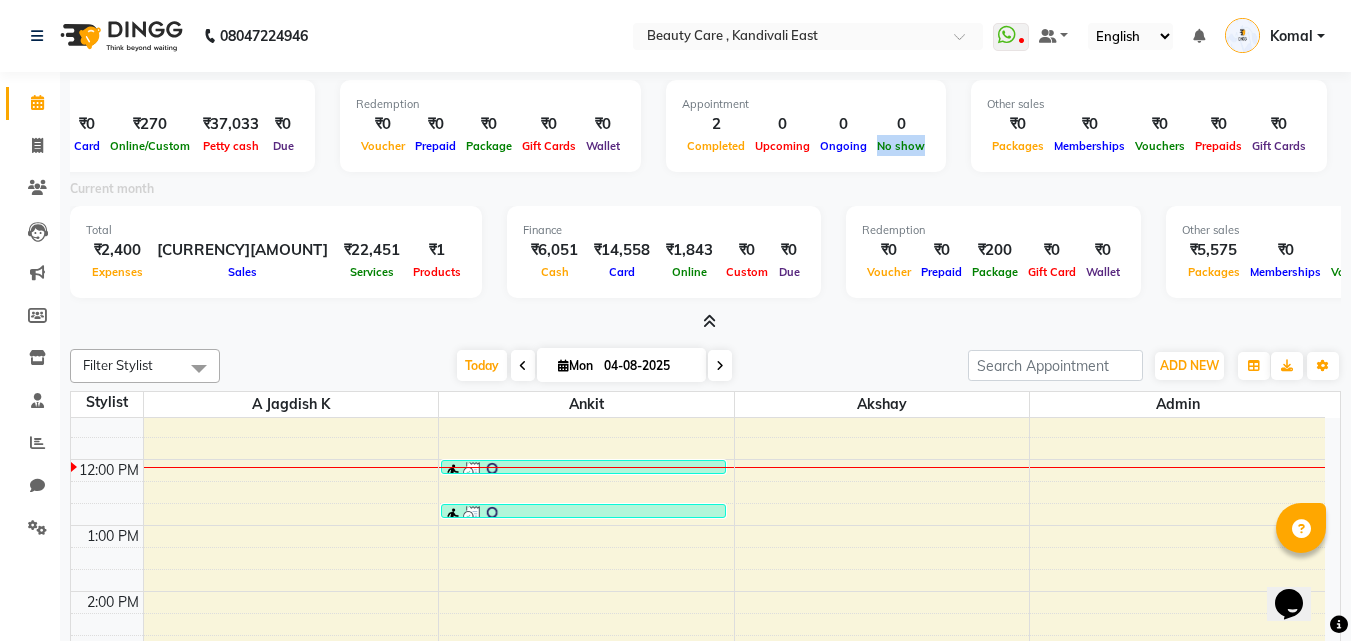 drag, startPoint x: 877, startPoint y: 145, endPoint x: 928, endPoint y: 165, distance: 54.781384 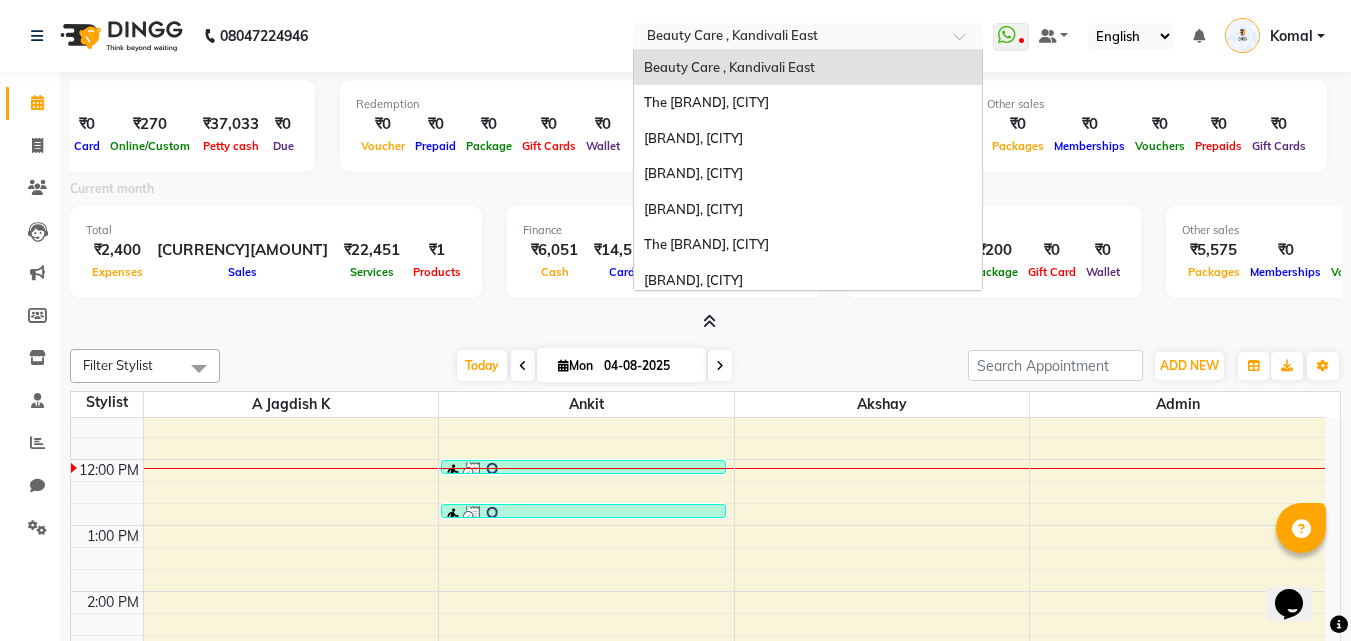 click at bounding box center (788, 38) 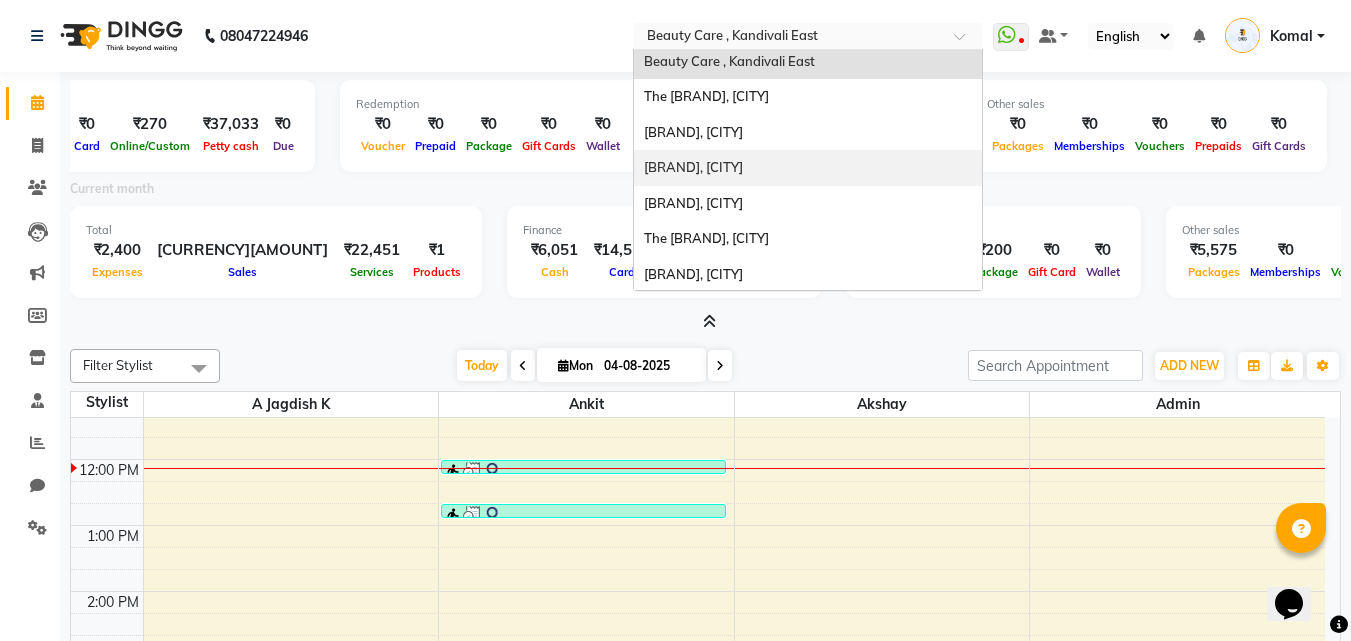 scroll, scrollTop: 0, scrollLeft: 0, axis: both 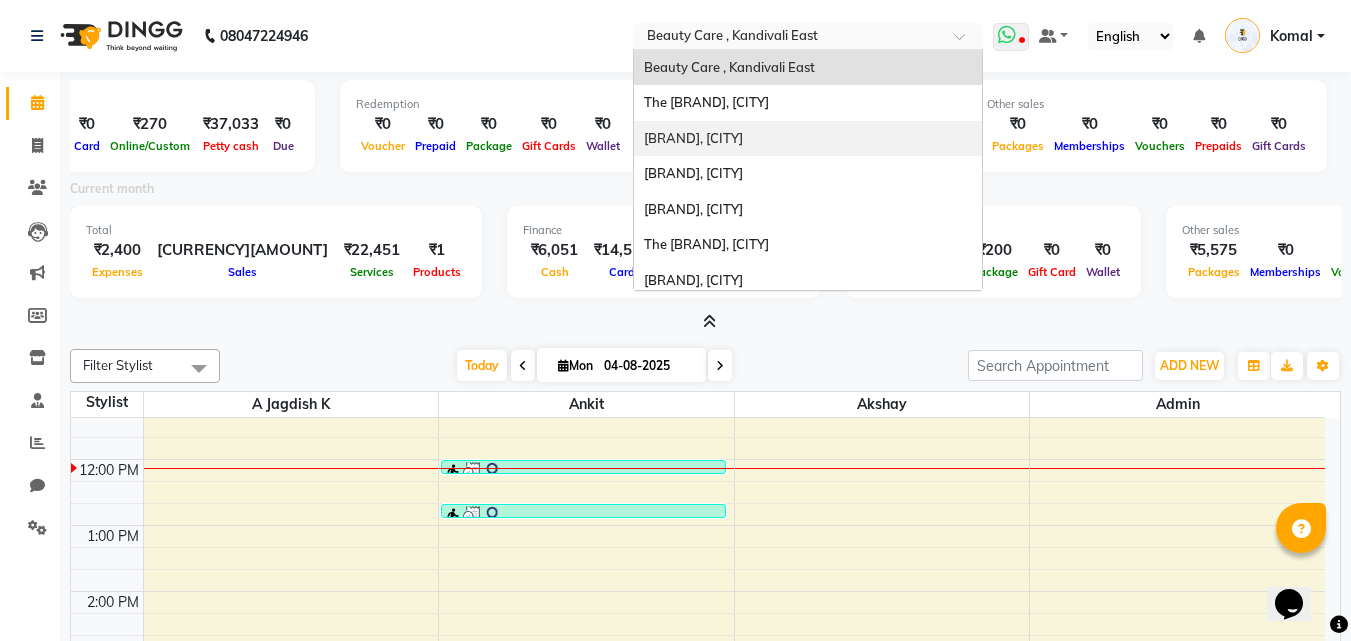 click at bounding box center (1007, 35) 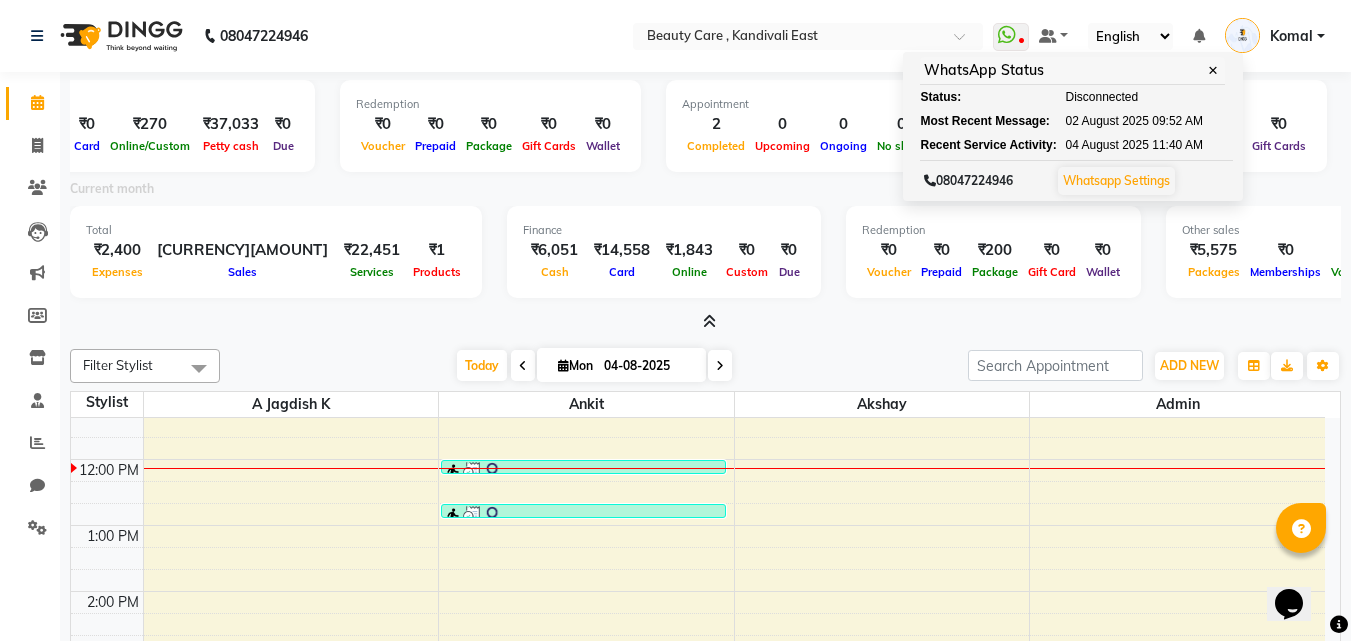 click on "English ENGLISH Español العربية मराठी हिंदी ગુજરાતી தமிழ் 中文" at bounding box center (1130, 36) 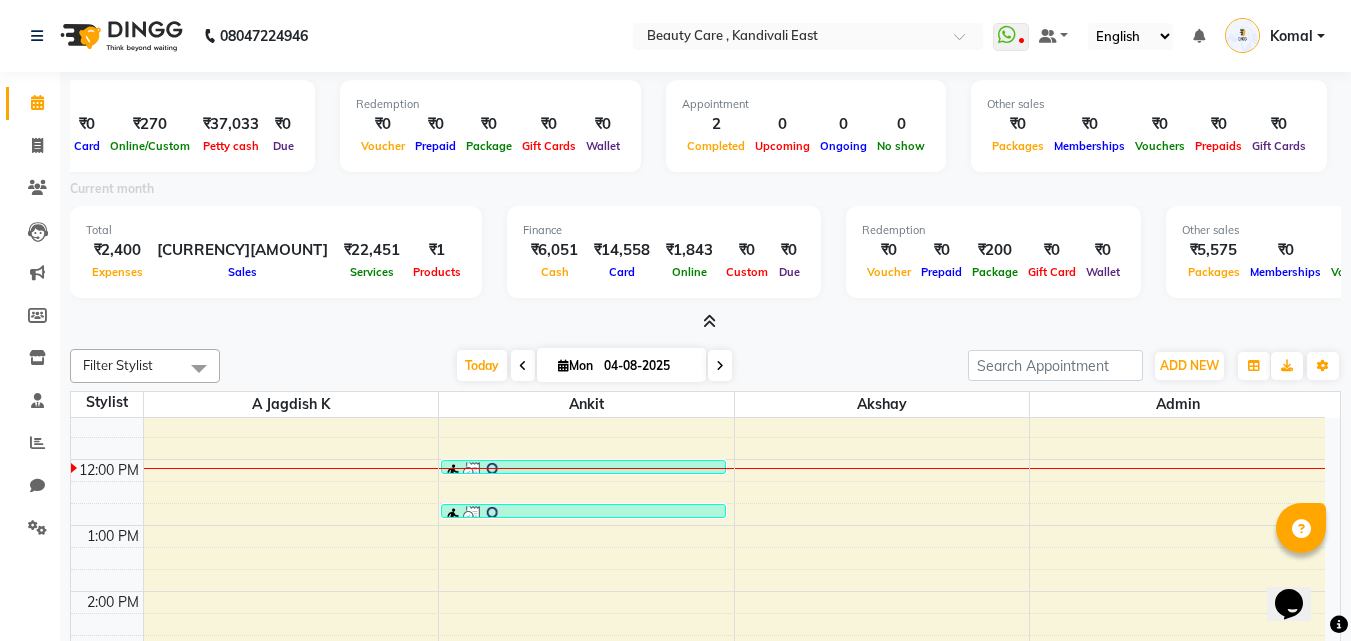 click at bounding box center (1199, 36) 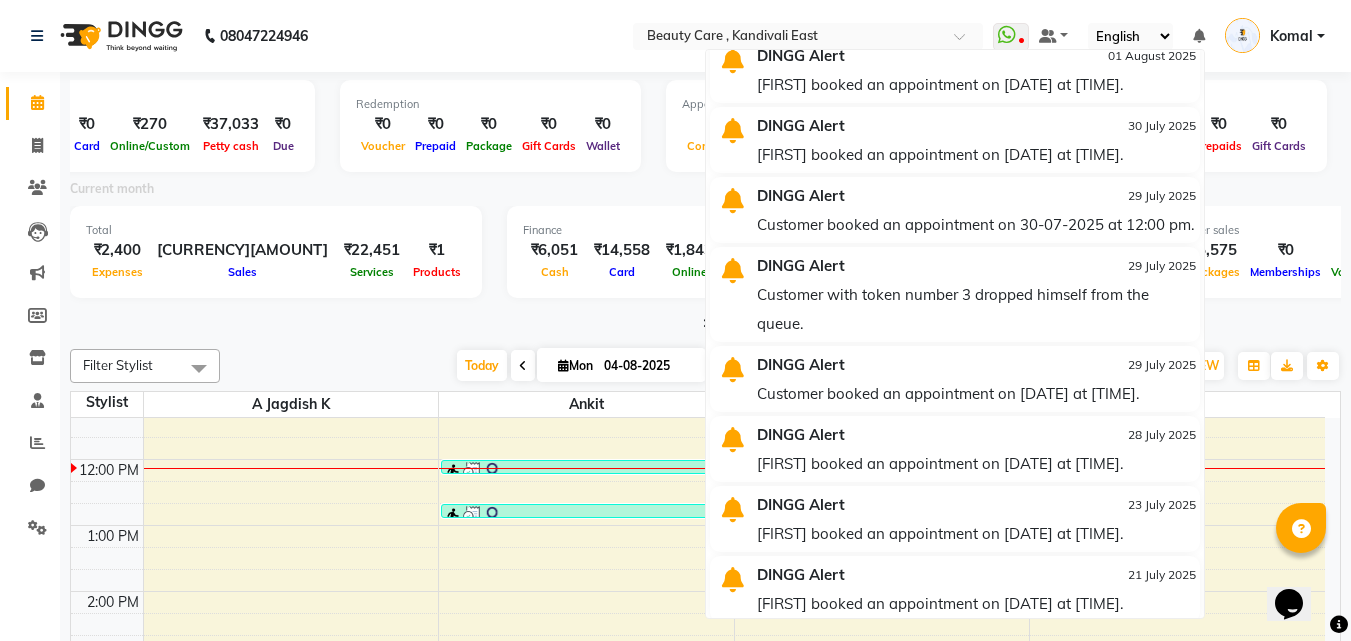 scroll, scrollTop: 47, scrollLeft: 0, axis: vertical 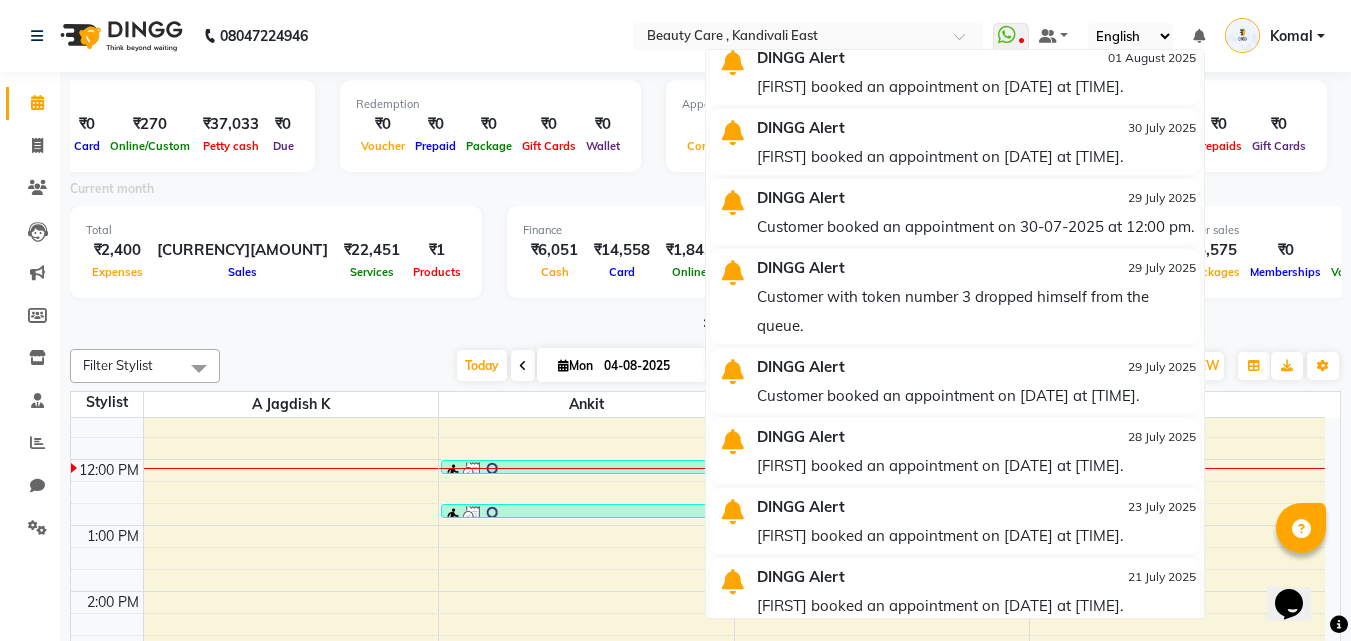click on "Current month" at bounding box center (705, 192) 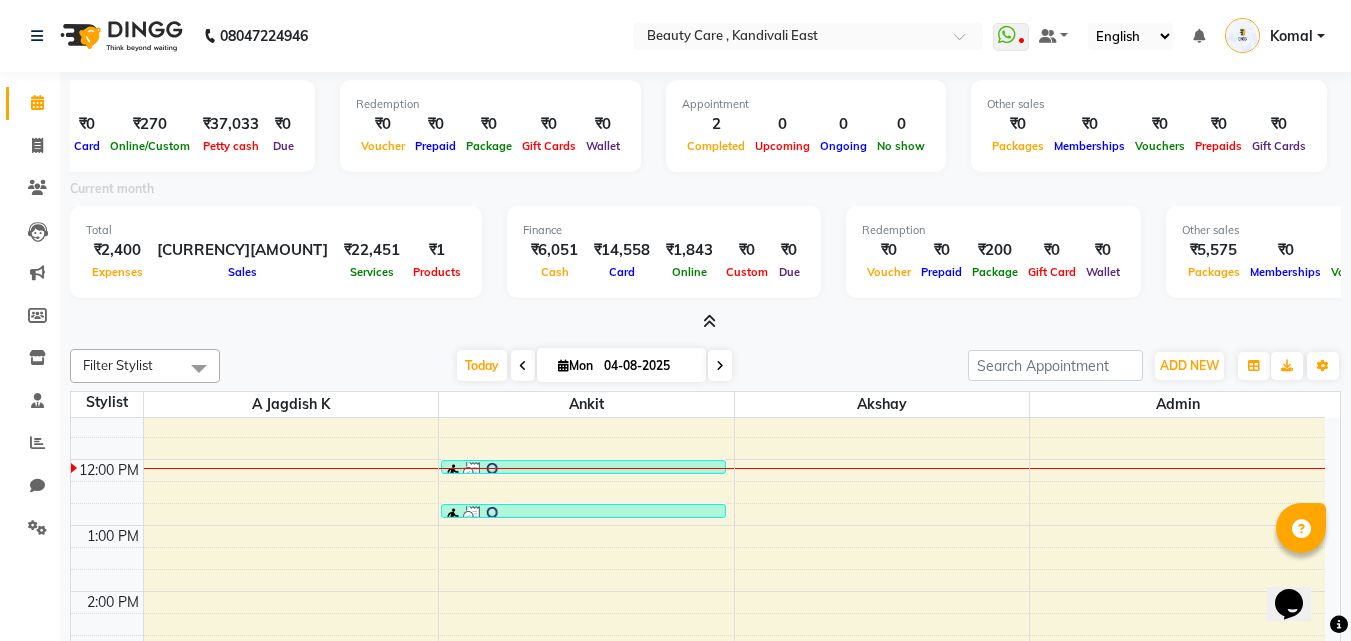 scroll, scrollTop: 0, scrollLeft: 0, axis: both 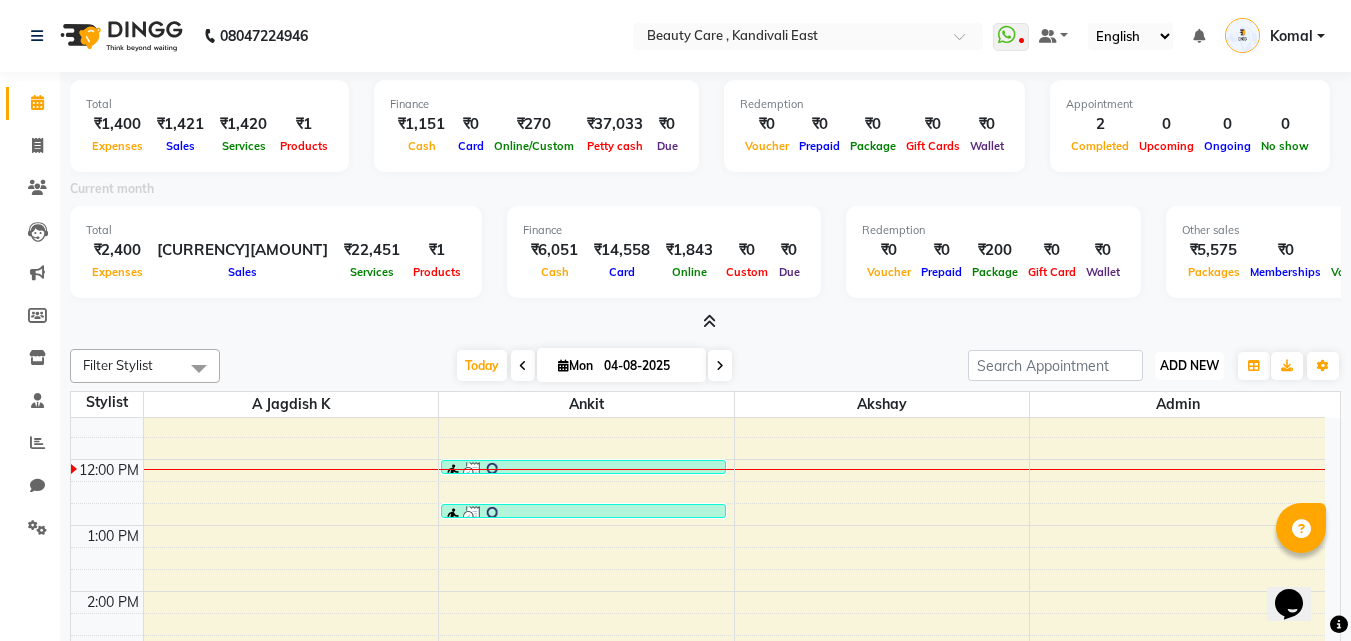 click on "ADD NEW" at bounding box center [1189, 365] 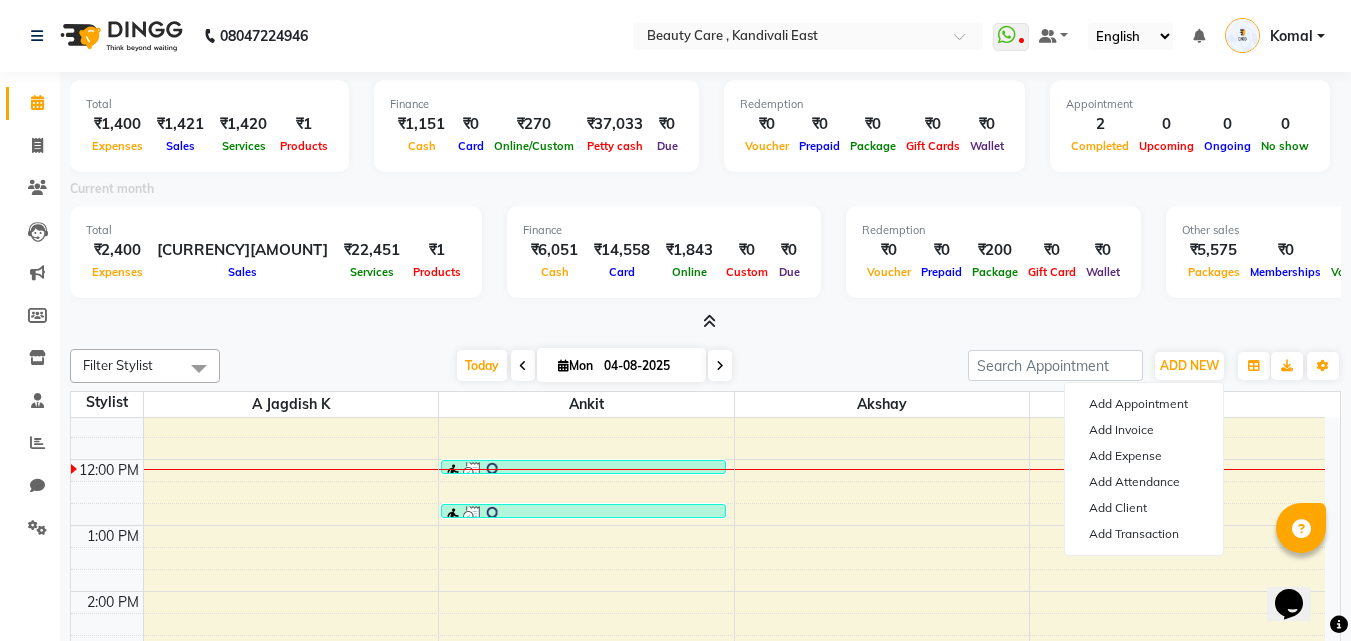 click at bounding box center (1301, 529) 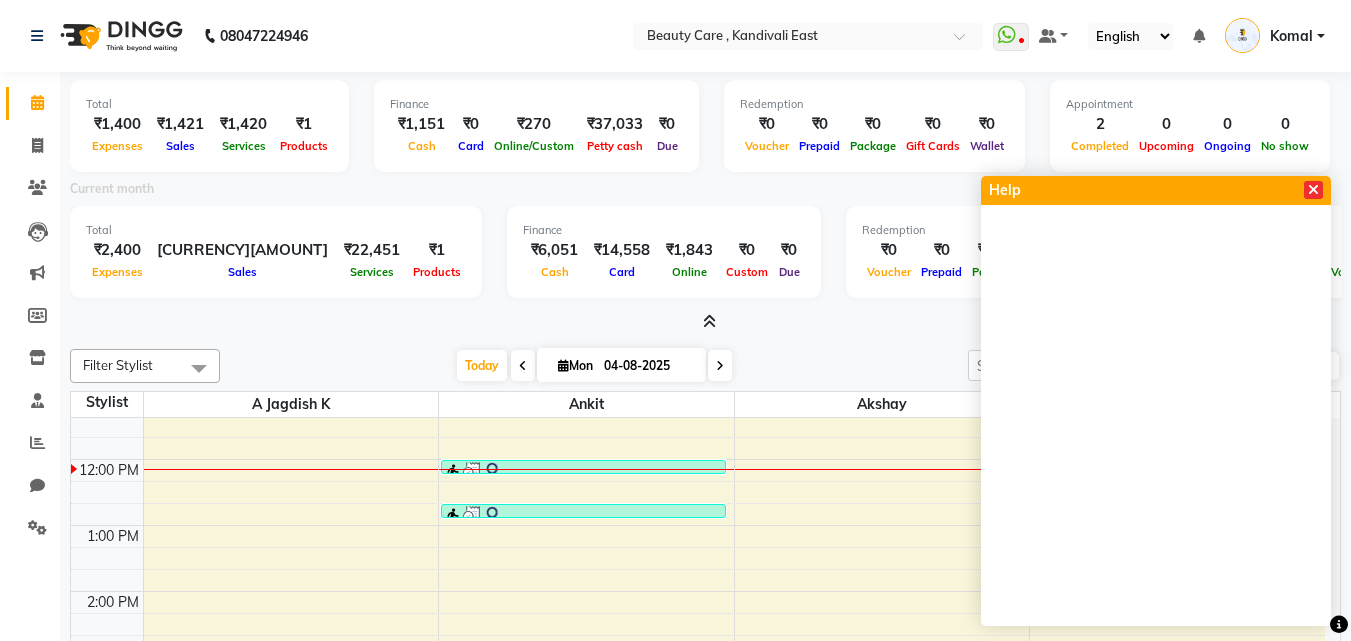 click at bounding box center (1313, 190) 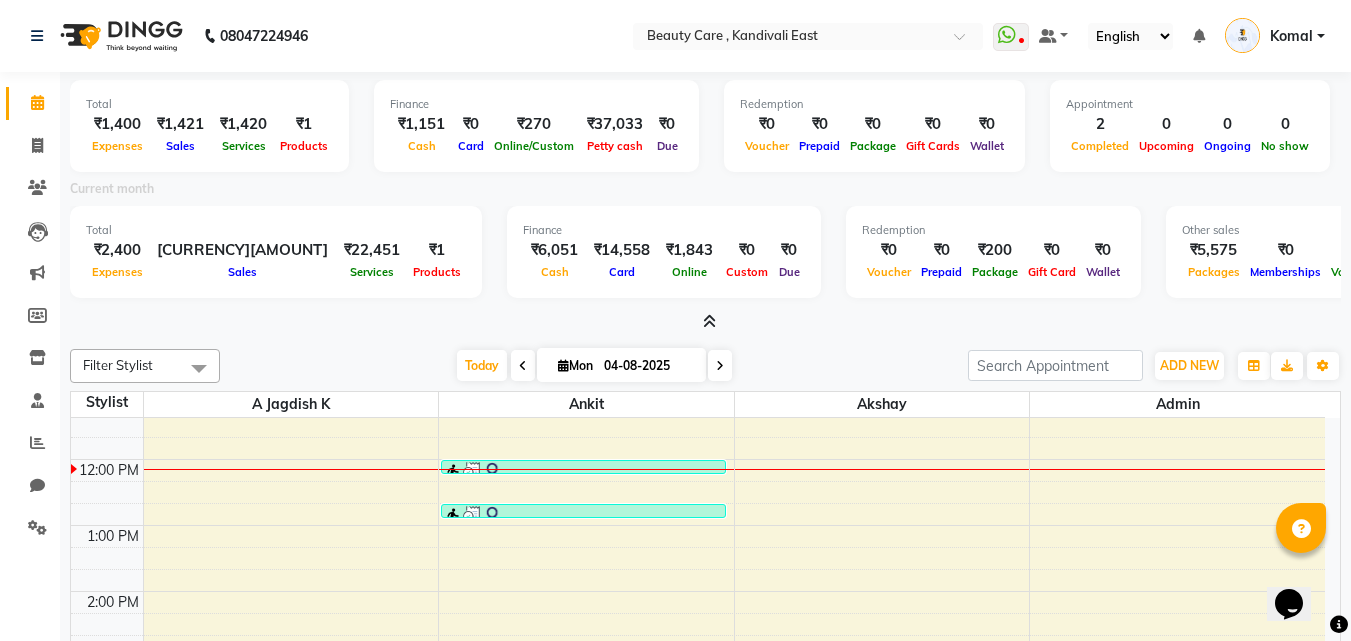 click 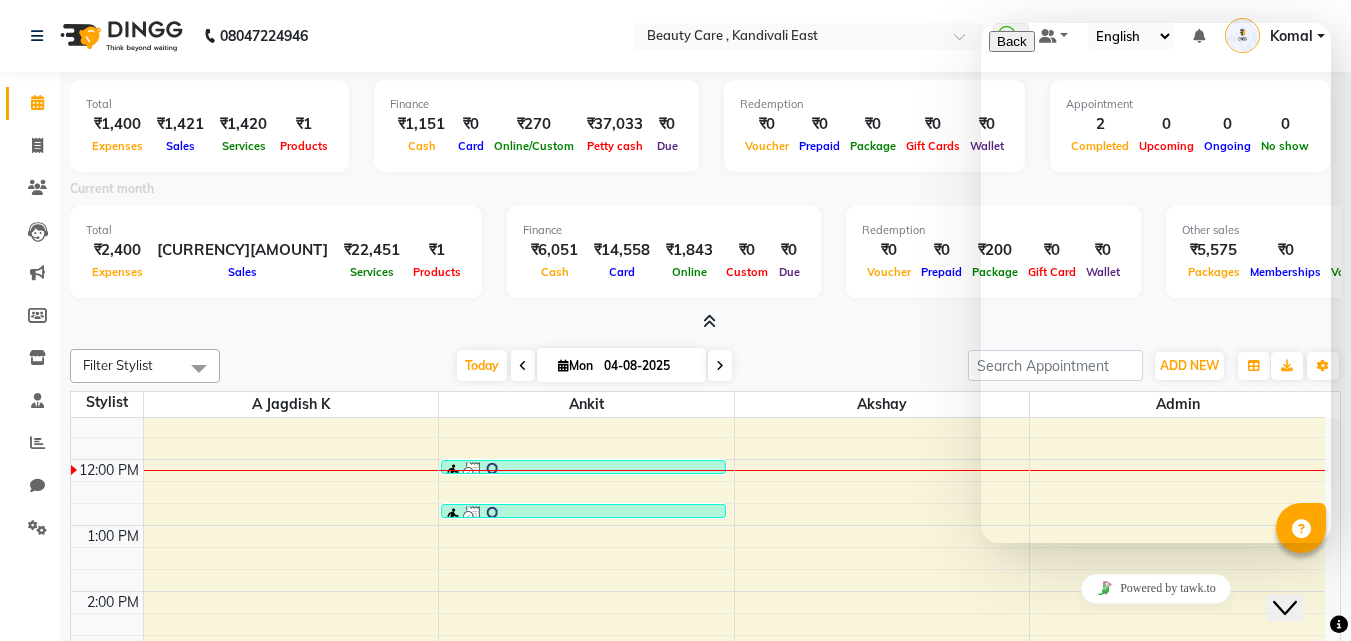 click on "Close Chat This icon closes the chat window." at bounding box center (1285, 608) 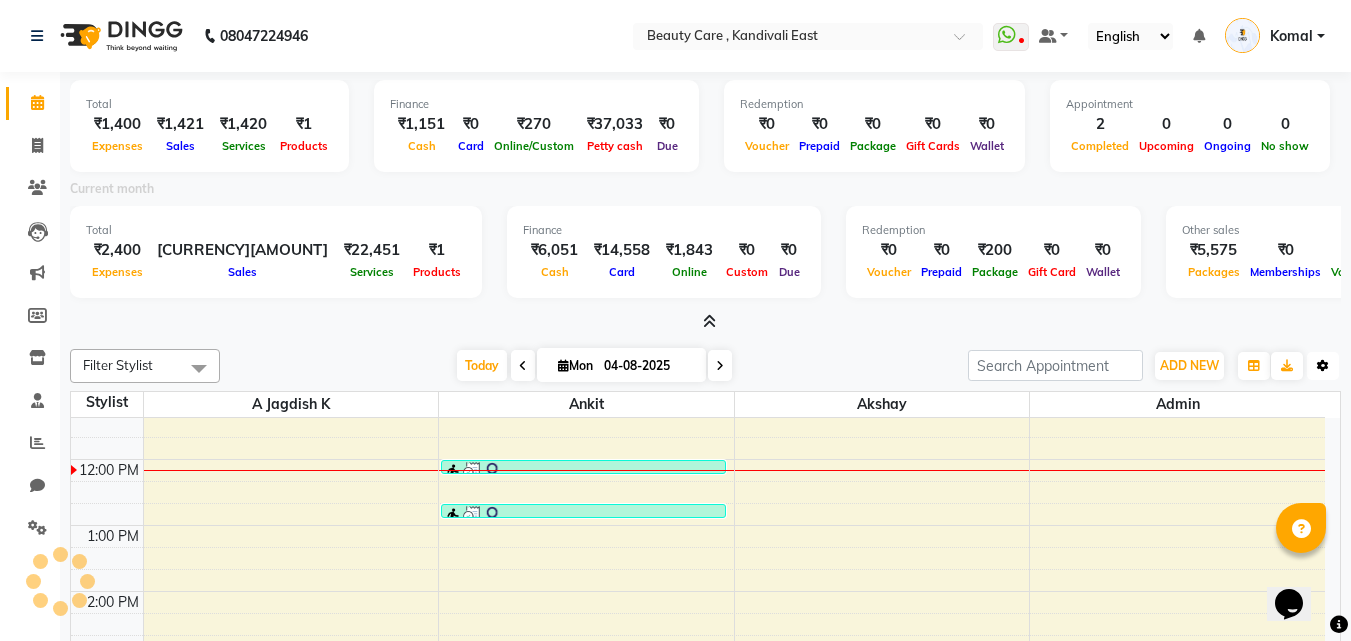 click at bounding box center (1323, 366) 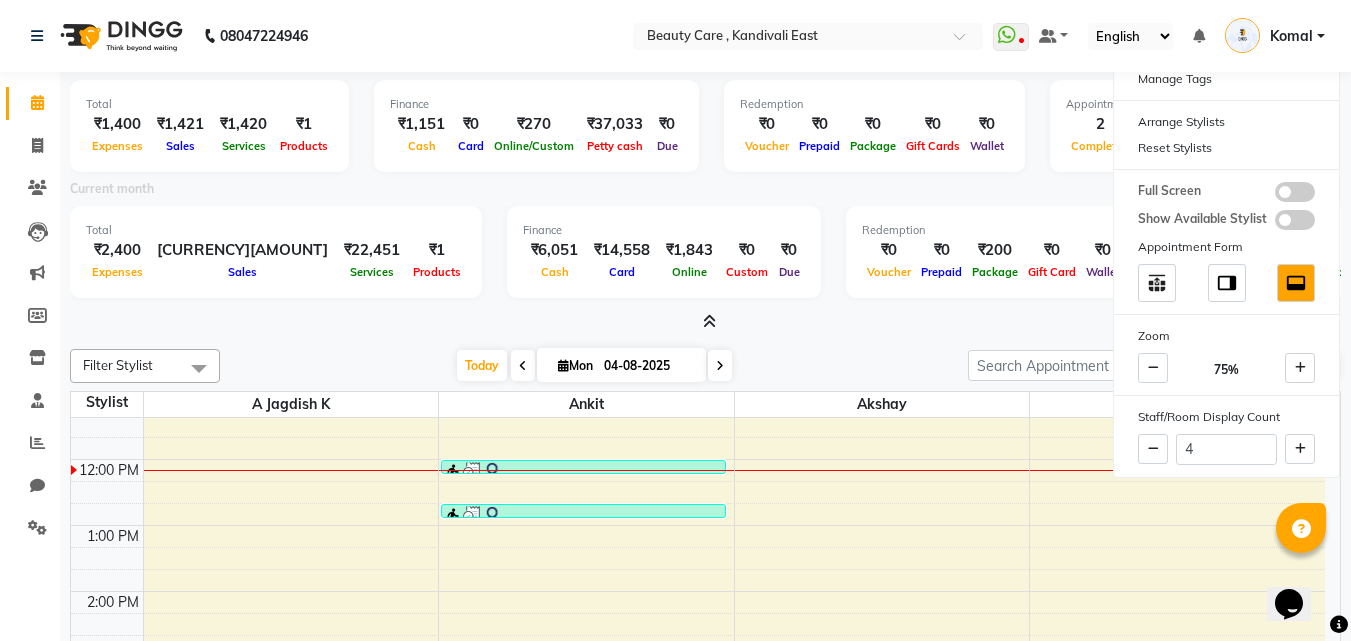 click on "Filter Stylist Select All A Jagdish K Admin Akshay Ankit Arvind Ashvin asif Bhakti bhavesh Demo staff dhiraj DINGG Staff Disha Divyani Ganesh JAGDISH MANDEEP KAUR Manual Test DND new staff Ninad Omkar Priyanka QA Staff-1 ram Ross Geller Rupal Samyak Saraf shivam StaffForReports Sukanya sumit Sushmita test Test Staff Vidhi xyz sa Today Mon [DATE] Toggle Dropdown Add Appointment Add Invoice Add Expense Add Attendance Add Client Add Transaction Toggle Dropdown Add Appointment Add Invoice Add Expense Add Attendance Add Client ADD NEW Toggle Dropdown Add Appointment Add Invoice Add Expense Add Attendance Add Client Add Transaction Filter Stylist Select All A Jagdish K Admin Akshay Ankit Arvind Ashvin asif Bhakti bhavesh Demo staff dhiraj DINGG Staff Disha Divyani Ganesh JAGDISH MANDEEP KAUR Manual Test DND new staff Ninad Omkar Priyanka QA Staff-1 ram Ross Geller Rupal Samyak Saraf shivam StaffForReports Sukanya sumit Sushmita test Test Staff Vidhi xyz sa Group By Staff View Room View View as List" 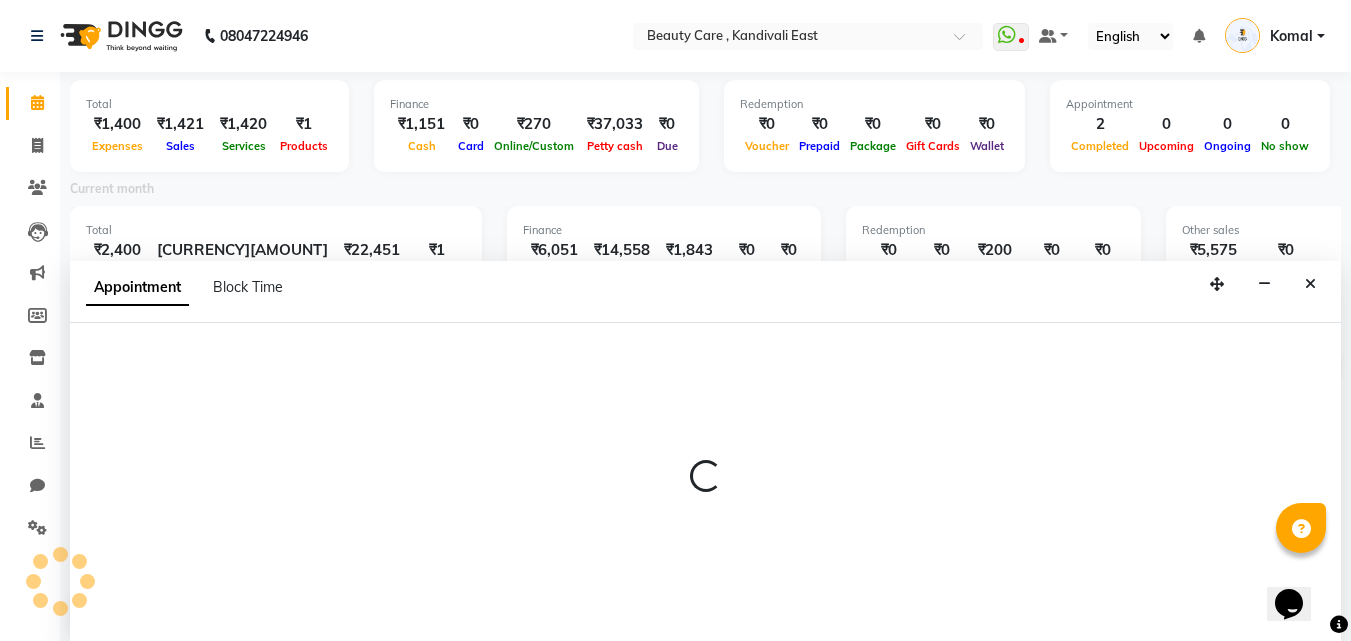 scroll, scrollTop: 5, scrollLeft: 0, axis: vertical 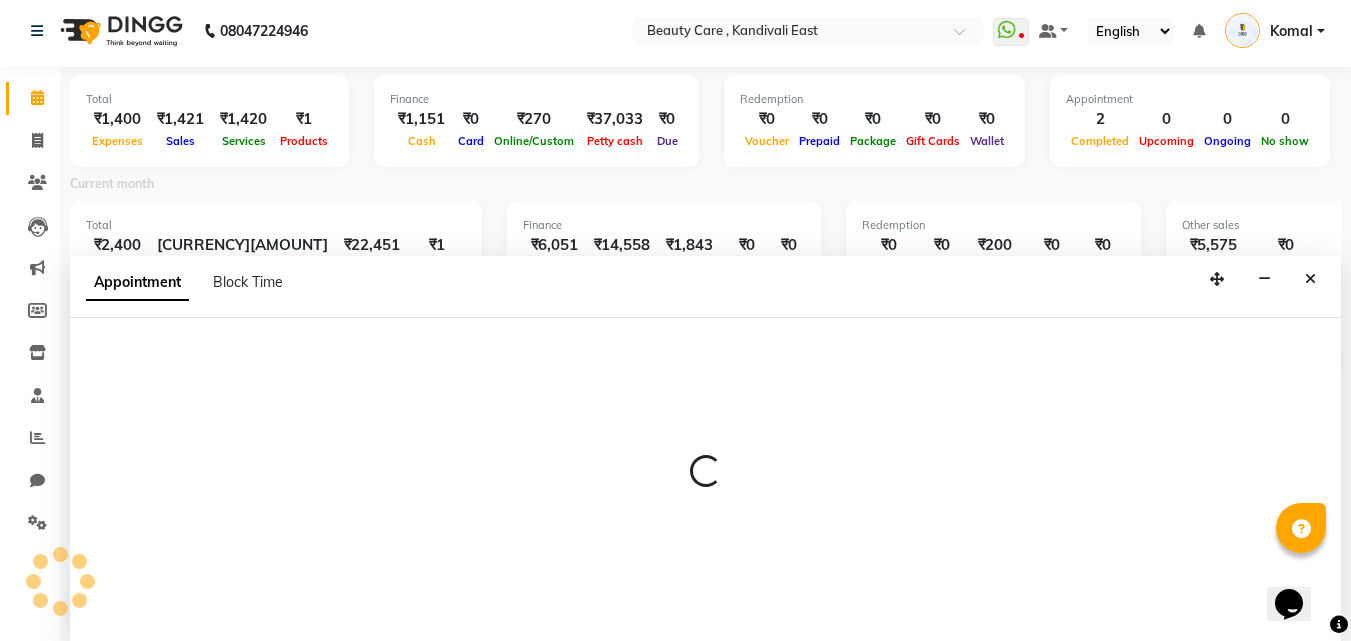select on "1777" 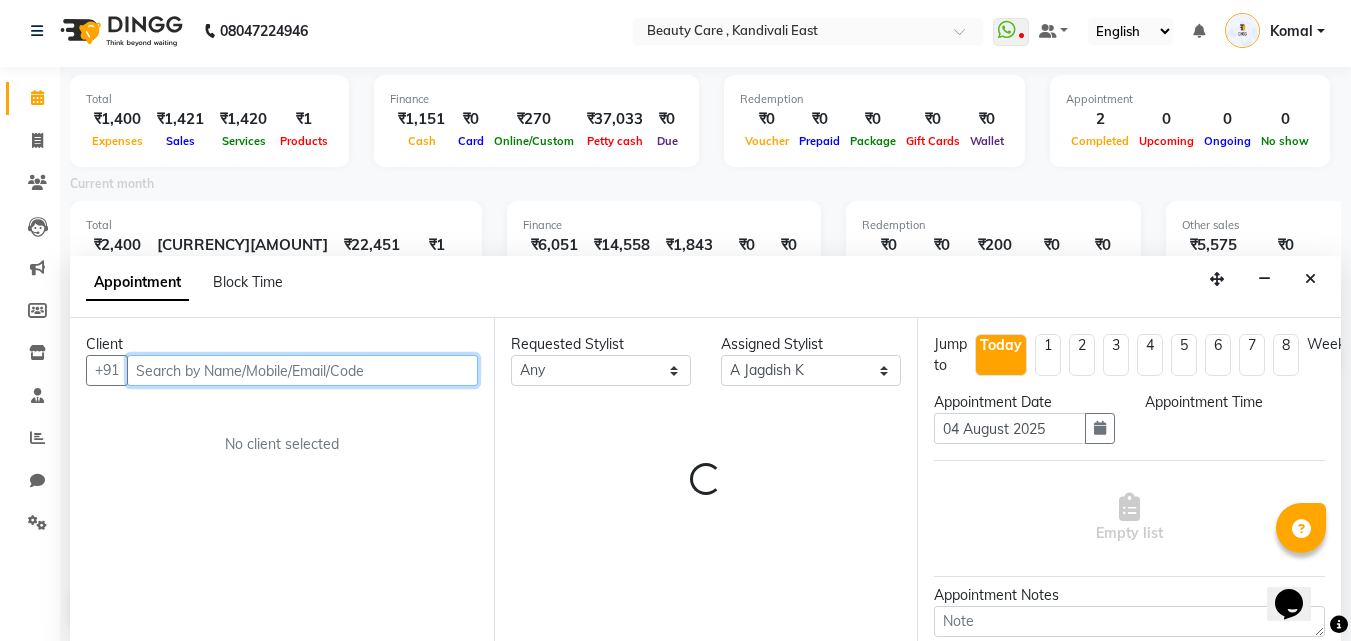 select on "780" 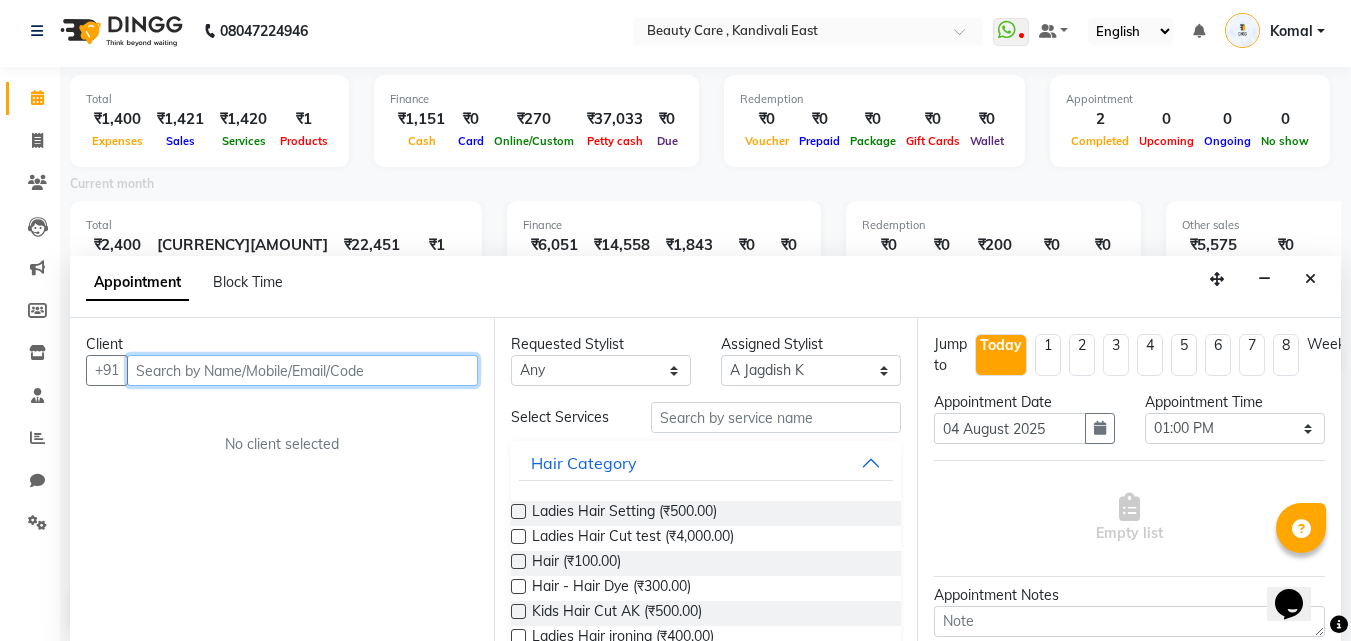 click at bounding box center (302, 370) 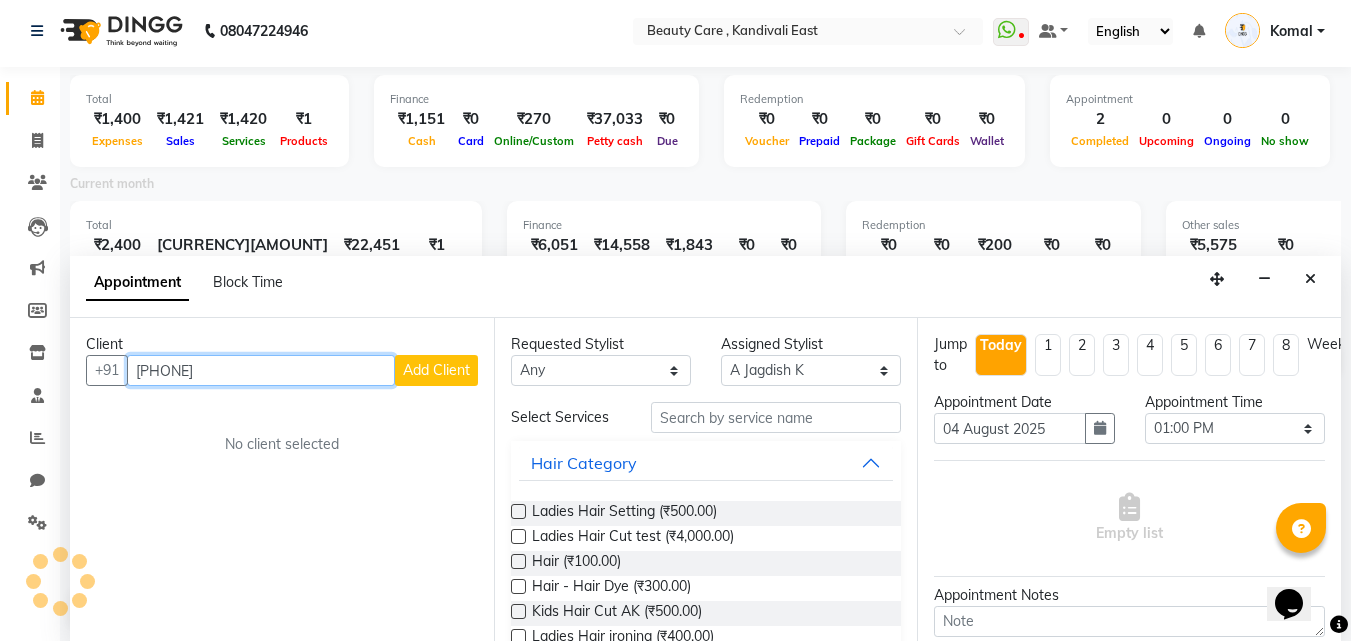 type on "[PHONE]" 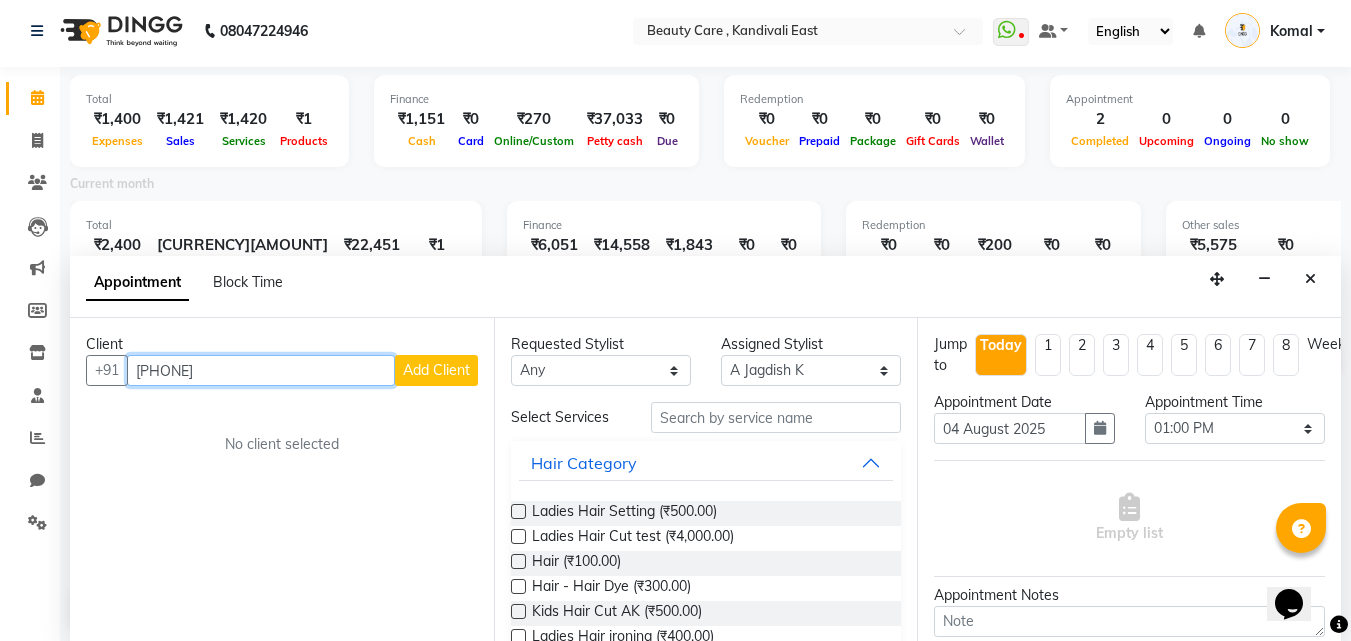 drag, startPoint x: 239, startPoint y: 375, endPoint x: 137, endPoint y: 365, distance: 102.48902 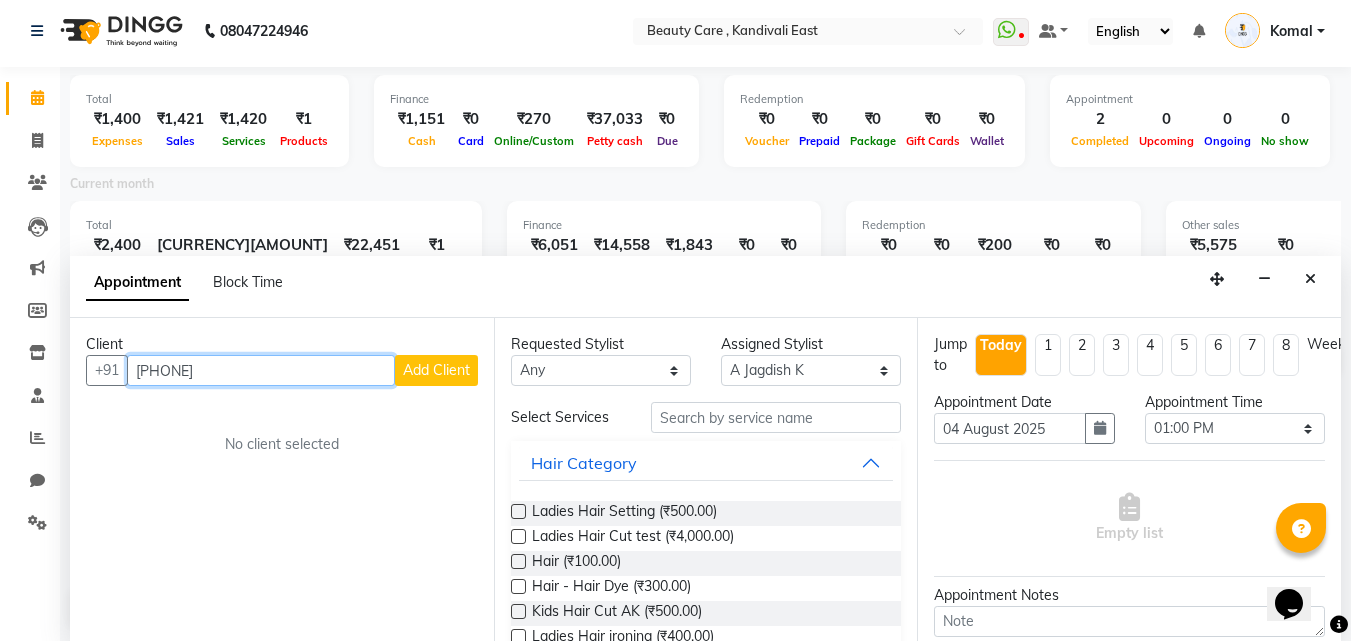 click on "[PHONE]" at bounding box center (261, 370) 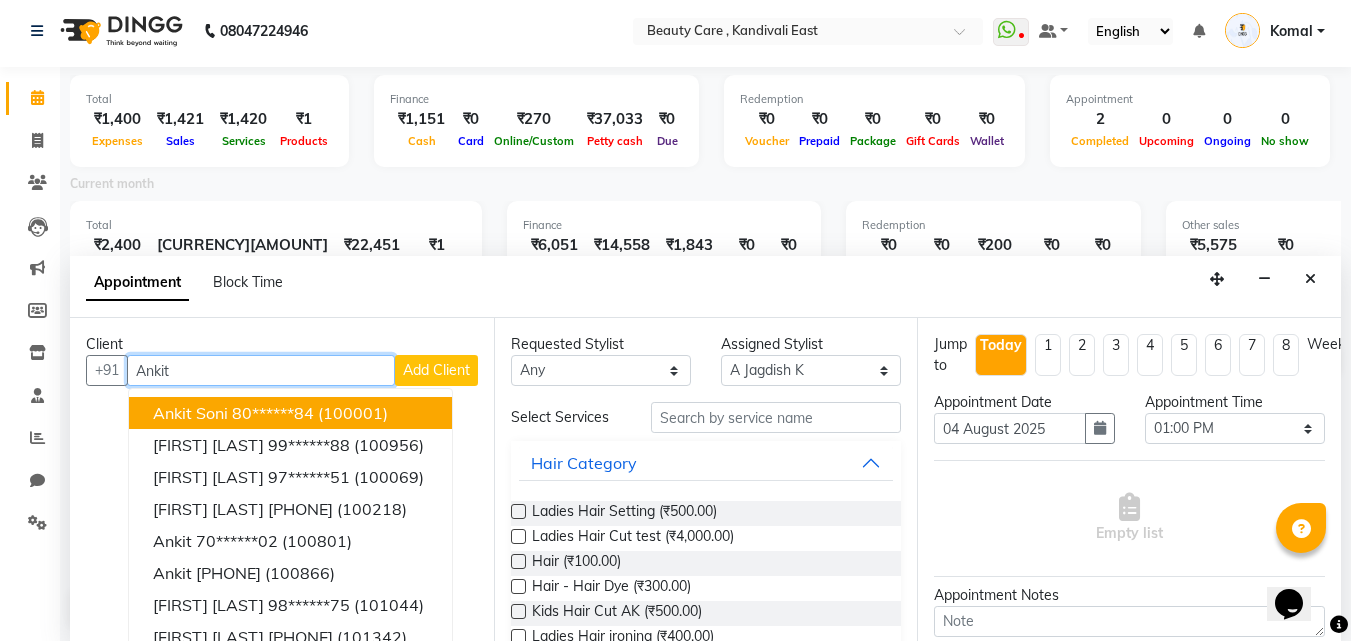 click on "80******84" at bounding box center [273, 413] 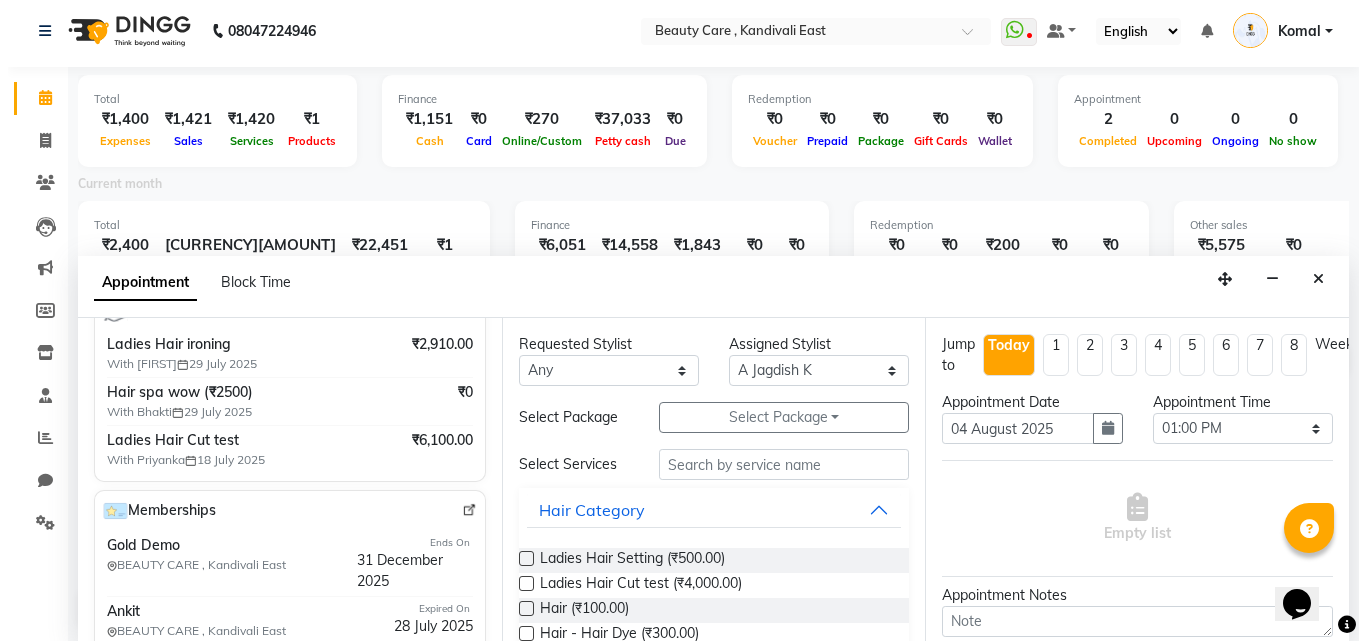 scroll, scrollTop: 0, scrollLeft: 0, axis: both 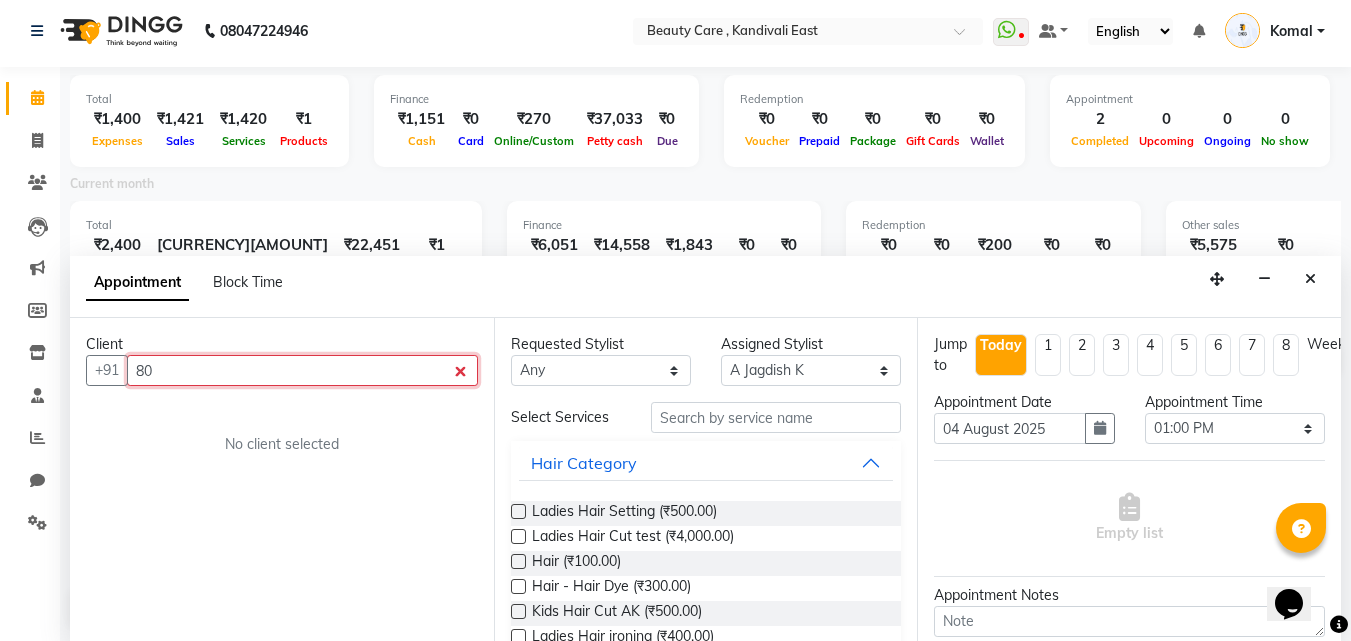 type on "8" 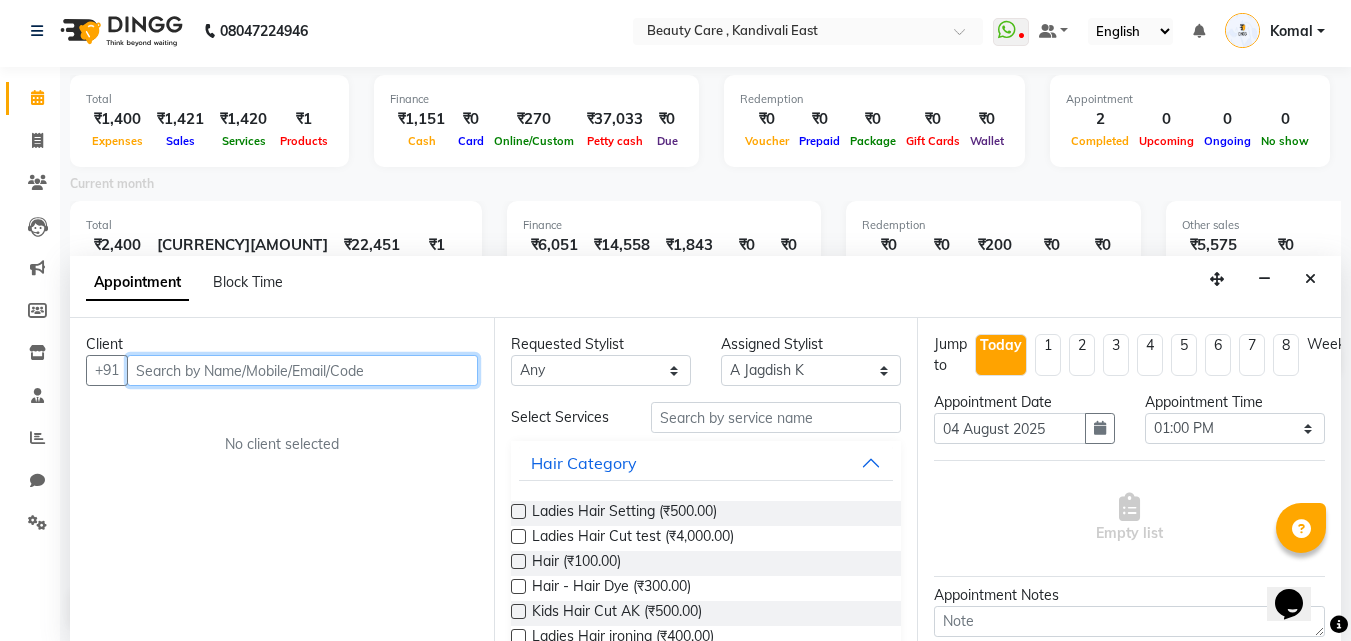 click at bounding box center (302, 370) 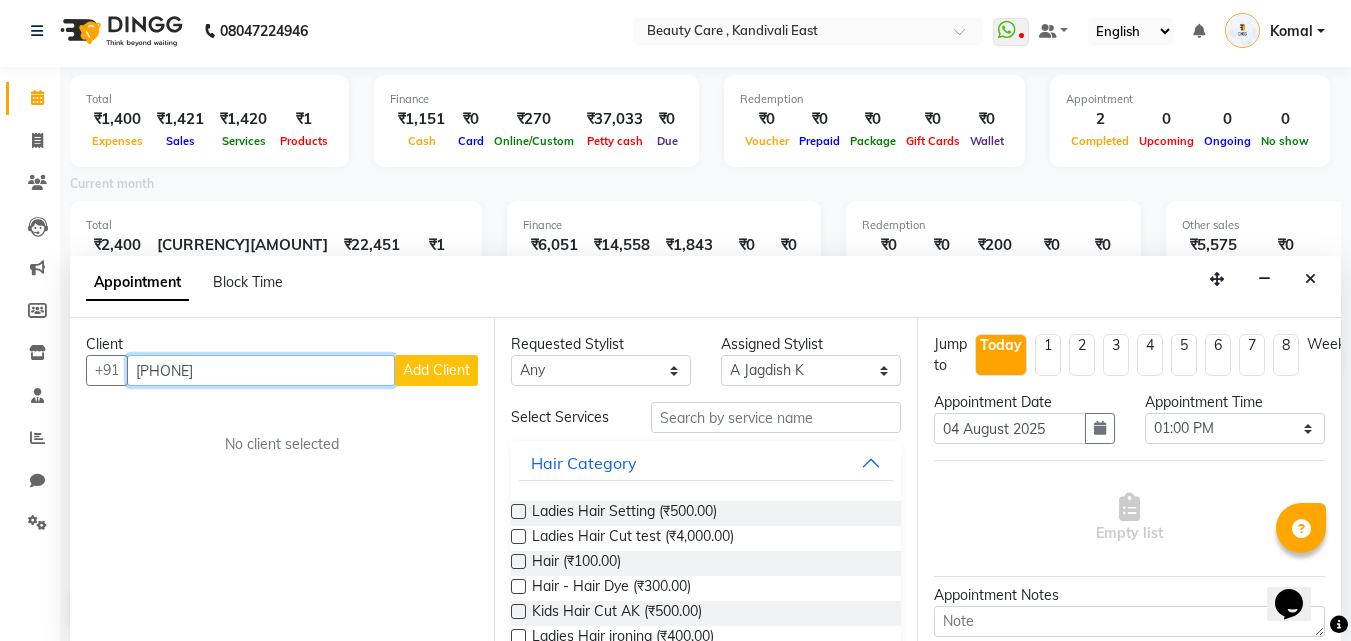 type on "[PHONE]" 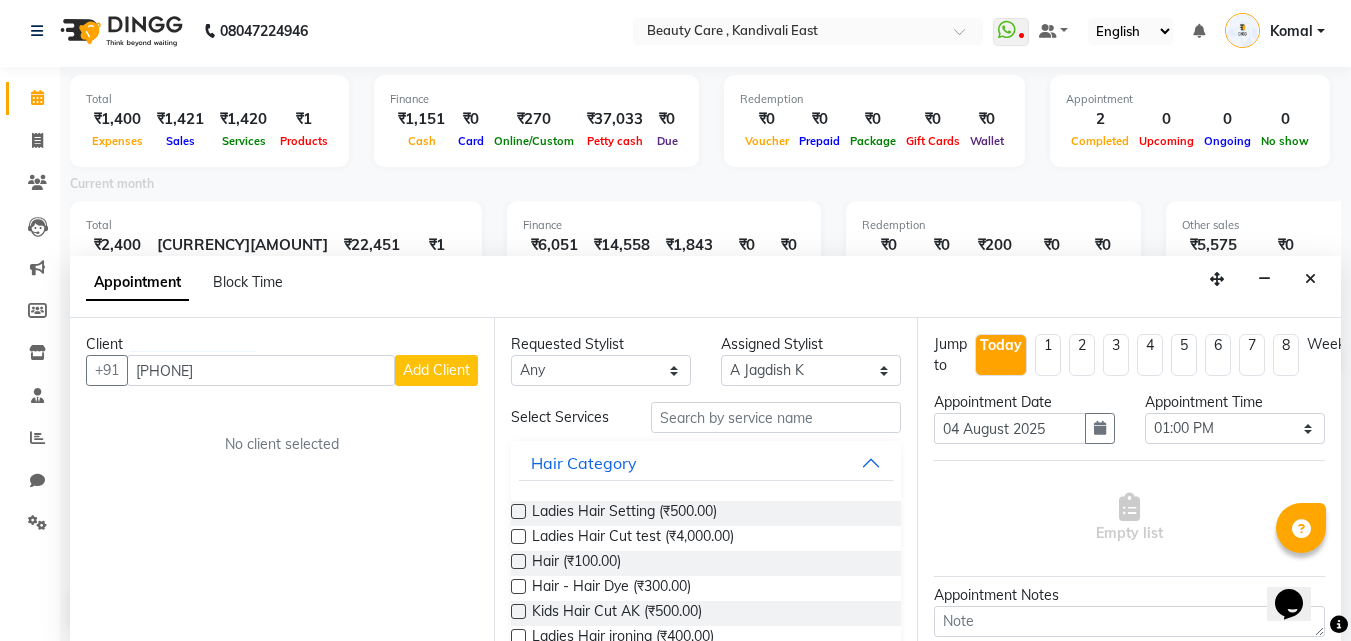click on "Add Client" at bounding box center [436, 370] 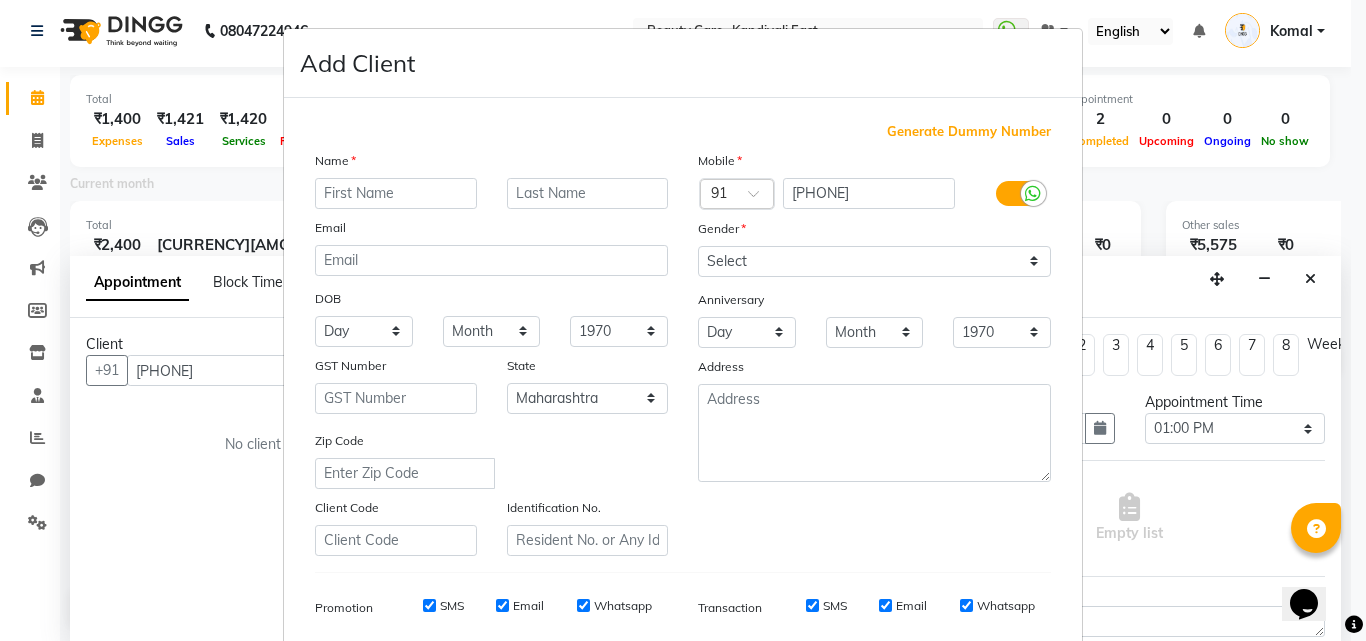 click at bounding box center [396, 193] 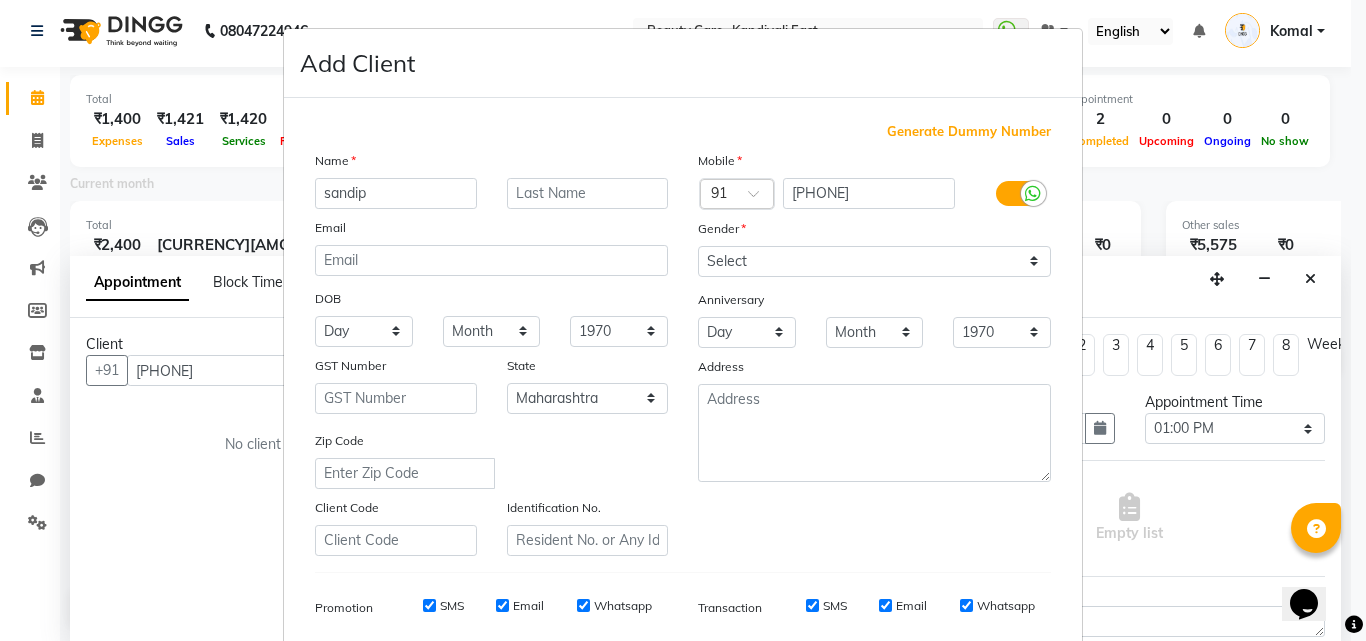 type on "sandip" 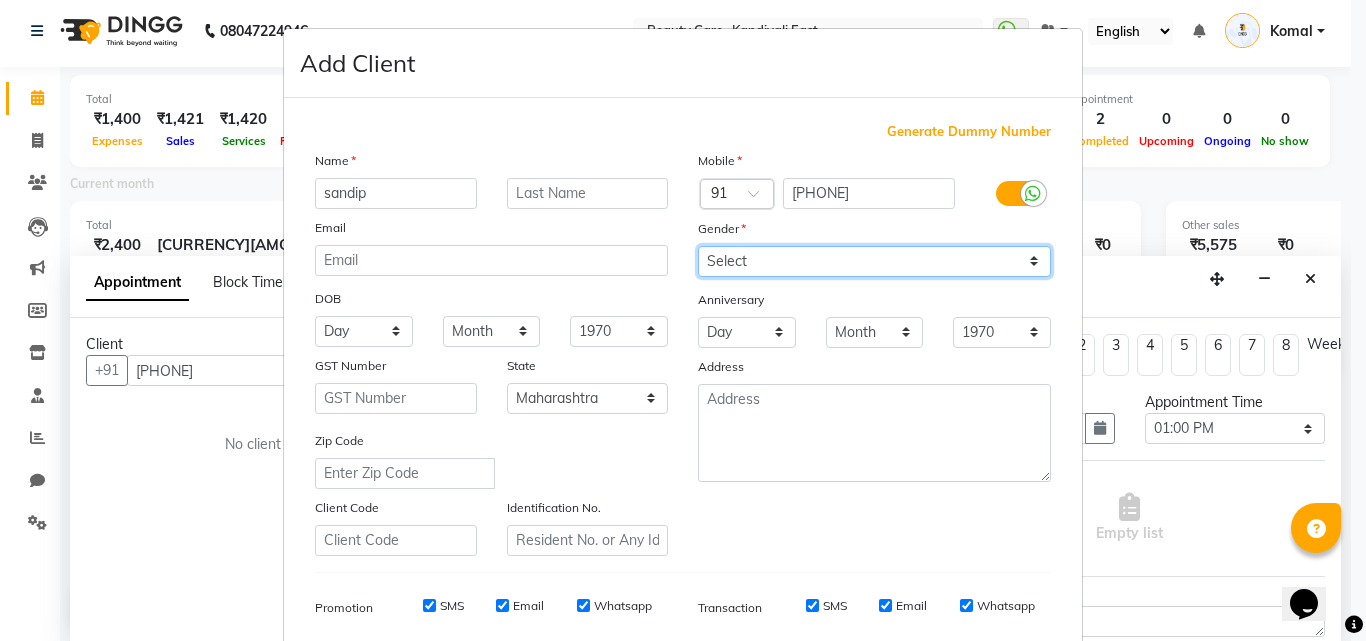click on "Select Male Female Other Prefer Not To Say" at bounding box center [874, 261] 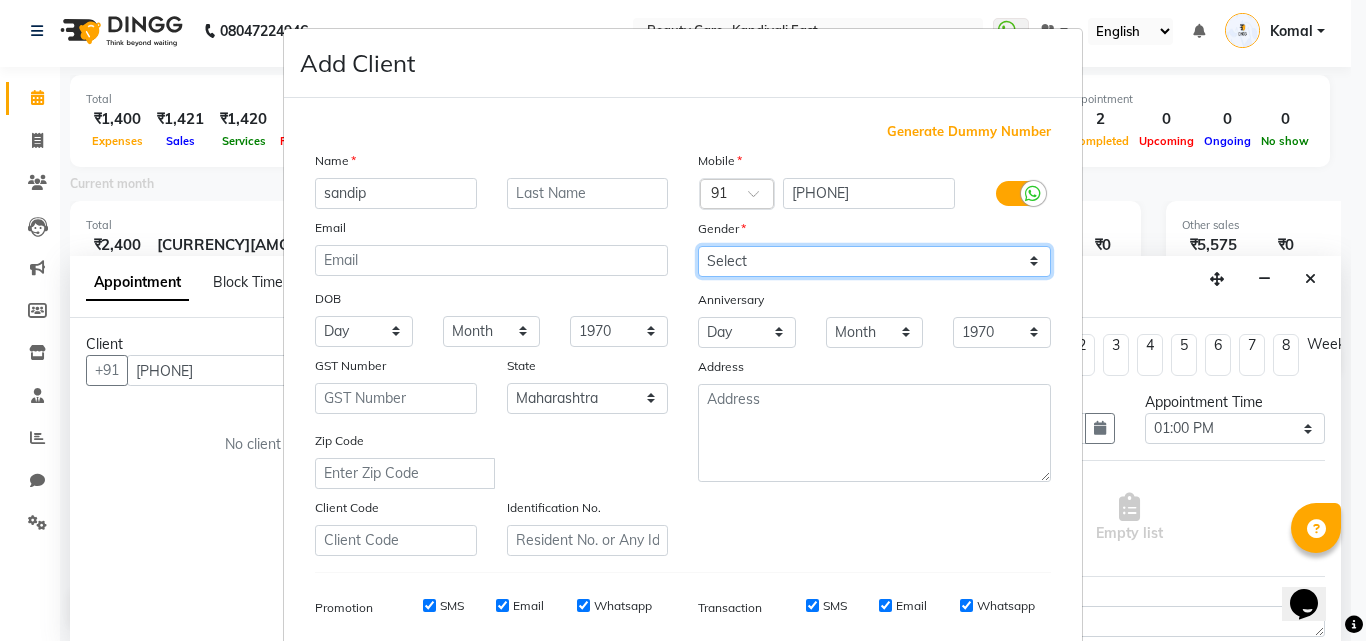 select on "male" 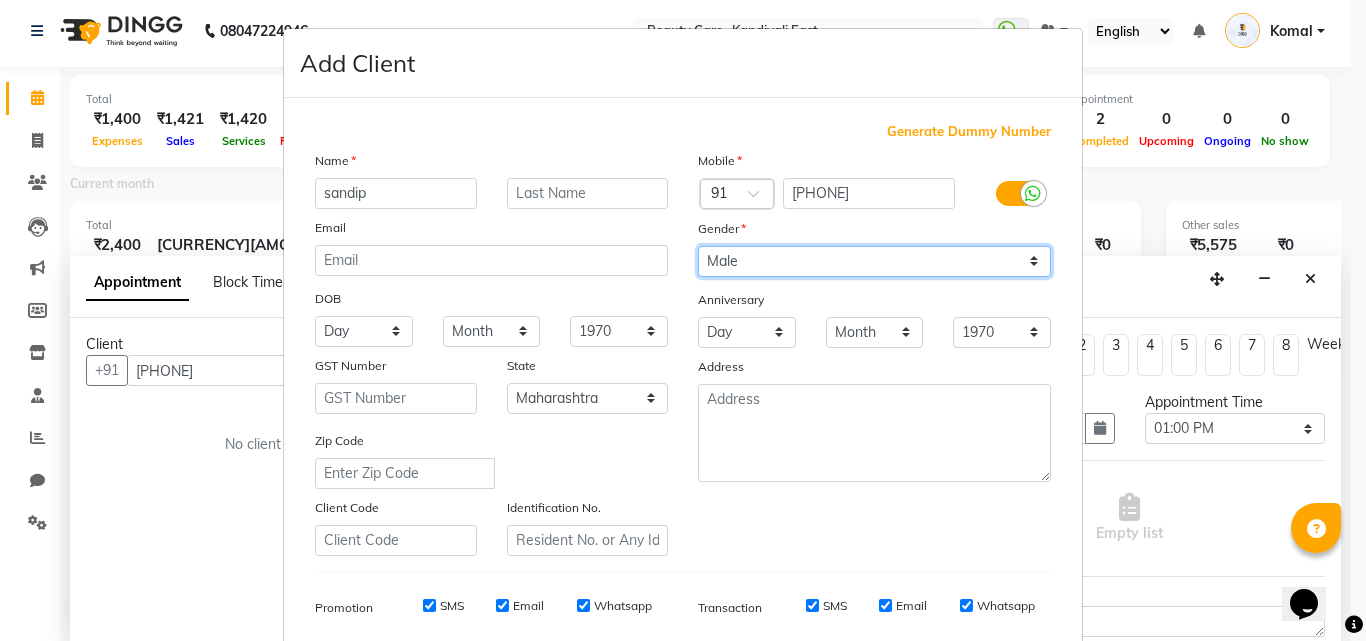 click on "Select Male Female Other Prefer Not To Say" at bounding box center [874, 261] 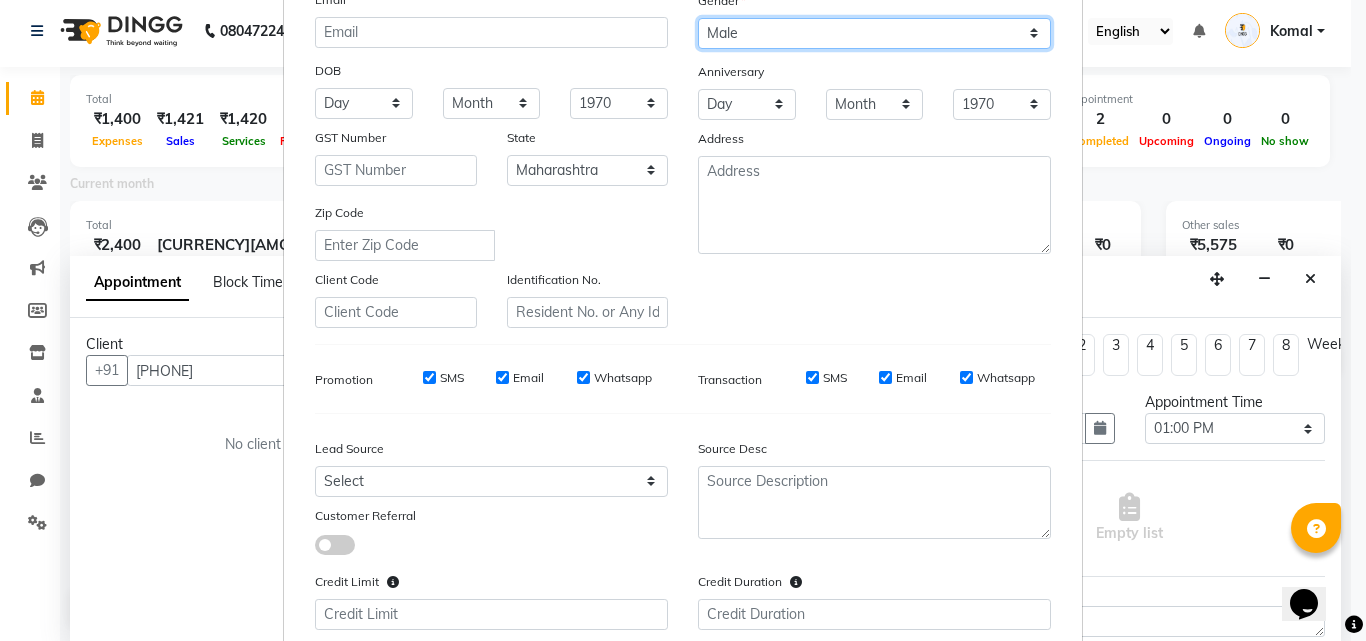 scroll, scrollTop: 357, scrollLeft: 0, axis: vertical 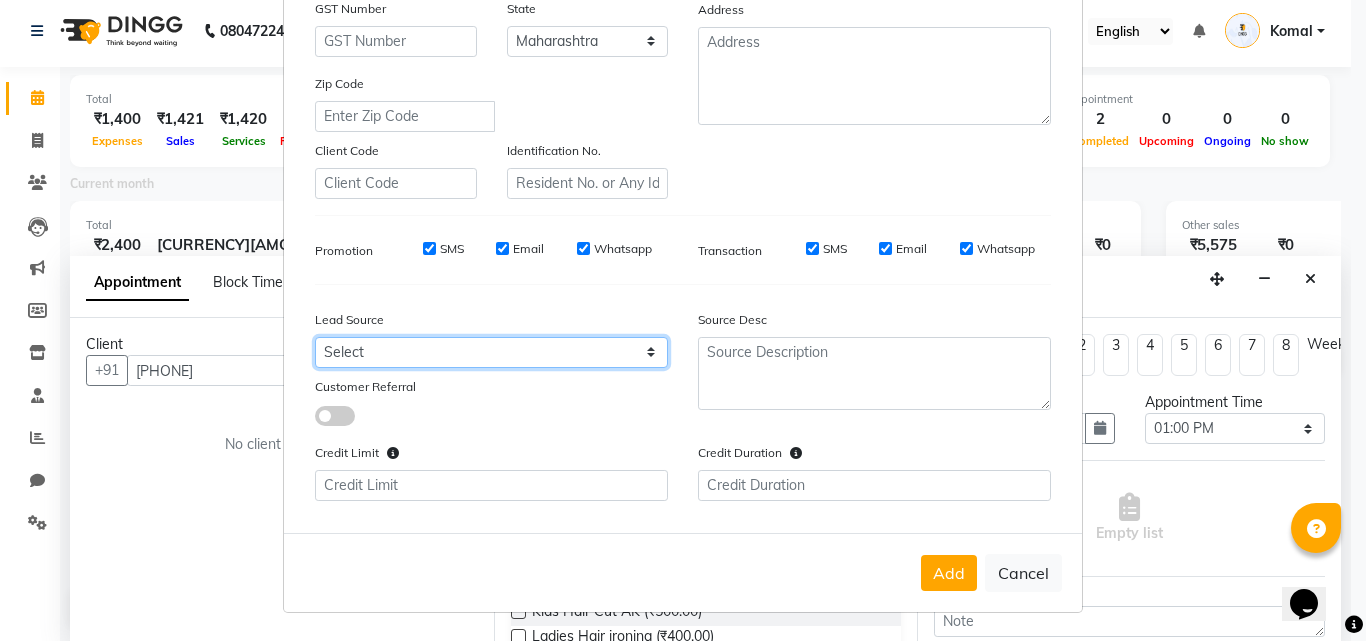 click on "Select Walk-in Internet Friend Word of Mouth Advertisement Facebook Justdial Google Other Direct Call Instagram Chat Website Repeated WedmeGood Referral Signage Newspaper Ad CRM Chat Bot IVR Call WhatsApp Curlin YouTube" at bounding box center [491, 352] 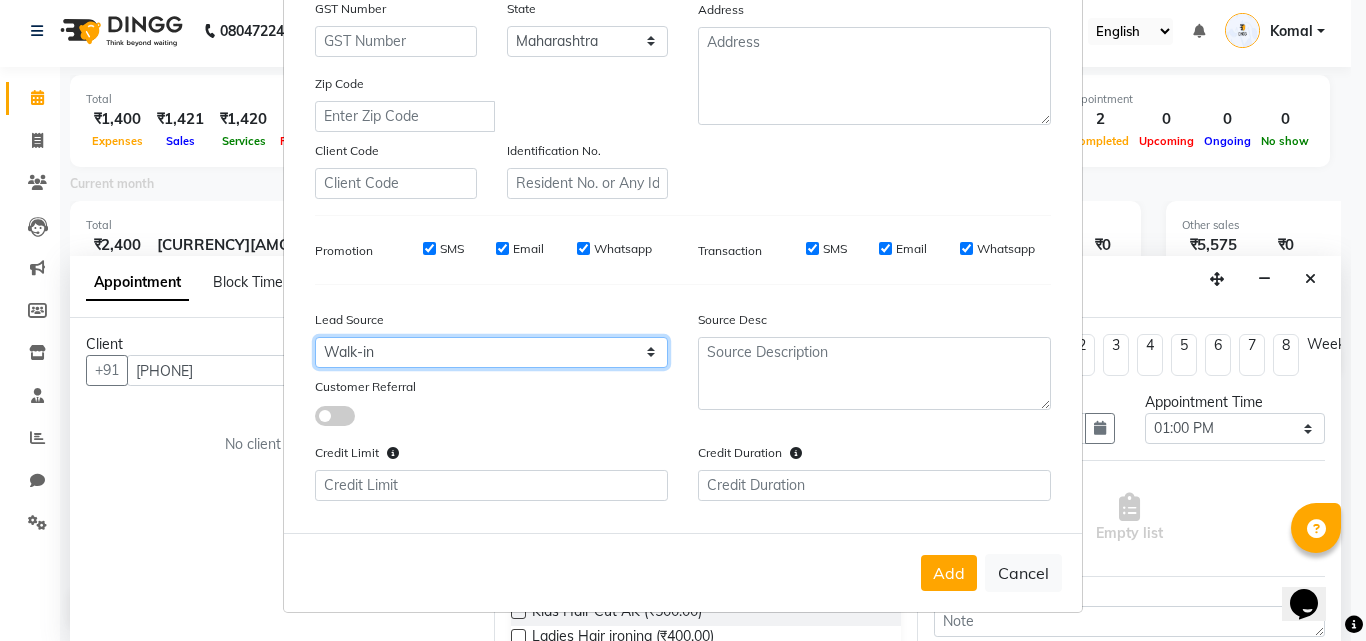 click on "Select Walk-in Internet Friend Word of Mouth Advertisement Facebook Justdial Google Other Direct Call Instagram Chat Website Repeated WedmeGood Referral Signage Newspaper Ad CRM Chat Bot IVR Call WhatsApp Curlin YouTube" at bounding box center [491, 352] 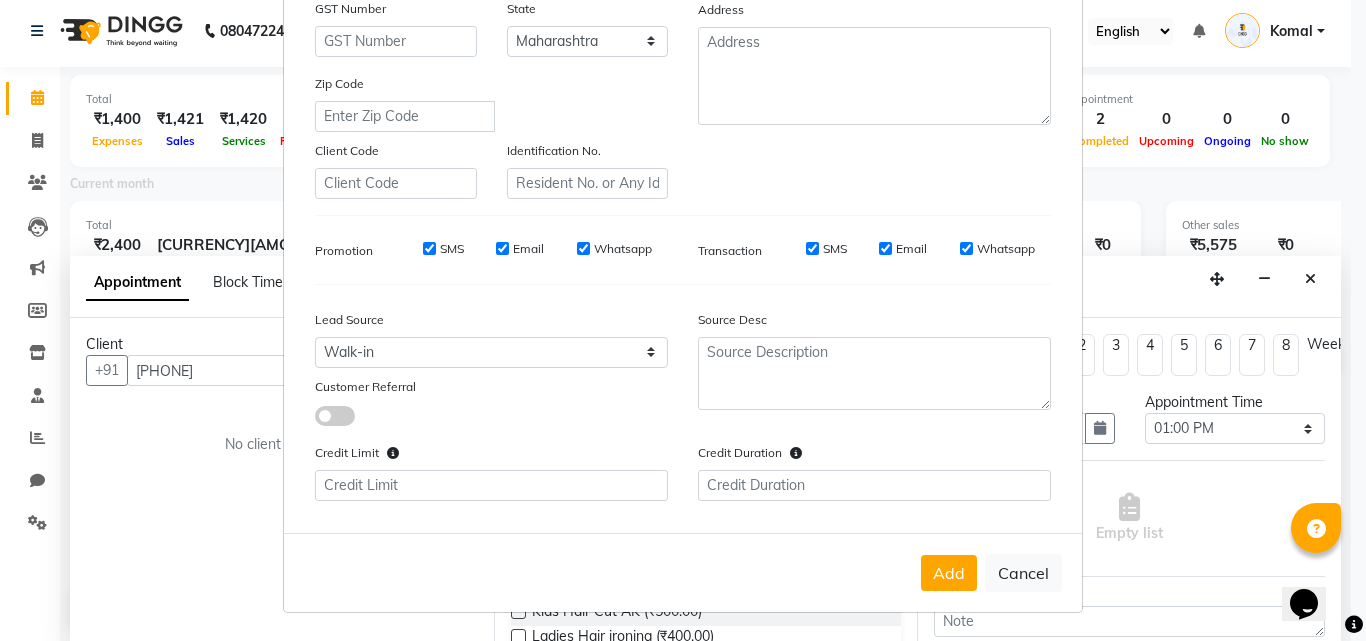 click at bounding box center [335, 416] 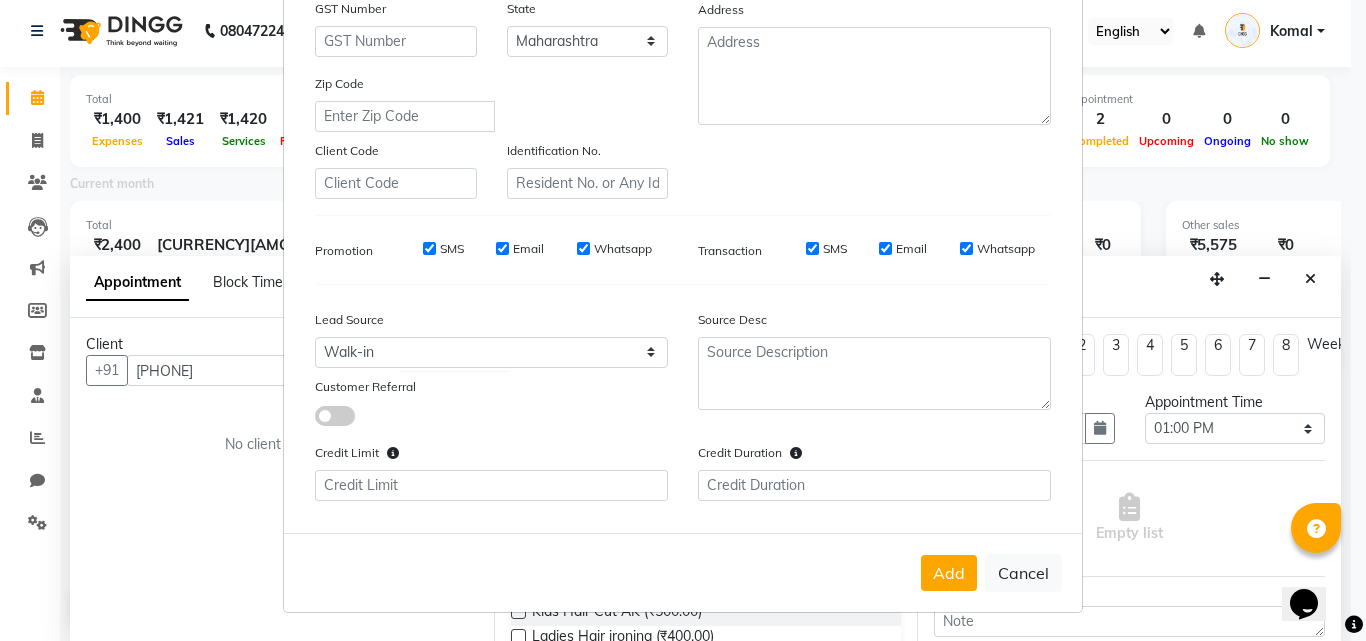 click at bounding box center [315, 419] 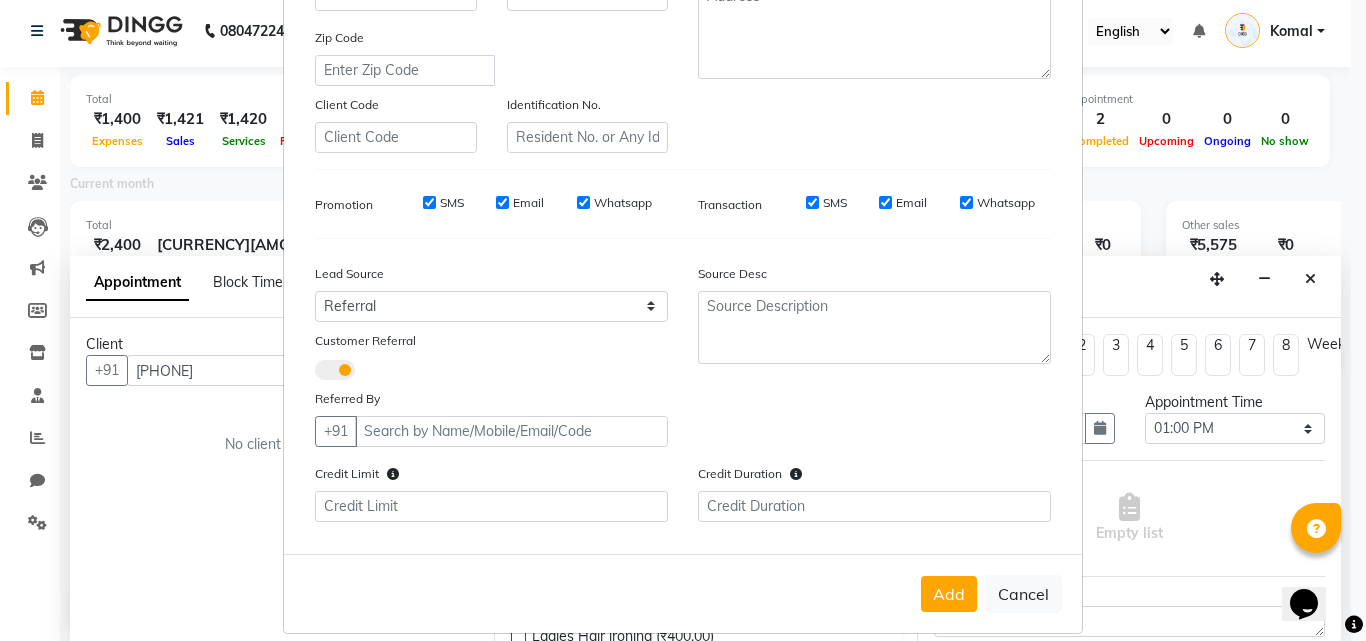 scroll, scrollTop: 424, scrollLeft: 0, axis: vertical 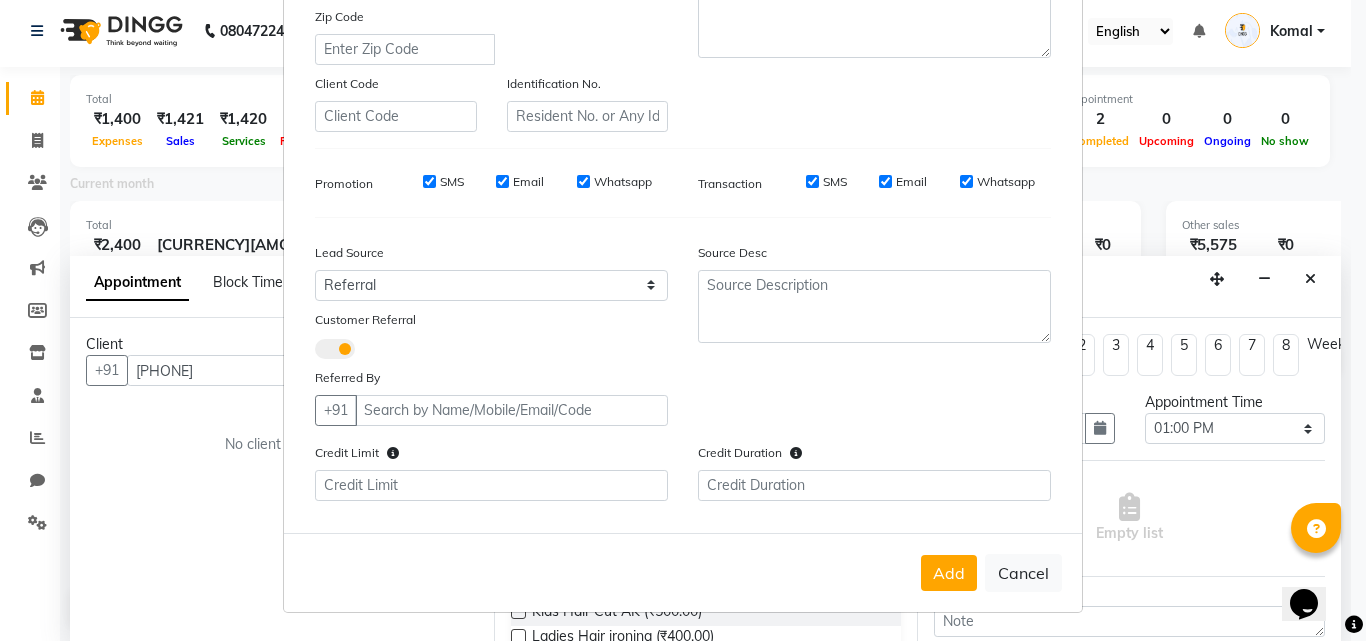 click at bounding box center [335, 349] 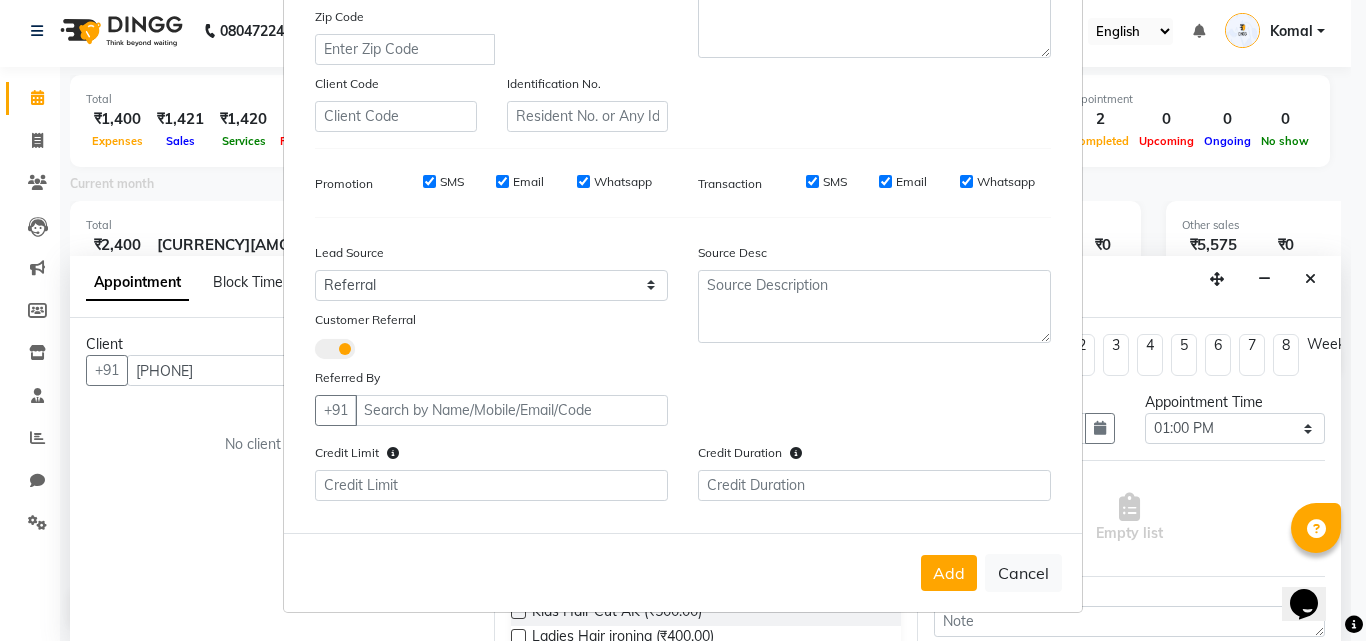 click at bounding box center [315, 352] 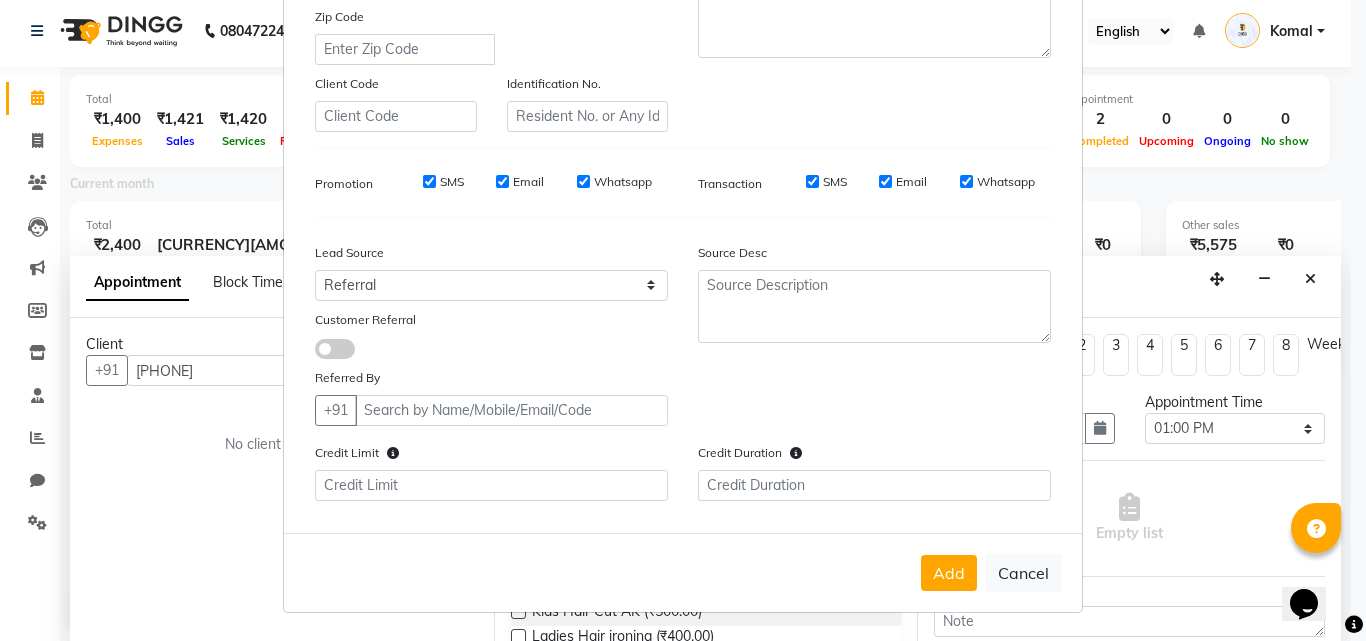 select on "null" 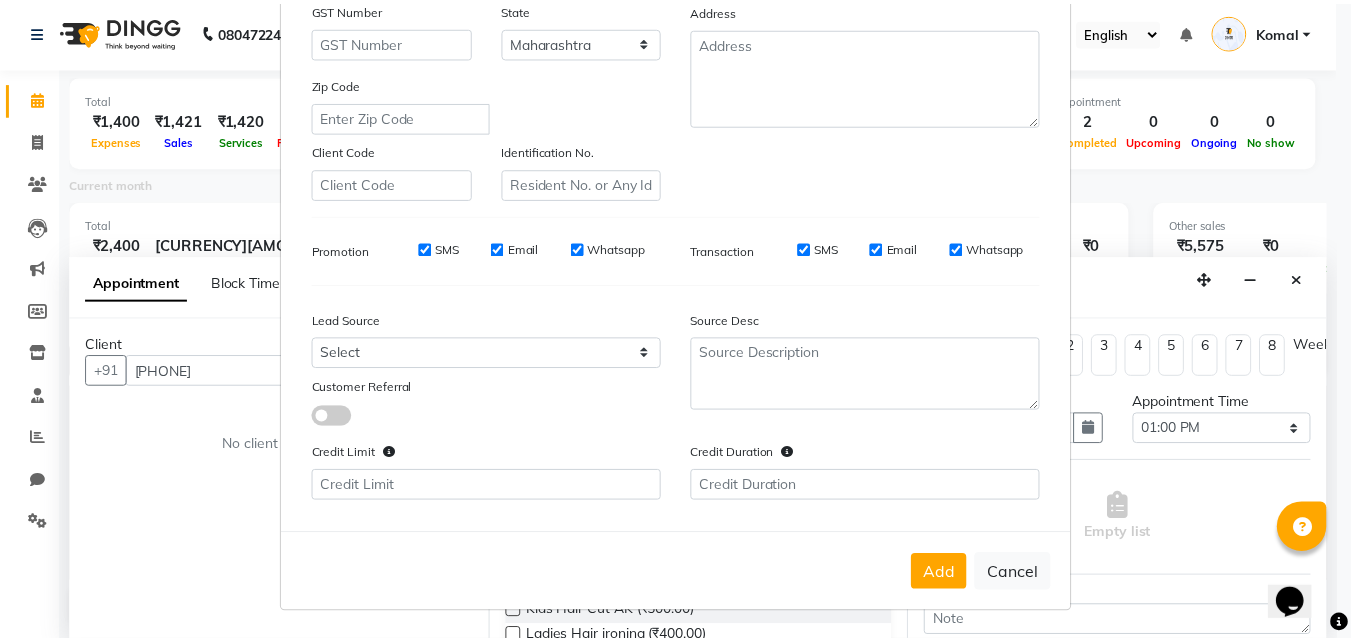 scroll, scrollTop: 357, scrollLeft: 0, axis: vertical 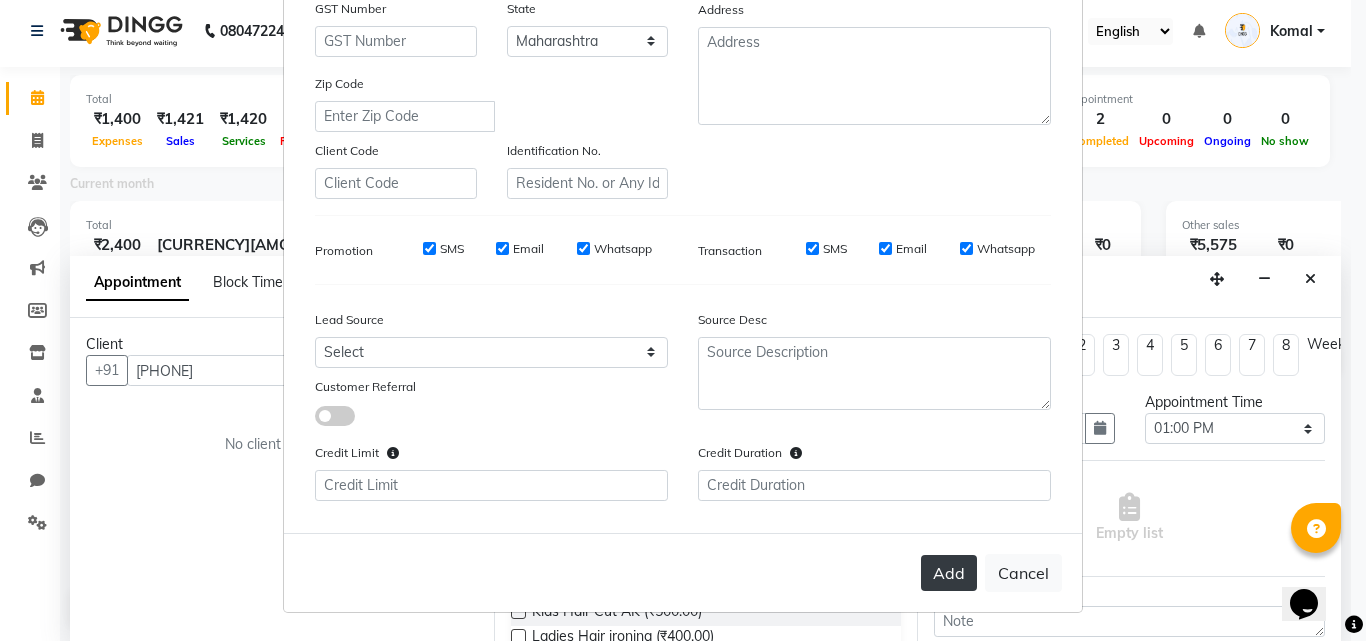 click on "Add" at bounding box center (949, 573) 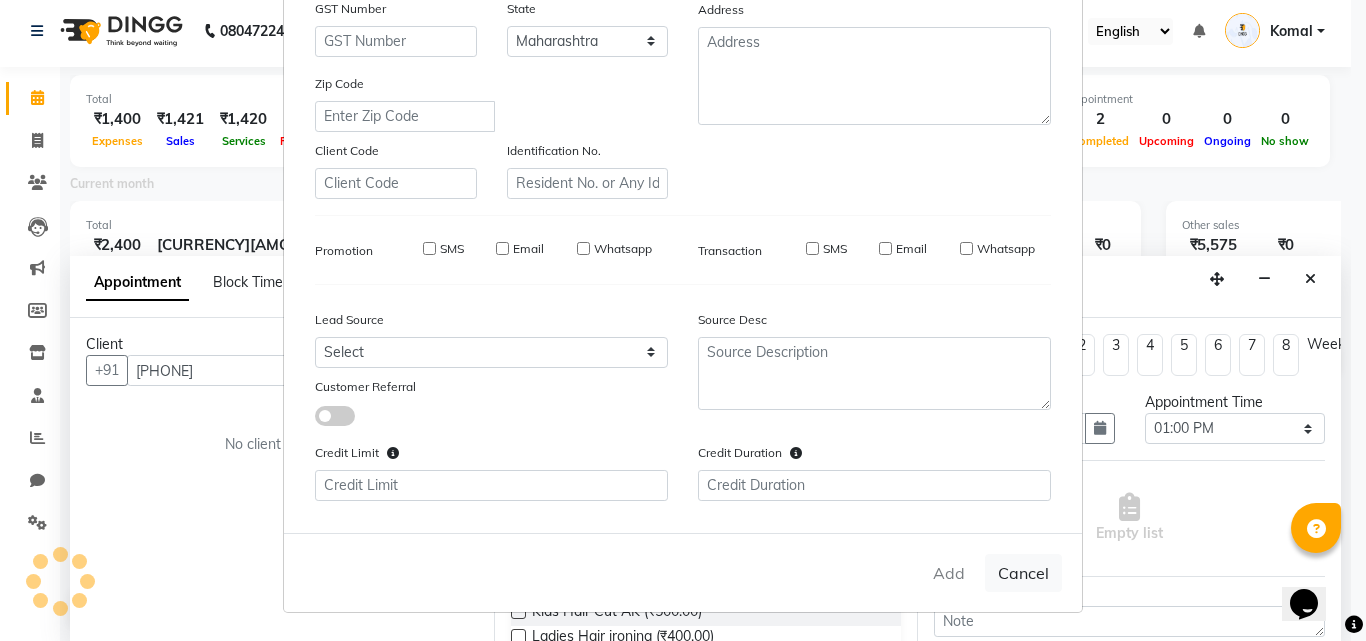 type on "[PHONE]" 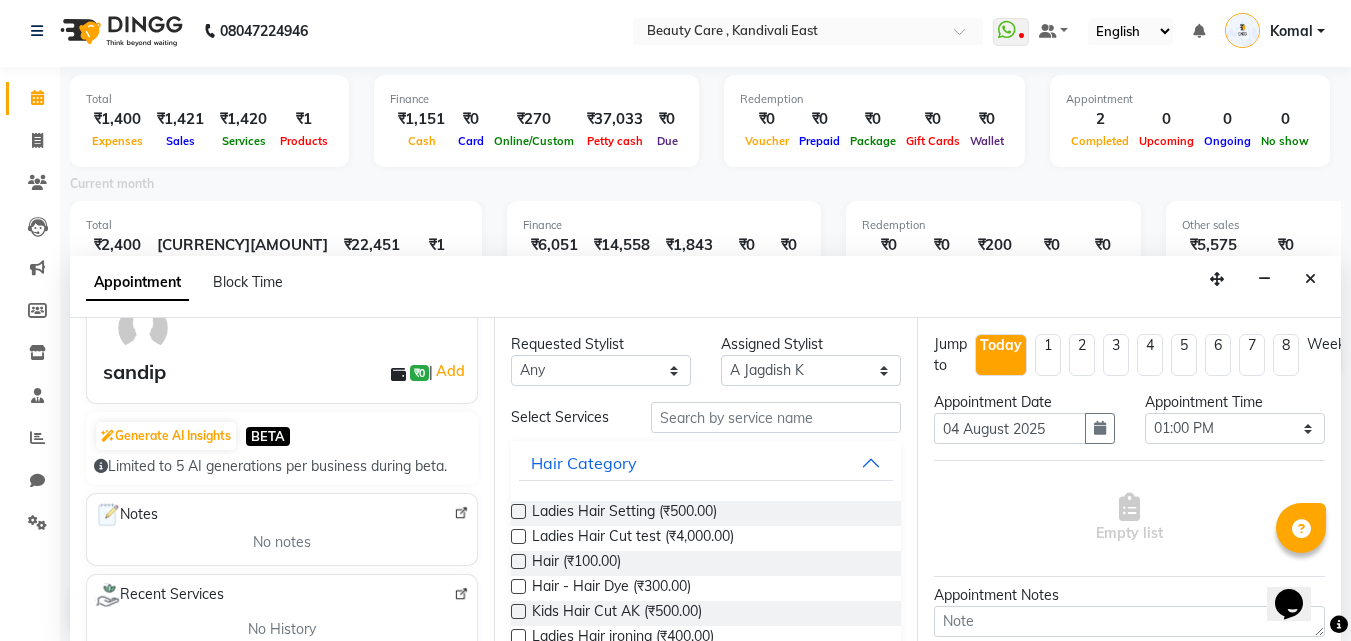 scroll, scrollTop: 0, scrollLeft: 0, axis: both 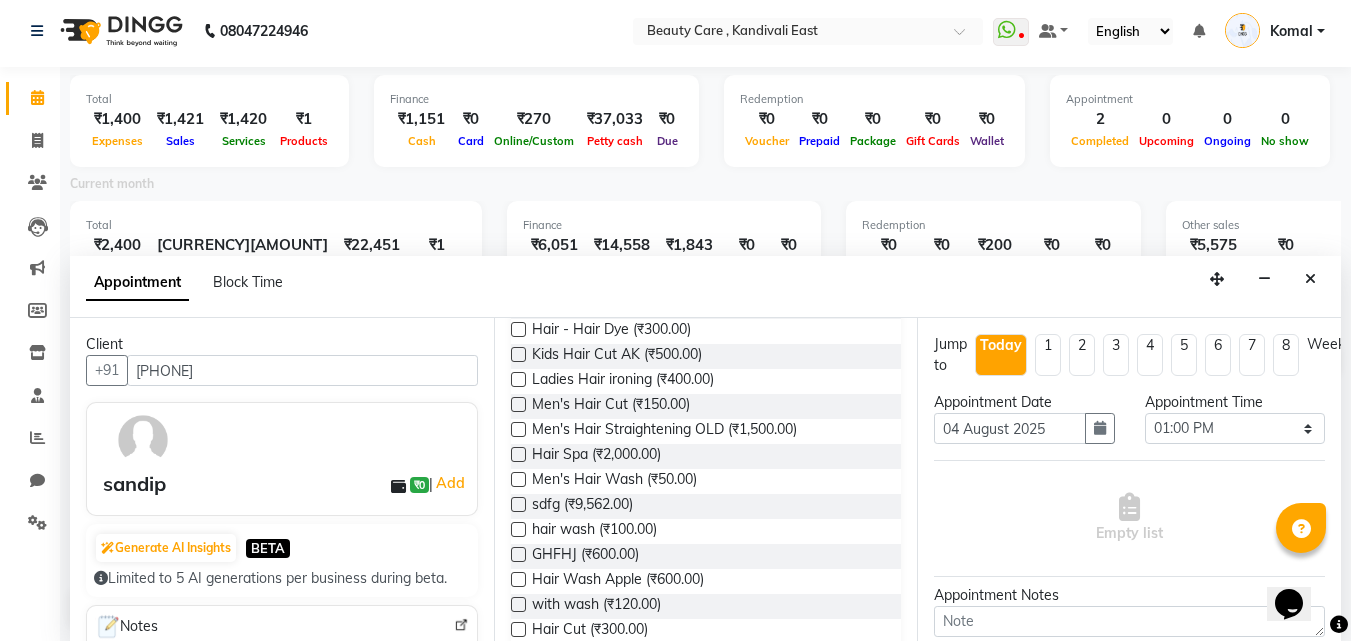 click at bounding box center (518, 404) 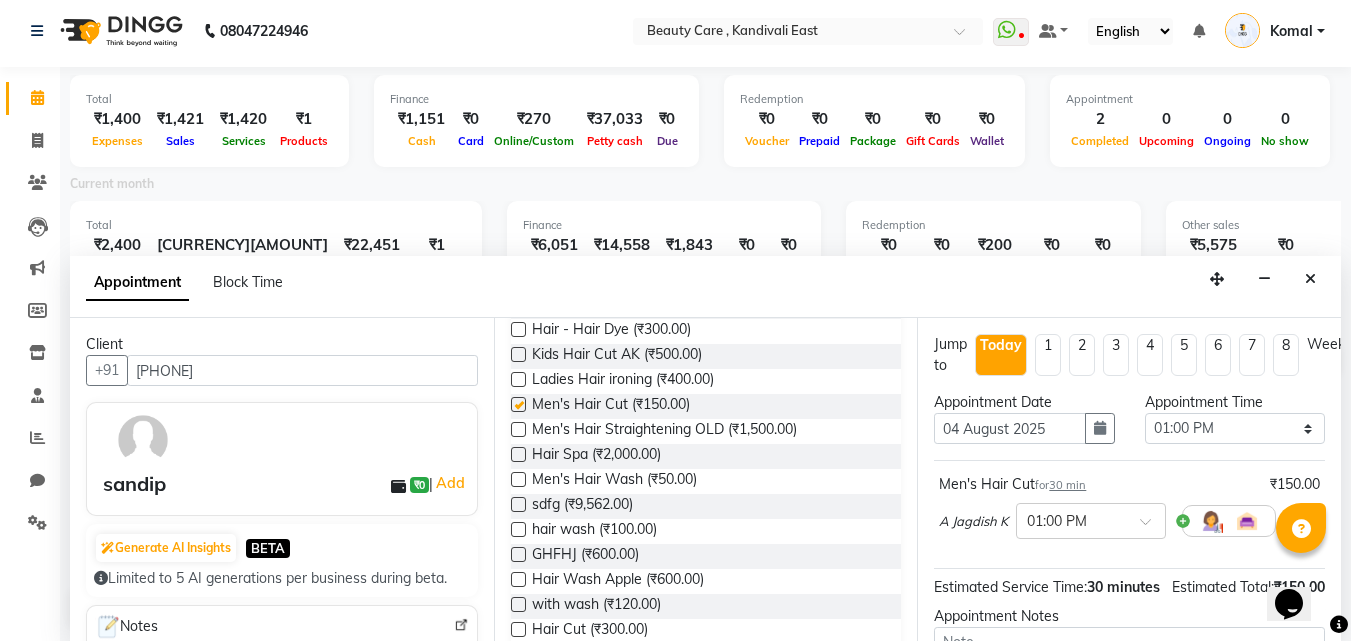 checkbox on "false" 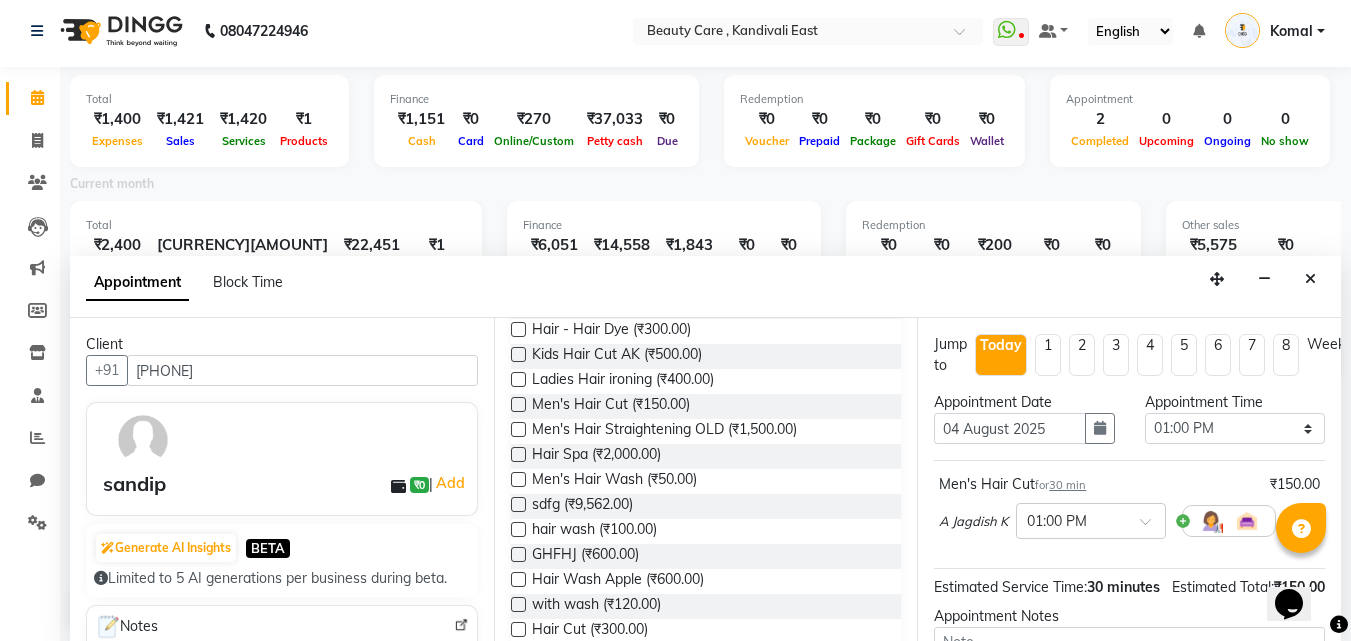 scroll, scrollTop: 239, scrollLeft: 0, axis: vertical 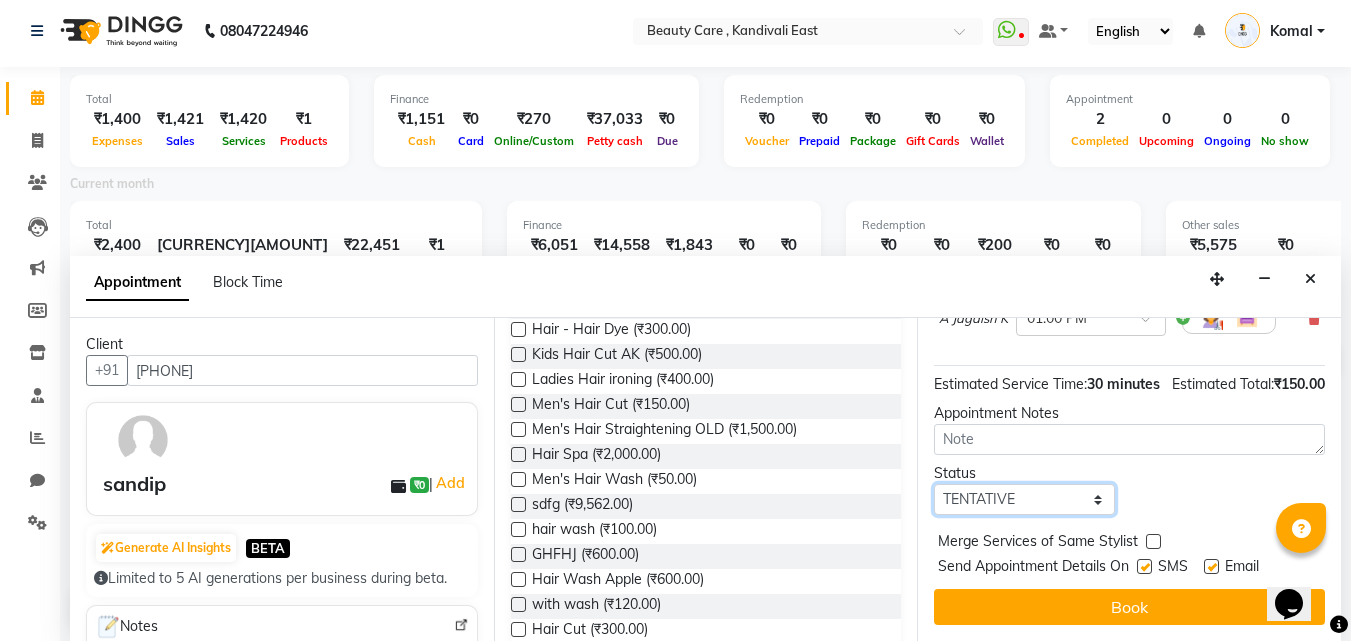 click on "Select TENTATIVE CONFIRM CHECK-IN UPCOMING" at bounding box center [1024, 499] 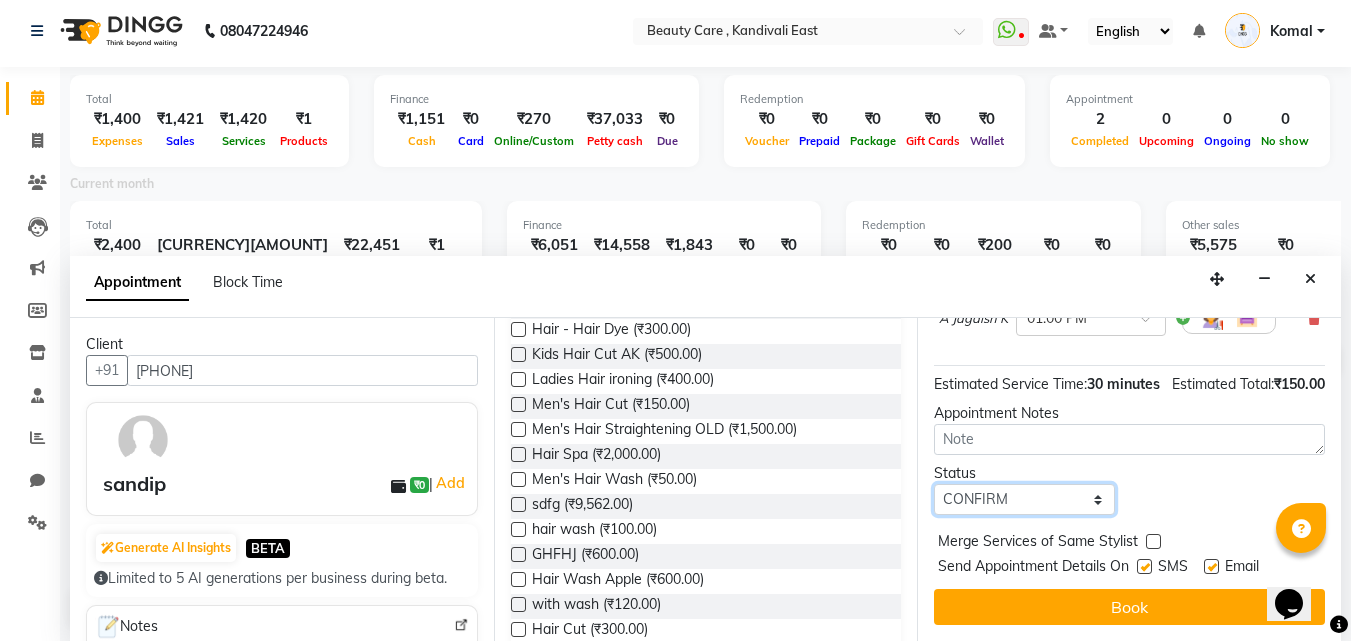 click on "Select TENTATIVE CONFIRM CHECK-IN UPCOMING" at bounding box center (1024, 499) 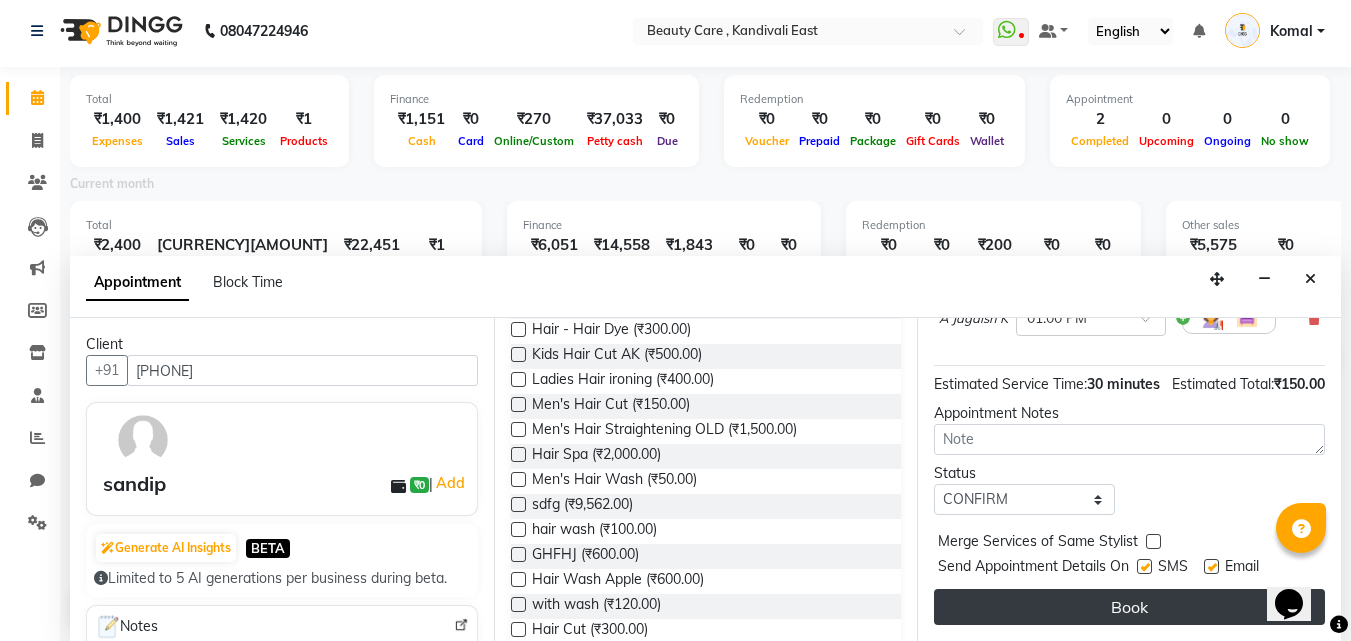 click on "Book" at bounding box center (1129, 607) 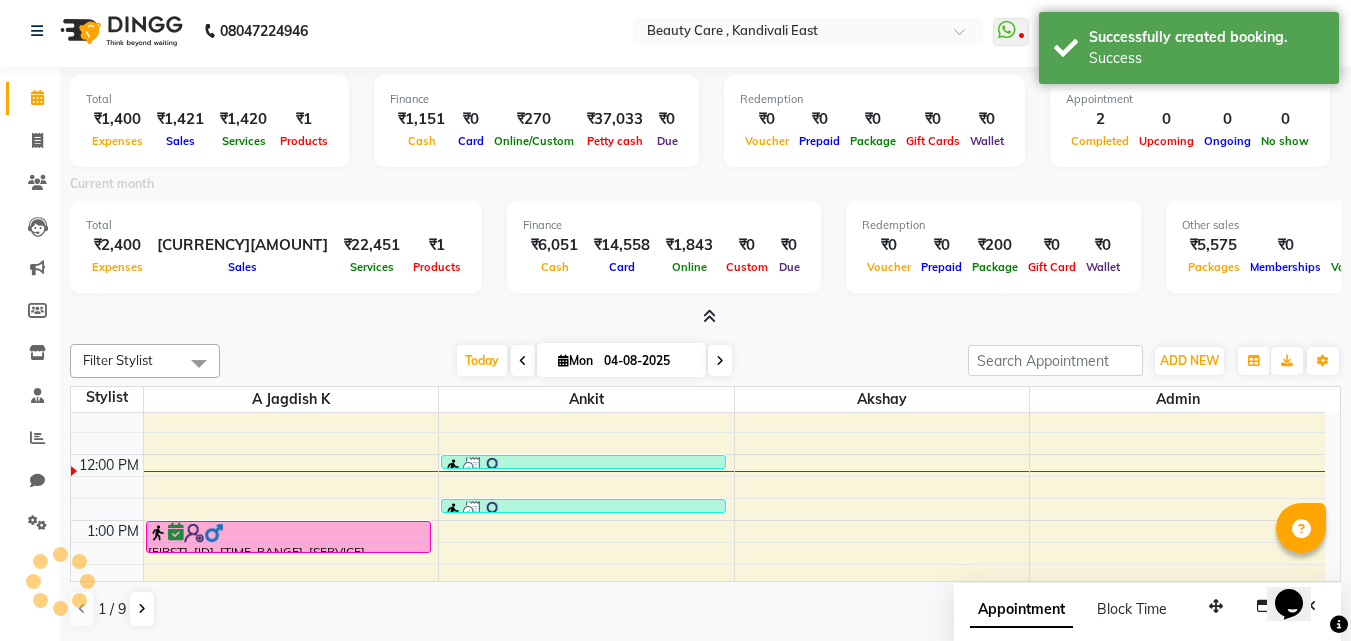 scroll, scrollTop: 0, scrollLeft: 0, axis: both 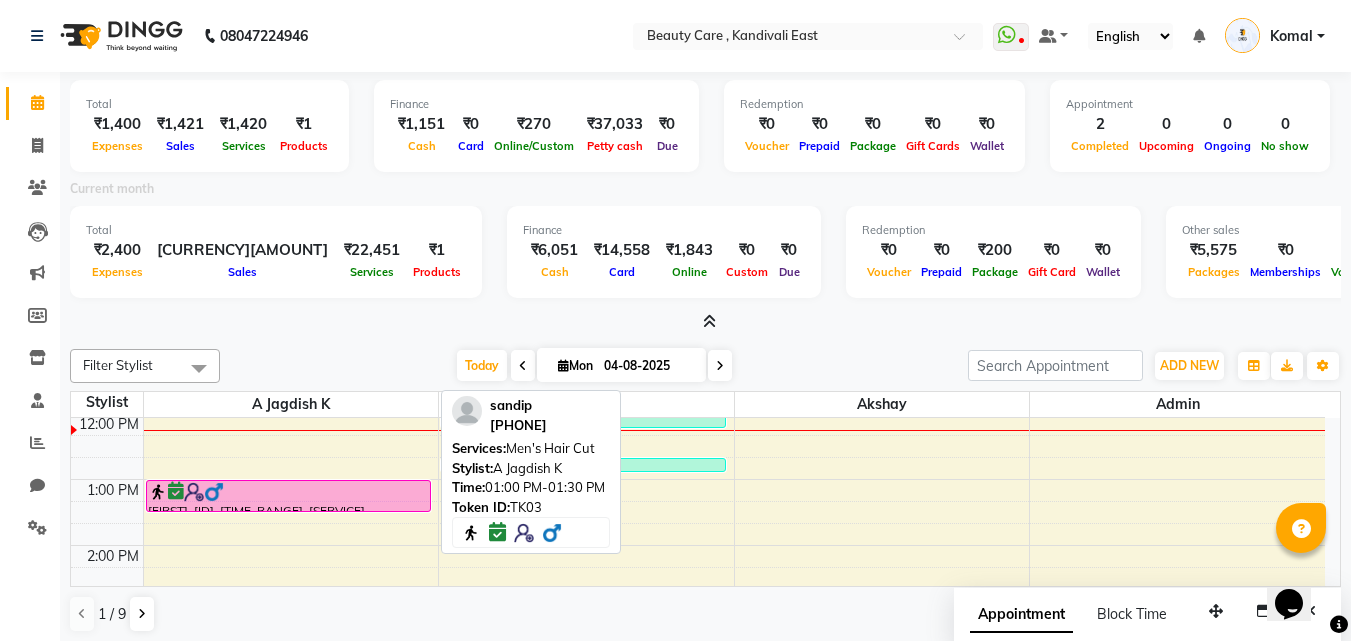 click at bounding box center (288, 492) 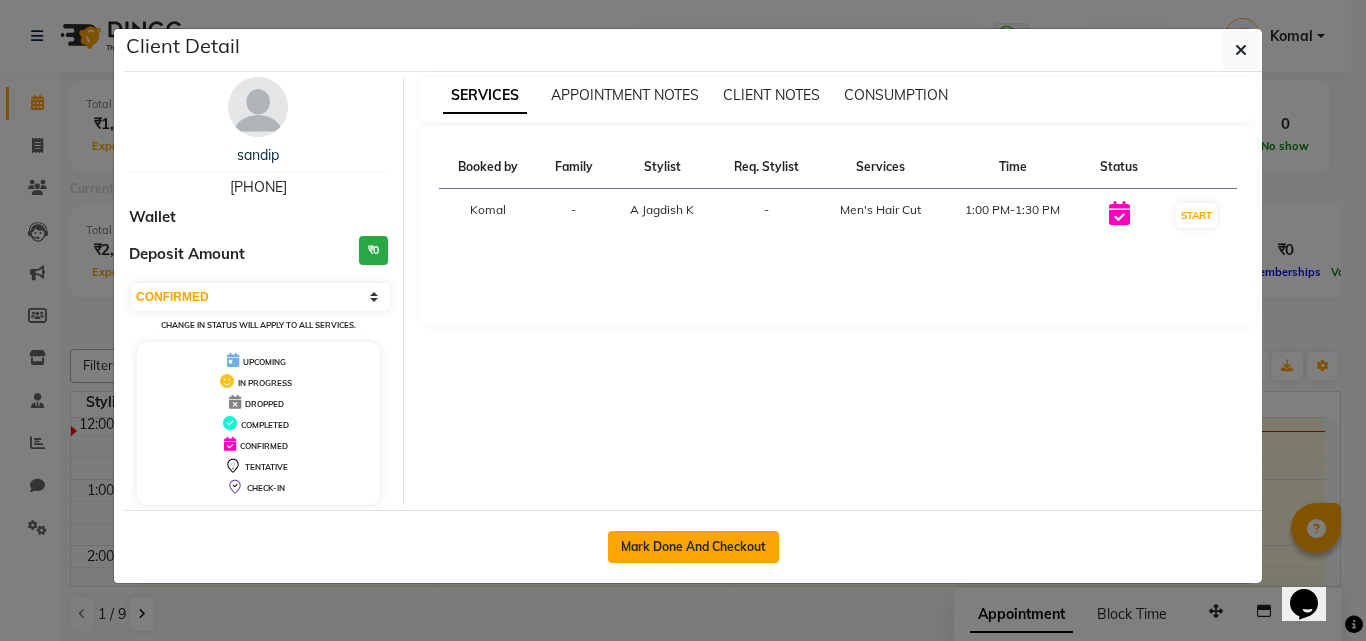 click on "Mark Done And Checkout" 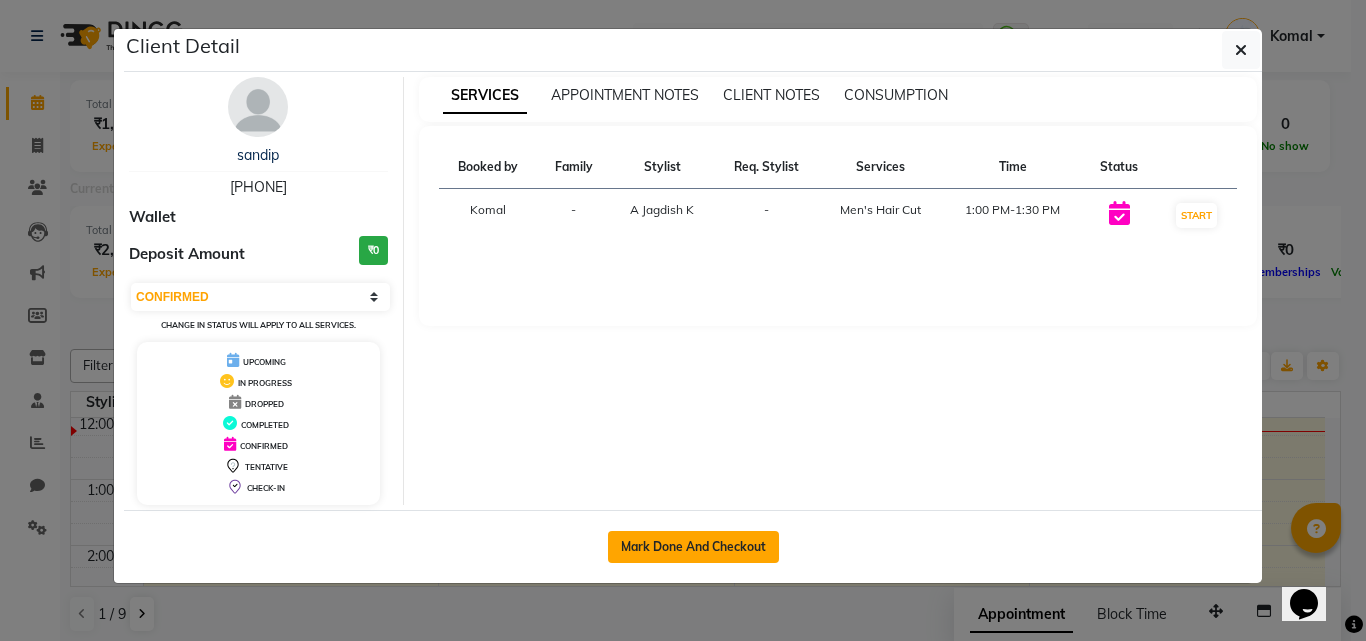 select on "service" 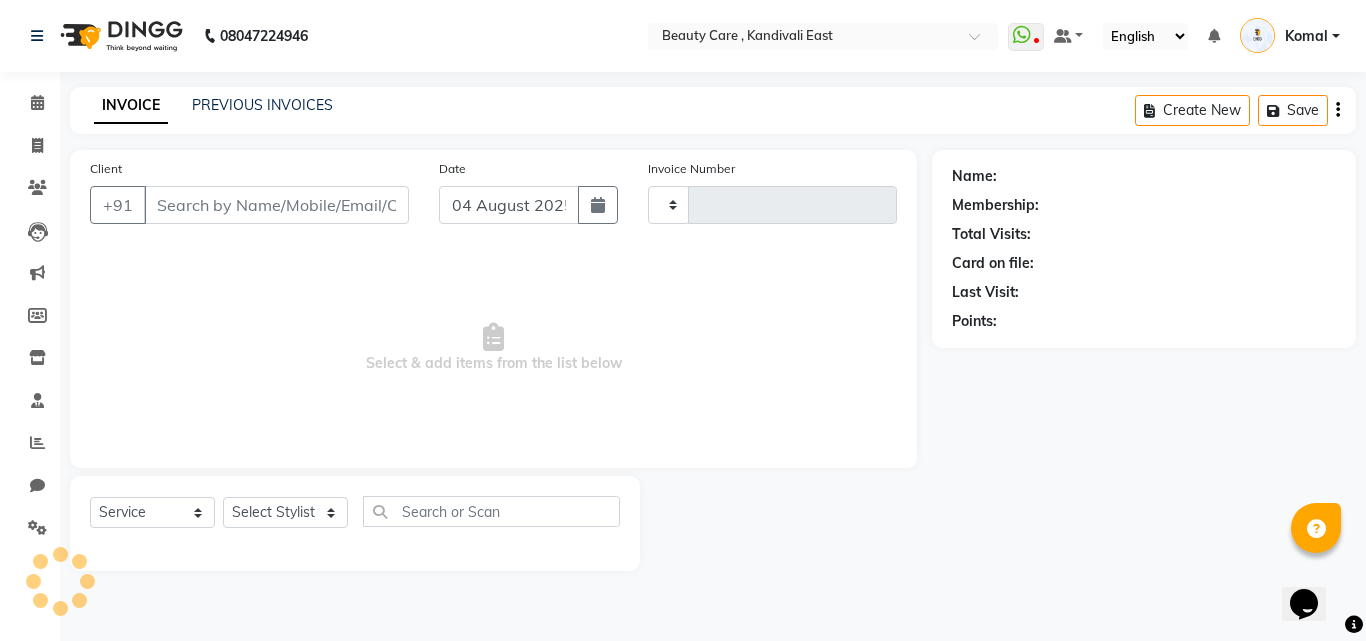 type on "2338" 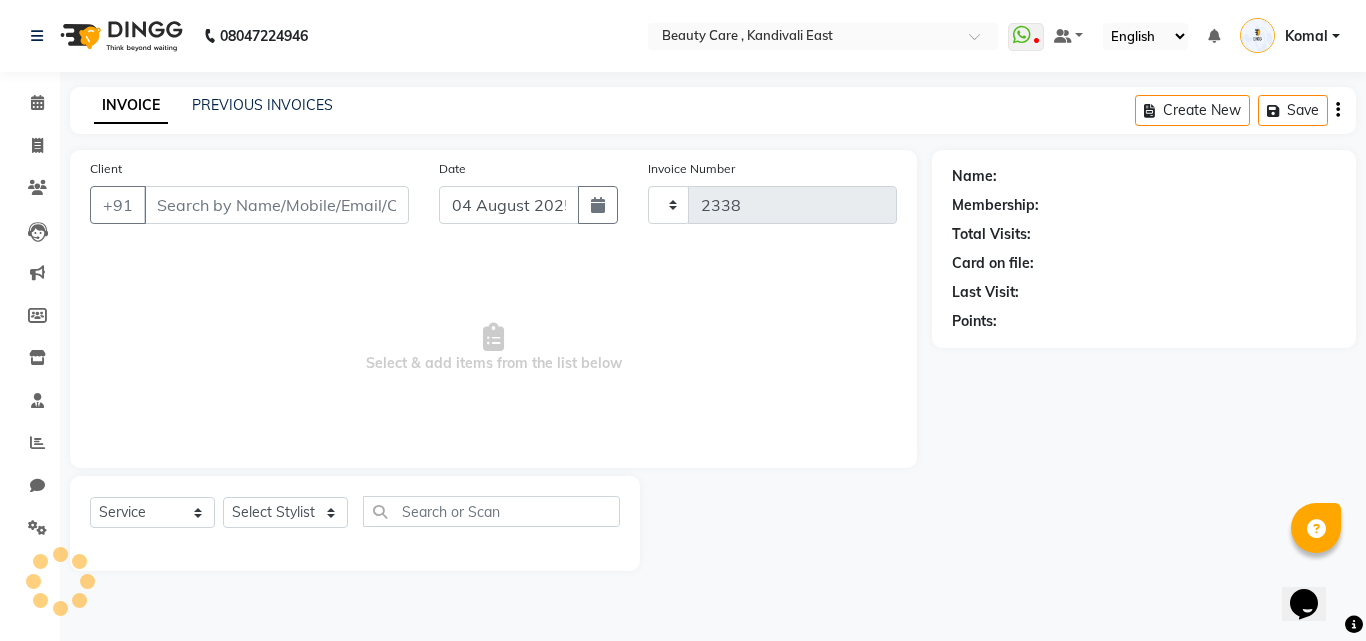 select on "5646" 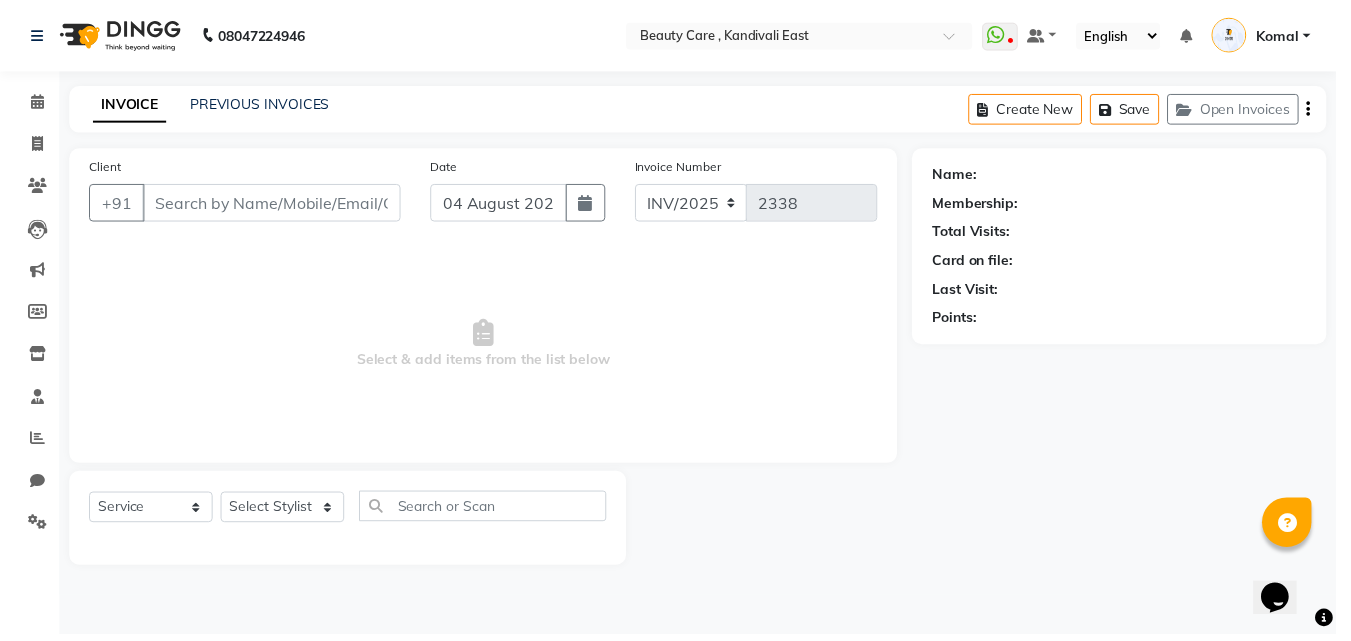 select on "35489" 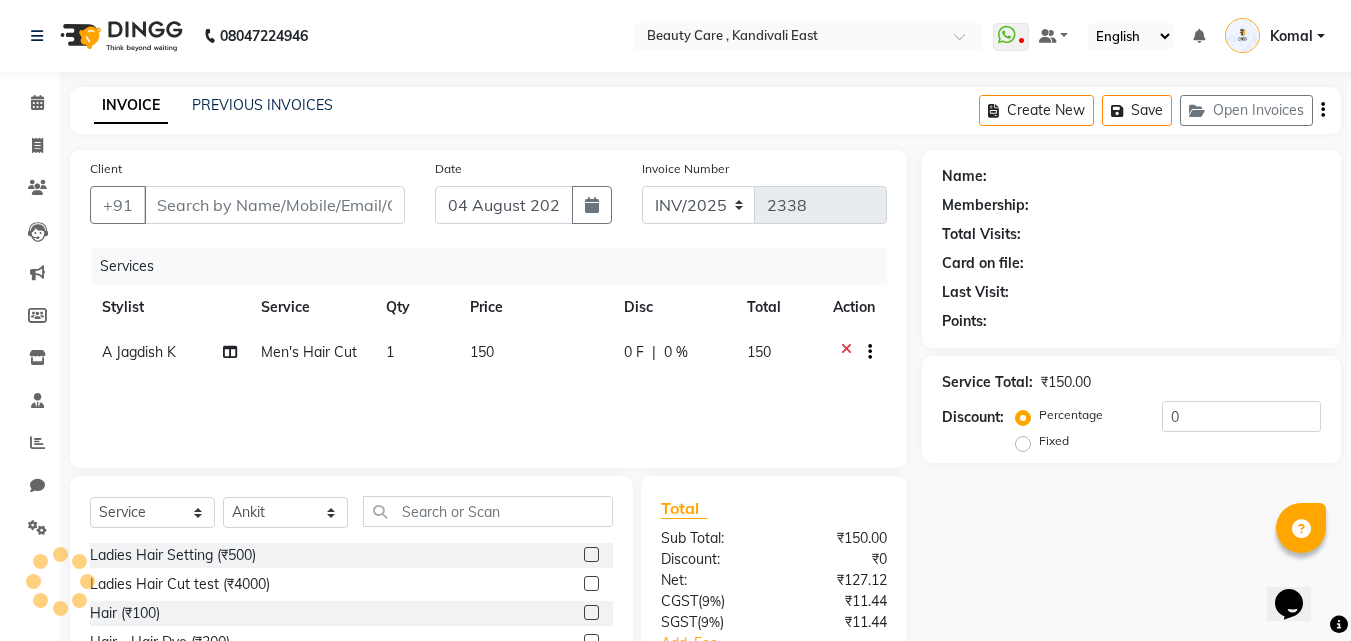 type on "[PHONE]" 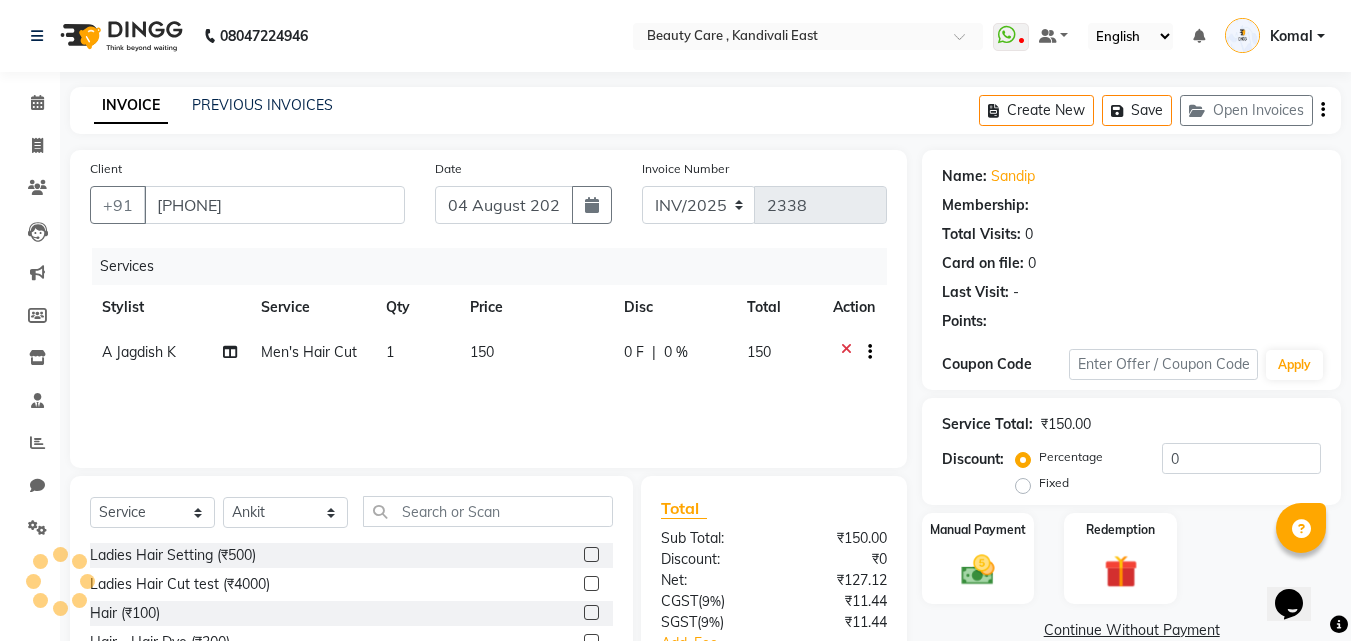 select on "1: Object" 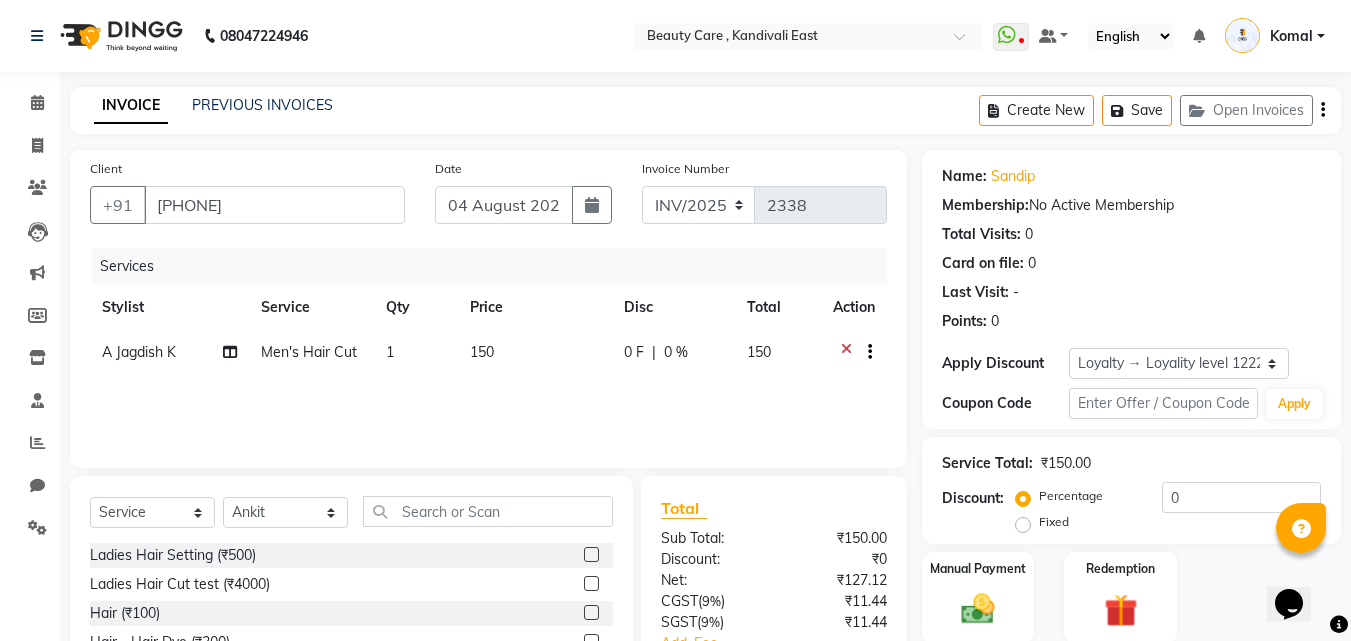 scroll, scrollTop: 180, scrollLeft: 0, axis: vertical 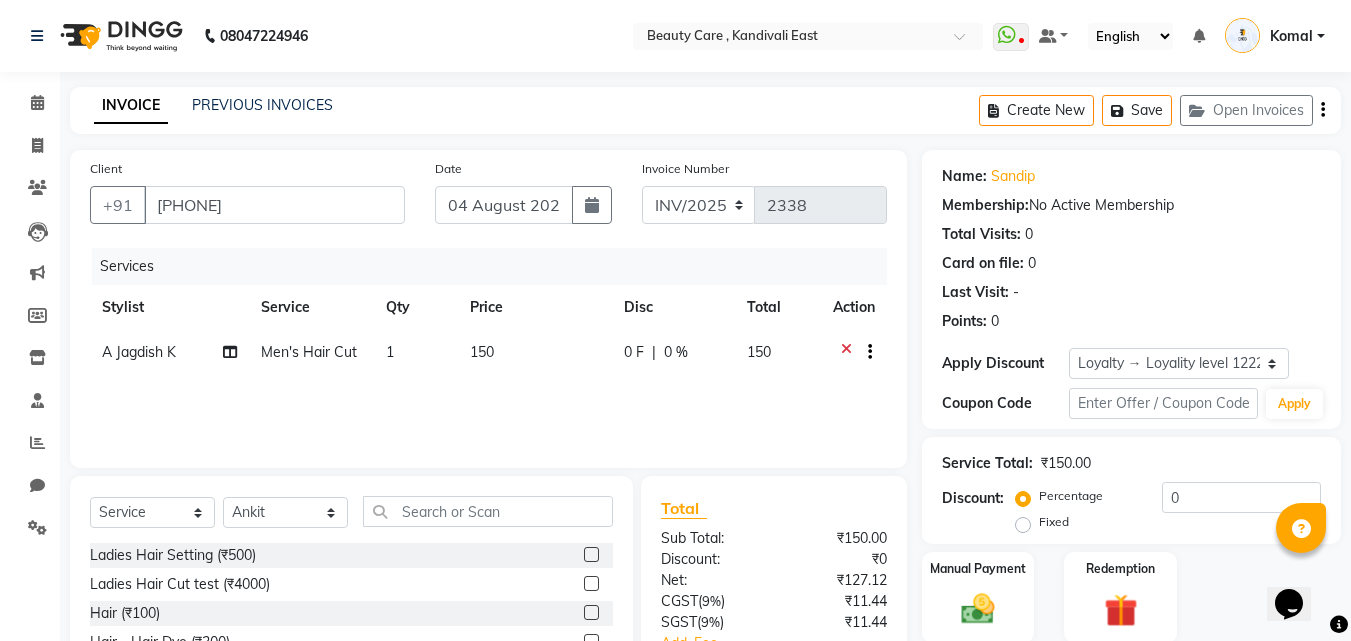 click on "150" 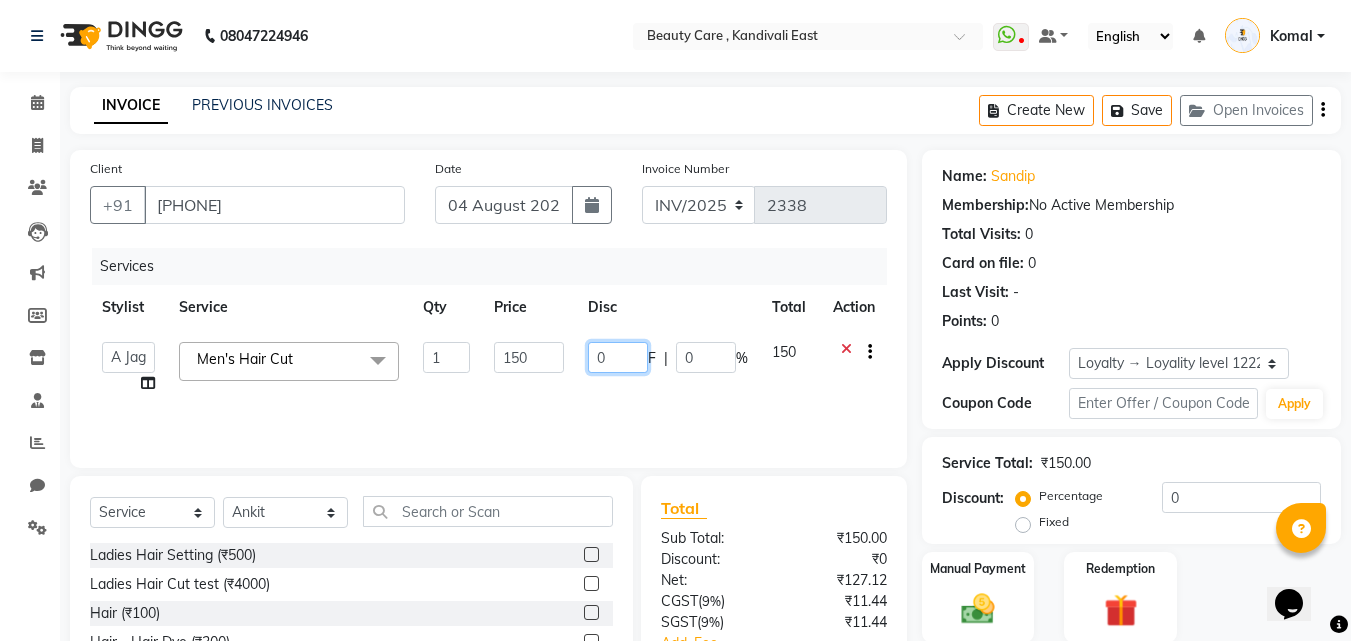 click on "0" 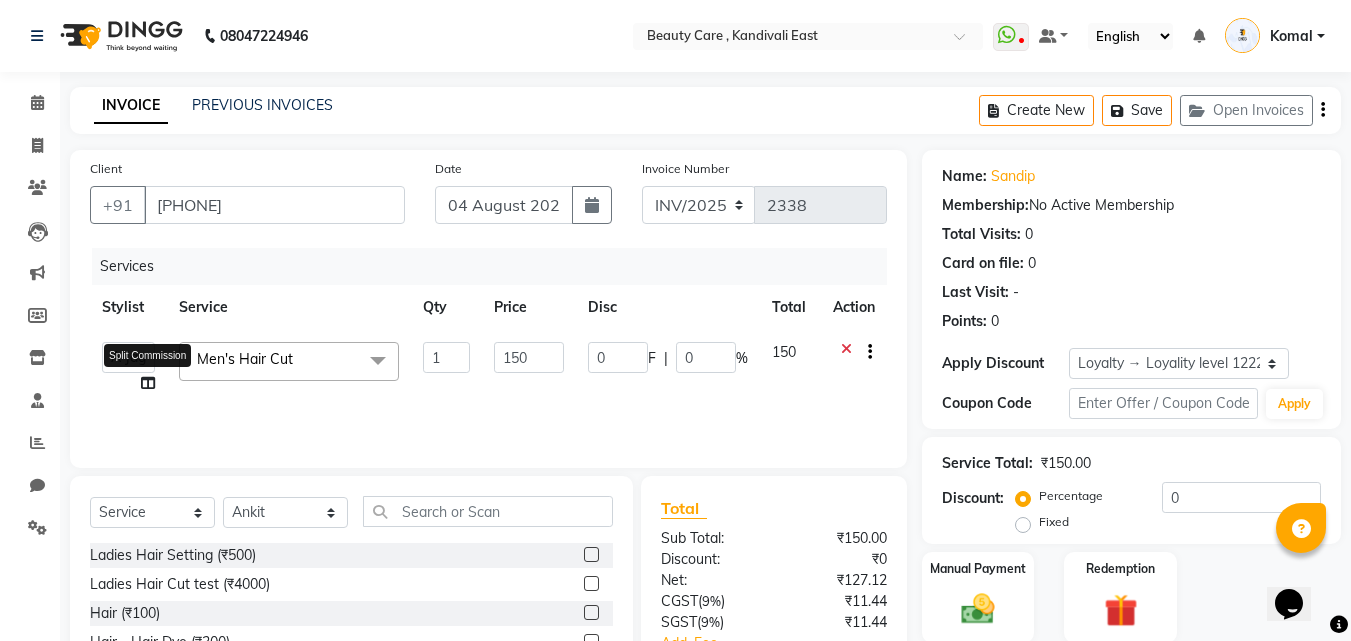 click on "Services Stylist Service Qty Price Disc Total Action AAAAA Admin A Jagdish K Akshay Ankit Anuja Arvind Ashvin asif Avinash Avneesh Bhakti bhavesh Bikesh Demo staff dhiraj DINGG Staff Disha Divyani Ganesh harsh JAGDISH kiran Komal Mahendra Vishwakarma MANDEEP KAUR Manual Test DND Neeraj Rode new staff Ninad Omkar play salon Prakash Pranav Pranil Praveen Priyanka QA Staff-1 Rahul ram Ross Geller Ruchi Rupal Samyak Saraf Sandhya Sanjeevni shivam StaffForReports staff-qa-1 staff-qa-2 staff-qa-3 Sukanya sumit Sumit Kadam Sushmita test Test Staff Vidhi xyz sa Split Commission [SERVICE] x [SERVICE] ([CURRENCY][AMOUNT]) [SERVICE] ([CURRENCY][AMOUNT])" 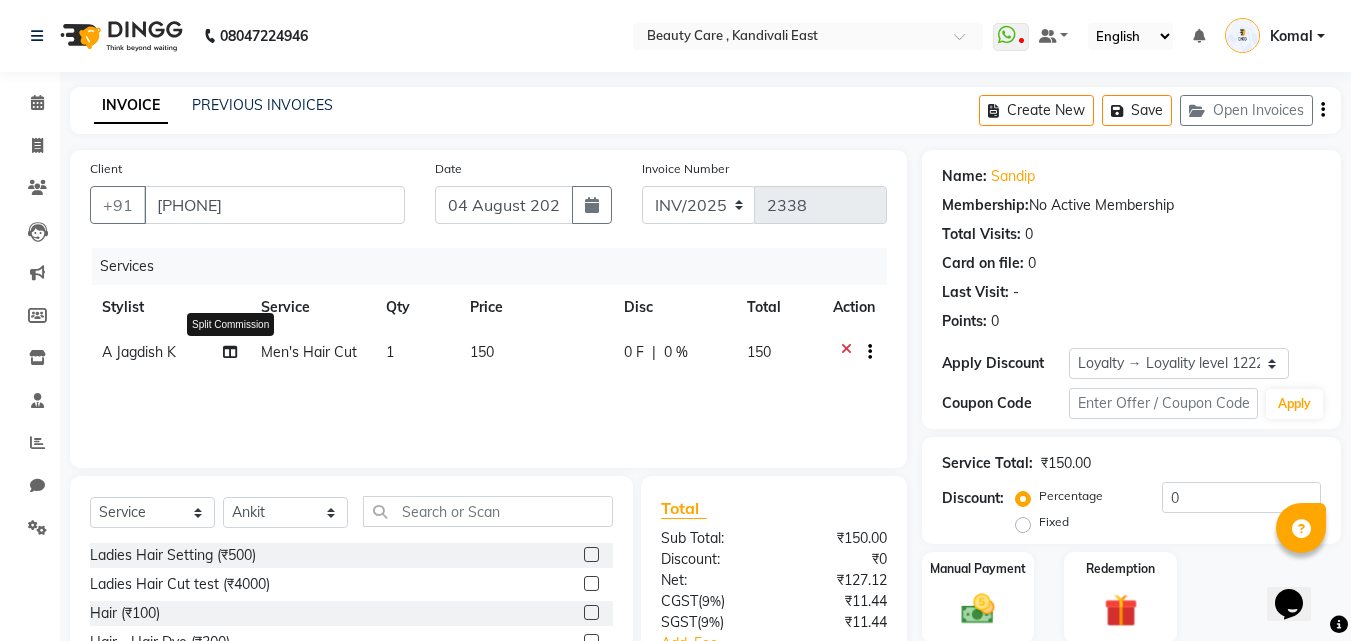 click 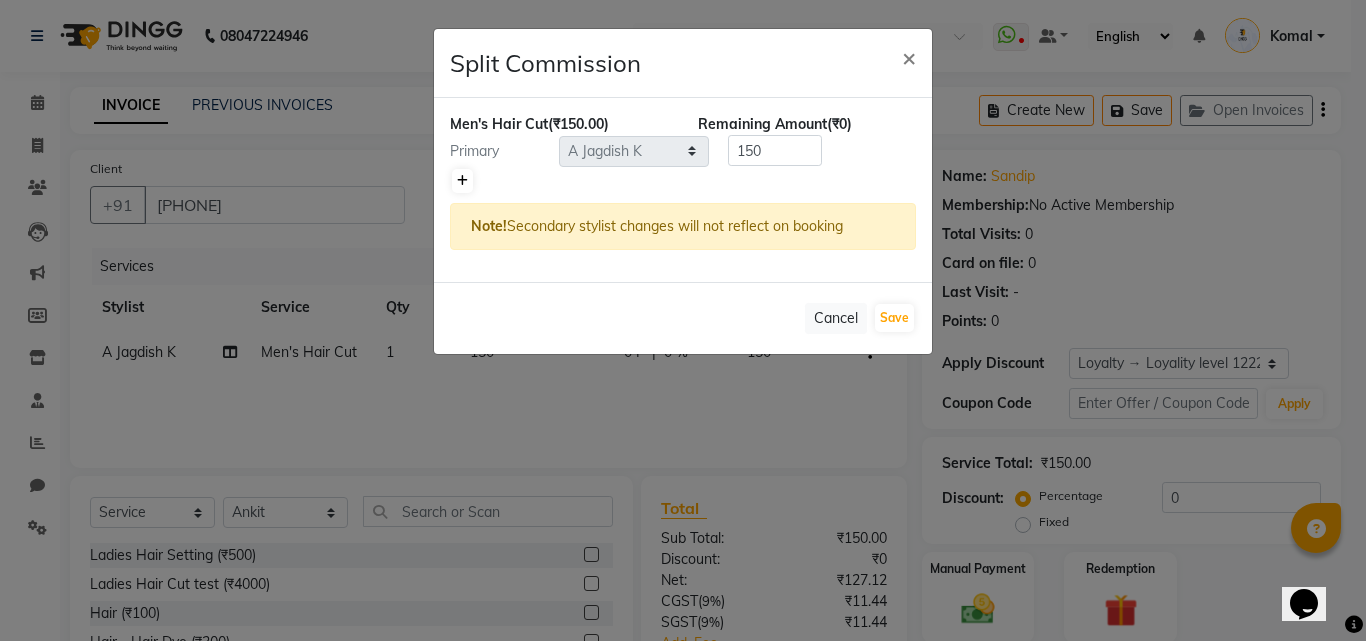 click 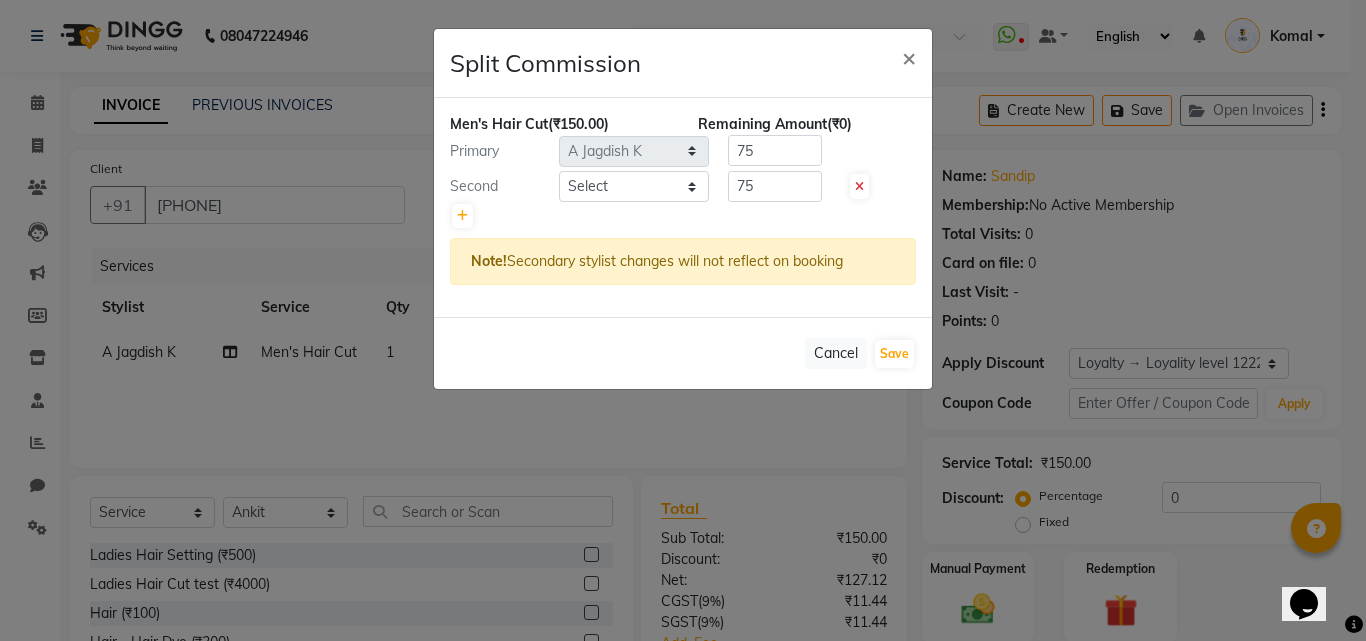 click 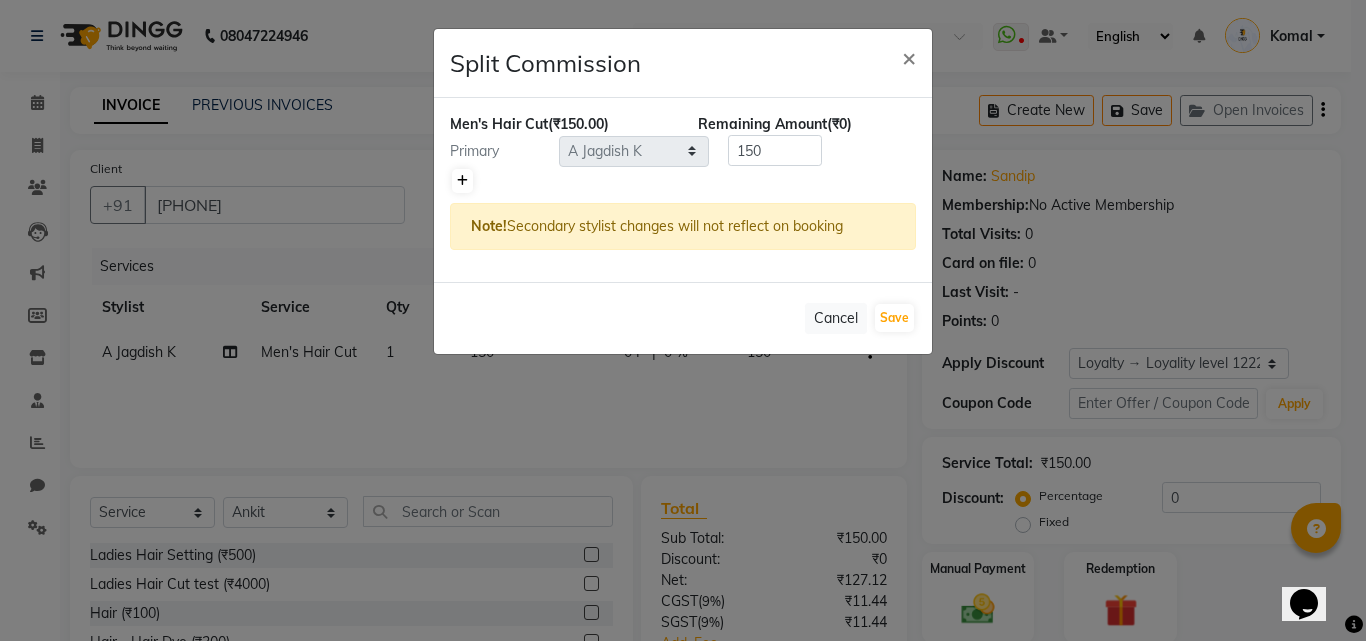 click 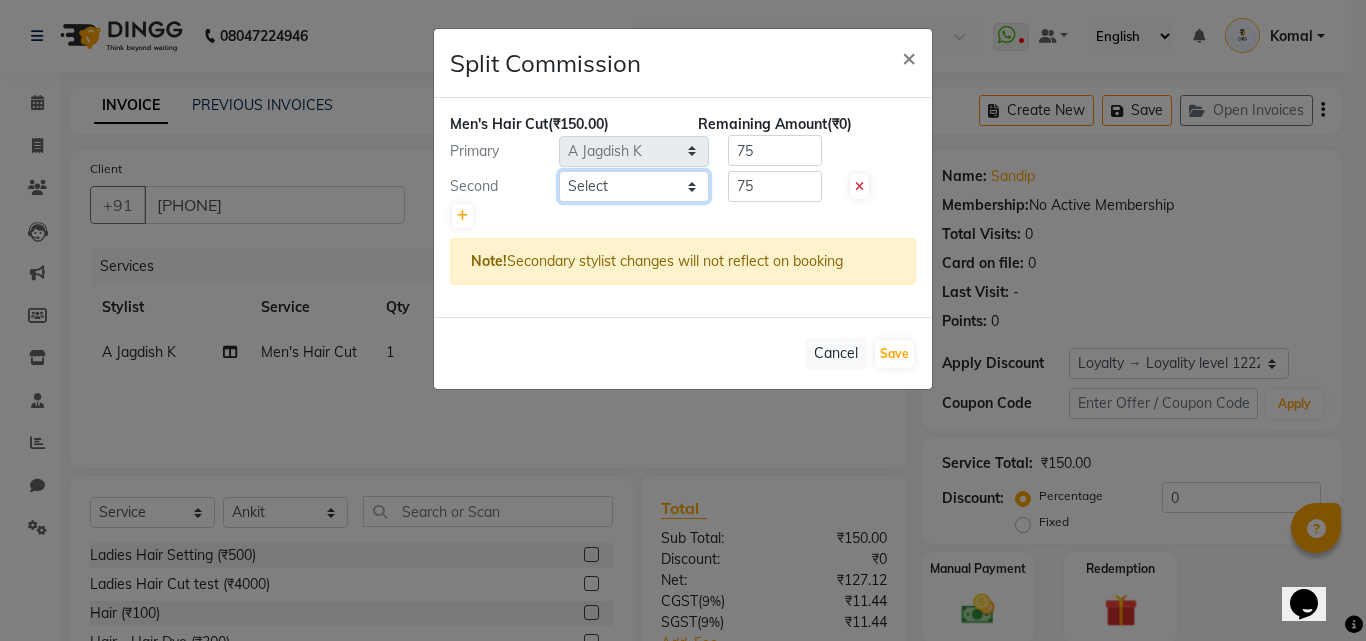 click on "Select AAAAA Admin A Jagdish K Akshay Ankit Anuja Arvind Ashvin asif Avinash Avneesh Bhakti bhavesh Bikesh Demo staff dhiraj DINGG Staff Disha Divyani Ganesh harsh JAGDISH kiran Komal Mahendra Vishwakarma MANDEEP KAUR Manual Test DND Neeraj Rode new staff Ninad Omkar play salon Prakash Pranav Pranil Praveen Priyanka QA Staff-1 Rahul ram Ross Geller Ruchi Rupal Samyak Saraf Sandhya Sanjeevni shivam StaffForReports staff-qa-1 staff-qa-2 staff-qa-3 Sukanya sumit Sumit Kadam Sushmita test Test Staff Vidhi xyz sa" 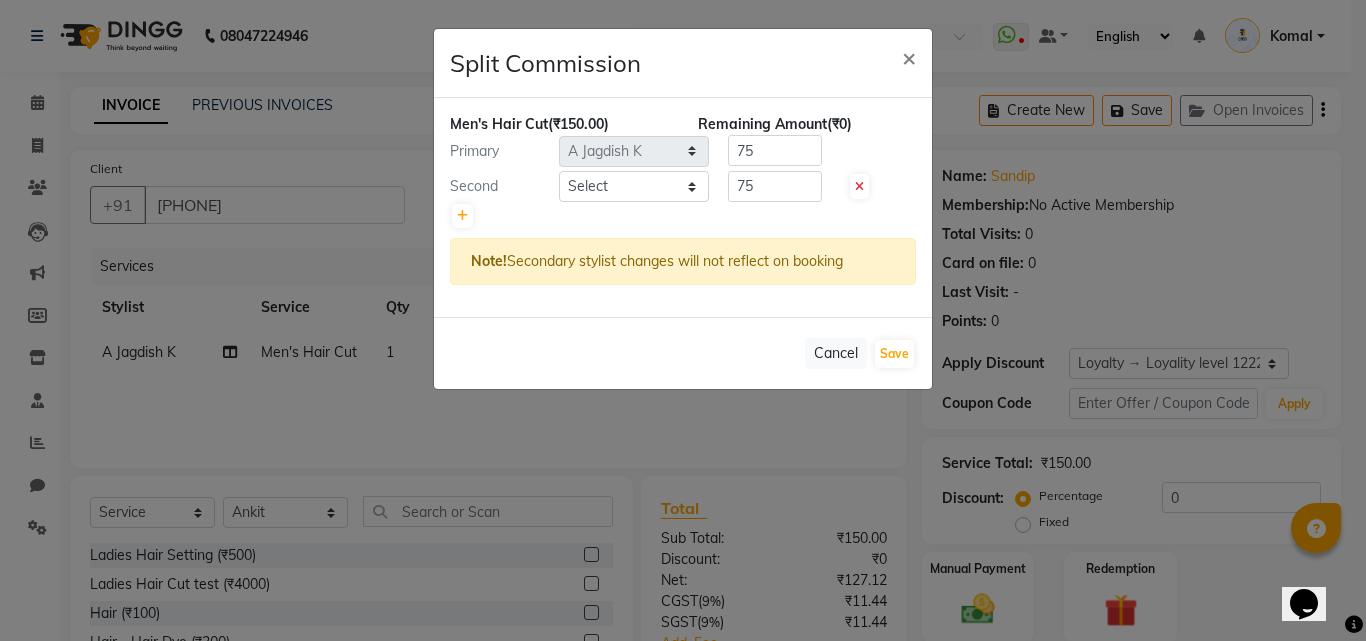 click 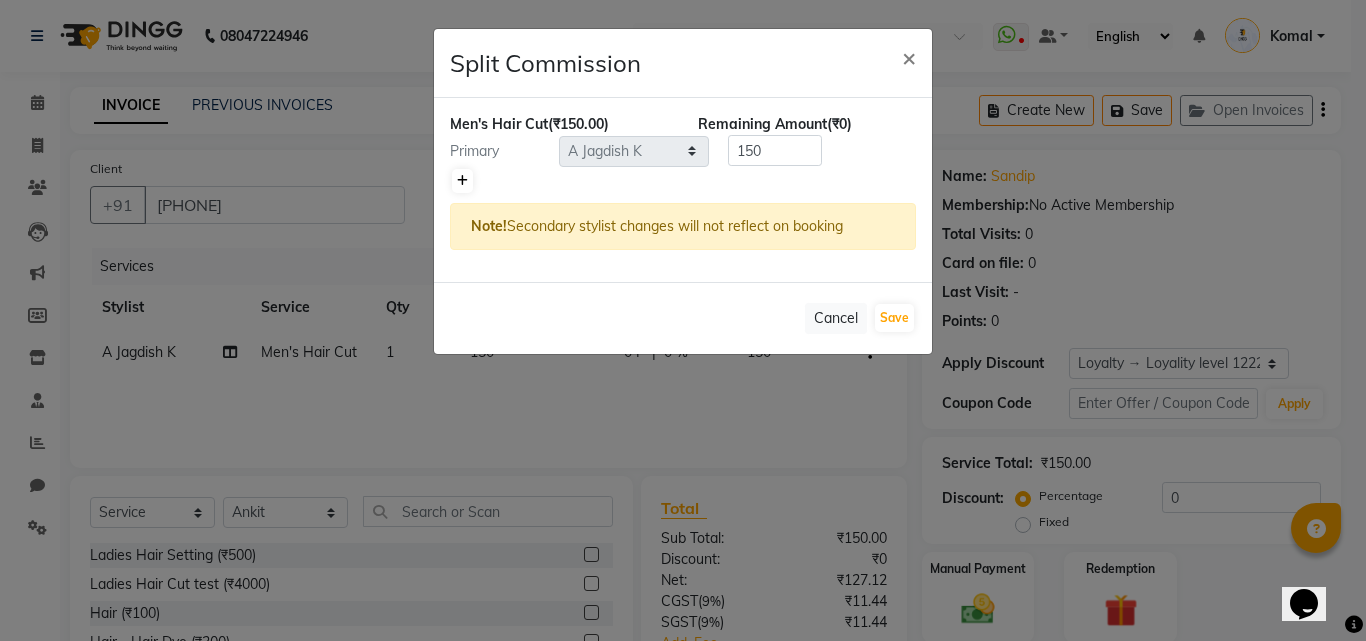 click 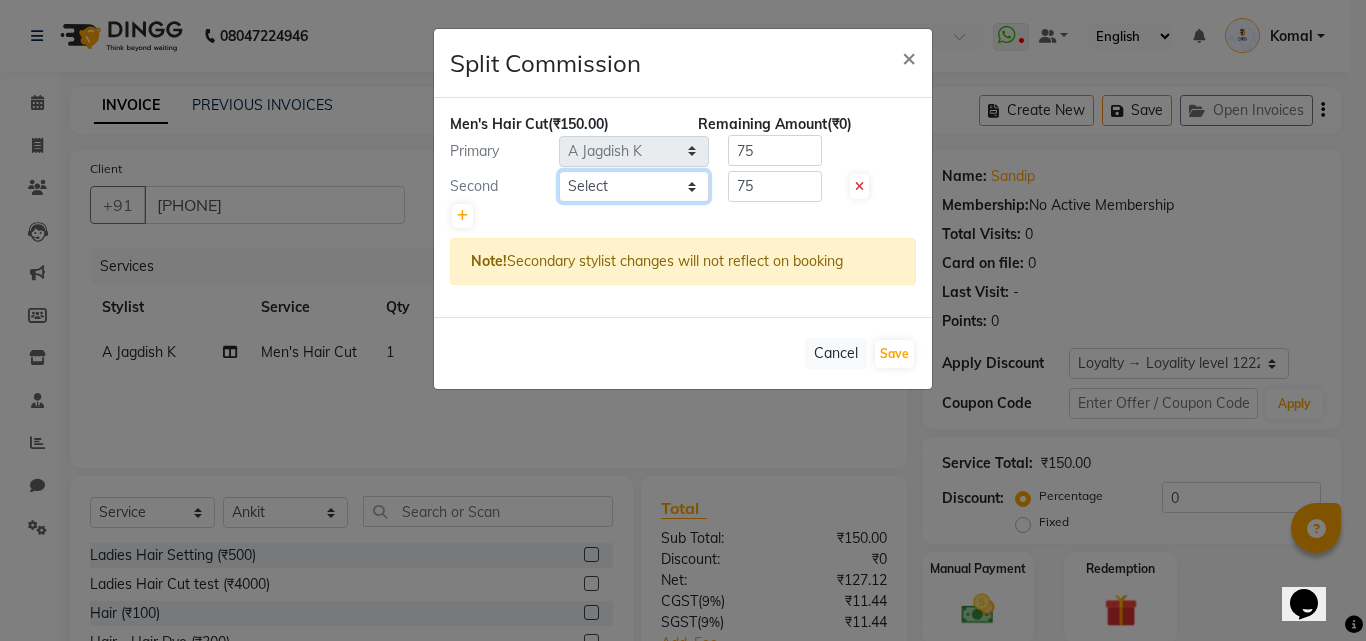 click on "Select AAAAA Admin A Jagdish K Akshay Ankit Anuja Arvind Ashvin asif Avinash Avneesh Bhakti bhavesh Bikesh Demo staff dhiraj DINGG Staff Disha Divyani Ganesh harsh JAGDISH kiran Komal Mahendra Vishwakarma MANDEEP KAUR Manual Test DND Neeraj Rode new staff Ninad Omkar play salon Prakash Pranav Pranil Praveen Priyanka QA Staff-1 Rahul ram Ross Geller Ruchi Rupal Samyak Saraf Sandhya Sanjeevni shivam StaffForReports staff-qa-1 staff-qa-2 staff-qa-3 Sukanya sumit Sumit Kadam Sushmita test Test Staff Vidhi xyz sa" 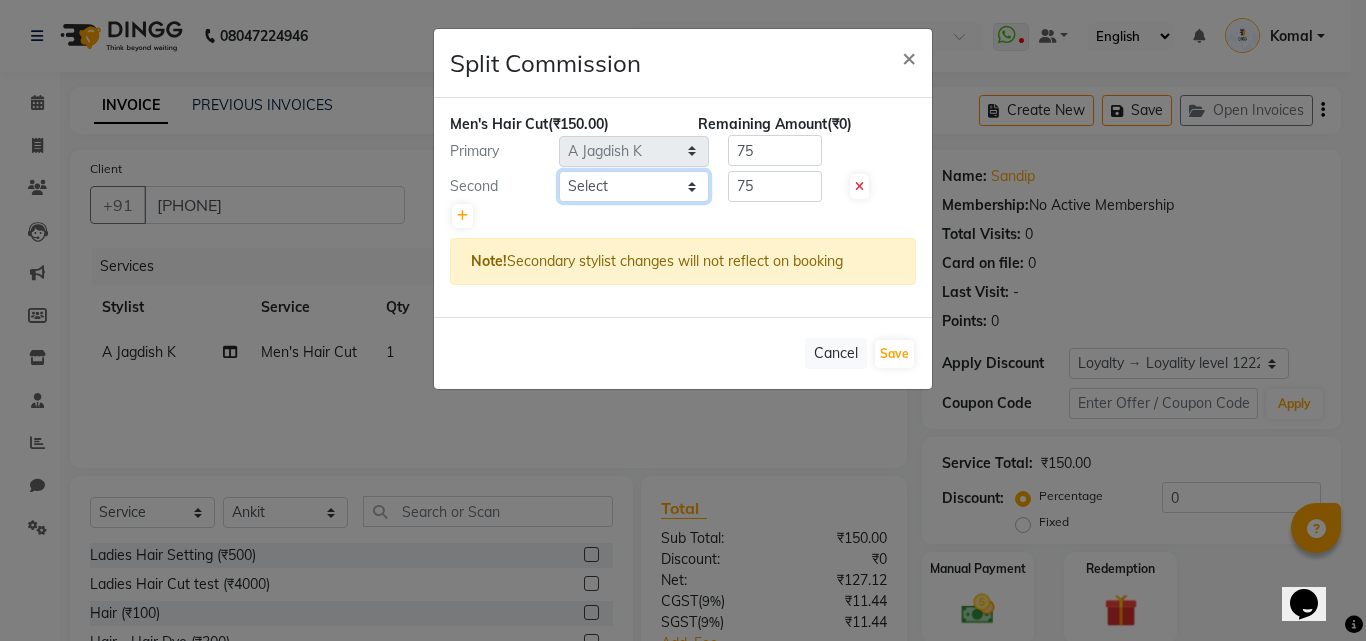 select on "68255" 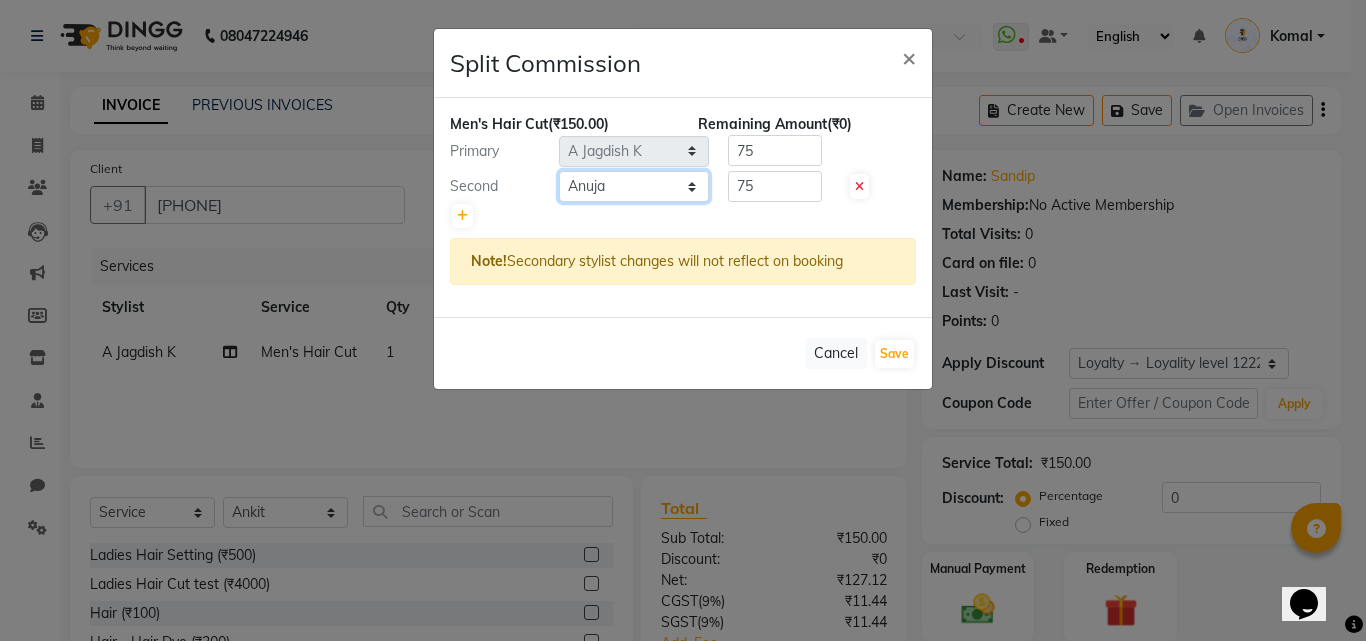 click on "Select AAAAA Admin A Jagdish K Akshay Ankit Anuja Arvind Ashvin asif Avinash Avneesh Bhakti bhavesh Bikesh Demo staff dhiraj DINGG Staff Disha Divyani Ganesh harsh JAGDISH kiran Komal Mahendra Vishwakarma MANDEEP KAUR Manual Test DND Neeraj Rode new staff Ninad Omkar play salon Prakash Pranav Pranil Praveen Priyanka QA Staff-1 Rahul ram Ross Geller Ruchi Rupal Samyak Saraf Sandhya Sanjeevni shivam StaffForReports staff-qa-1 staff-qa-2 staff-qa-3 Sukanya sumit Sumit Kadam Sushmita test Test Staff Vidhi xyz sa" 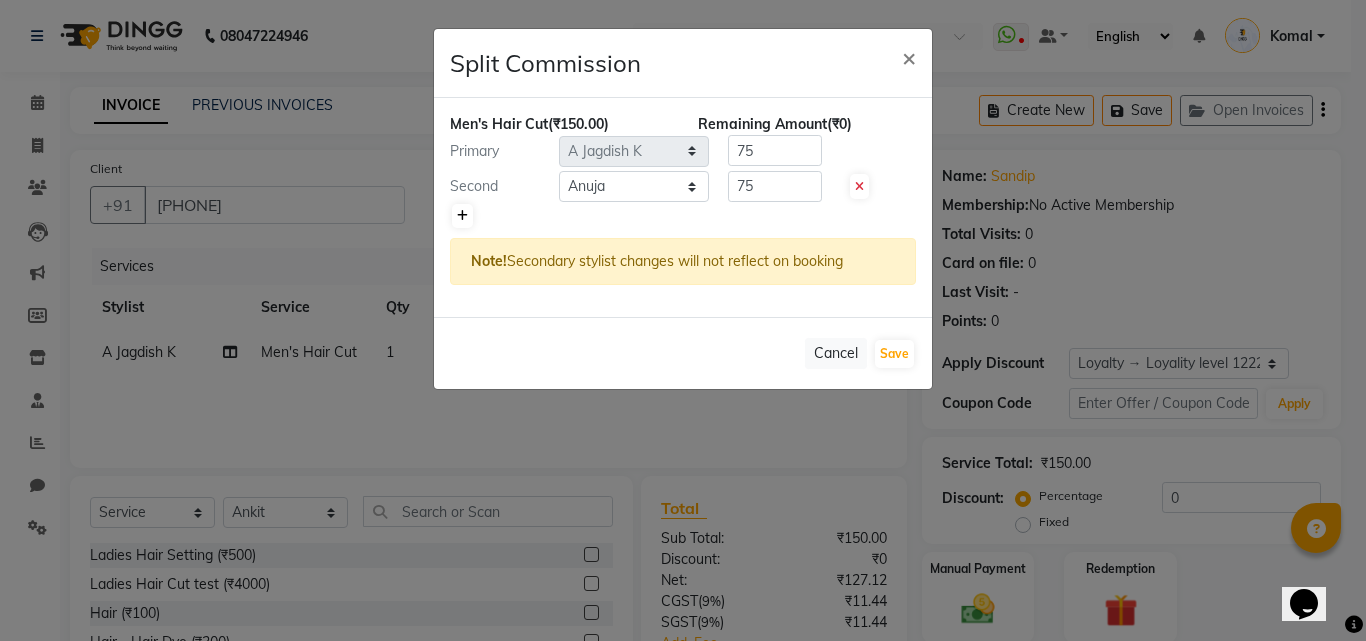 click 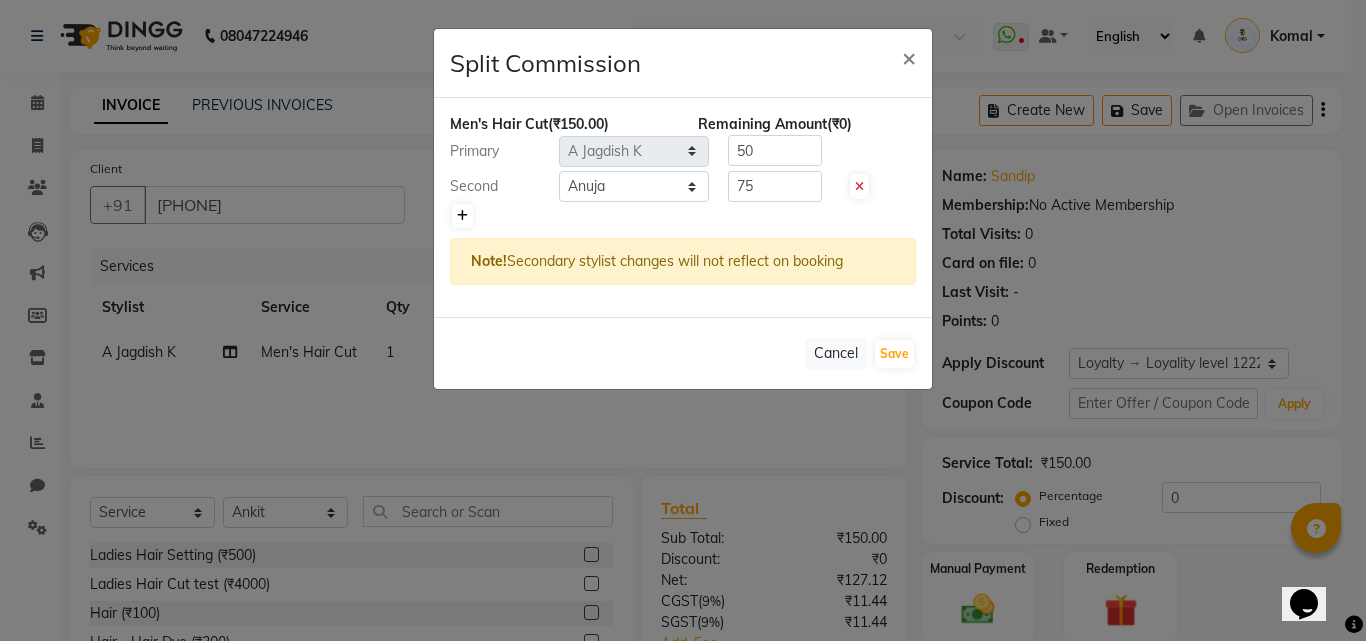 type on "50" 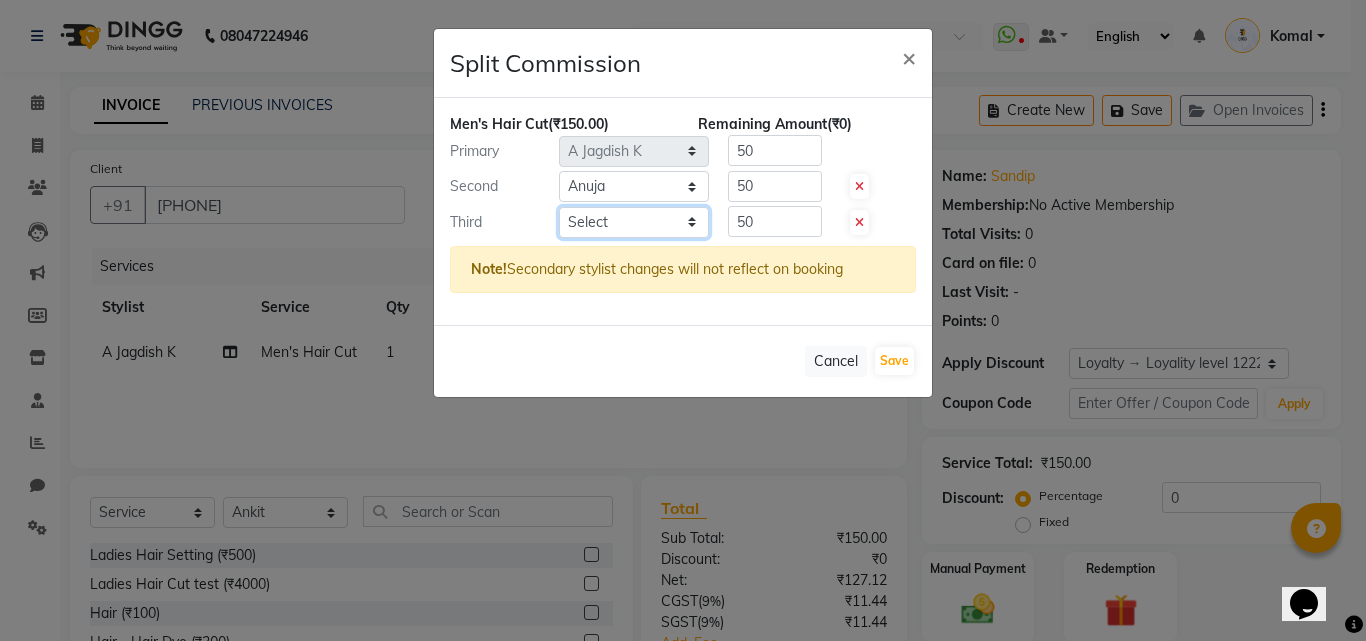 click on "Select AAAAA Admin A Jagdish K Akshay Ankit Anuja Arvind Ashvin asif Avinash Avneesh Bhakti bhavesh Bikesh Demo staff dhiraj DINGG Staff Disha Divyani Ganesh harsh JAGDISH kiran Komal Mahendra Vishwakarma MANDEEP KAUR Manual Test DND Neeraj Rode new staff Ninad Omkar play salon Prakash Pranav Pranil Praveen Priyanka QA Staff-1 Rahul ram Ross Geller Ruchi Rupal Samyak Saraf Sandhya Sanjeevni shivam StaffForReports staff-qa-1 staff-qa-2 staff-qa-3 Sukanya sumit Sumit Kadam Sushmita test Test Staff Vidhi xyz sa" 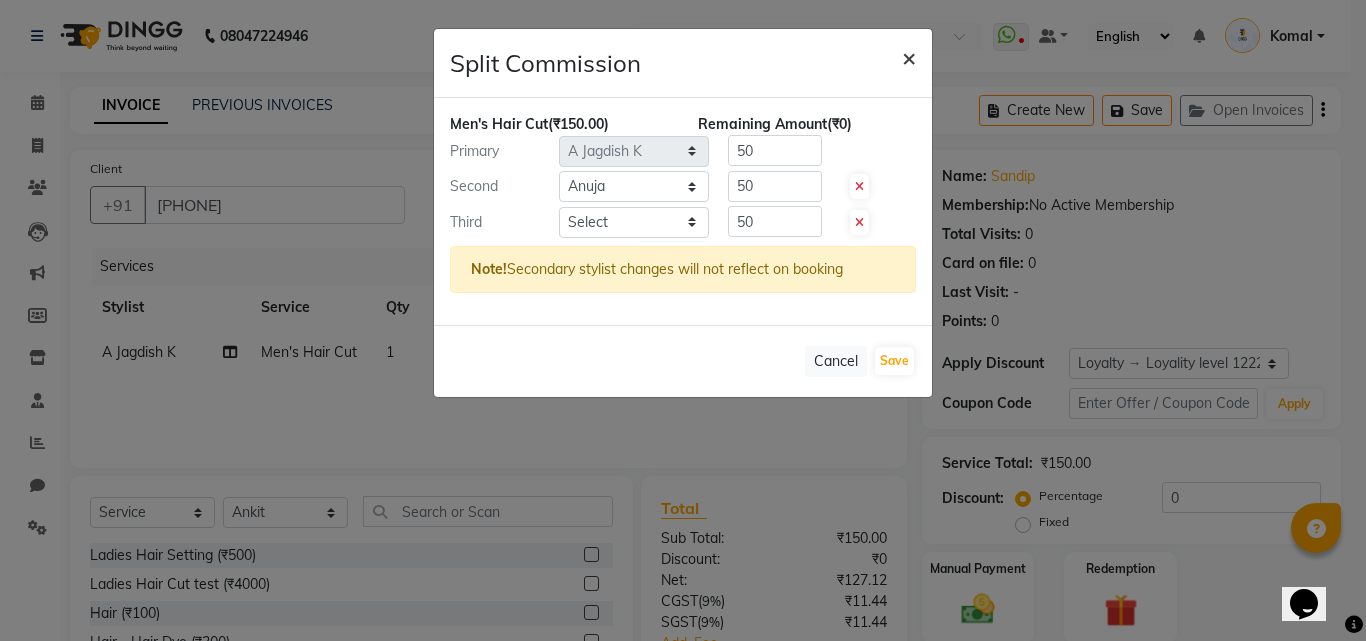 click on "×" 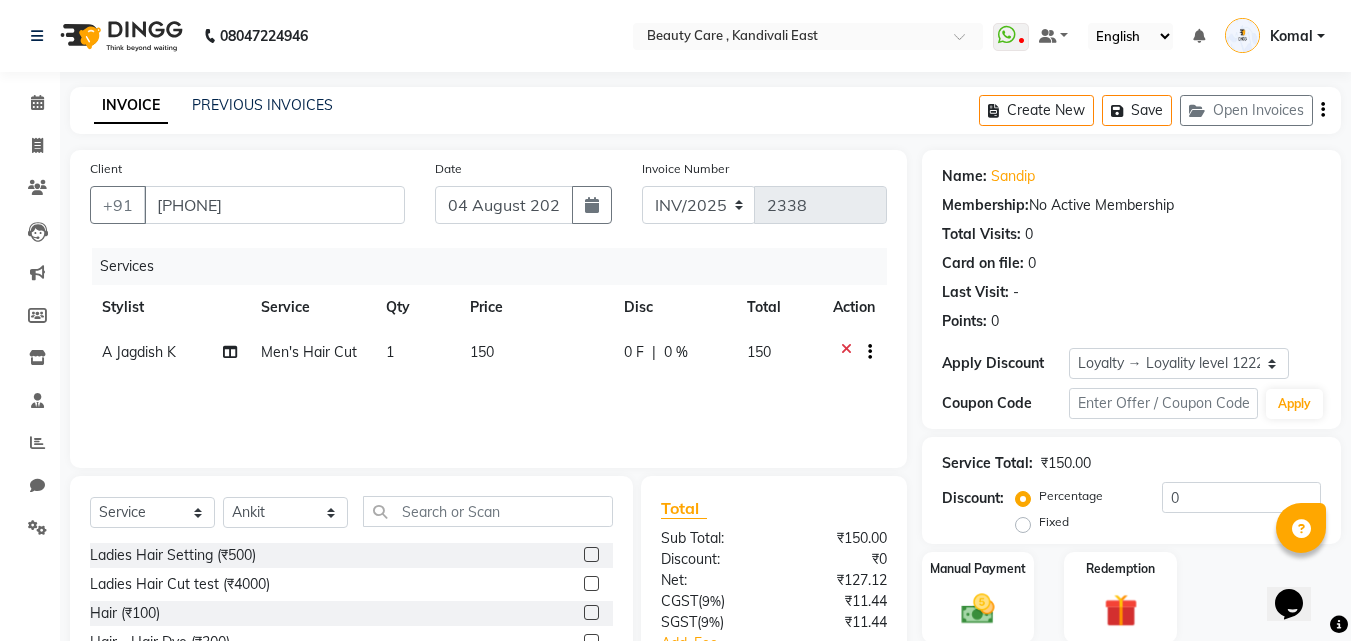 scroll, scrollTop: 180, scrollLeft: 0, axis: vertical 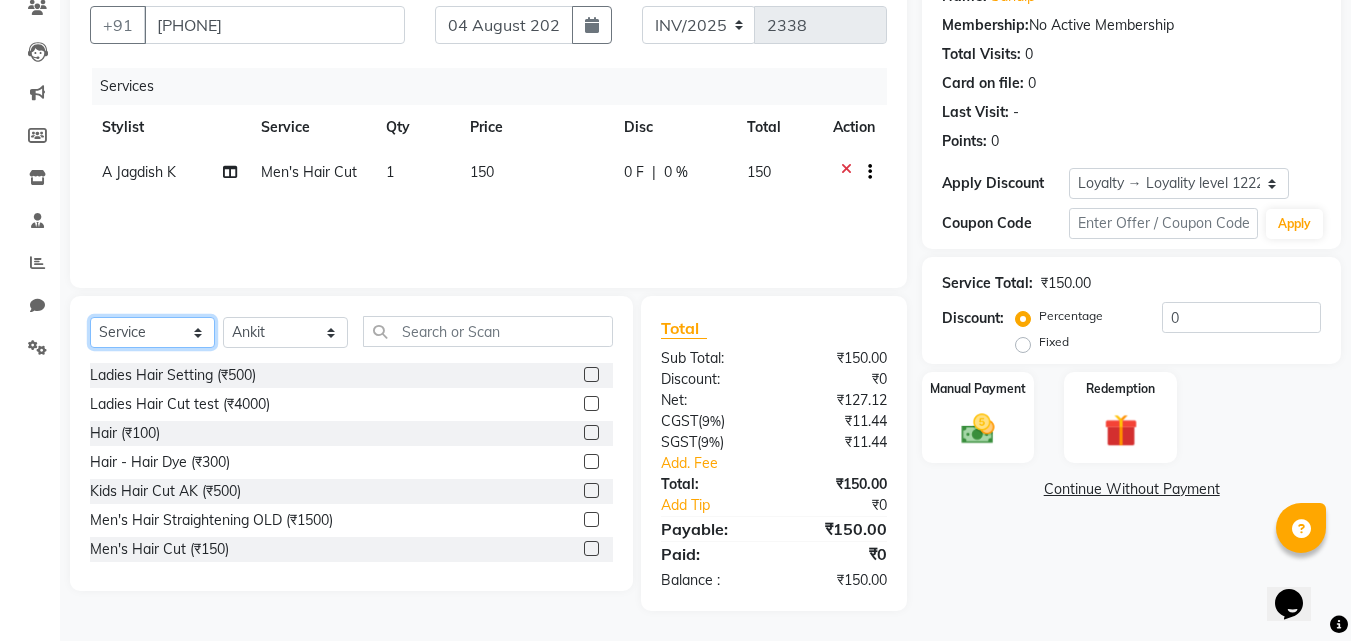 click on "Select  Service  Product  Membership  Package Voucher Prepaid Gift Card" 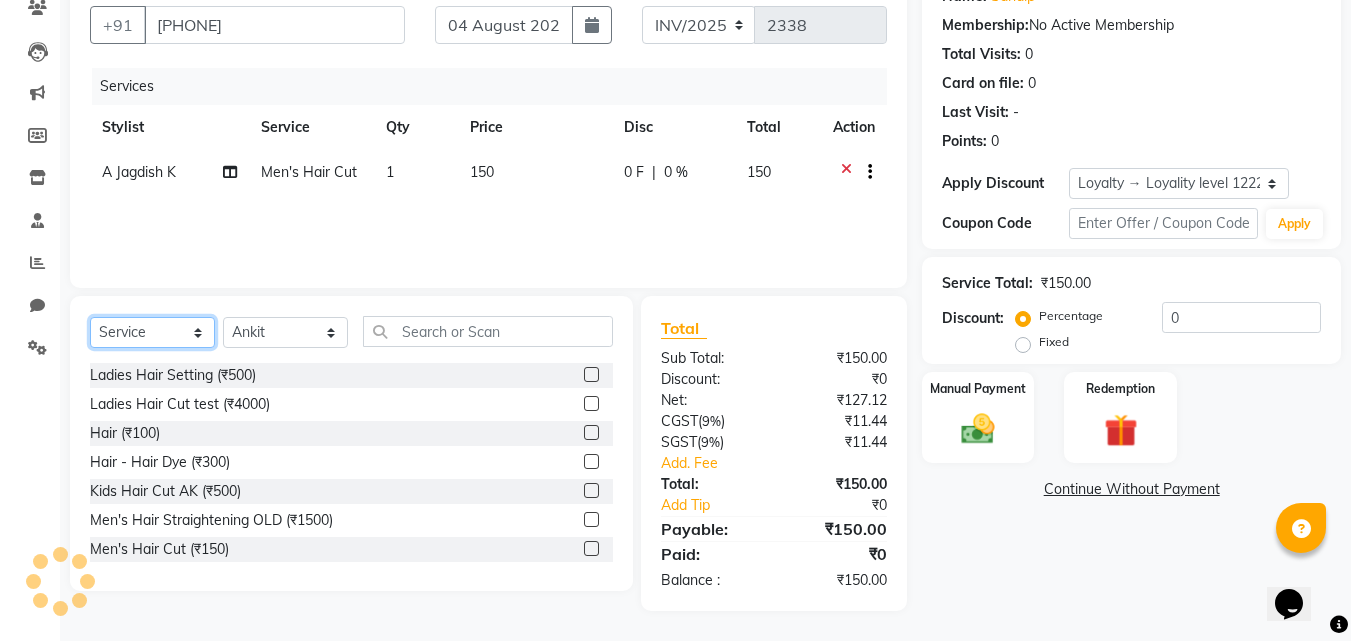 scroll, scrollTop: 79, scrollLeft: 0, axis: vertical 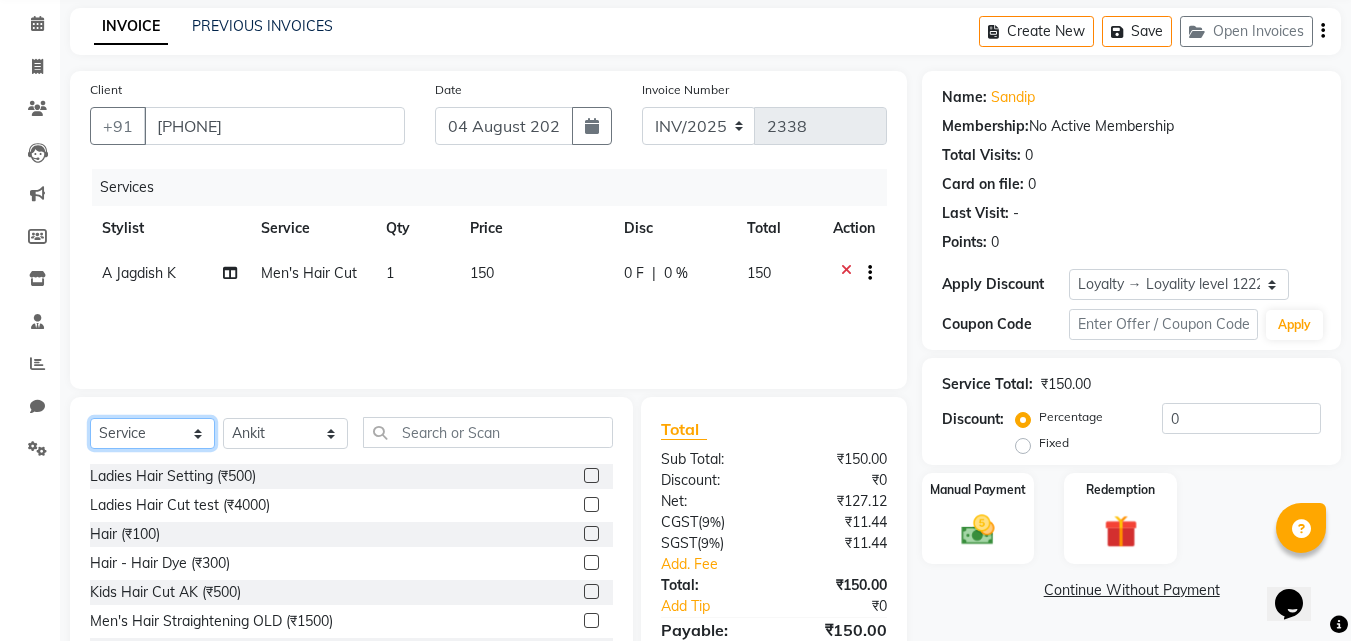 click on "Select  Service  Product  Membership  Package Voucher Prepaid Gift Card" 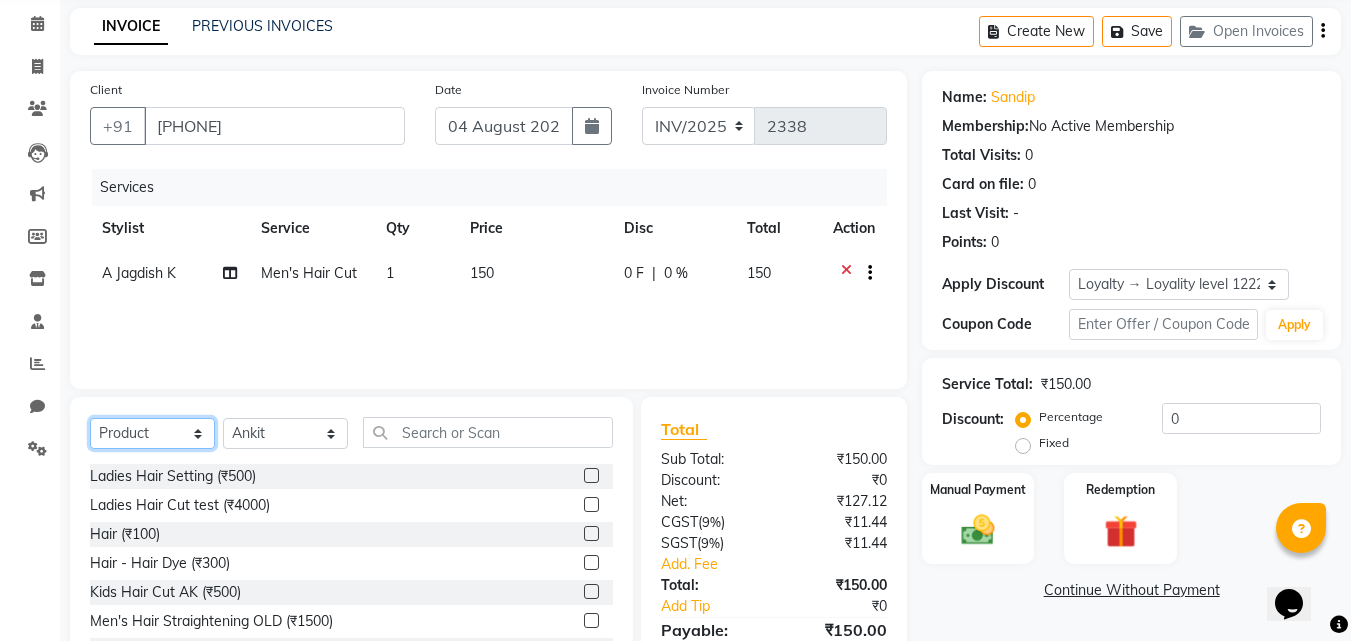 click on "Select  Service  Product  Membership  Package Voucher Prepaid Gift Card" 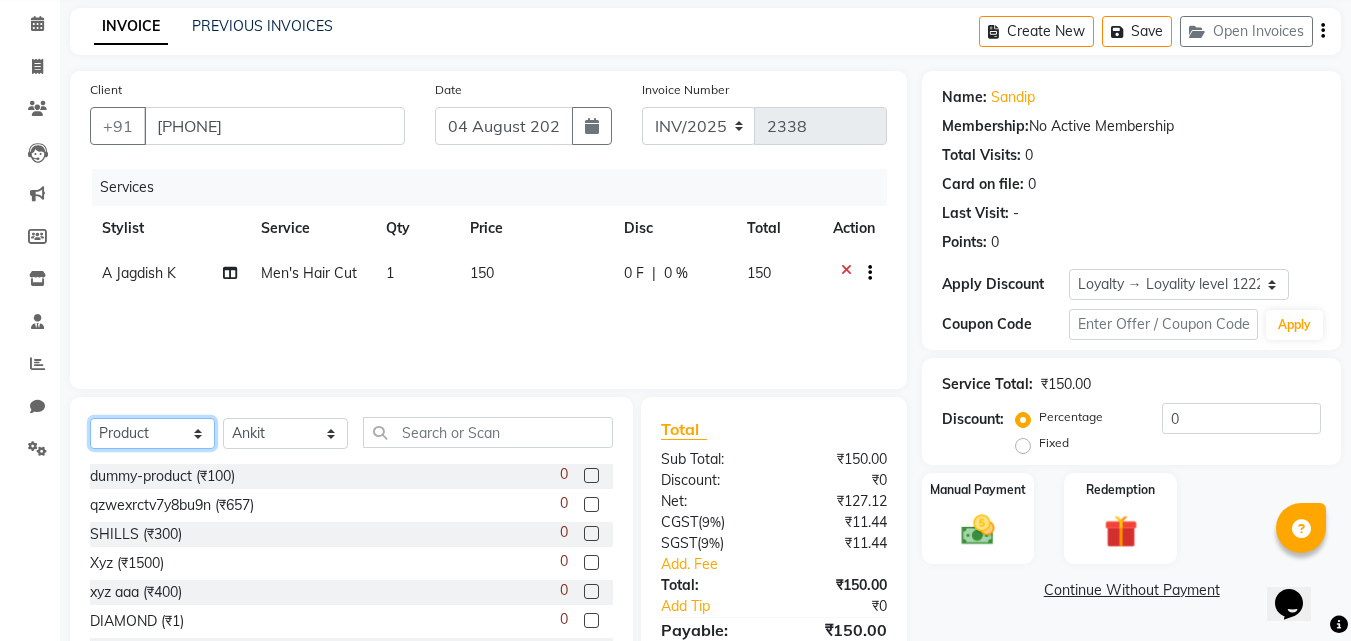 click on "Select  Service  Product  Membership  Package Voucher Prepaid Gift Card" 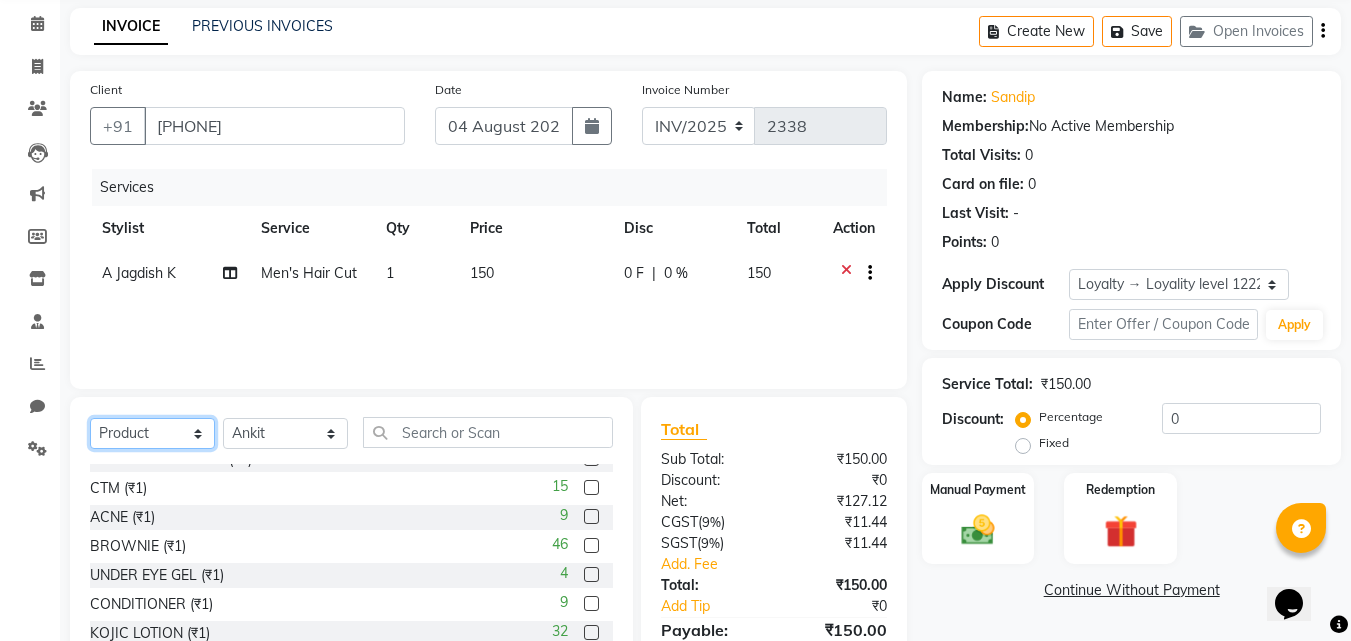 scroll, scrollTop: 366, scrollLeft: 0, axis: vertical 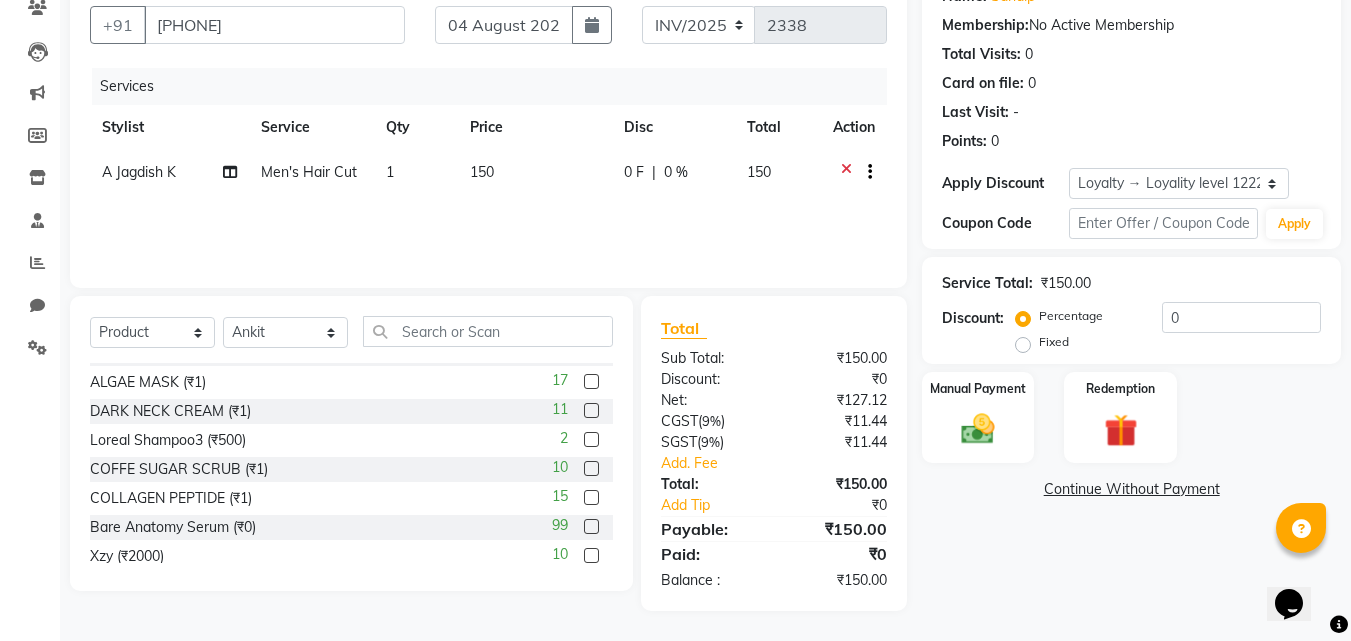 click 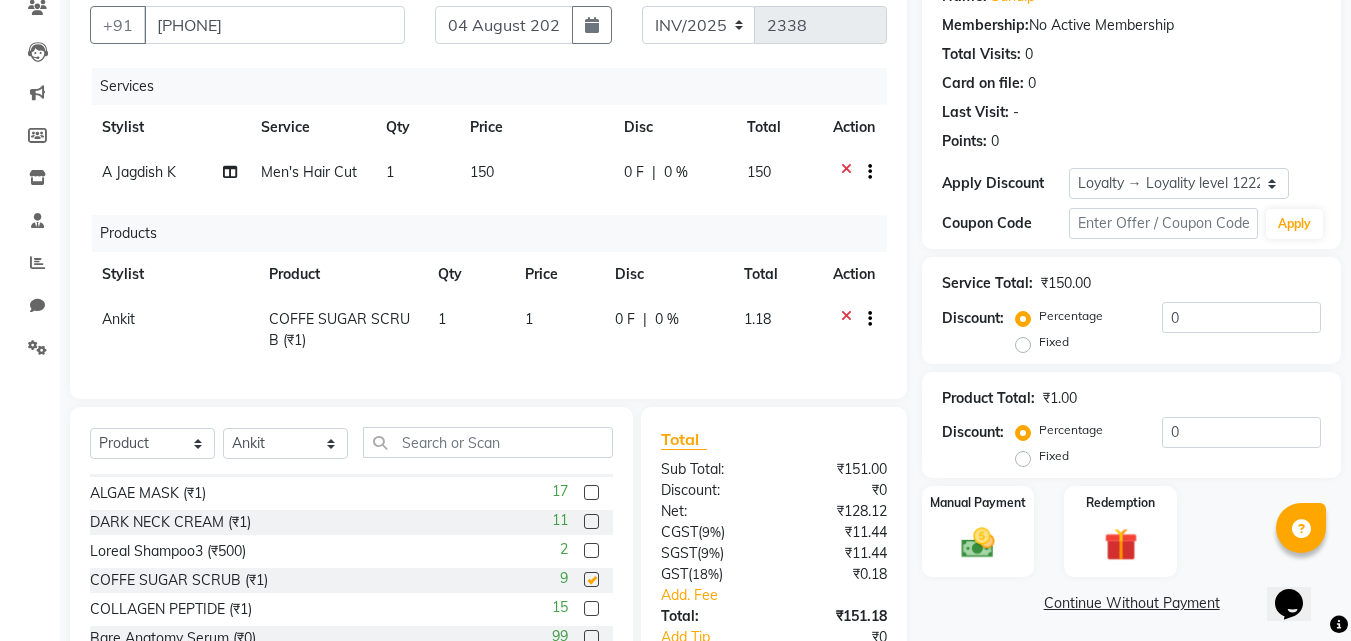 checkbox on "false" 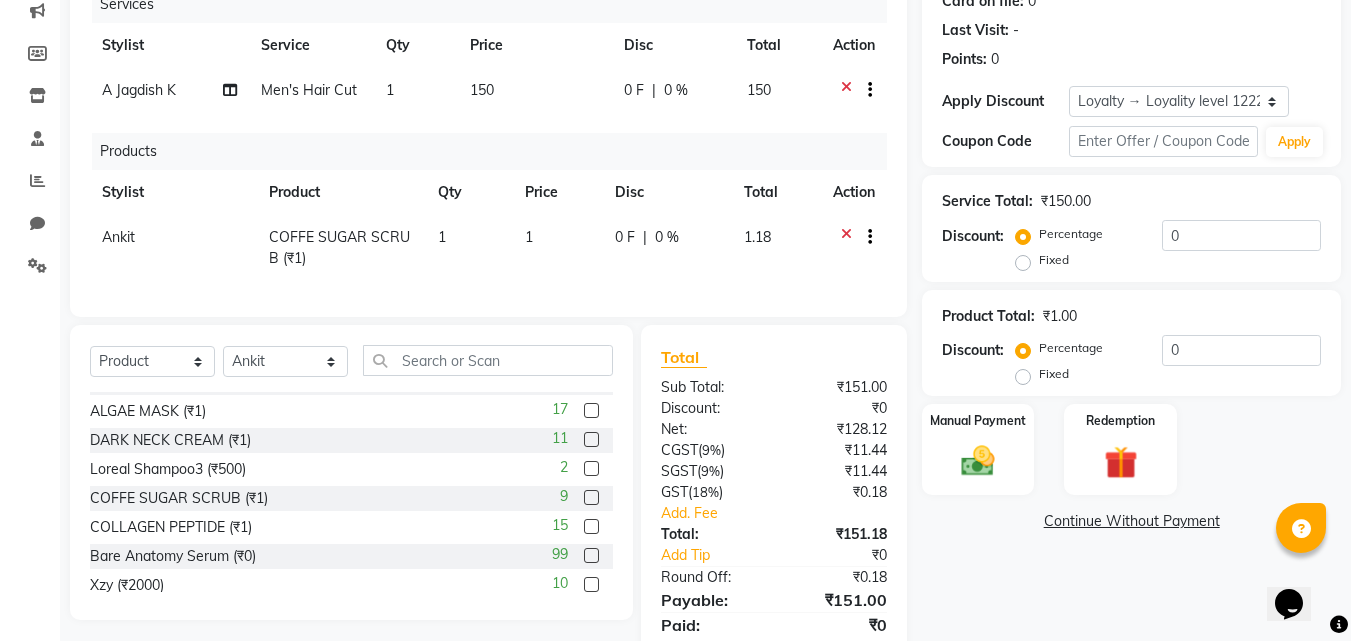 scroll, scrollTop: 0, scrollLeft: 0, axis: both 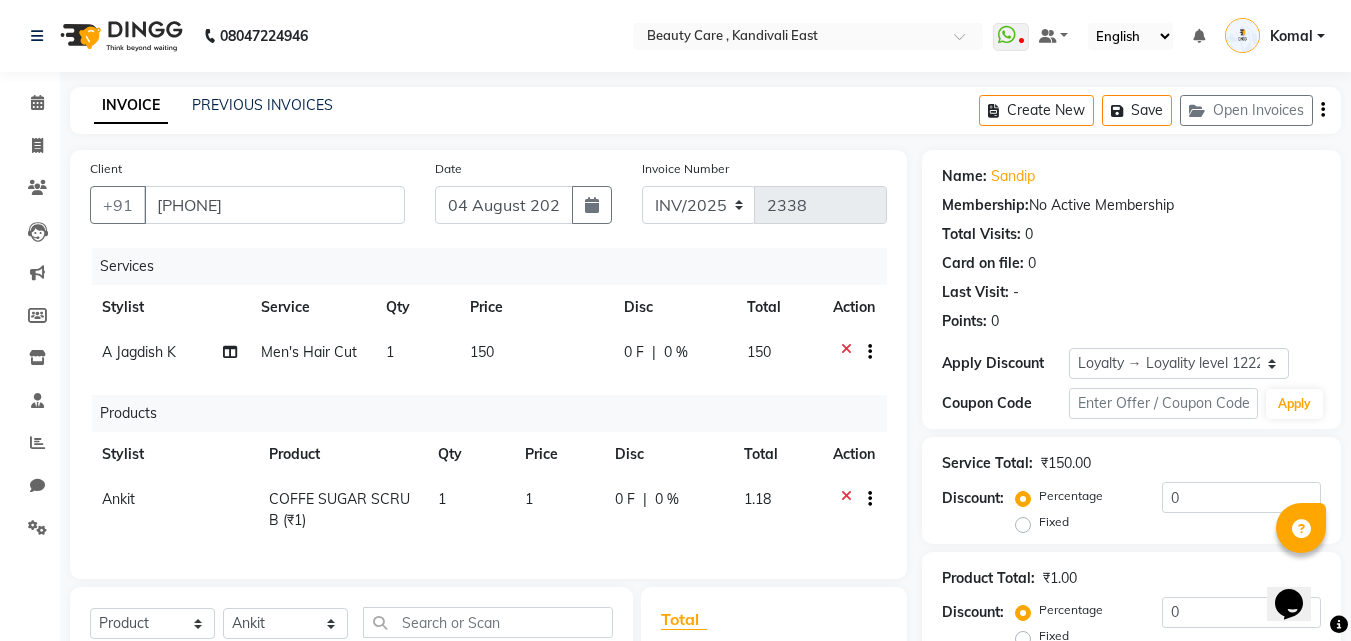 click on "Create New   Save   Open Invoices" 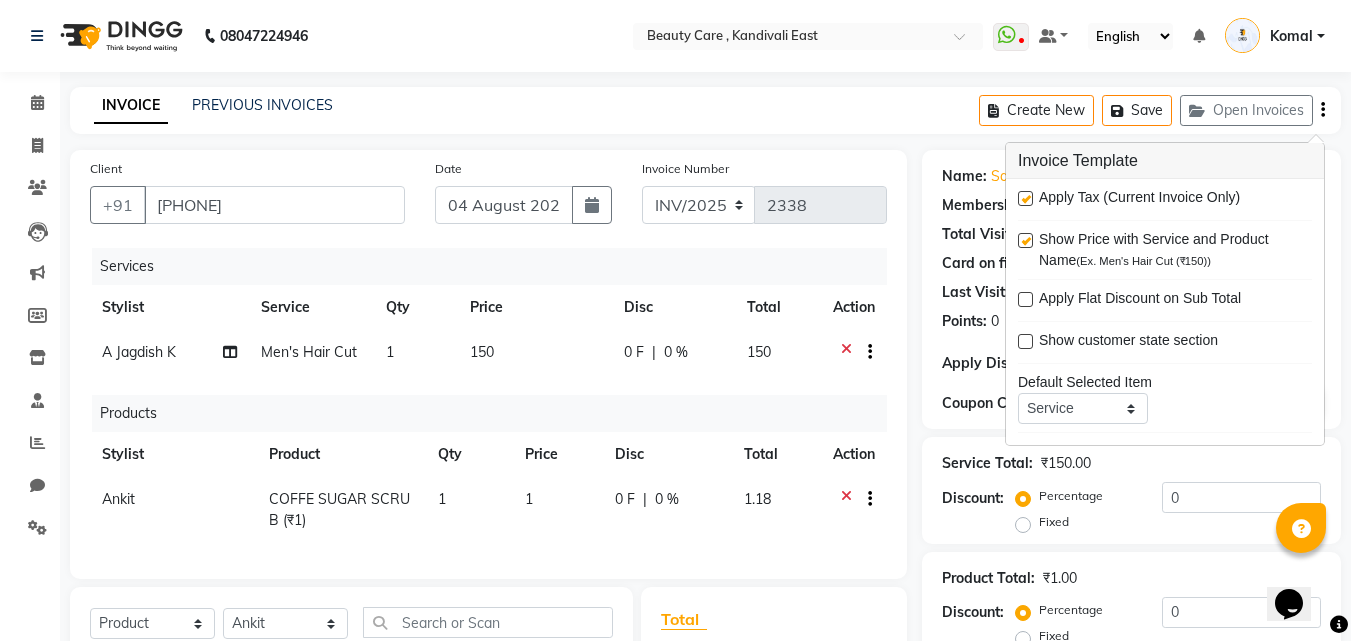 click at bounding box center (1025, 198) 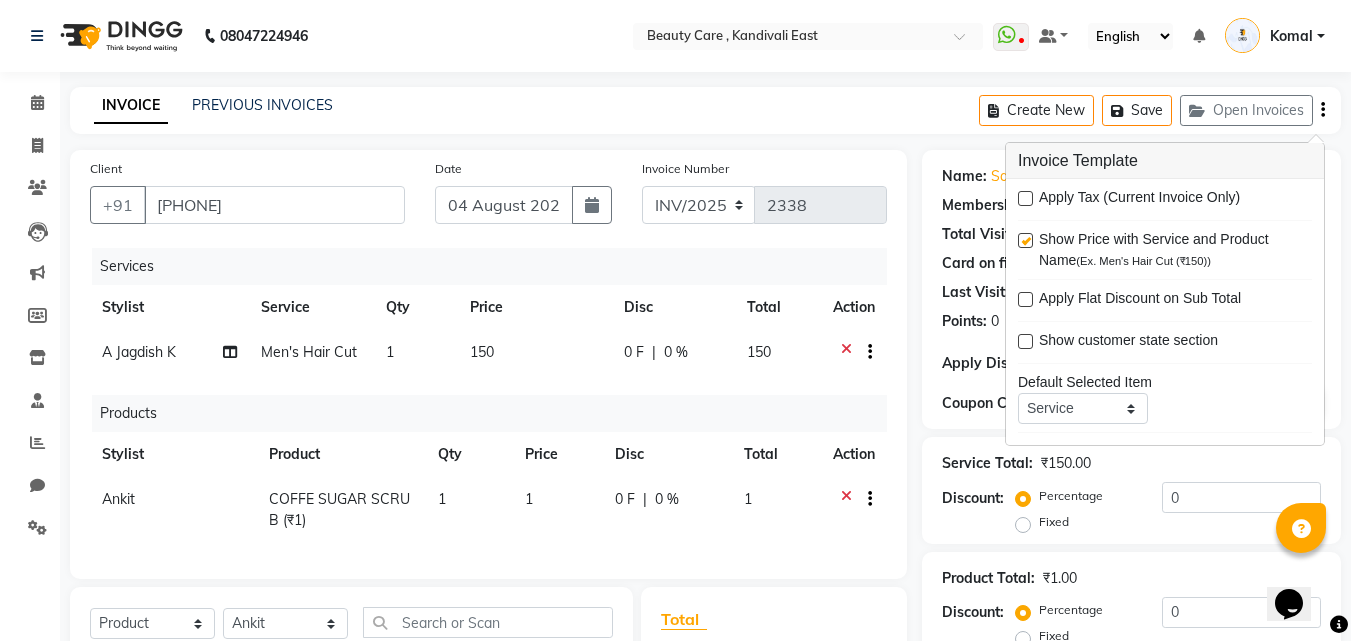 scroll, scrollTop: 286, scrollLeft: 0, axis: vertical 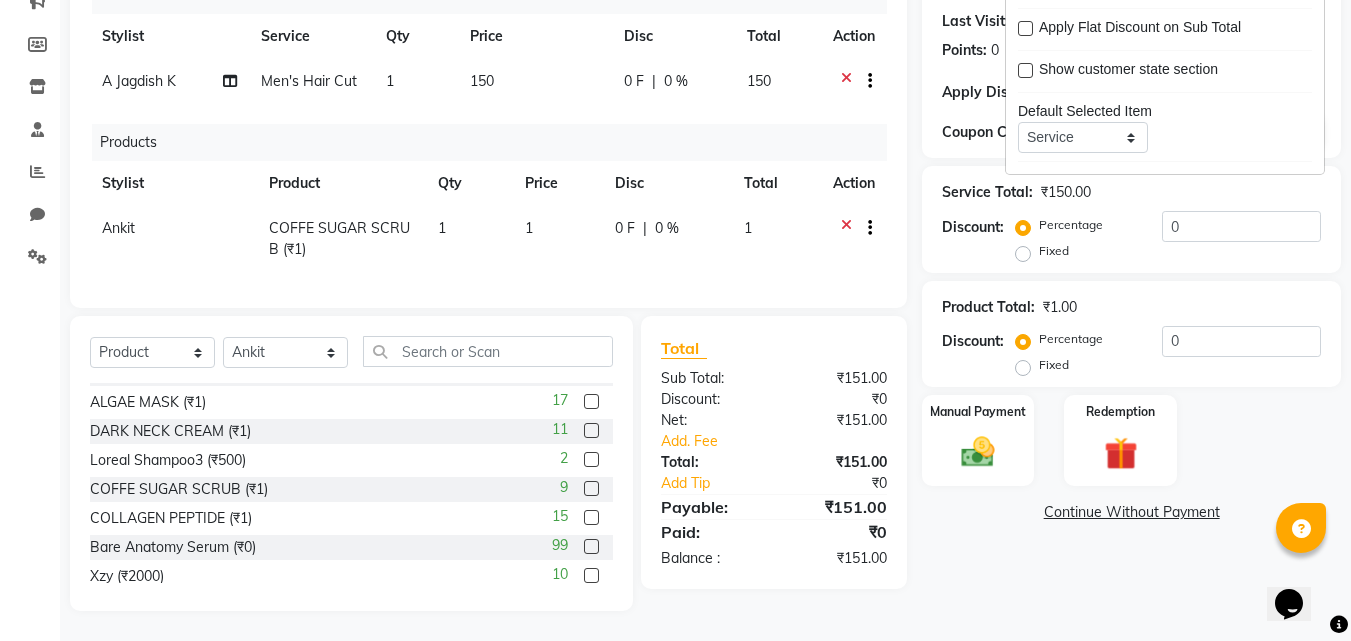 click on "Name: [FIRST] Membership: No Active Membership Total Visits: 0 Card on file: 0 Last Visit: - Points: 0 Apply Discount Select Loyalty → Loyality level 1222 Coupon → Monsoon Coupen Coupon → Gold Coupon Code Apply Service Total: [CURRENCY][AMOUNT] Discount: Percentage Fixed 0 Product Total: [CURRENCY][AMOUNT] Discount: Percentage Fixed 0 Manual Payment Redemption Continue Without Payment" 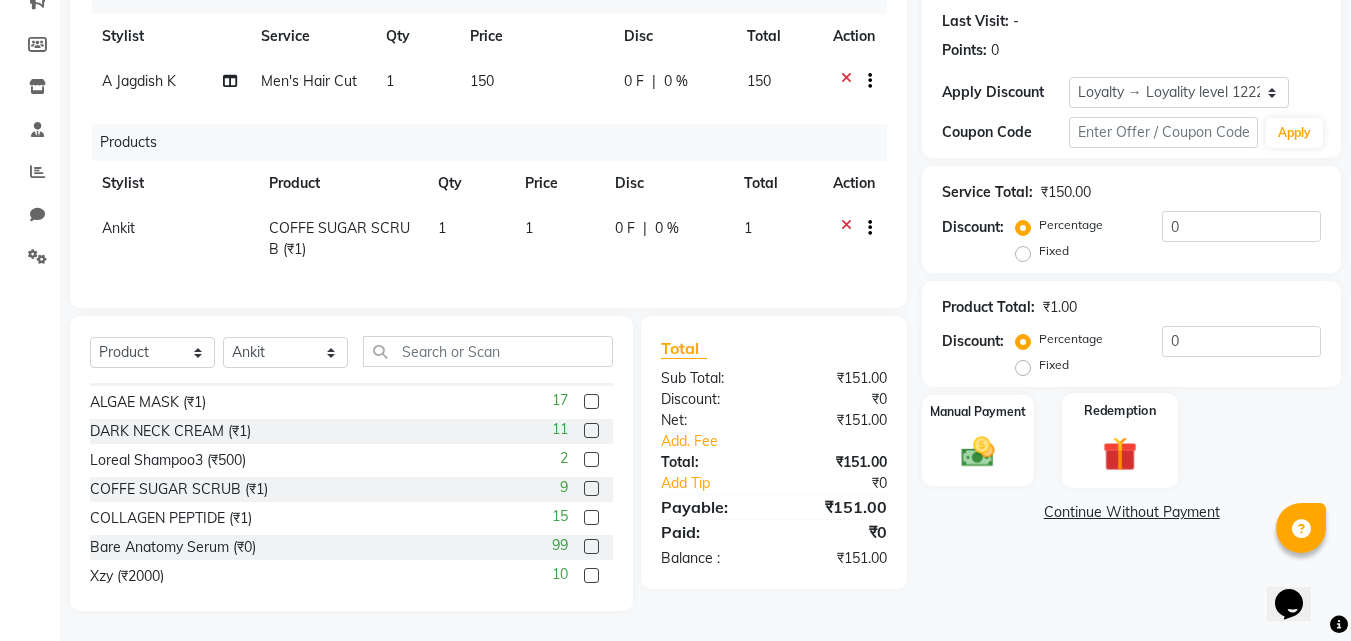 click on "Redemption" 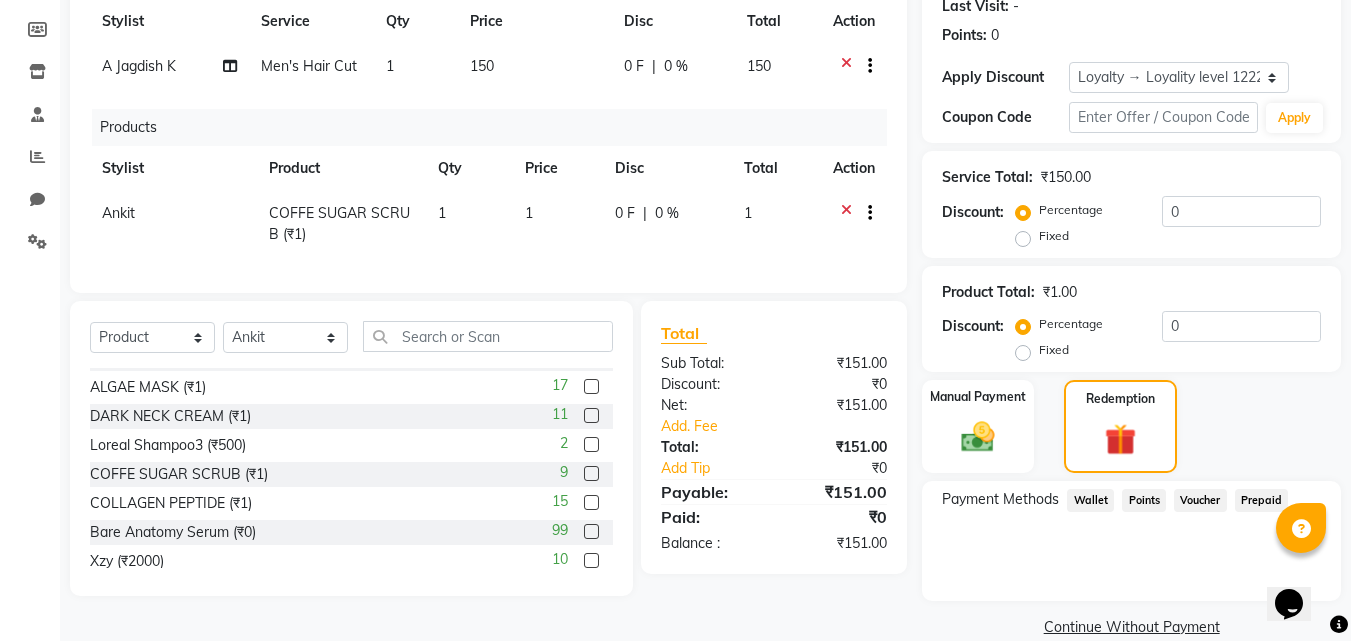 click on "Manual Payment Redemption" 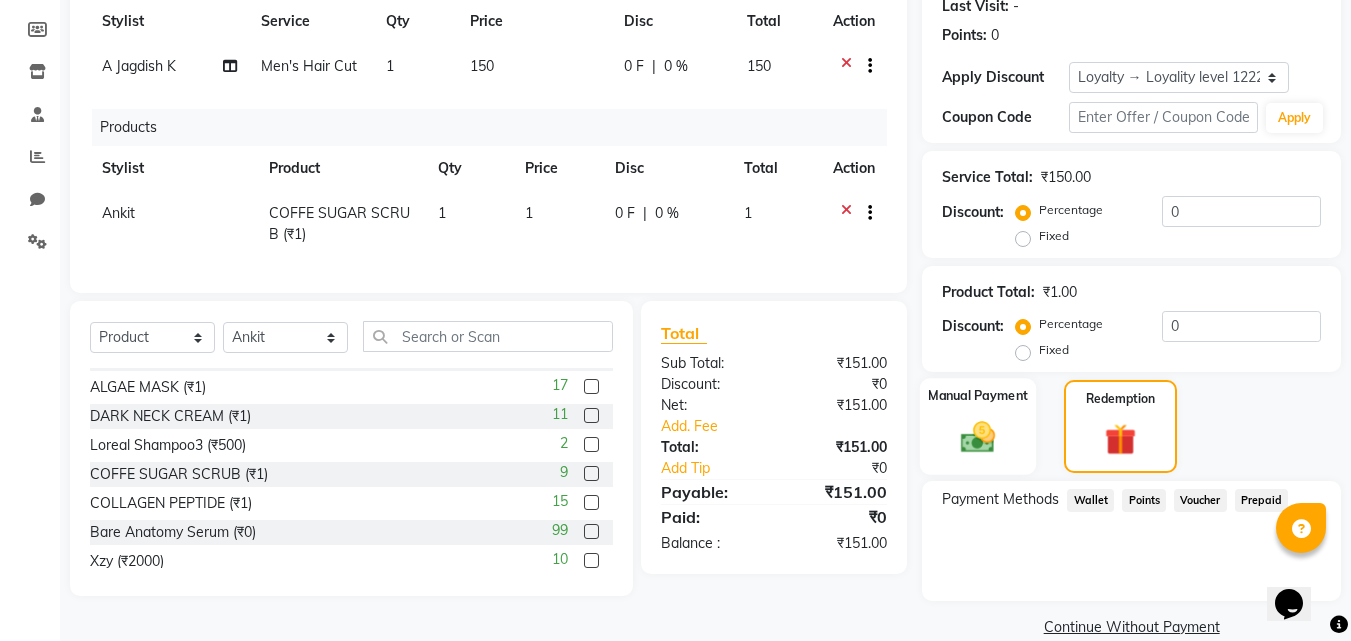 click 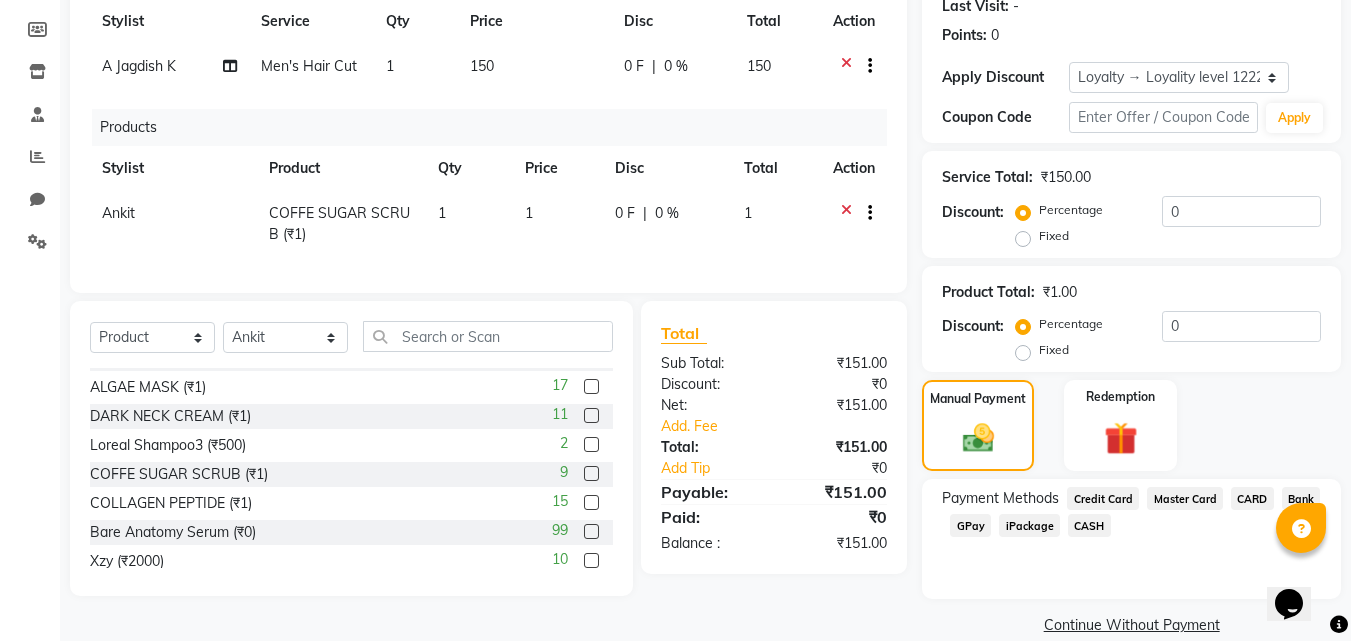 scroll, scrollTop: 315, scrollLeft: 0, axis: vertical 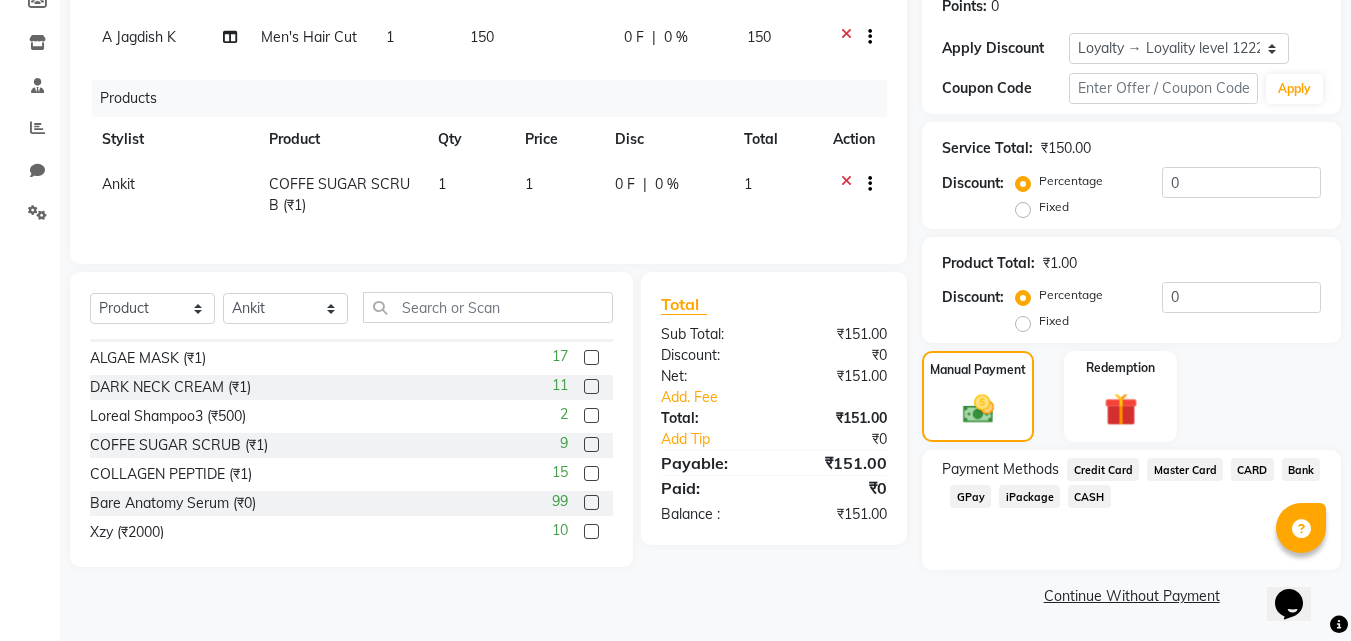 click on "GPay" 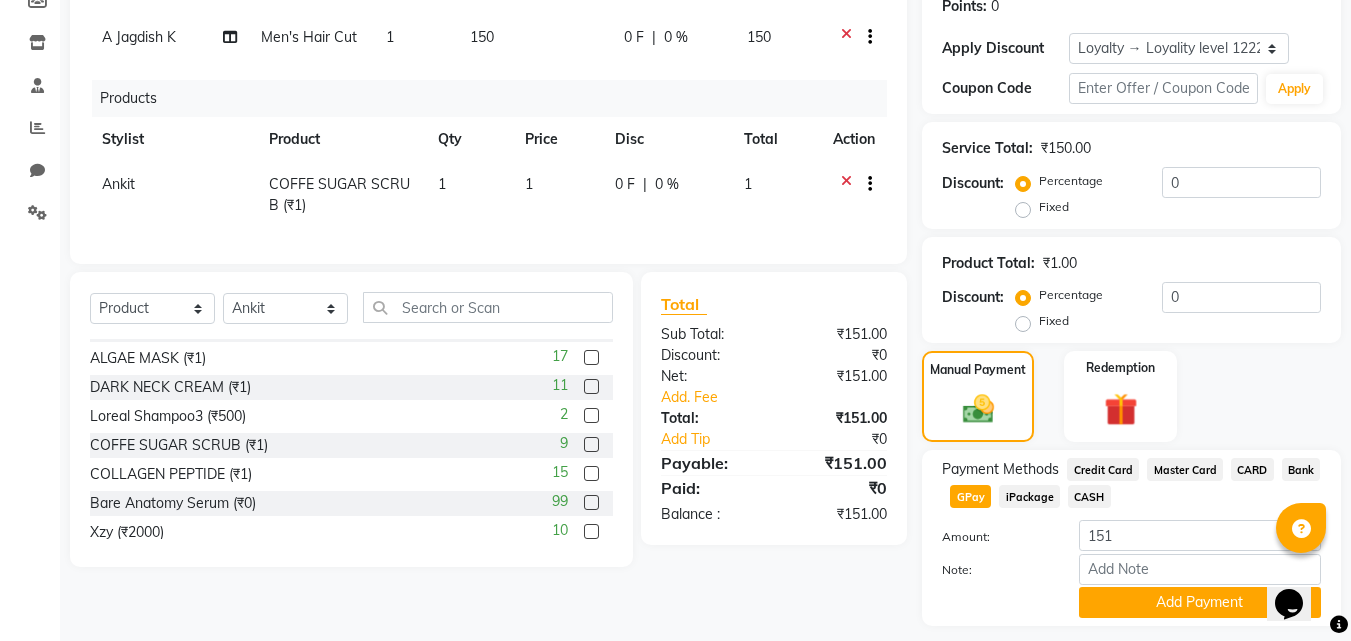 scroll, scrollTop: 371, scrollLeft: 0, axis: vertical 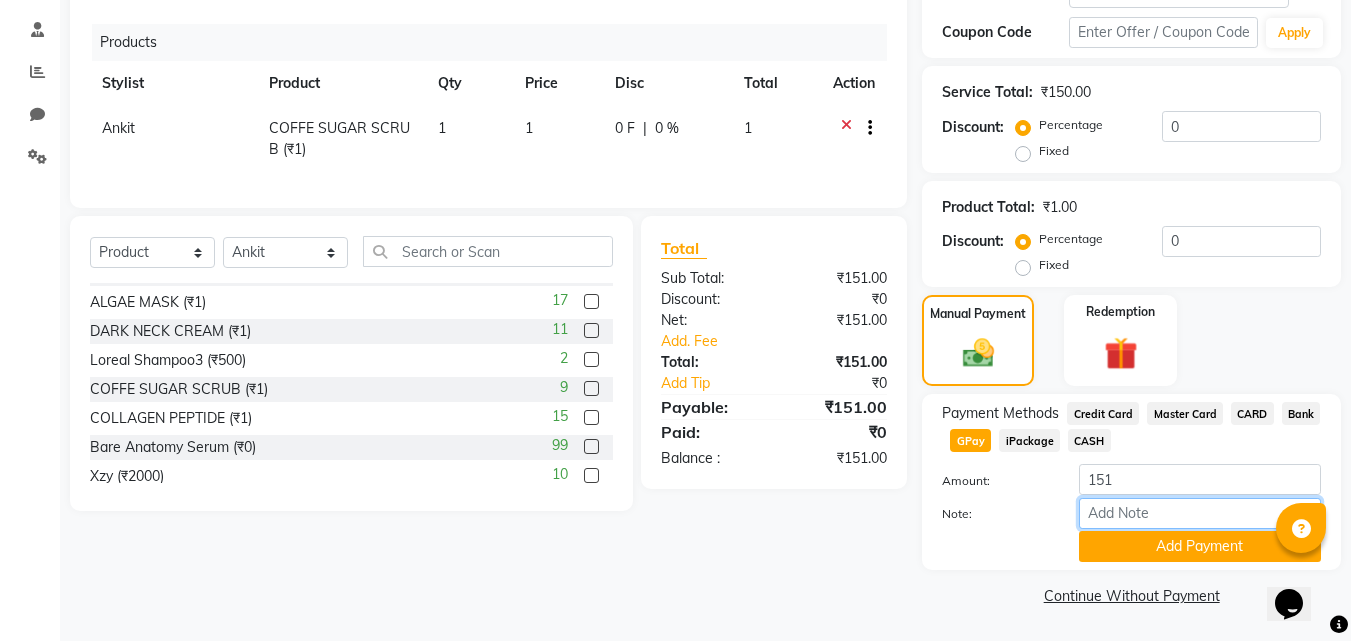 click on "Note:" at bounding box center [1200, 513] 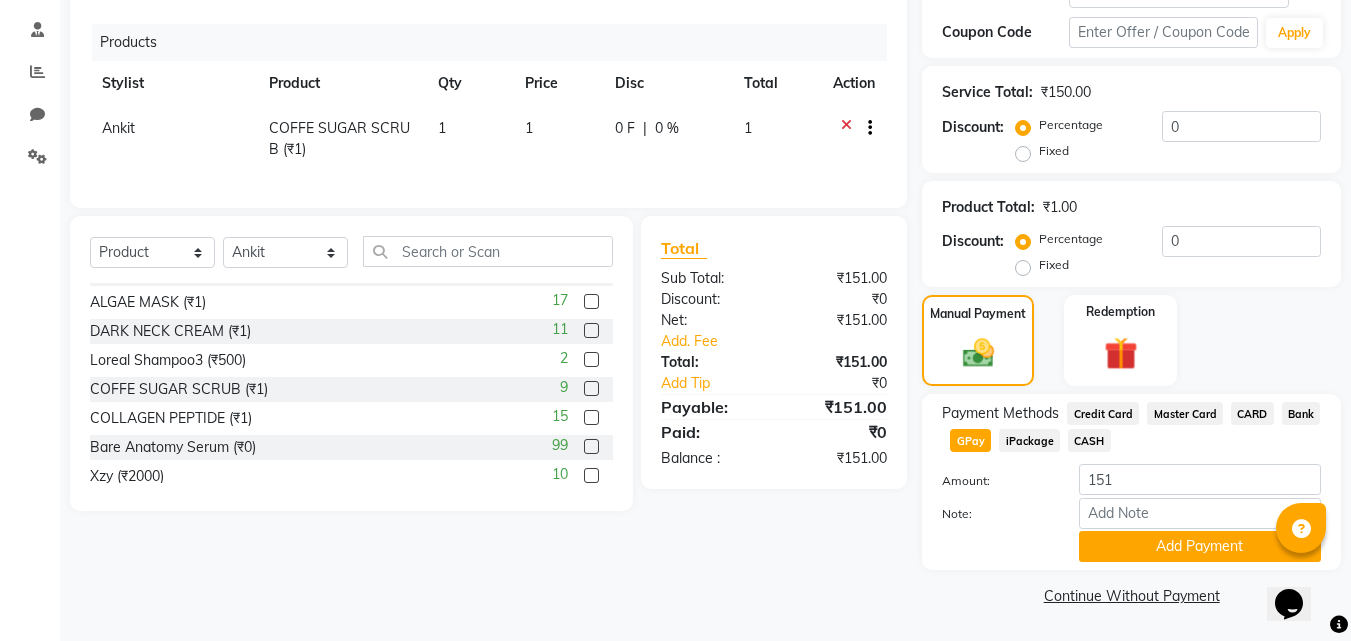 click on "Note:" 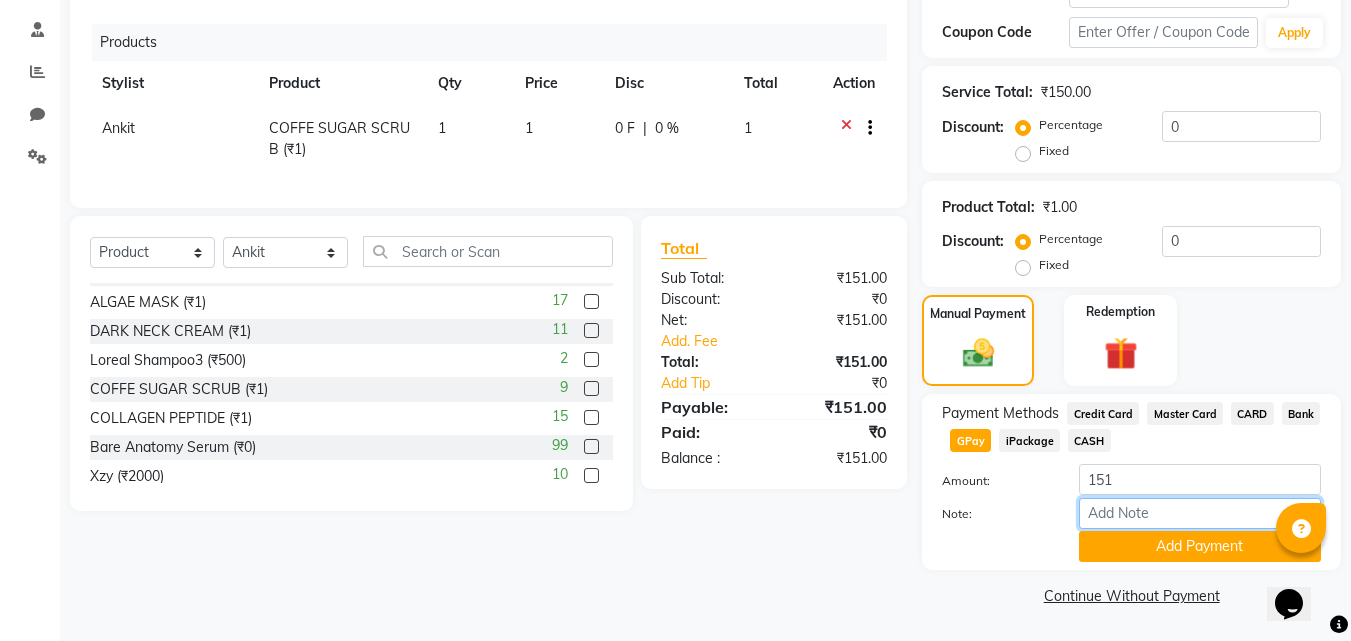 click on "Note:" at bounding box center [1200, 513] 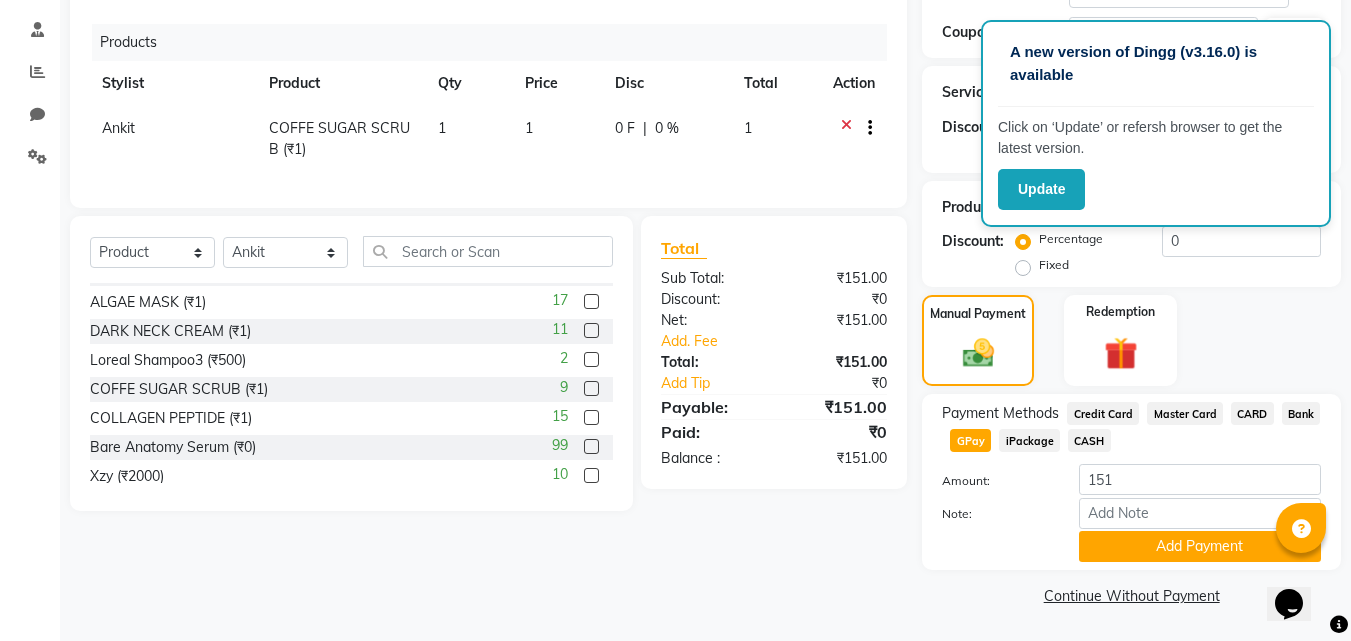 click on "Manual Payment Redemption" 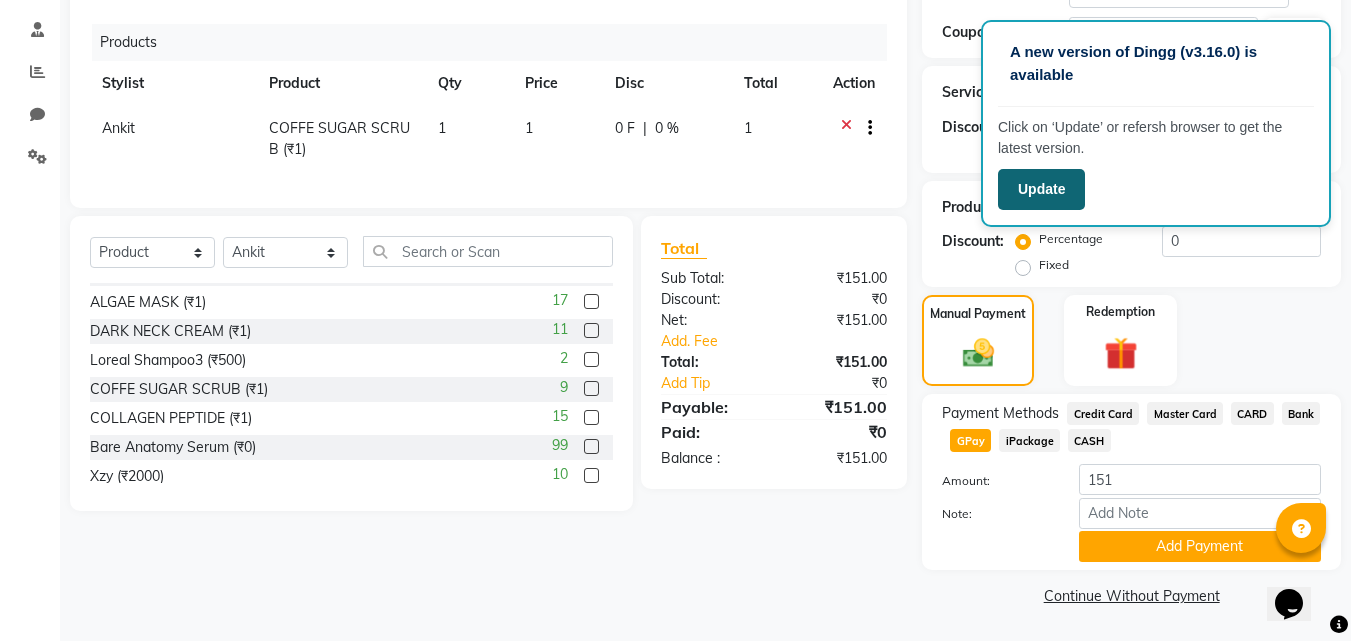 click on "Update" 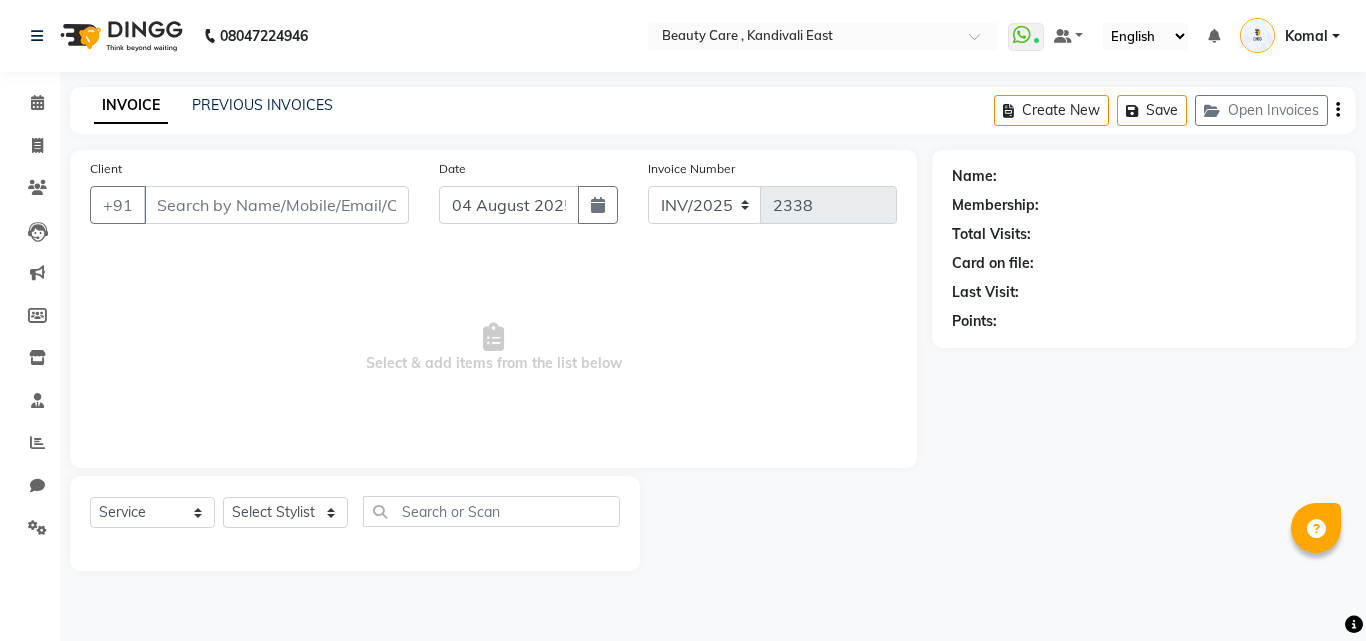 select on "service" 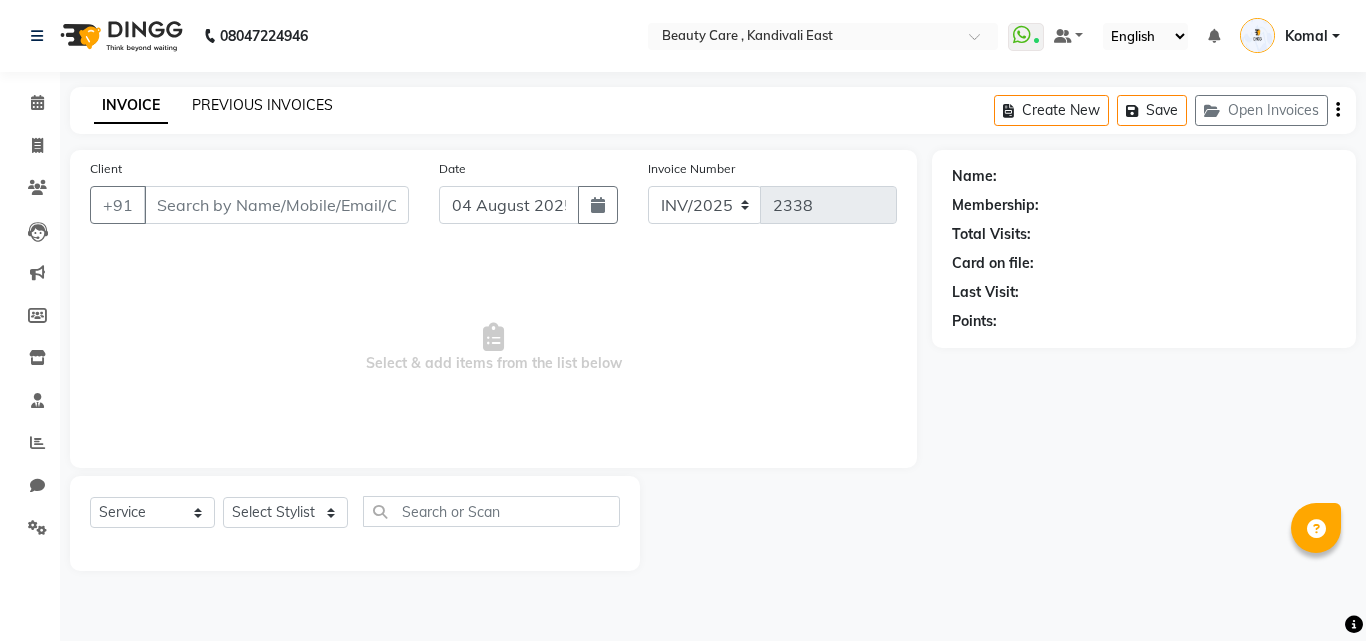 scroll, scrollTop: 0, scrollLeft: 0, axis: both 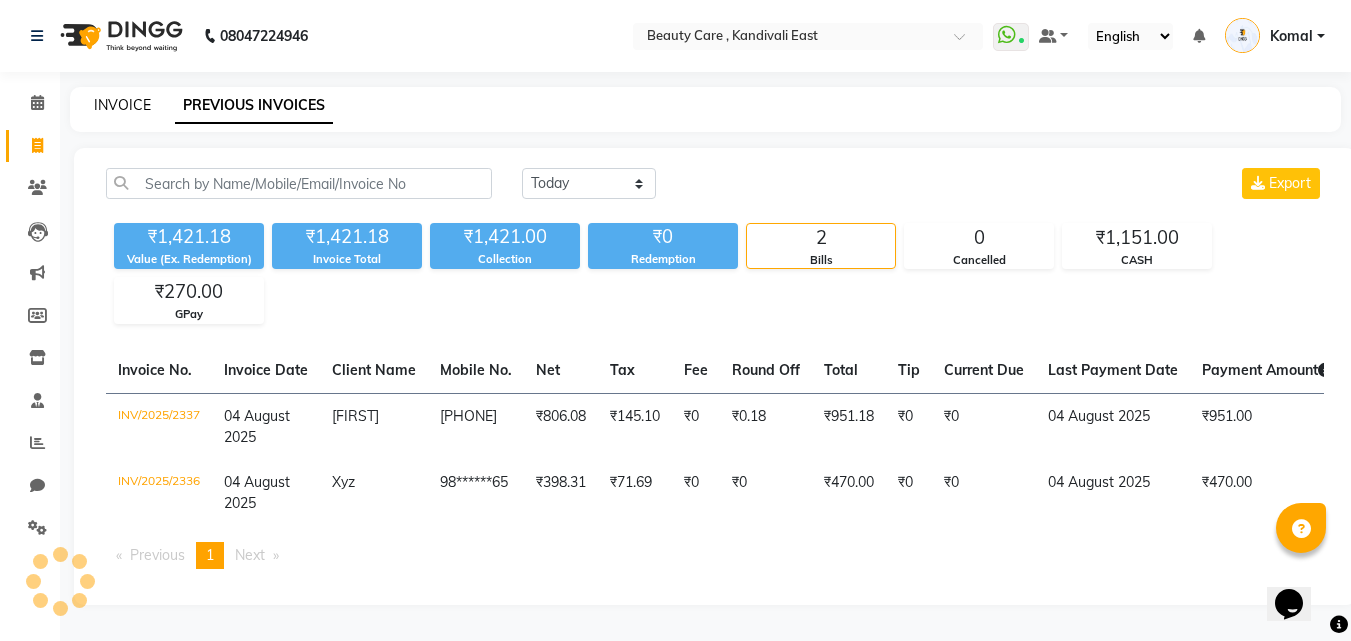 click on "INVOICE" 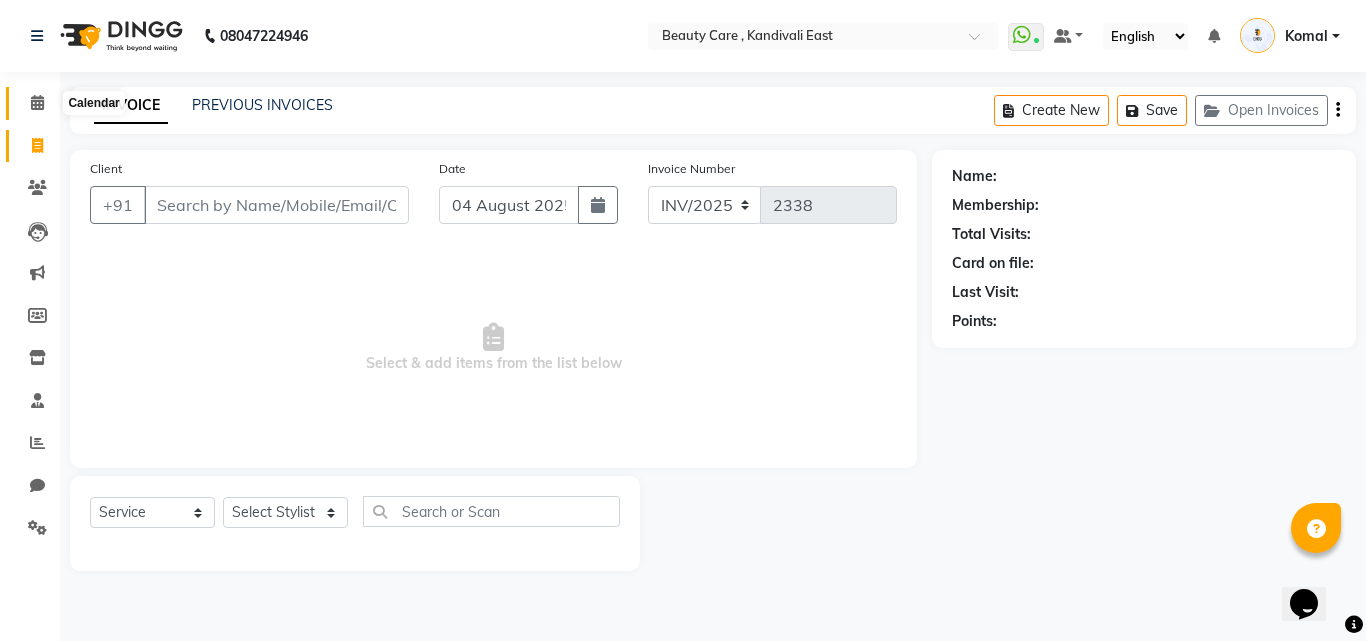click 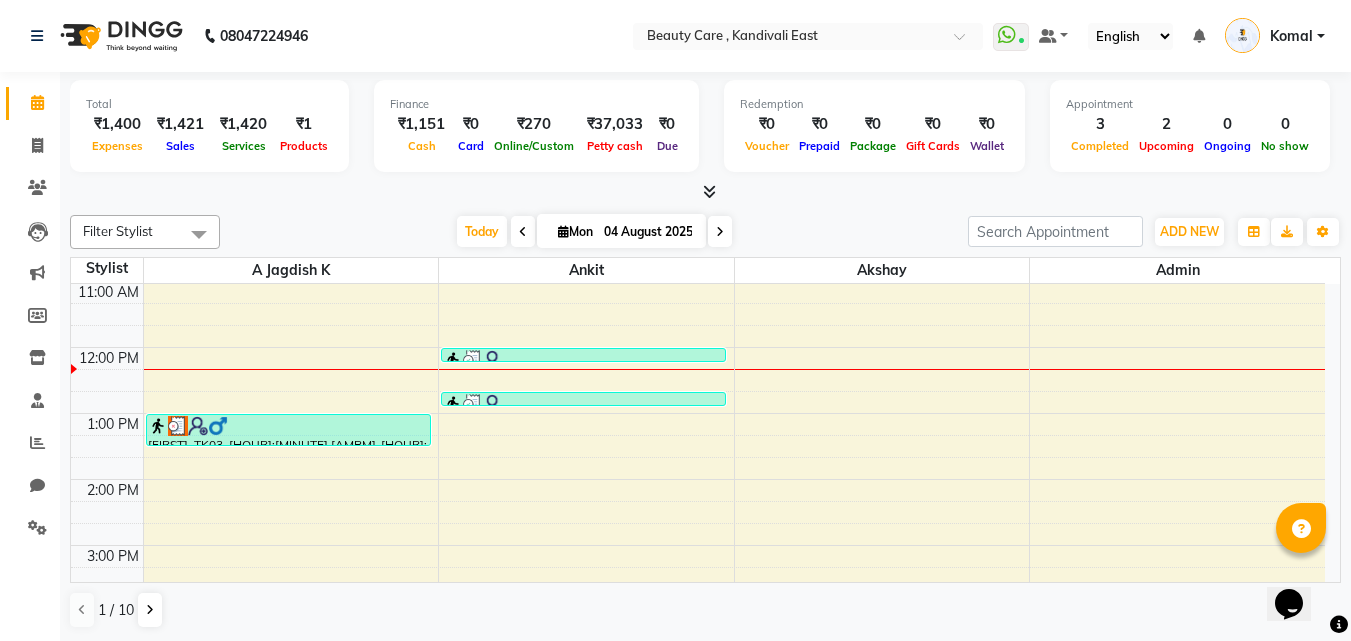 scroll, scrollTop: 334, scrollLeft: 0, axis: vertical 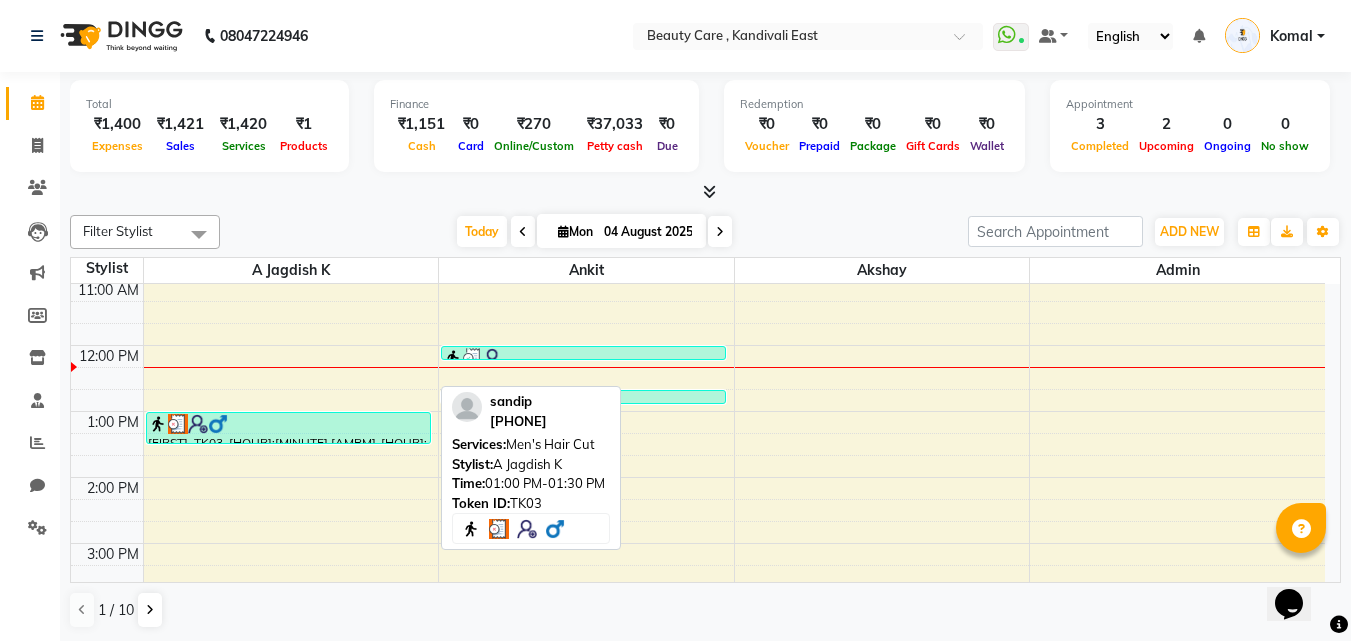 click at bounding box center (288, 424) 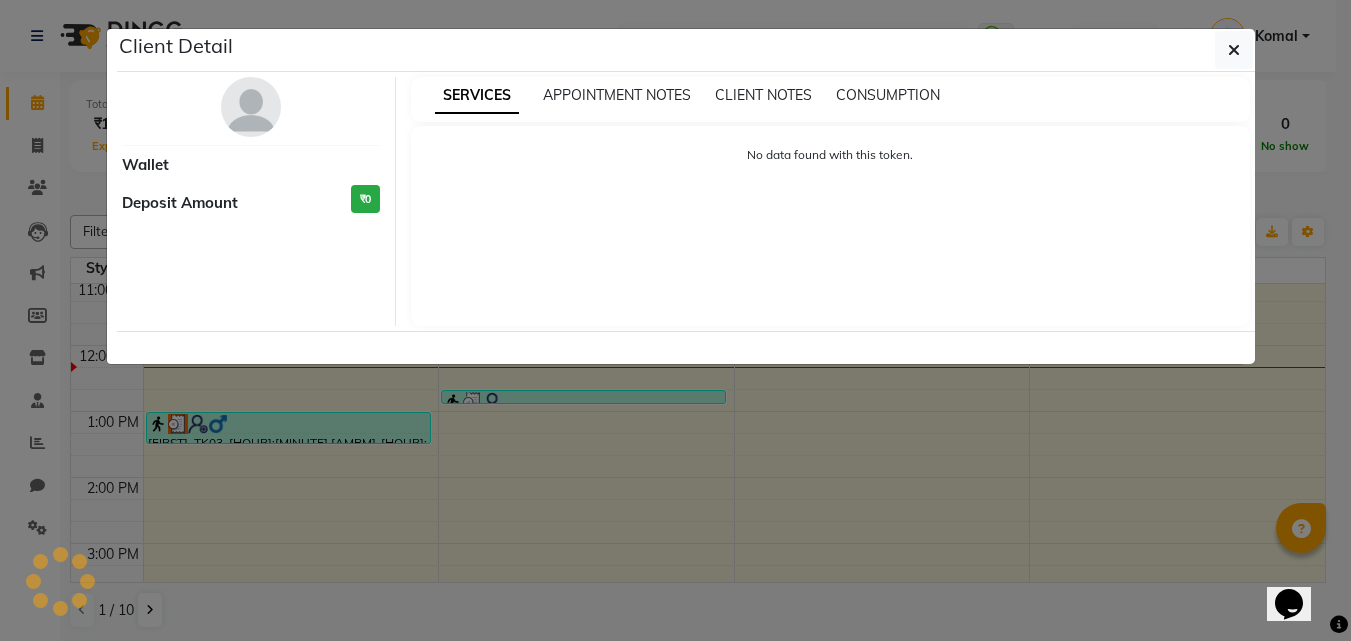 select on "3" 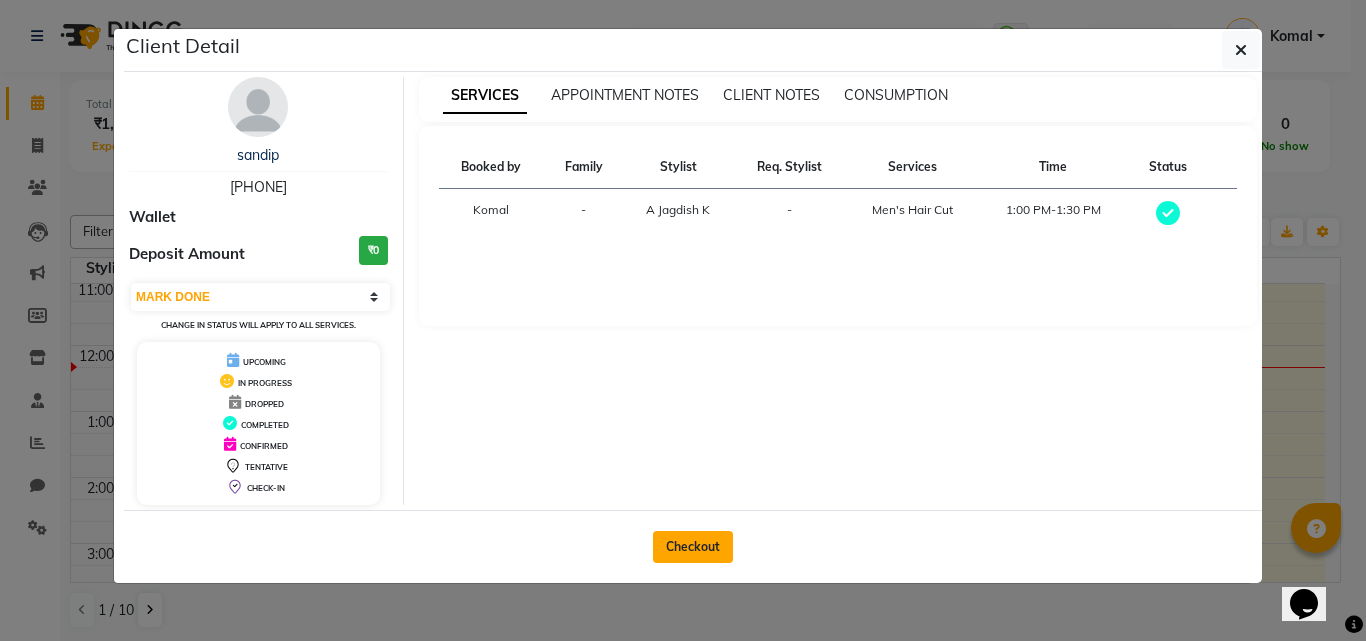 click on "Checkout" 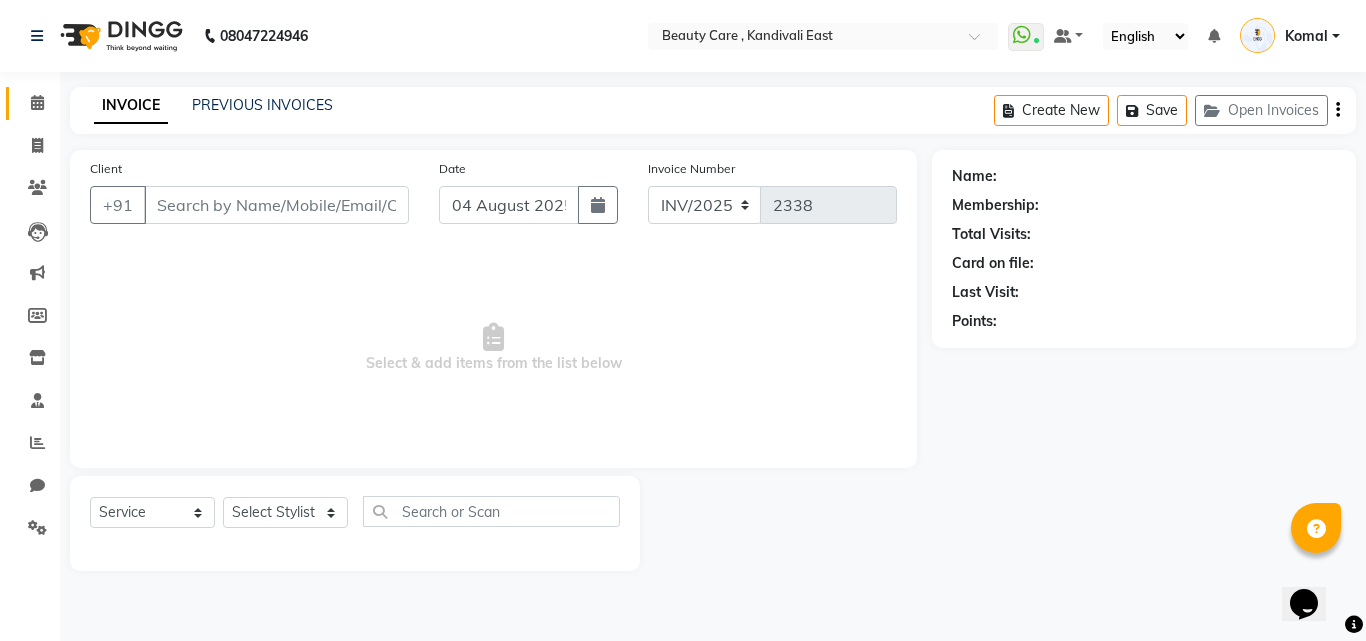 select on "35489" 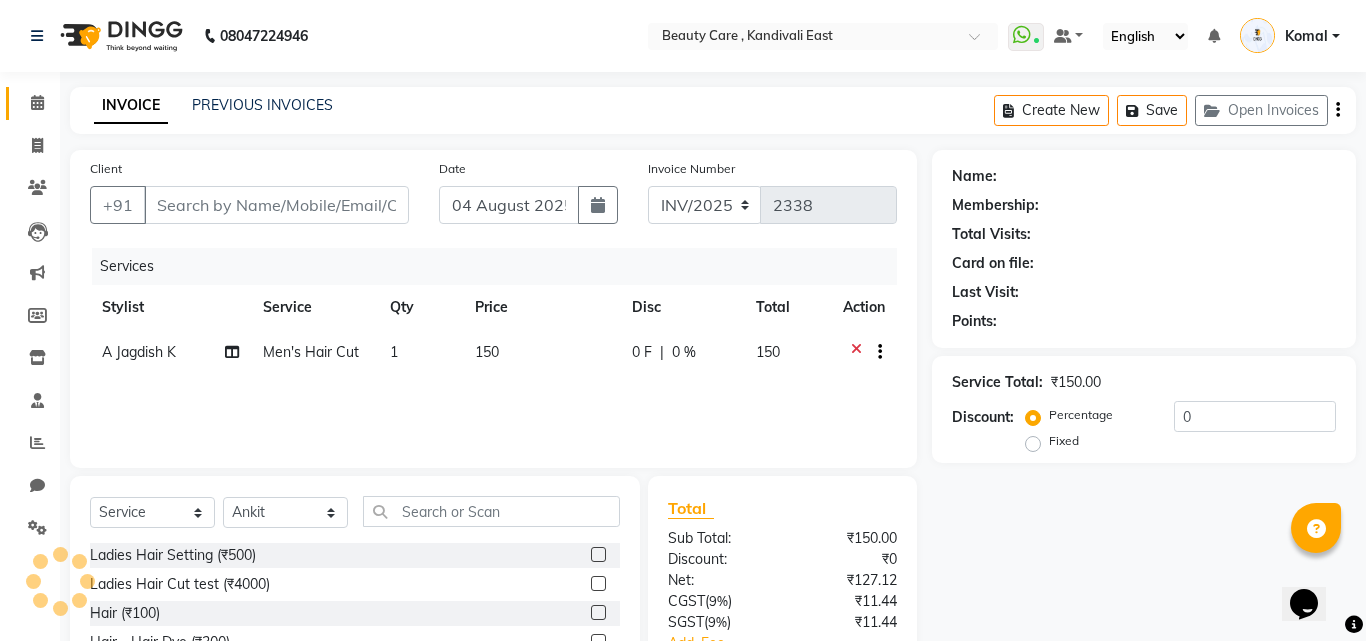 type on "84******54" 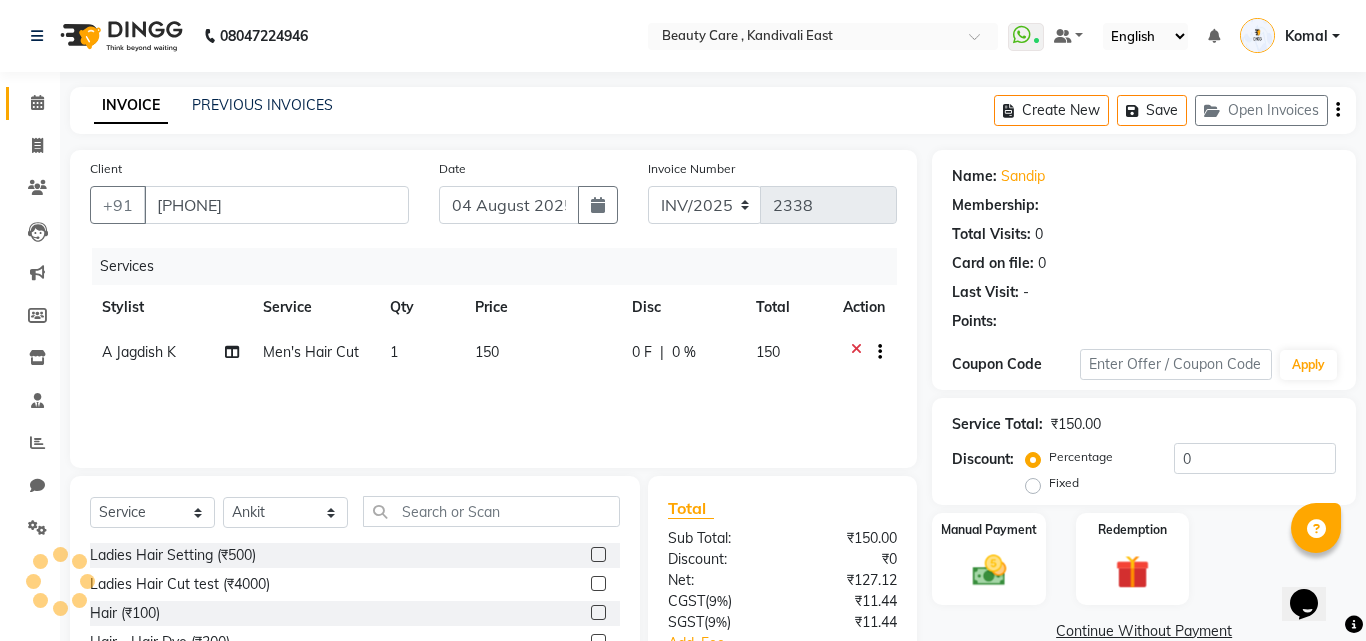 select on "1: Object" 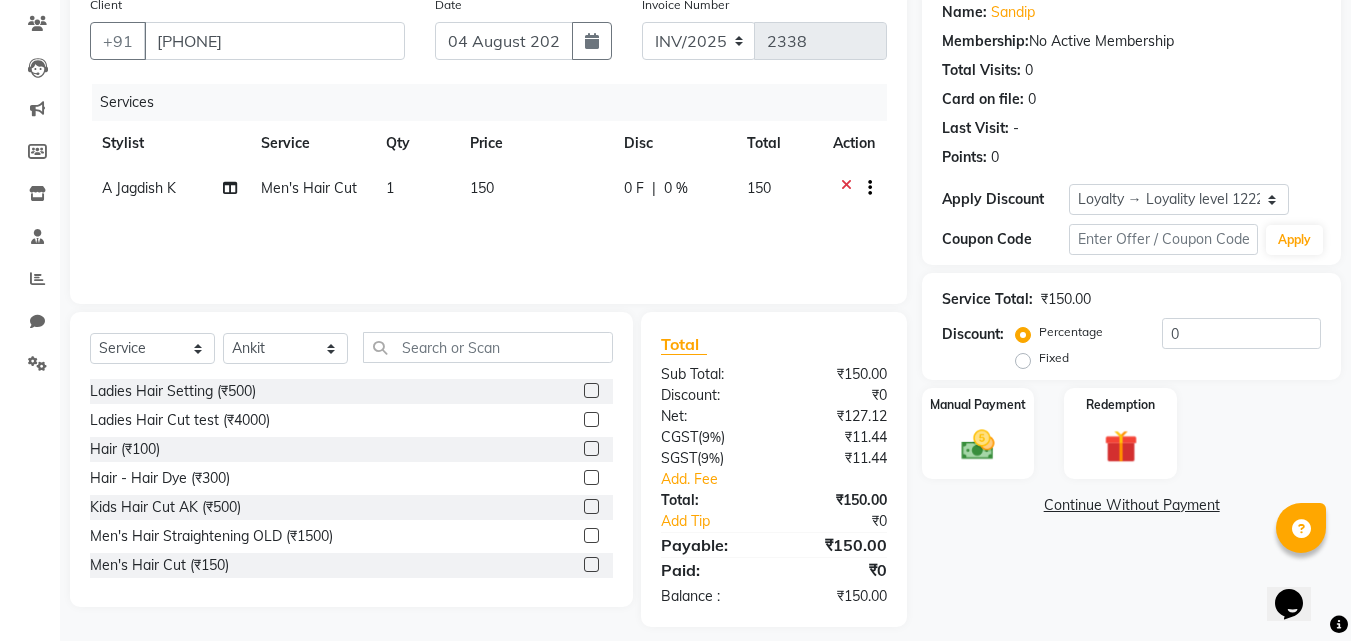 scroll, scrollTop: 180, scrollLeft: 0, axis: vertical 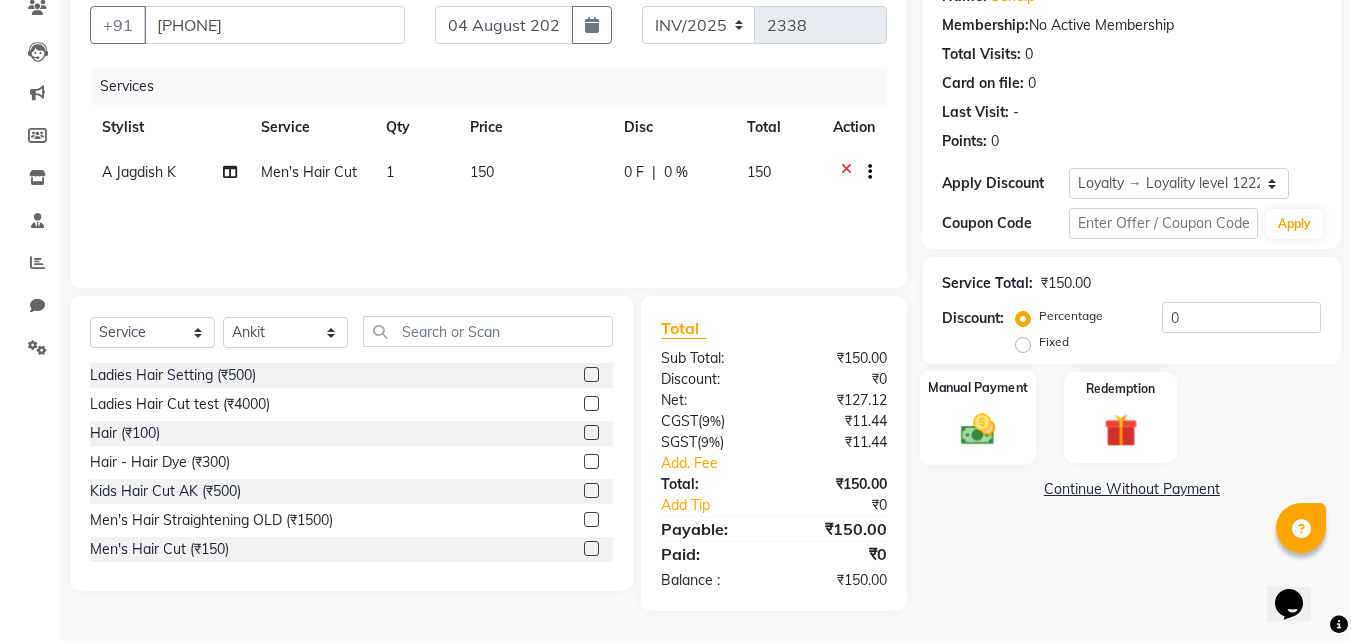 click on "Manual Payment" 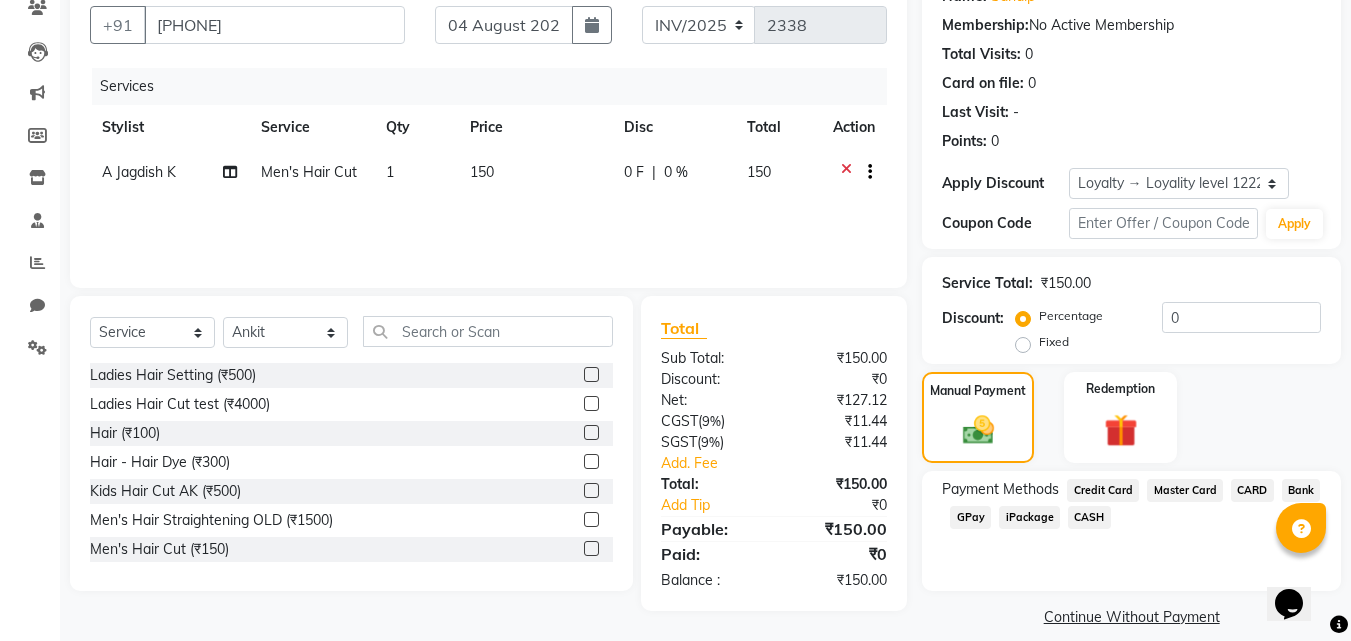 click on "GPay" 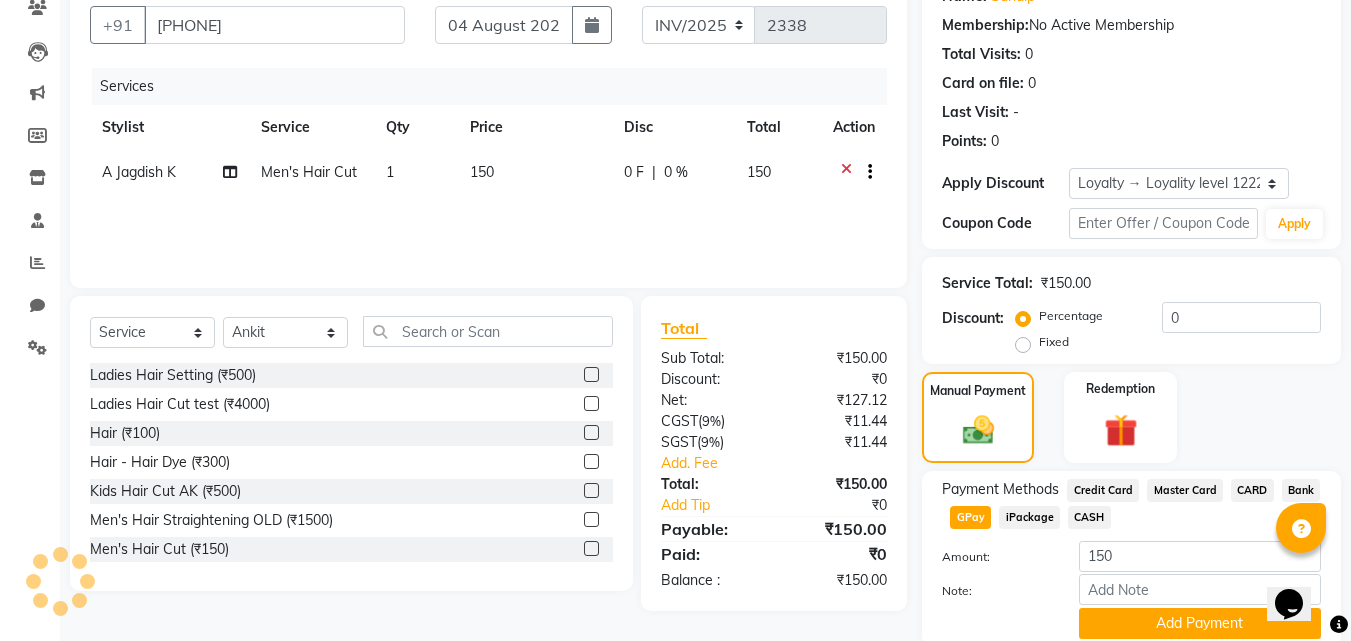 scroll, scrollTop: 257, scrollLeft: 0, axis: vertical 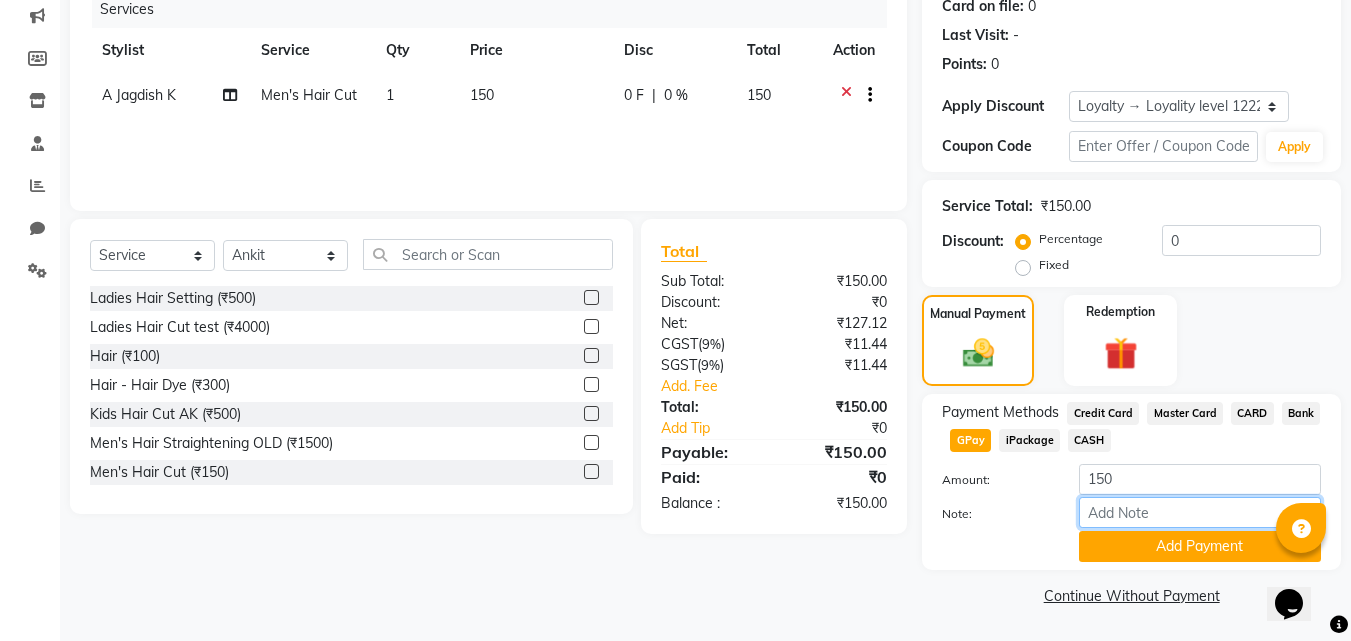 click on "Note:" at bounding box center (1200, 512) 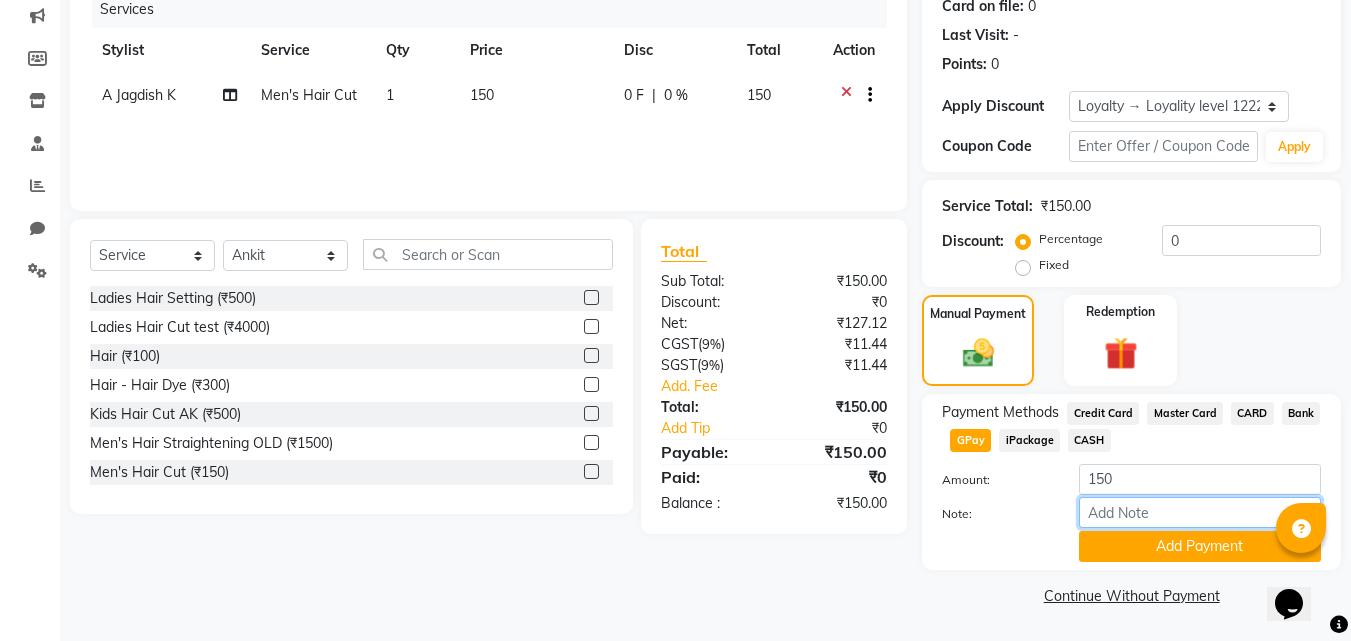 click on "Note:" at bounding box center [1200, 512] 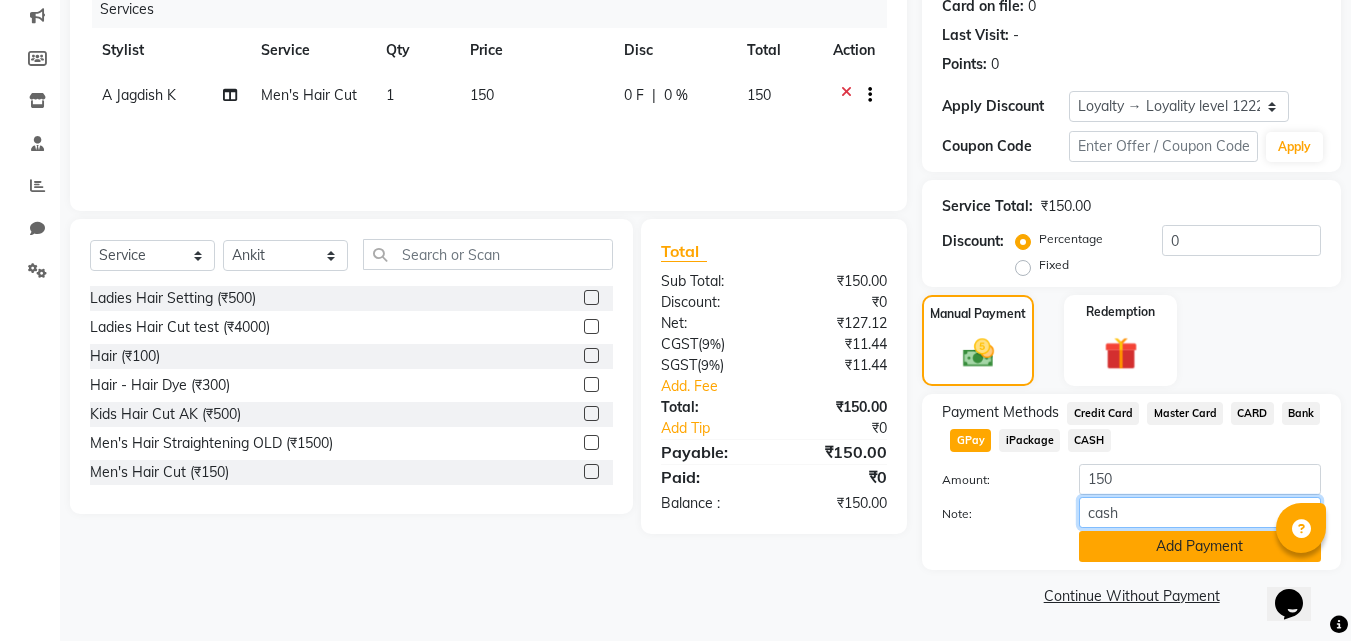 type on "cash" 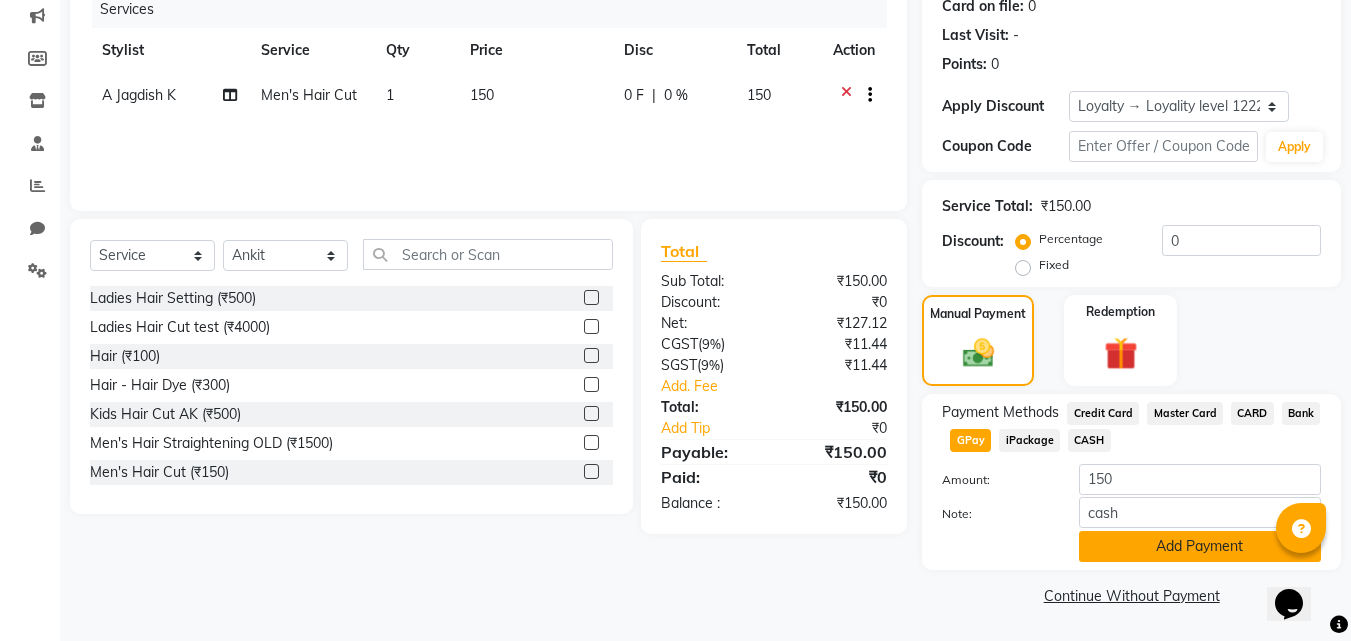 click on "Add Payment" 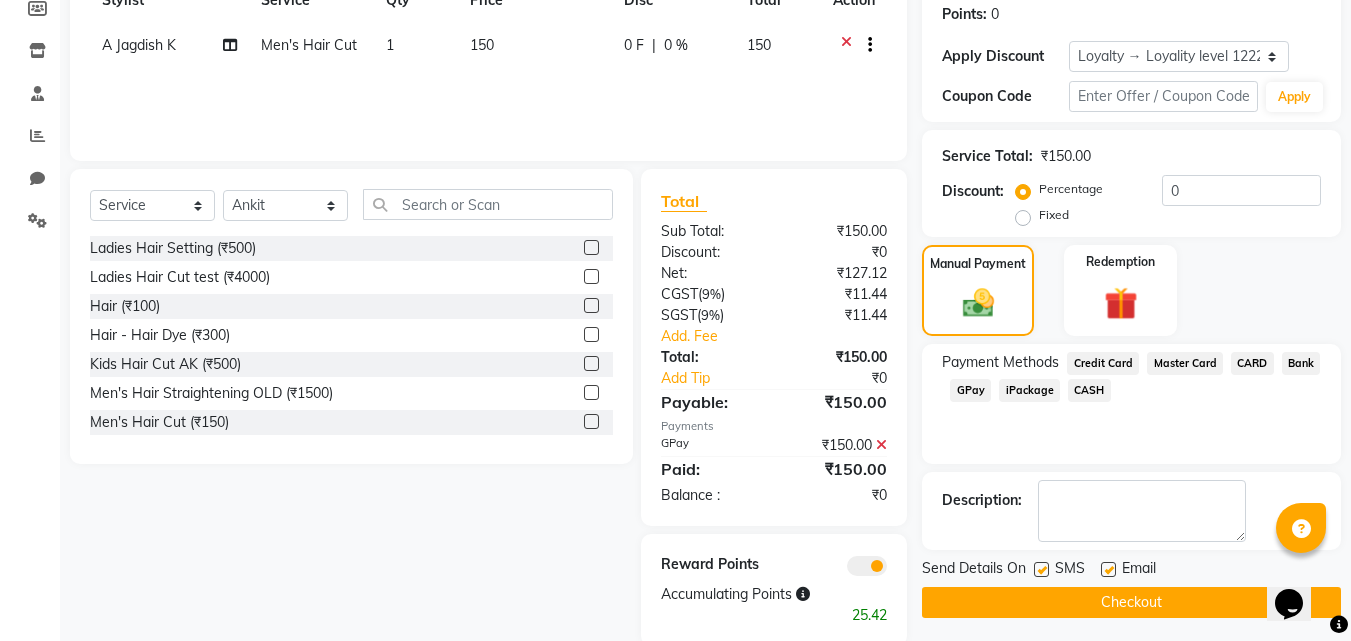 scroll, scrollTop: 342, scrollLeft: 0, axis: vertical 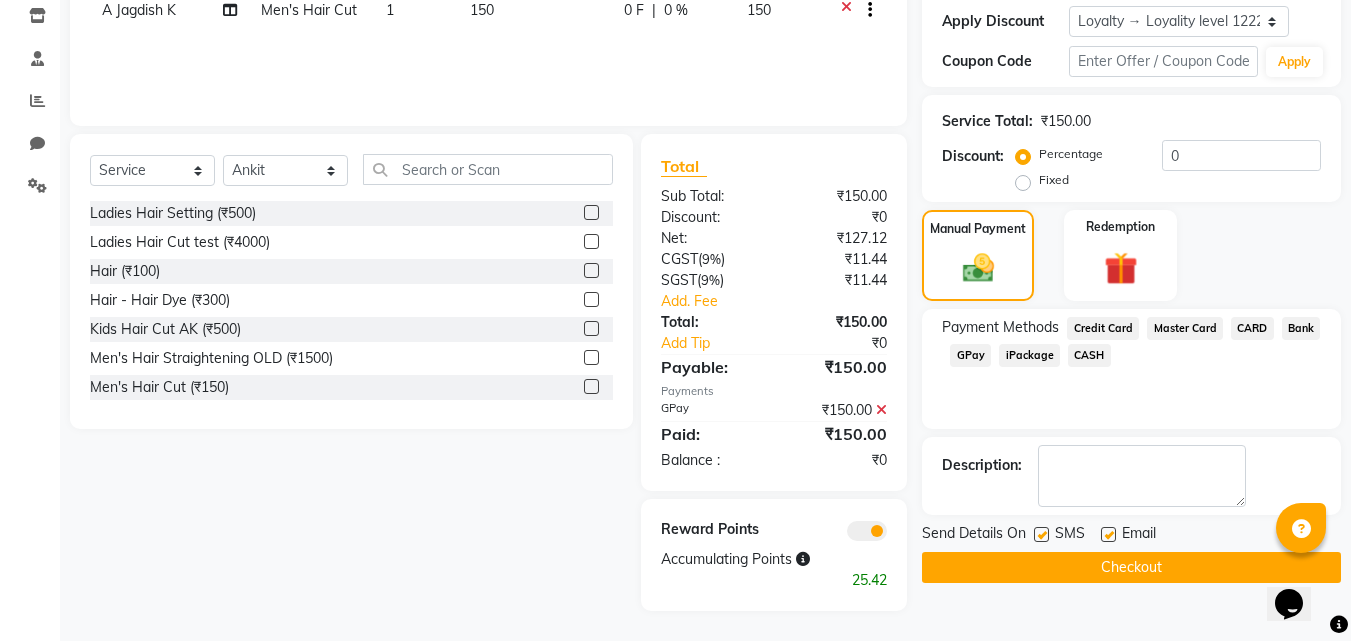 click on "Checkout" 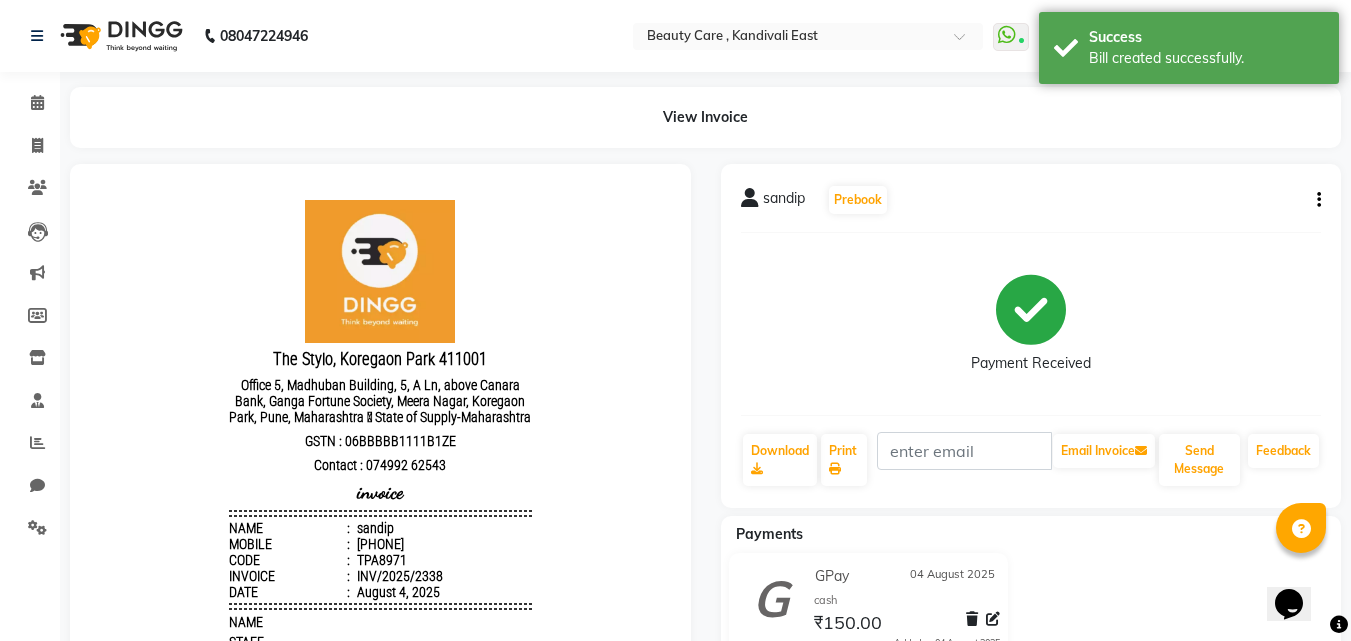 scroll, scrollTop: 0, scrollLeft: 0, axis: both 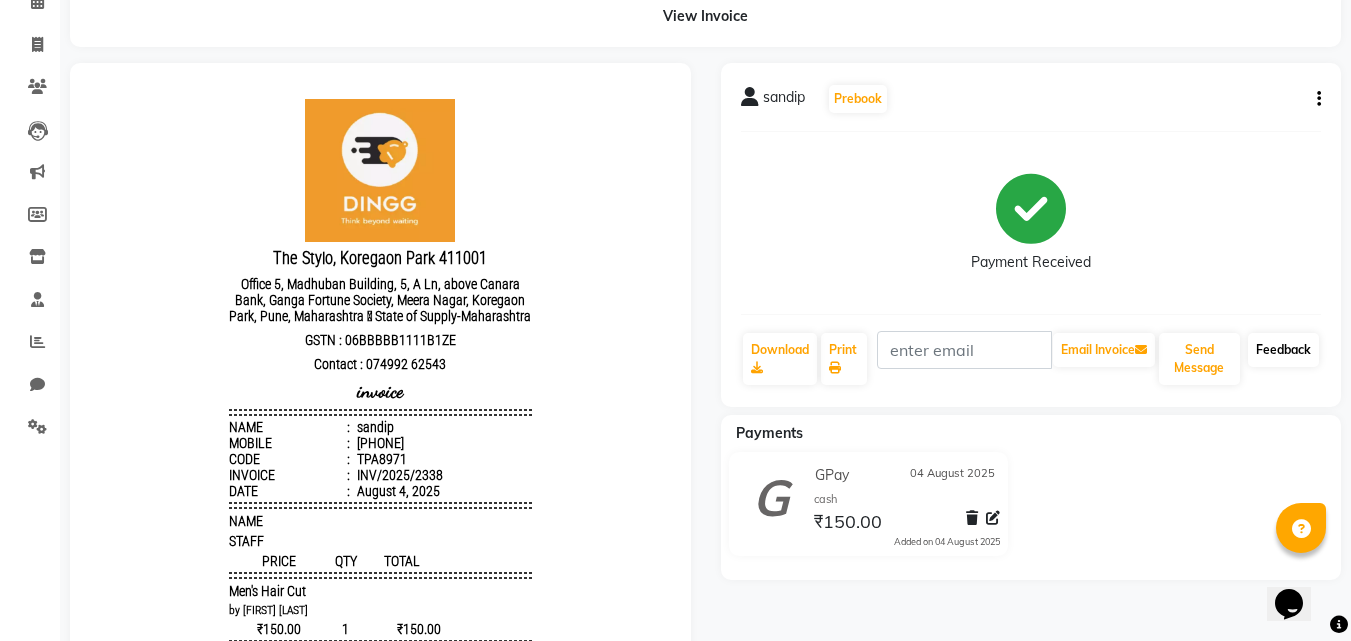 click on "Feedback" 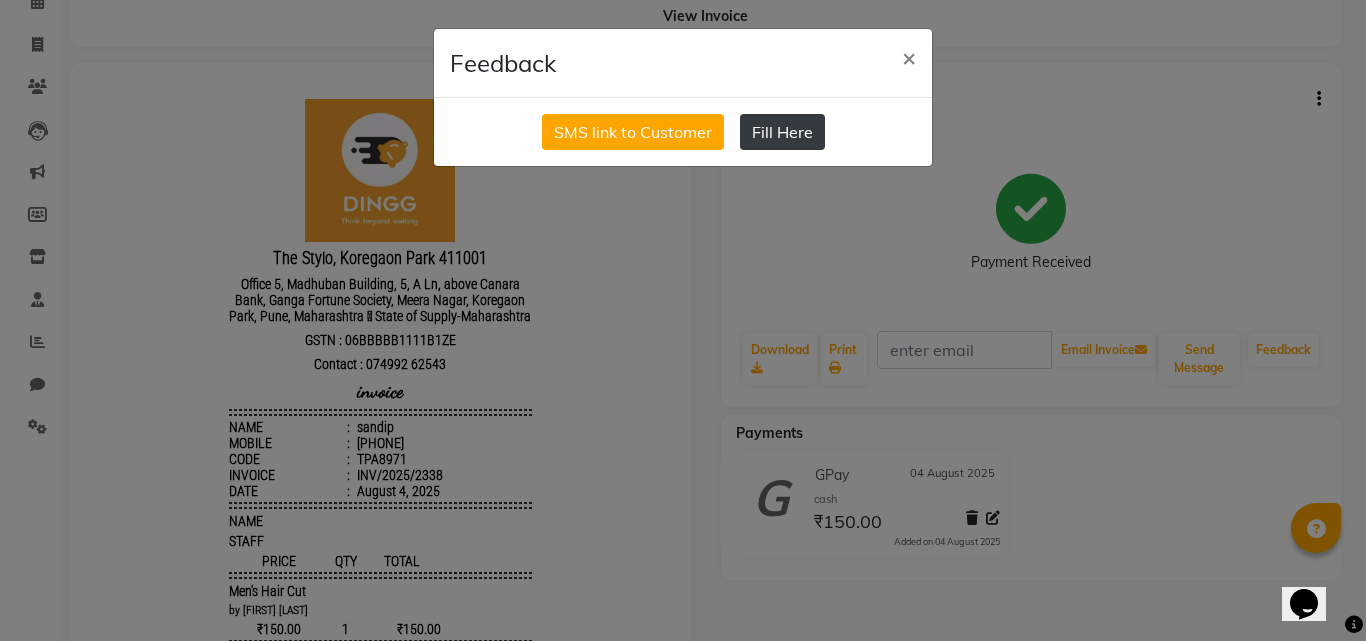 click on "Fill Here" 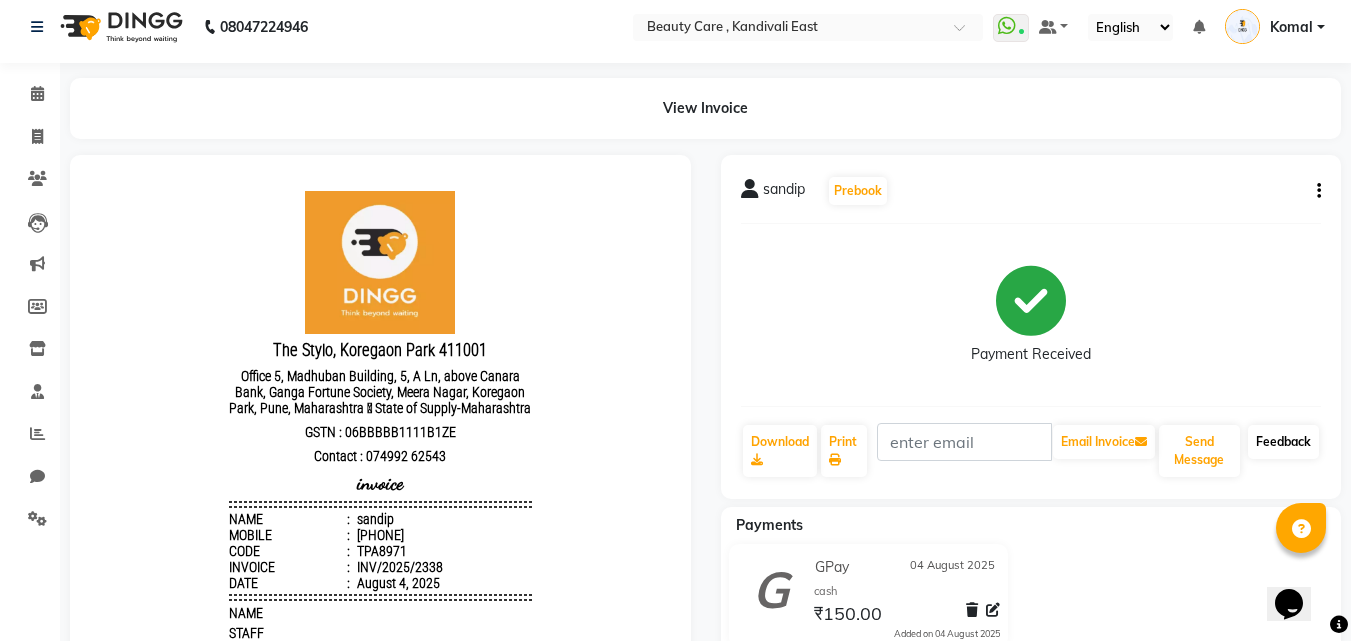 scroll, scrollTop: 0, scrollLeft: 0, axis: both 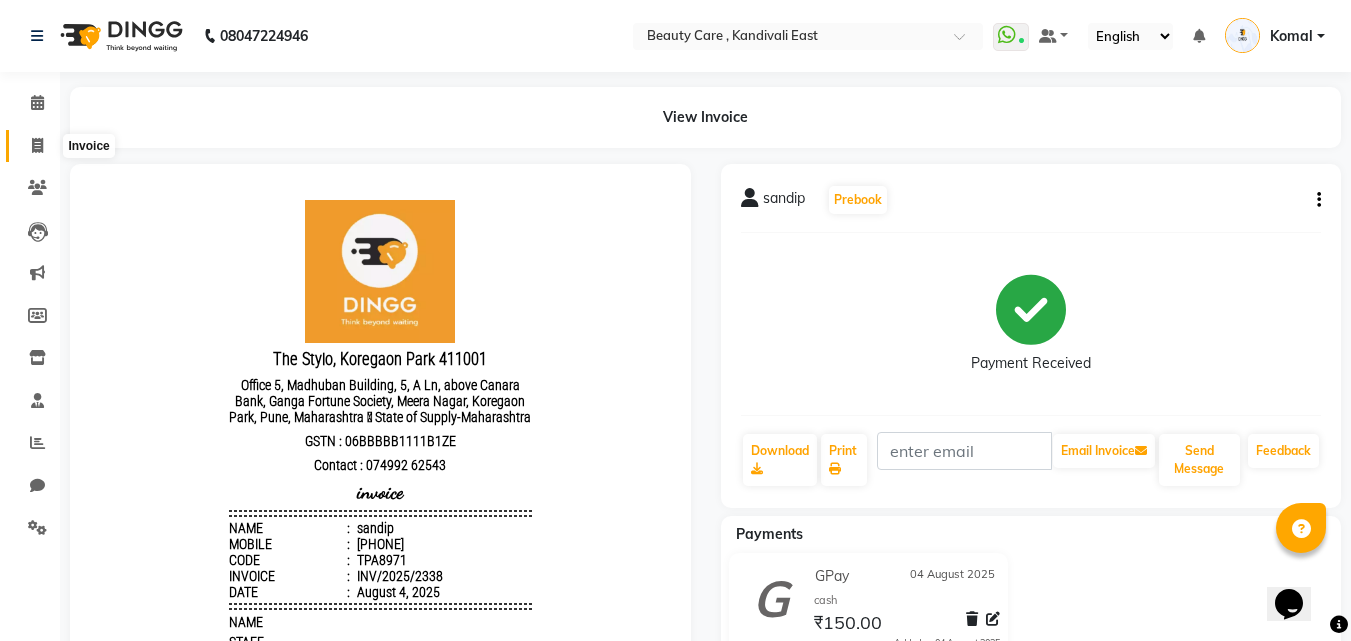 click 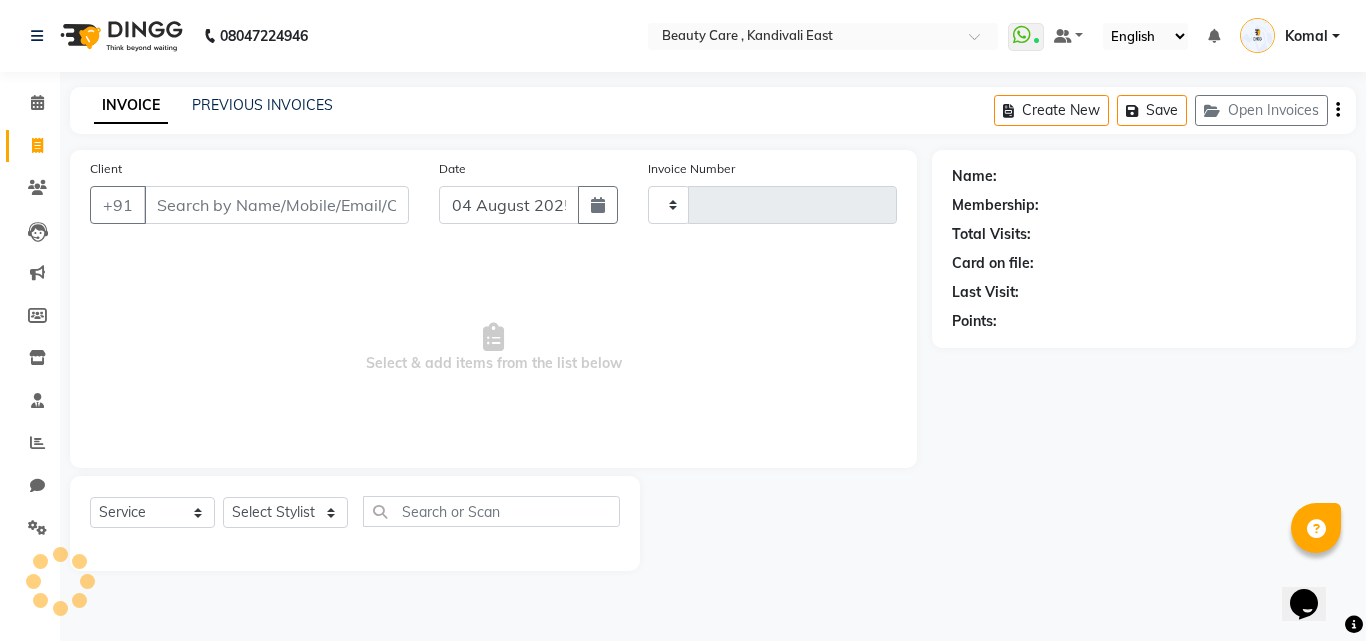 type on "2339" 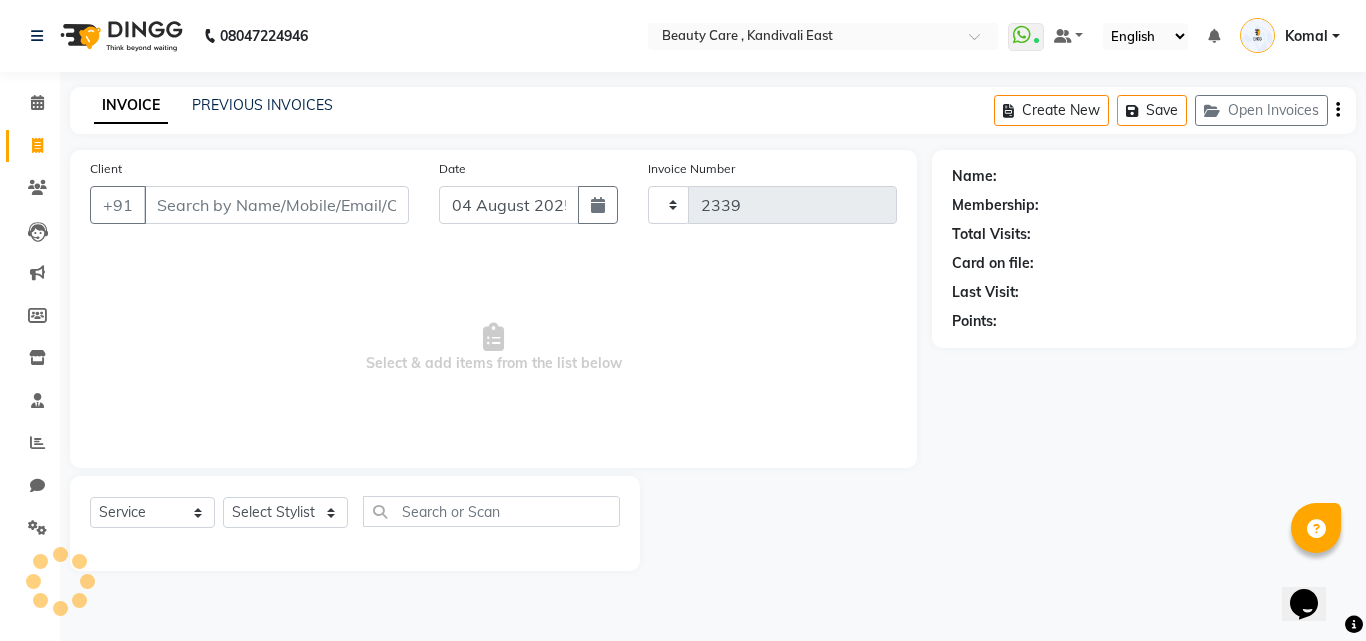 select on "5646" 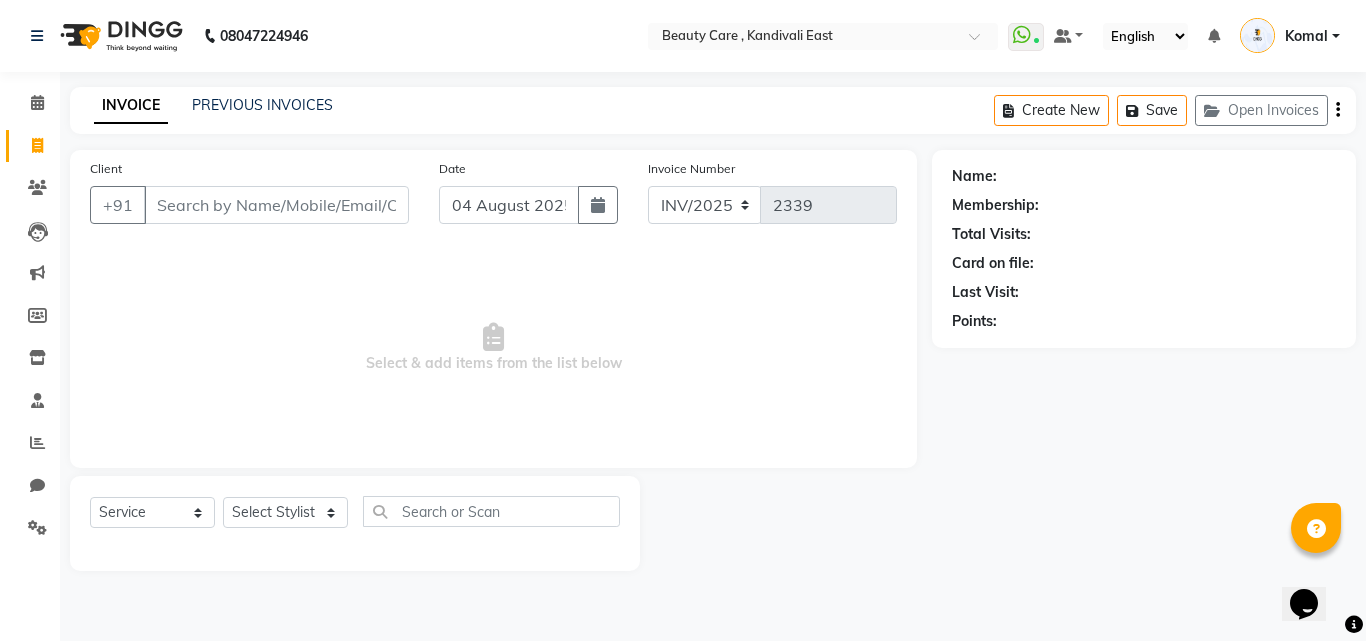 click on "Client" at bounding box center [276, 205] 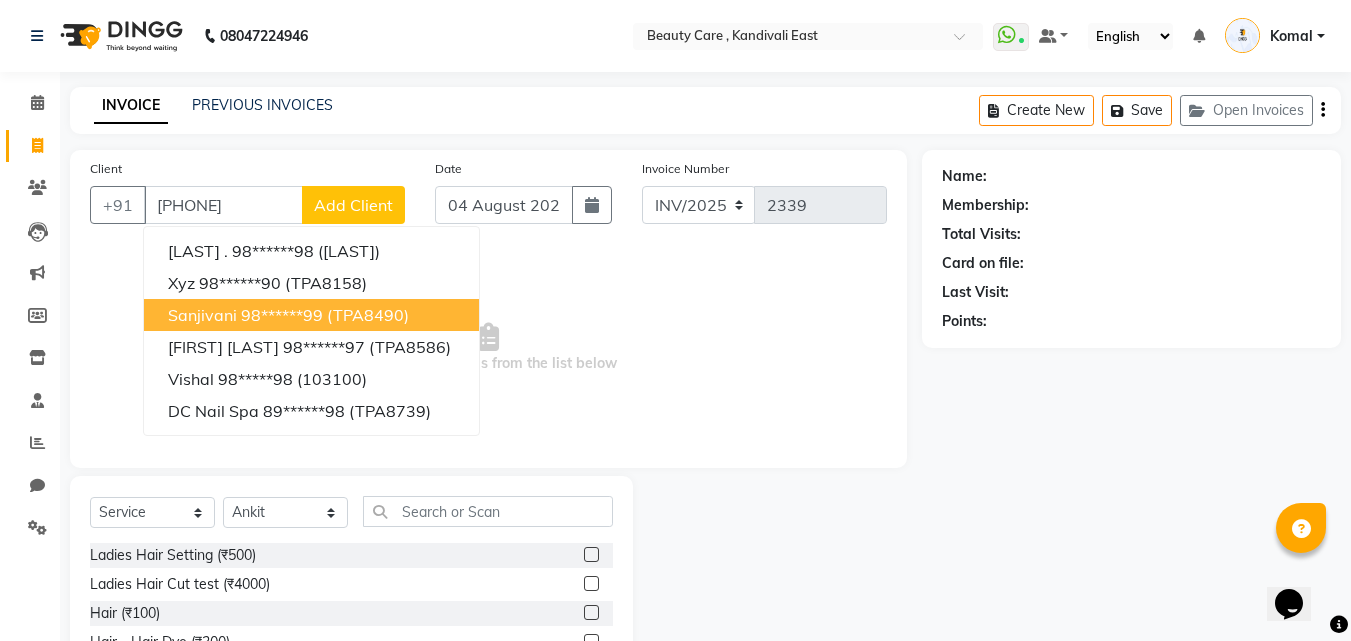 type on "989898" 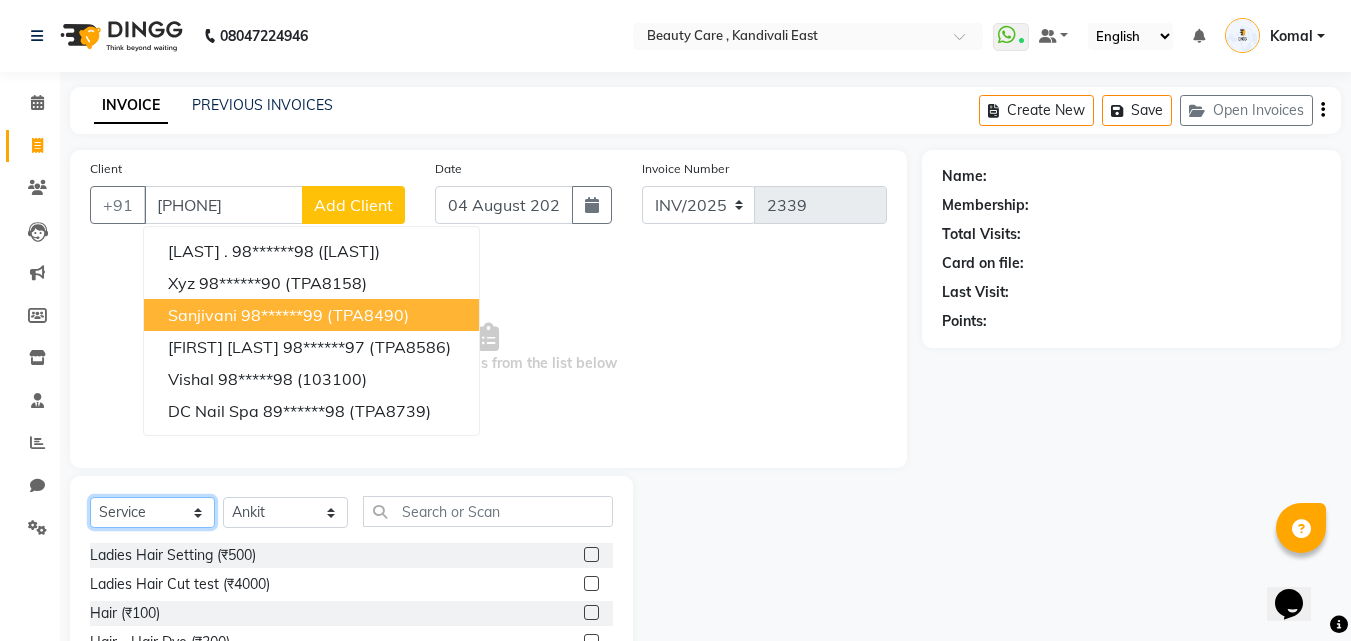 click on "Select  Service  Product  Membership  Package Voucher Prepaid Gift Card" 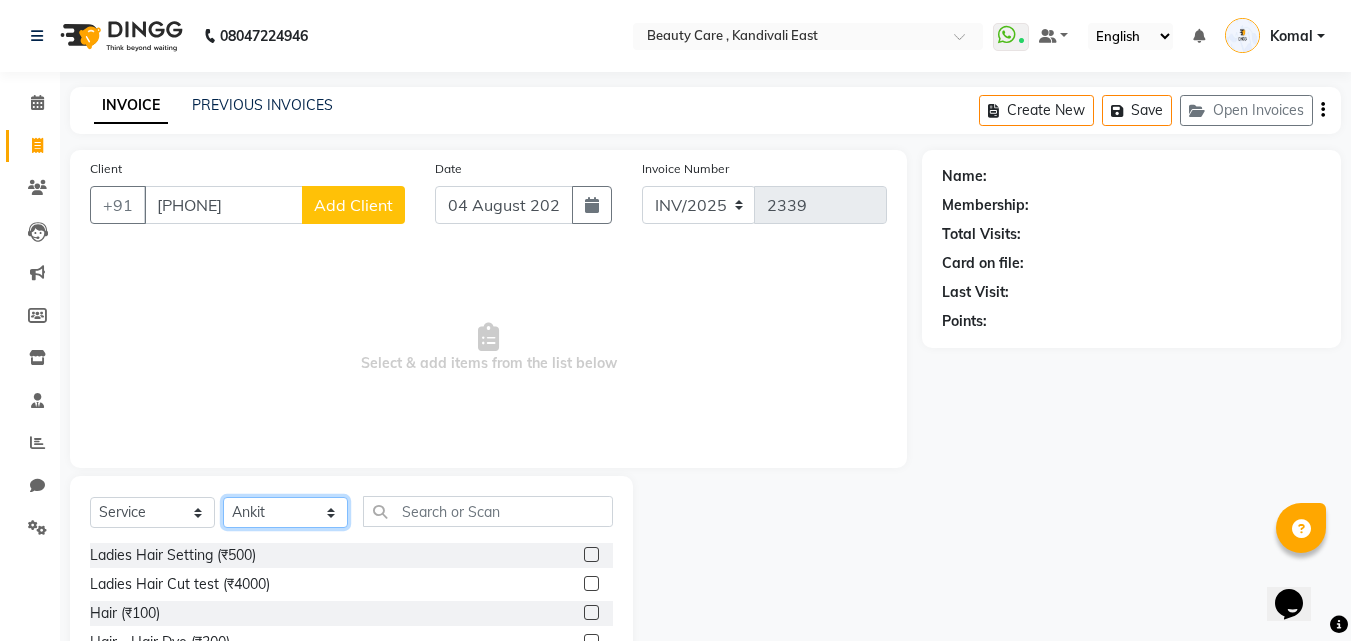 click on "Select Stylist AAAAA Admin A Jagdish K Akshay Ankit Anuja Arvind Ashvin asif Avinash Avneesh  Bhakti bhavesh Bikesh Demo staff  dhiraj DINGG Staff Disha Divyani Ganesh harsh JAGDISH kiran Komal Mahendra Vishwakarma MANDEEP KAUR  Manual Test DND Neeraj Rode new staff Ninad  Omkar play salon Prakash Pranav Pranil Praveen Priyanka QA Staff-1 Rahul ram Ross Geller Ruchi Rupal Samyak Saraf Sandhya Sanjeevni shivam StaffForReports staff-qa-1 staff-qa-2 staff-qa-3 Sukanya sumit Sumit Kadam Sushmita test Test Staff Vidhi xyz sa" 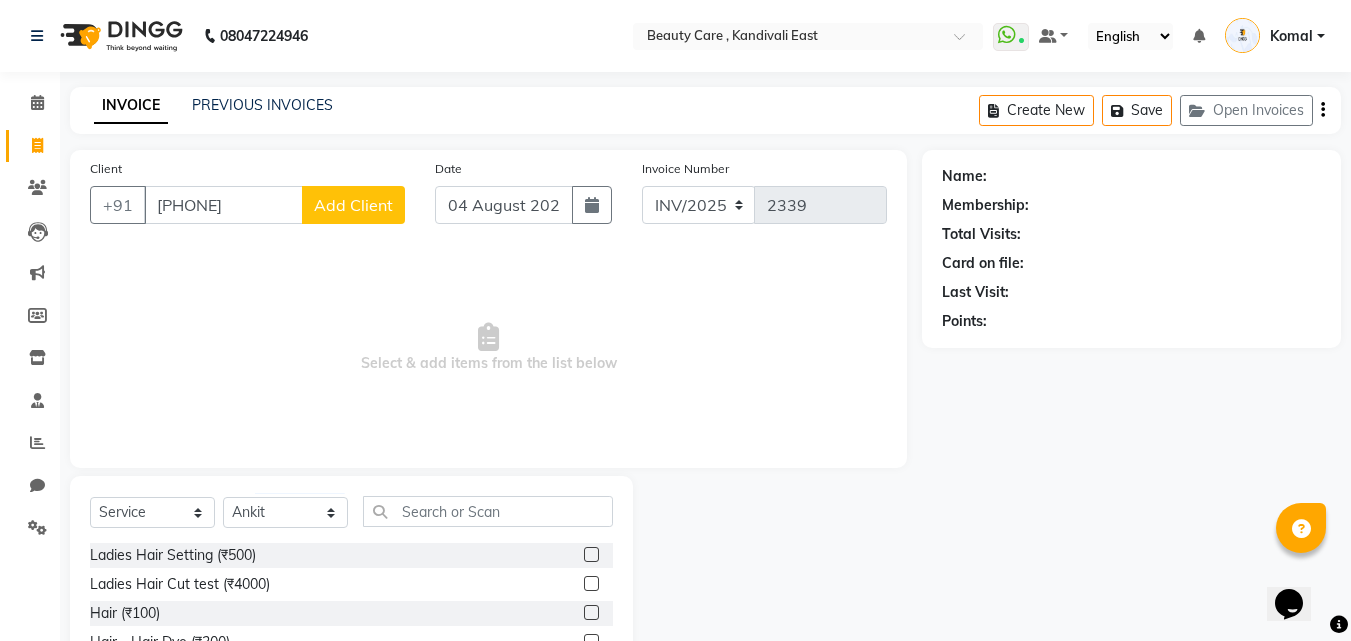 click on "Select & add items from the list below" at bounding box center (488, 348) 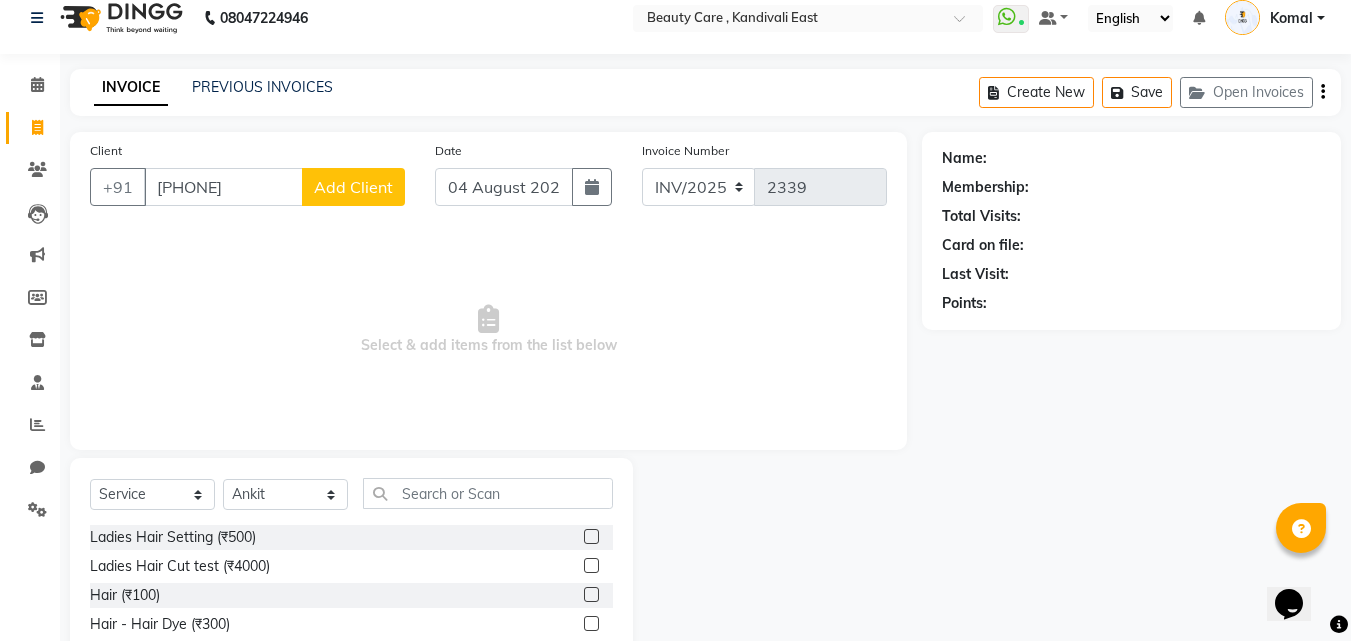 scroll, scrollTop: 0, scrollLeft: 0, axis: both 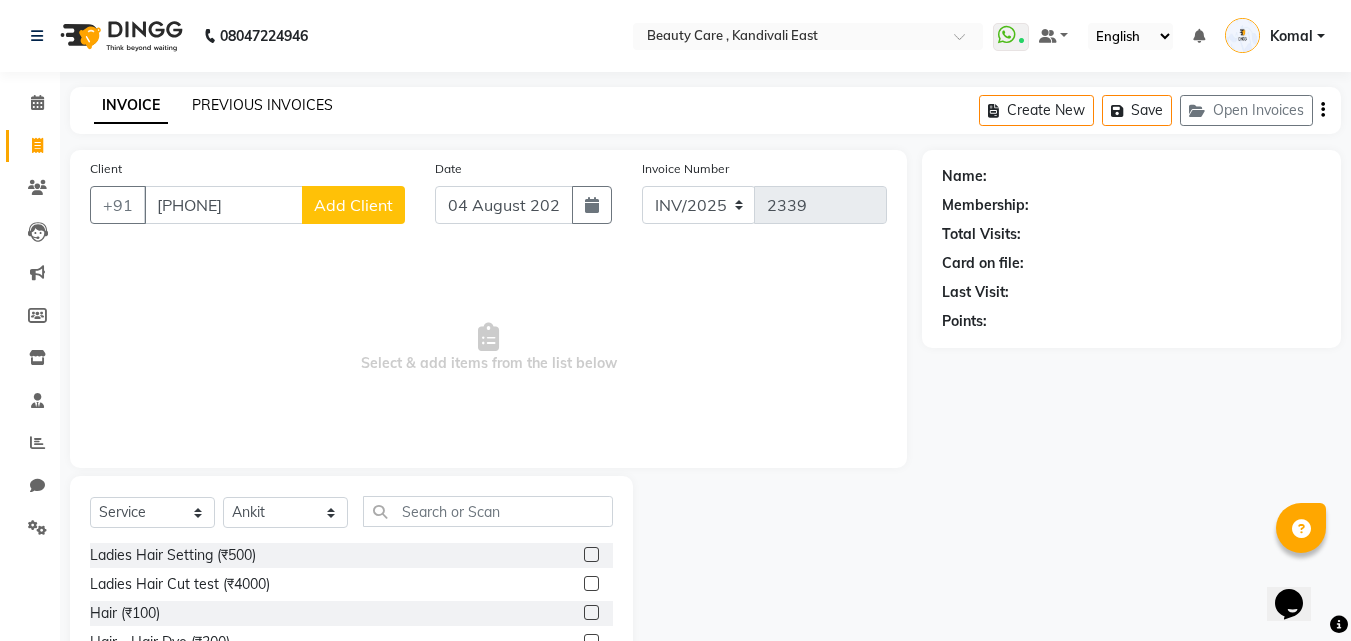 click on "PREVIOUS INVOICES" 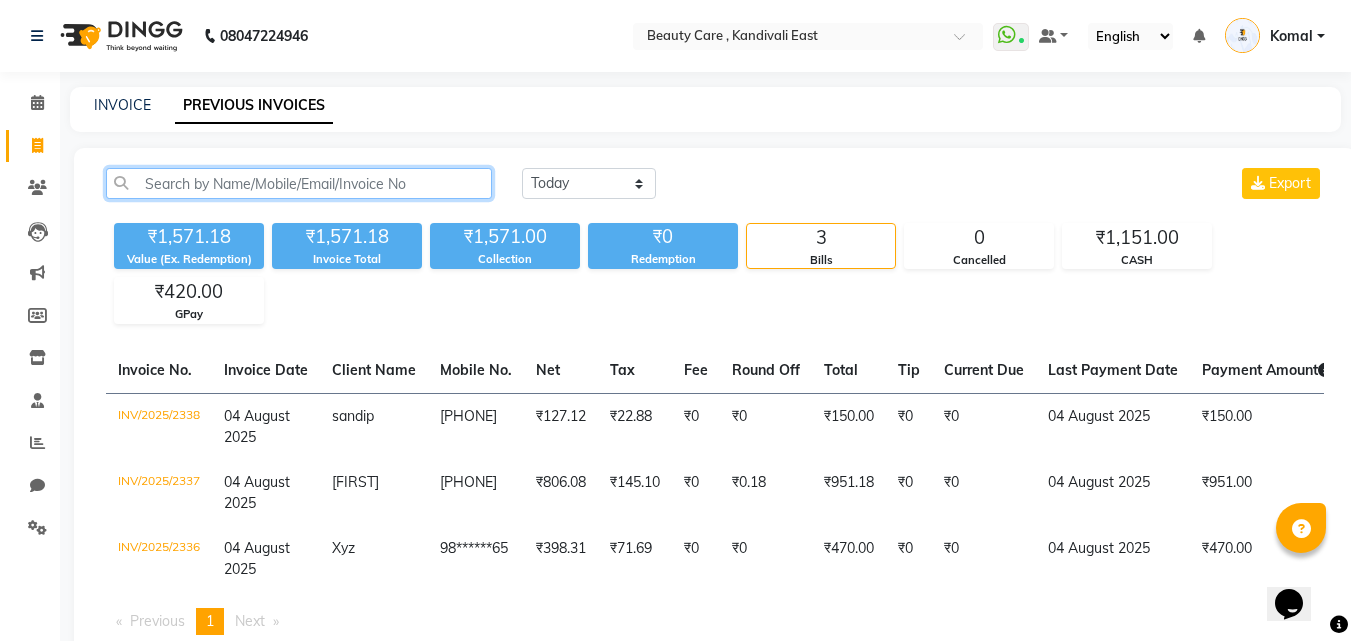 click 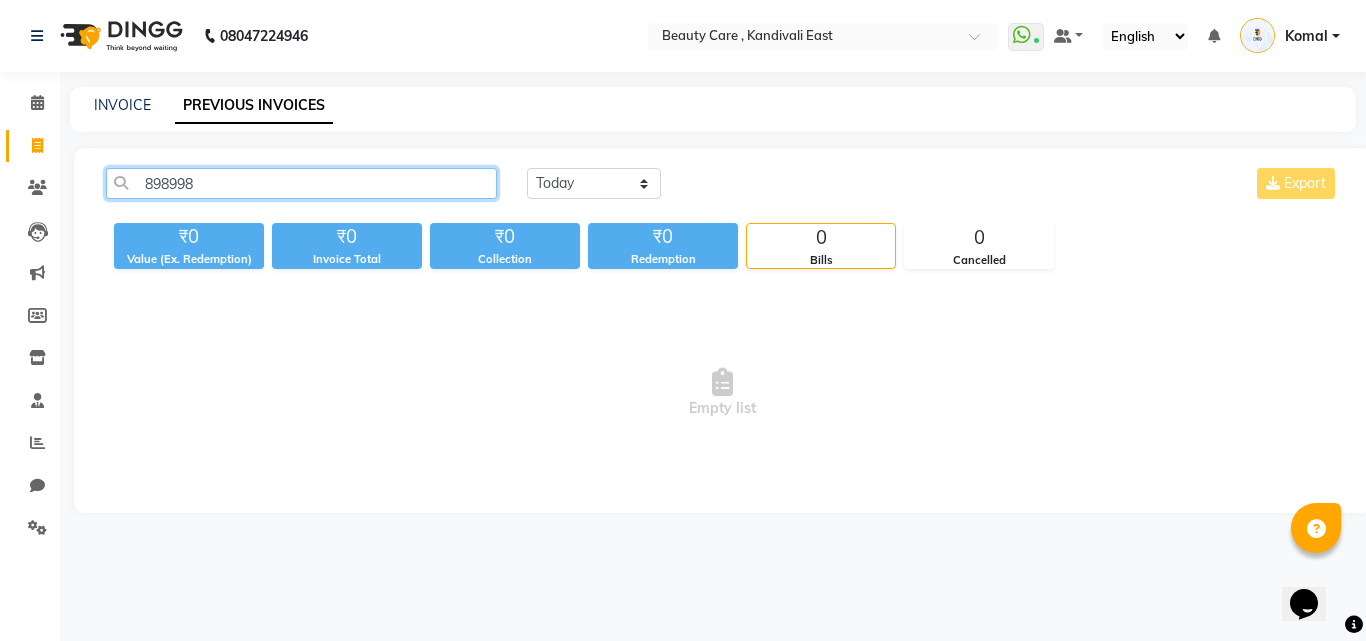 click on "898998" 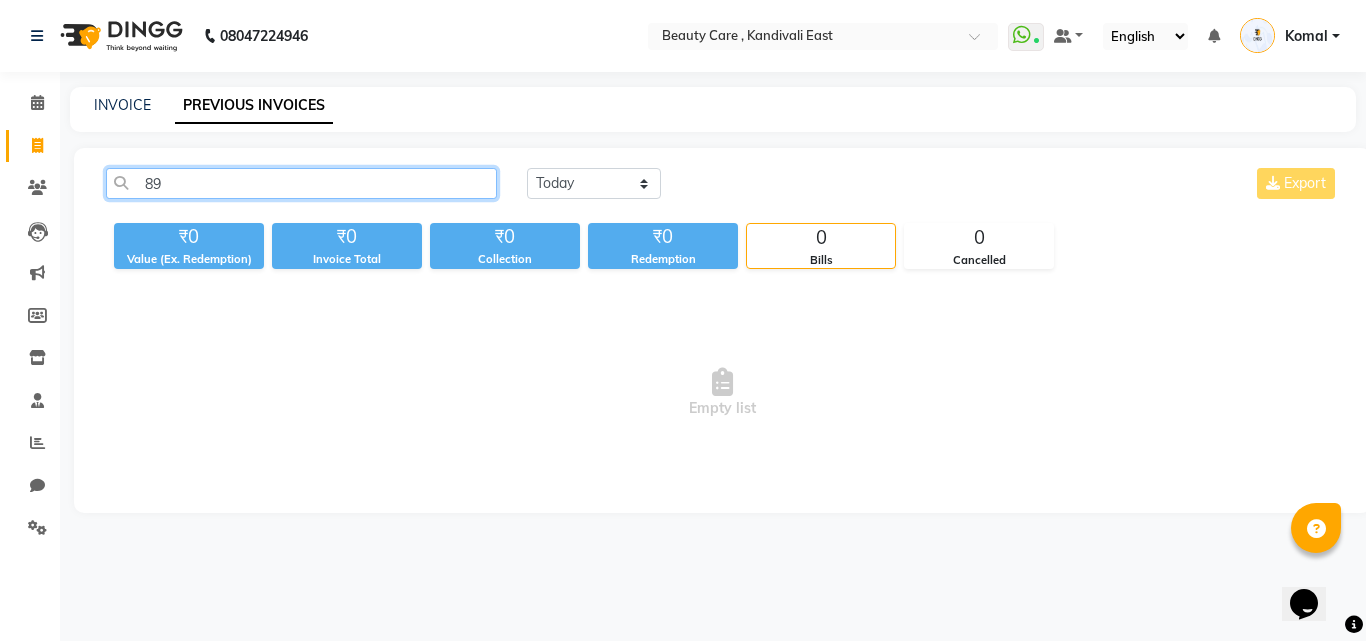 type on "8" 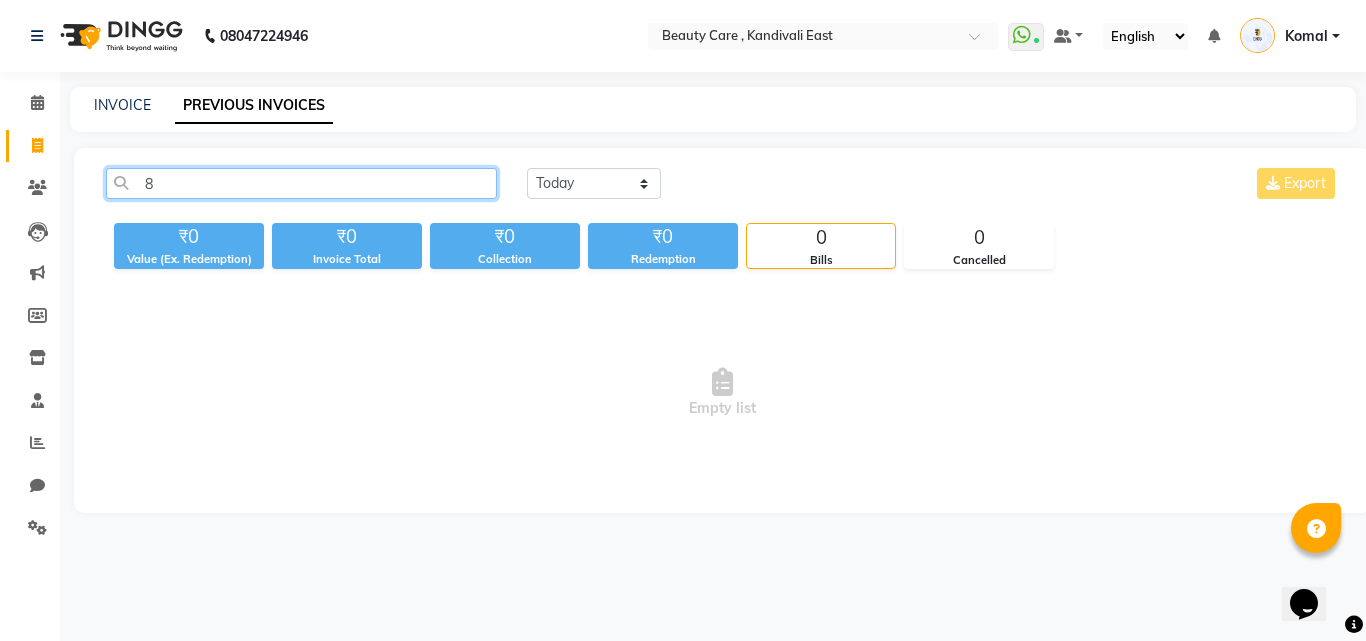 type 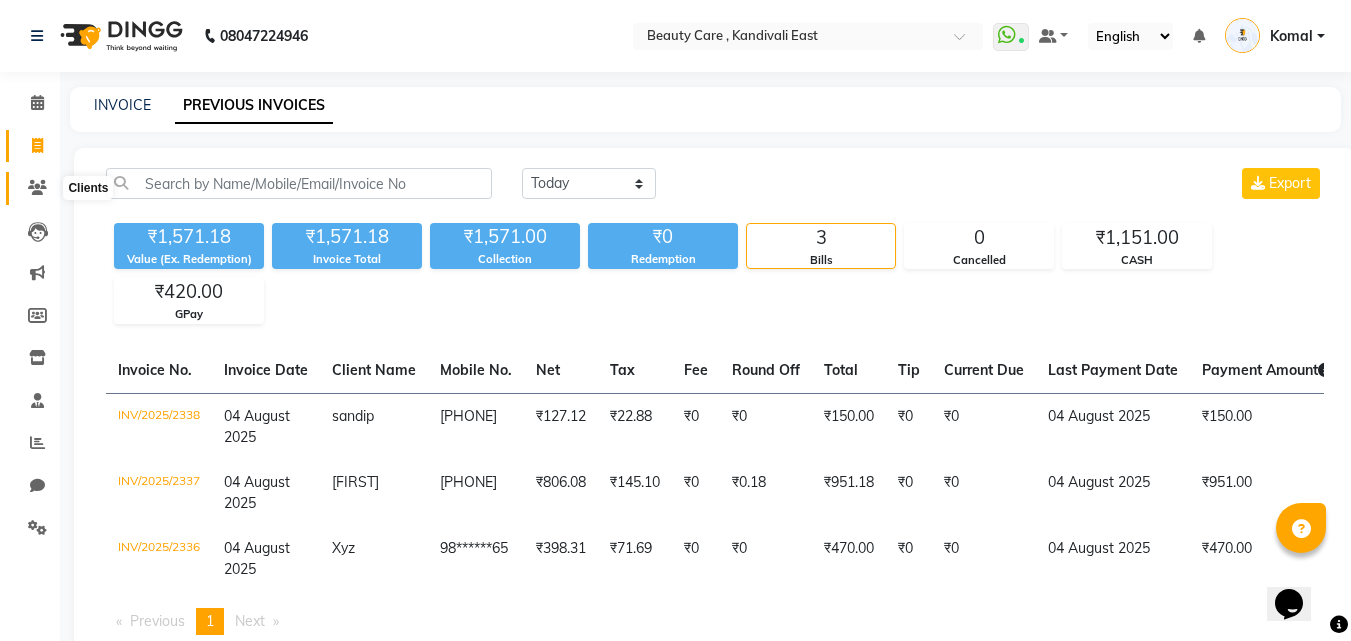 click 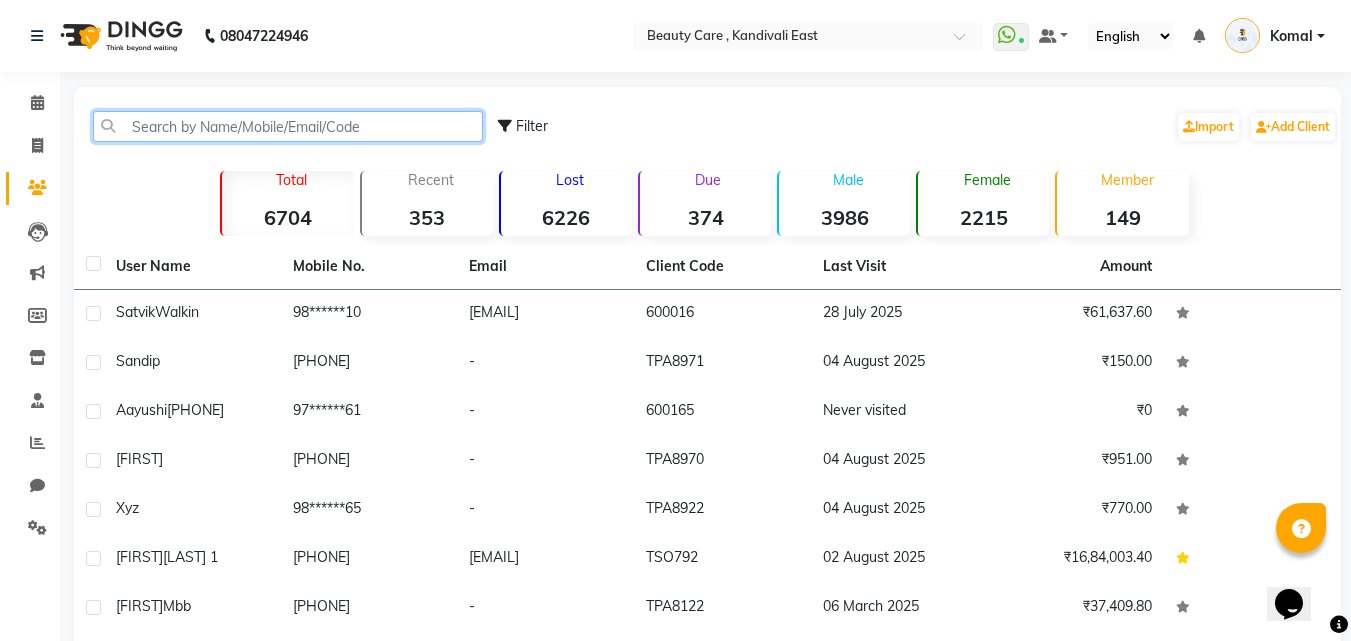 click 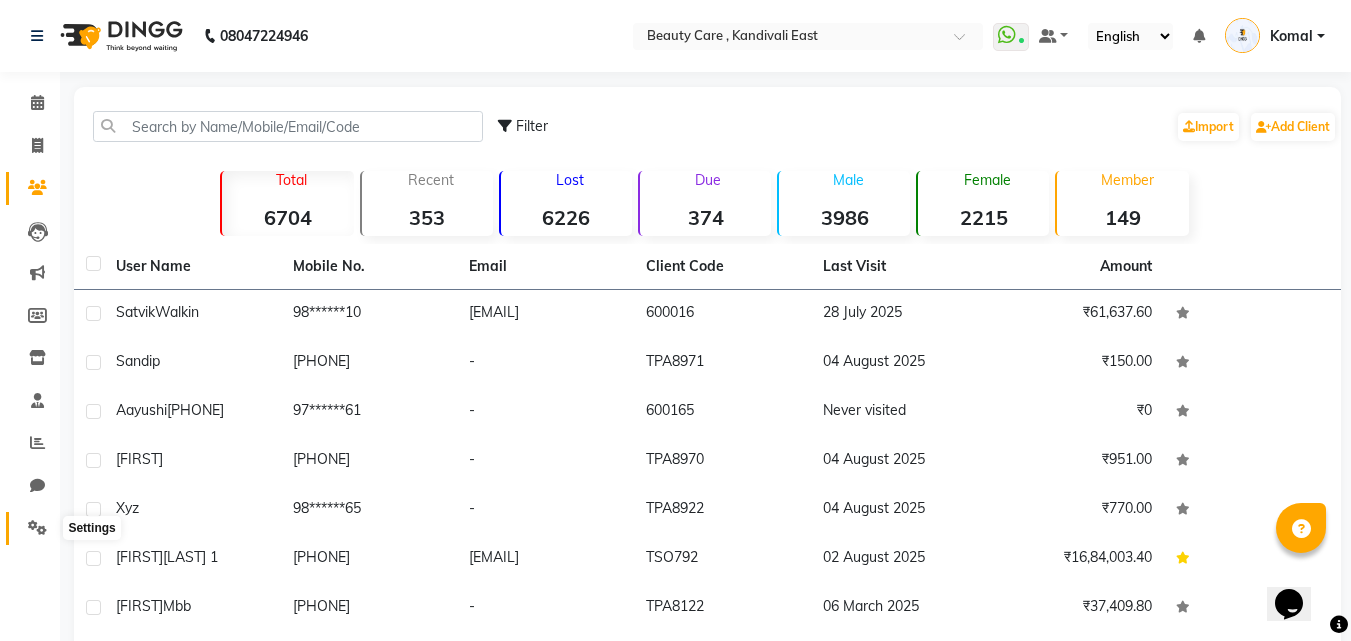 click 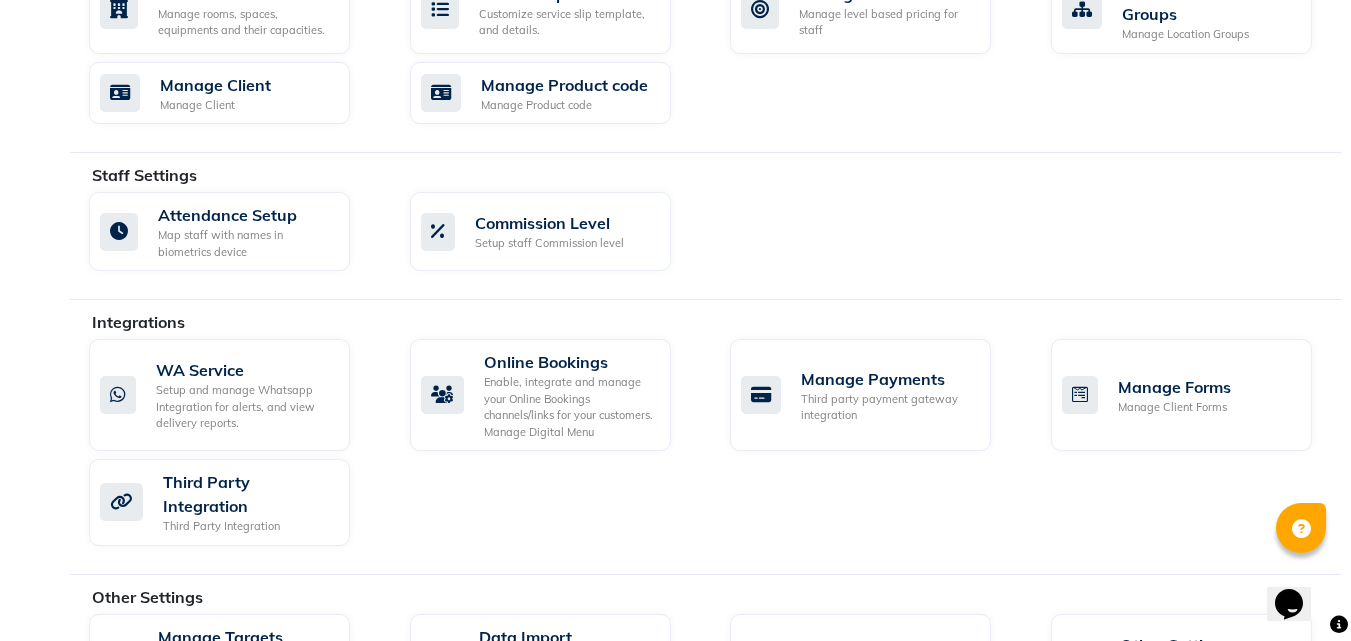 scroll, scrollTop: 1073, scrollLeft: 0, axis: vertical 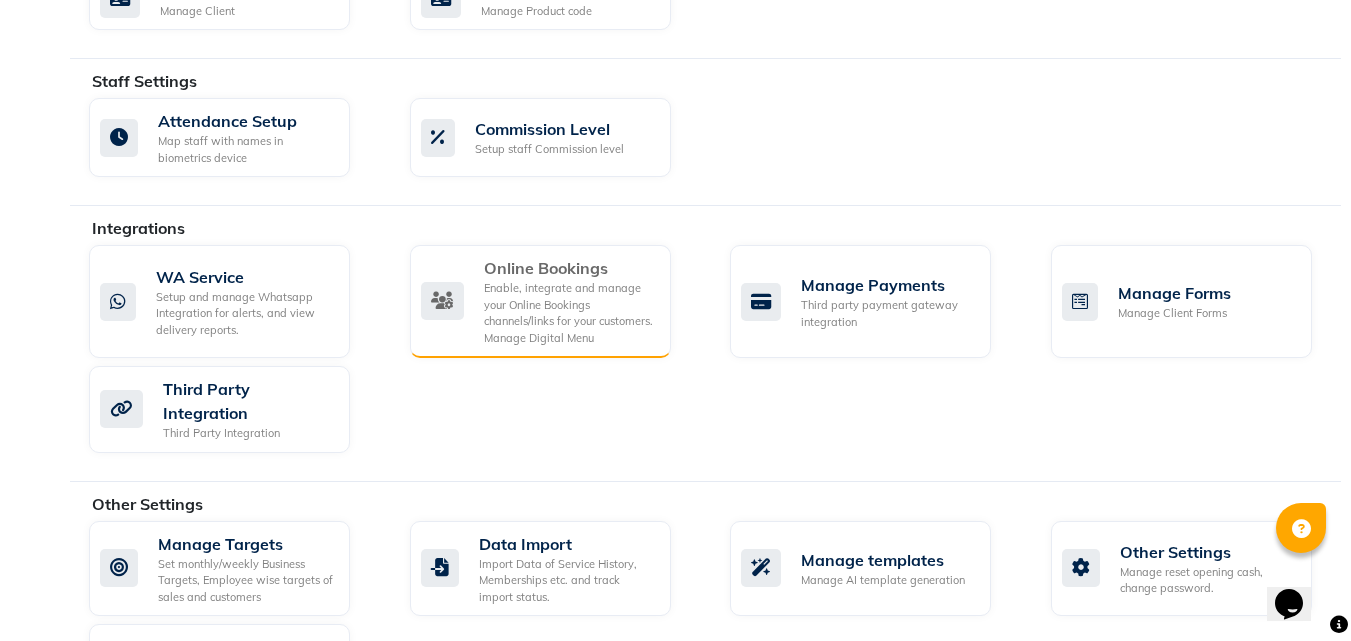click on "Enable, integrate and manage your Online Bookings channels/links for your customers. Manage Digital Menu" 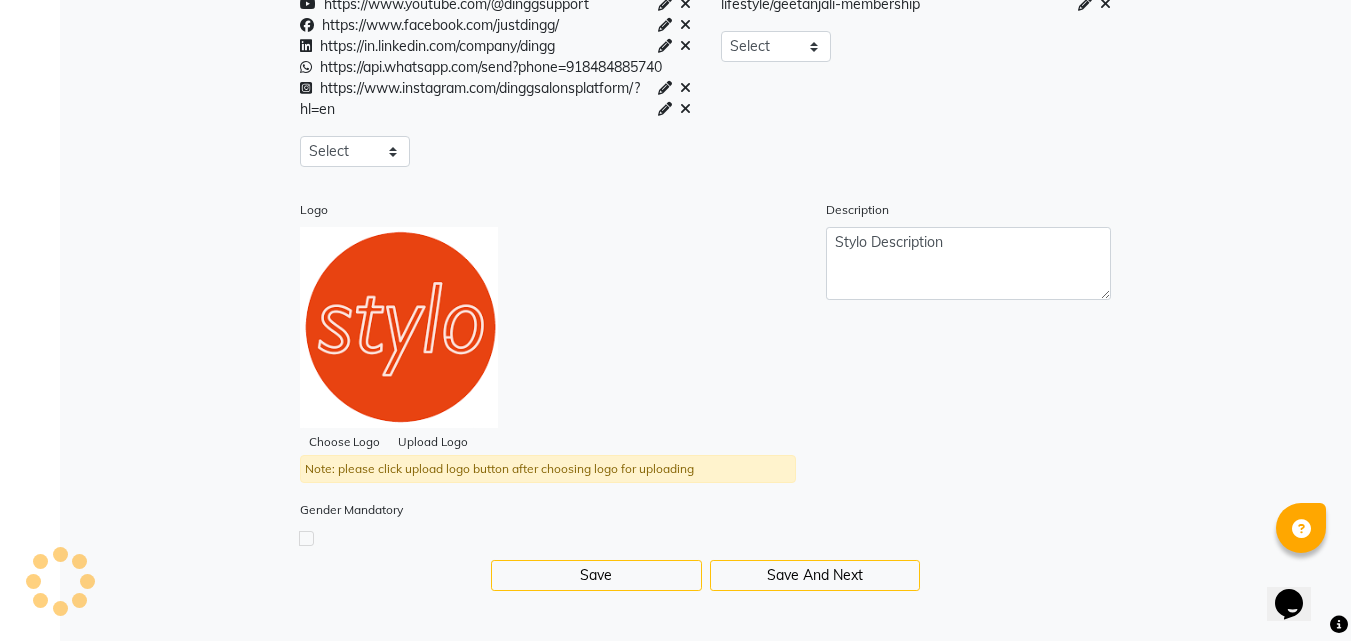 scroll, scrollTop: 0, scrollLeft: 0, axis: both 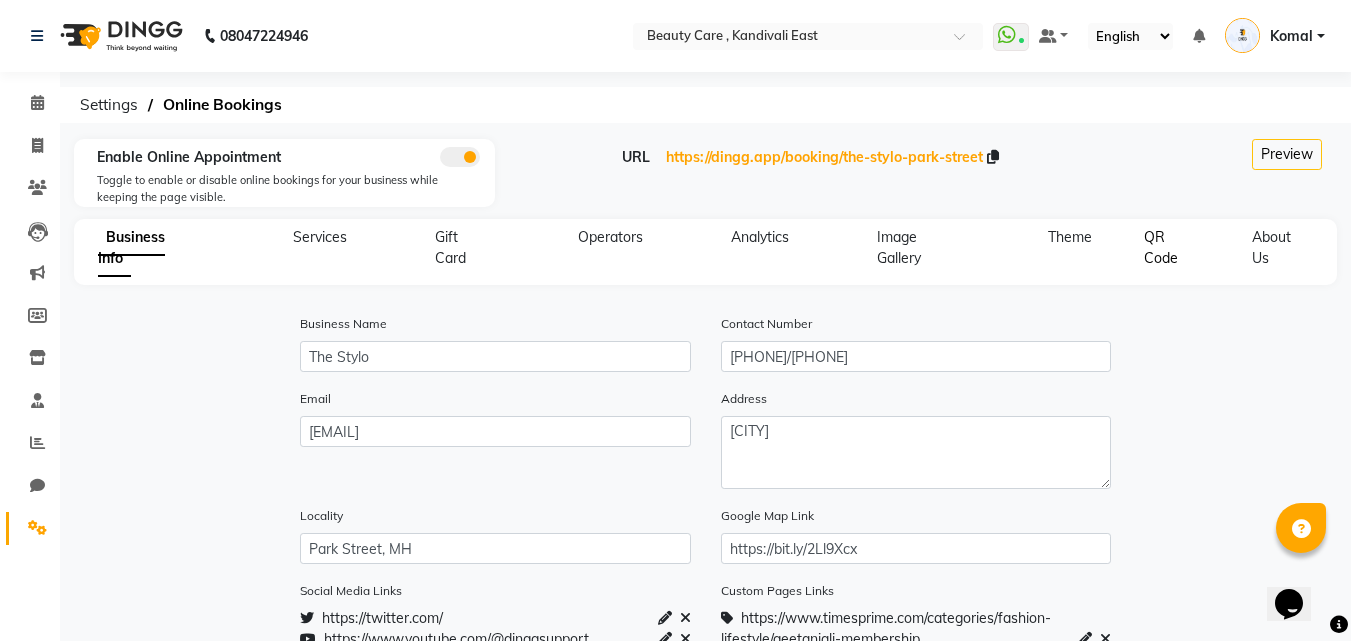 click on "QR Code" 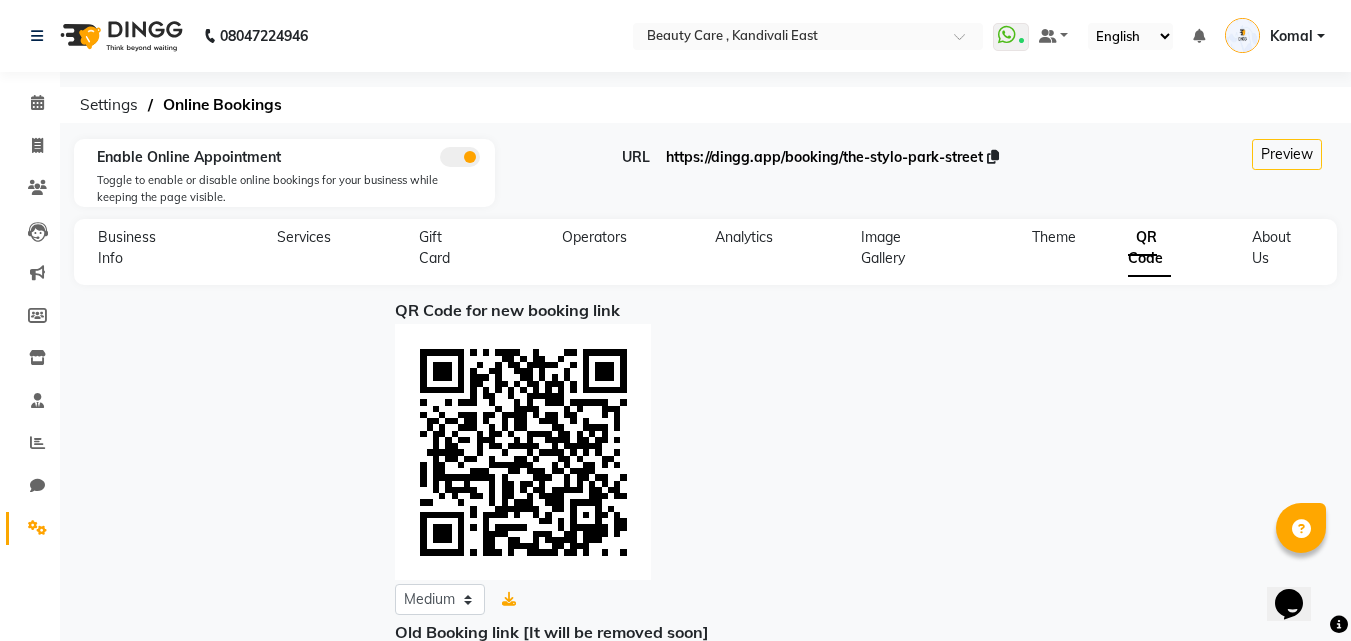click on "https://dingg.app/booking/the-stylo-park-street" 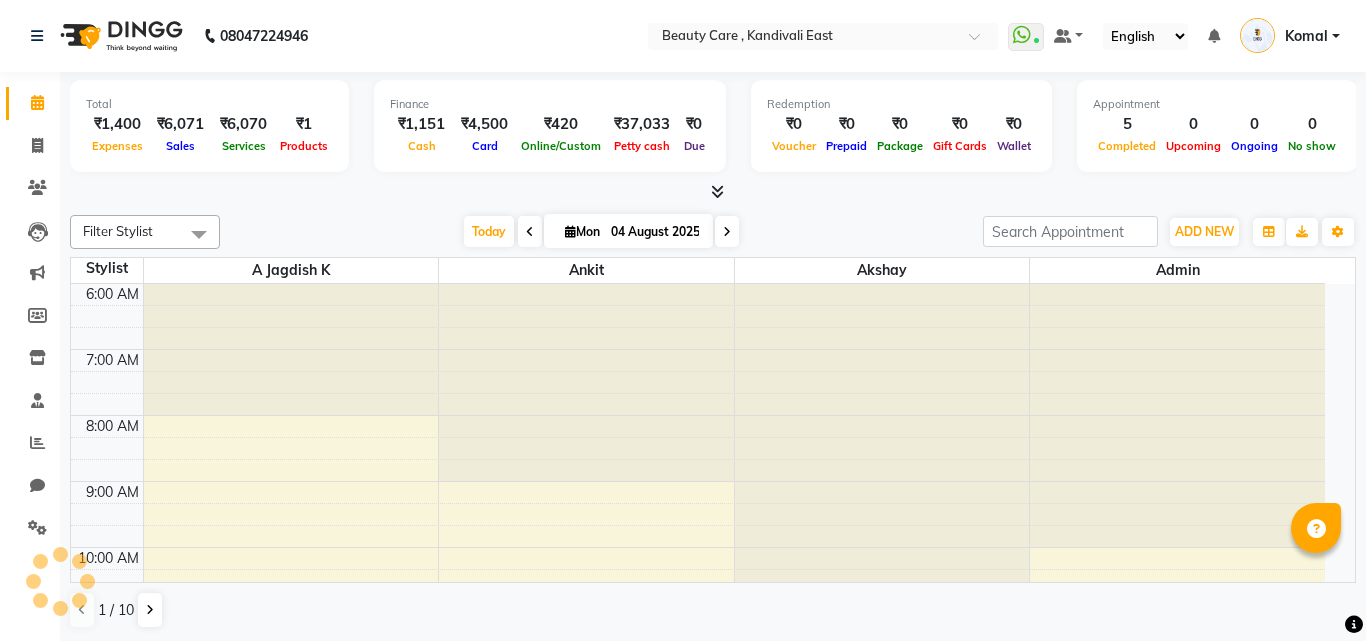 click at bounding box center [717, 191] 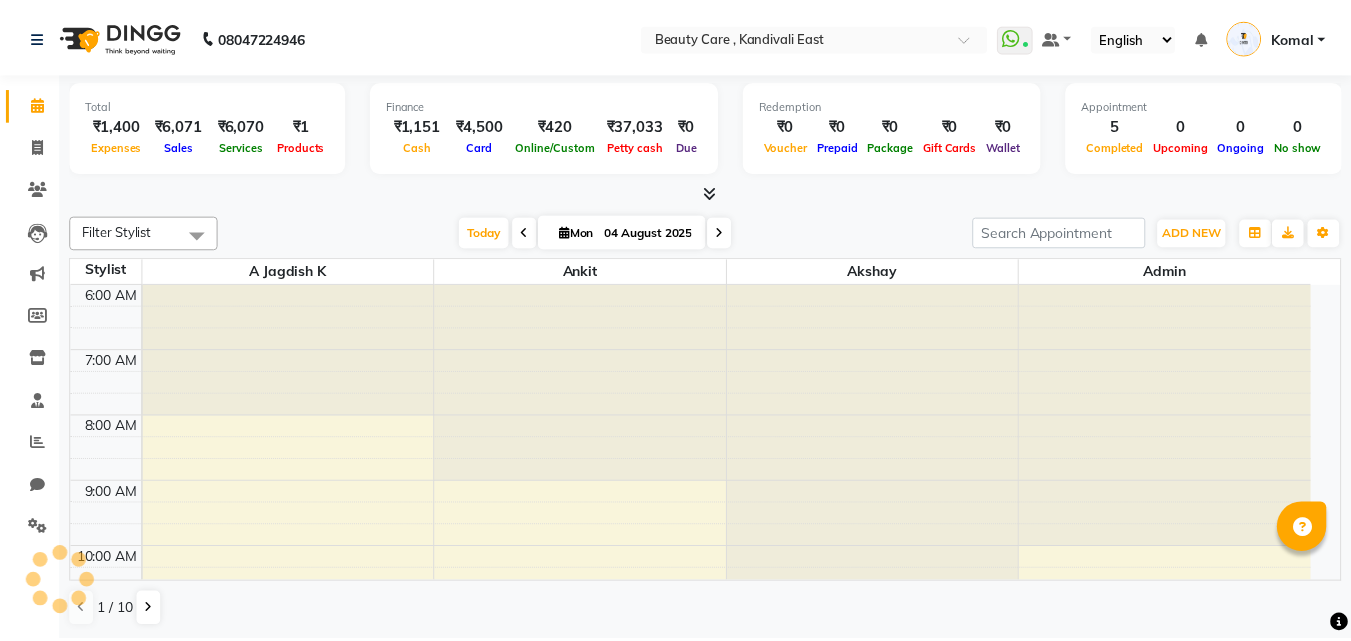 scroll, scrollTop: 0, scrollLeft: 0, axis: both 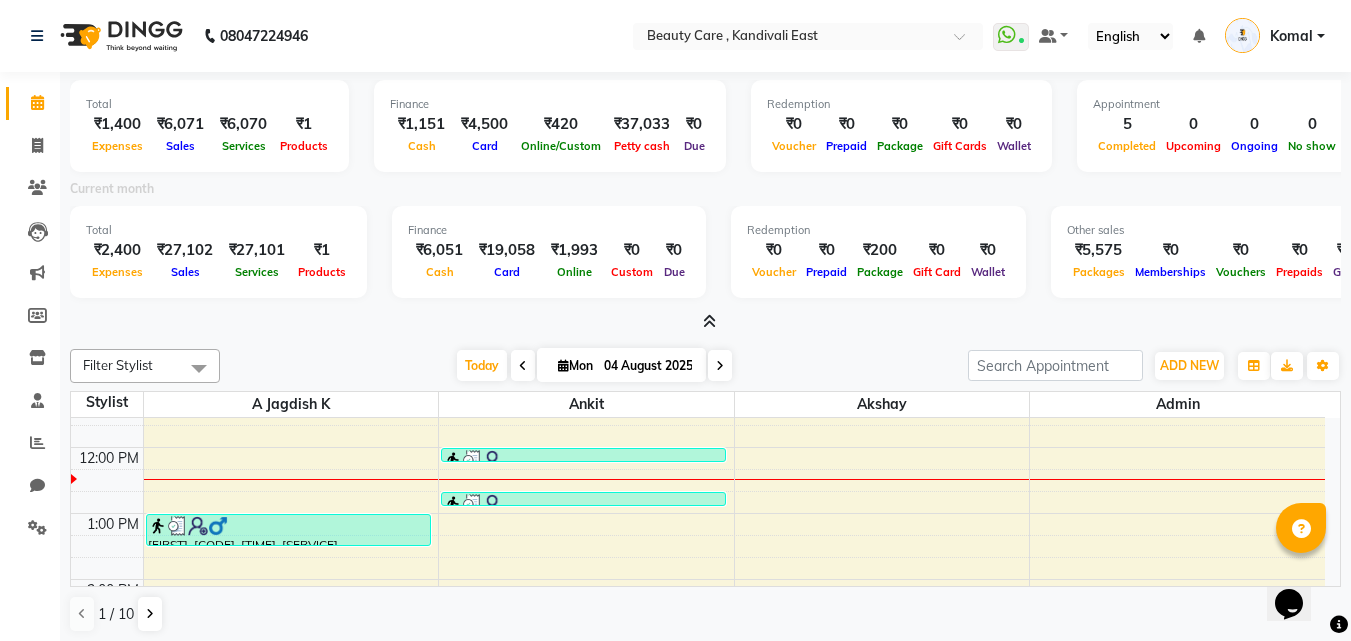 click at bounding box center [1199, 36] 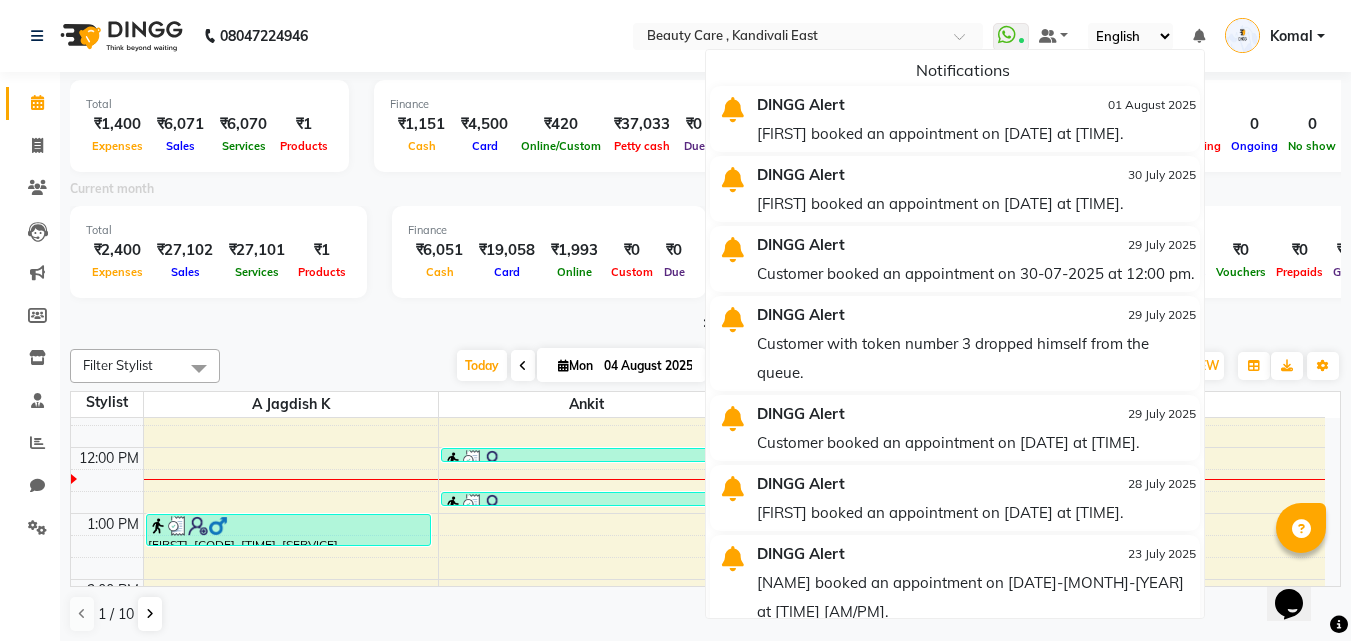 click on "Total  ₹1,400  Expenses ₹6,071  Sales ₹6,070  Services ₹1  Products Finance  ₹1,151  Cash ₹4,500  Card ₹420  Online/Custom ₹37,033 Petty cash ₹0 Due  Redemption  ₹0 Voucher ₹0 Prepaid ₹0 Package ₹0  Gift Cards ₹0  Wallet  Appointment  5 Completed 0 Upcoming 0 Ongoing 0 No show  Other sales  ₹0  Packages ₹0  Memberships ₹0  Vouchers ₹0  Prepaids ₹0  Gift Cards Current month Total  ₹2,400  Expenses ₹27,102  Sales ₹27,101 Services ₹1 Products  Finance  ₹6,051  Cash ₹19,058  Card ₹1,993 Online ₹0 Custom ₹0 Due  Redemption  ₹0 Voucher ₹0 Prepaid ₹200 Package ₹0 Gift Card ₹0 Wallet Other sales  ₹5,575  Packages ₹0  Memberships ₹0  Vouchers ₹0  Prepaids ₹1,000  Gift Cards" at bounding box center [705, 202] 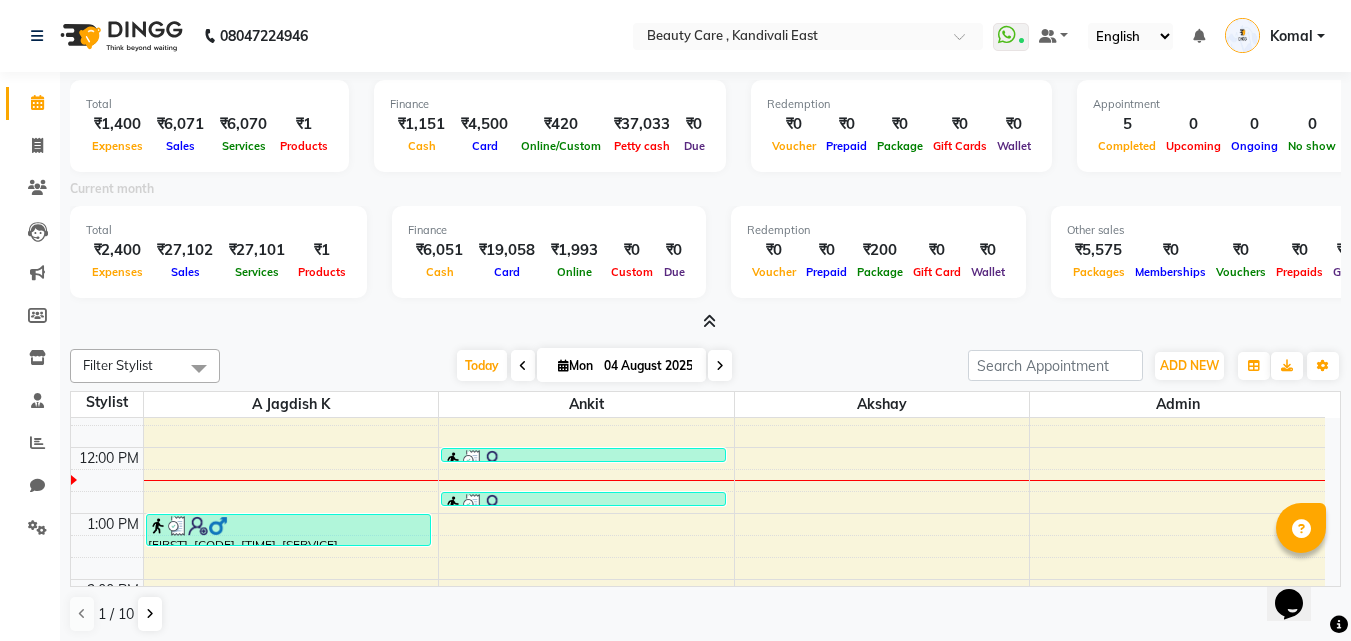 click on "Today  Mon 04 August 2025" at bounding box center (594, 366) 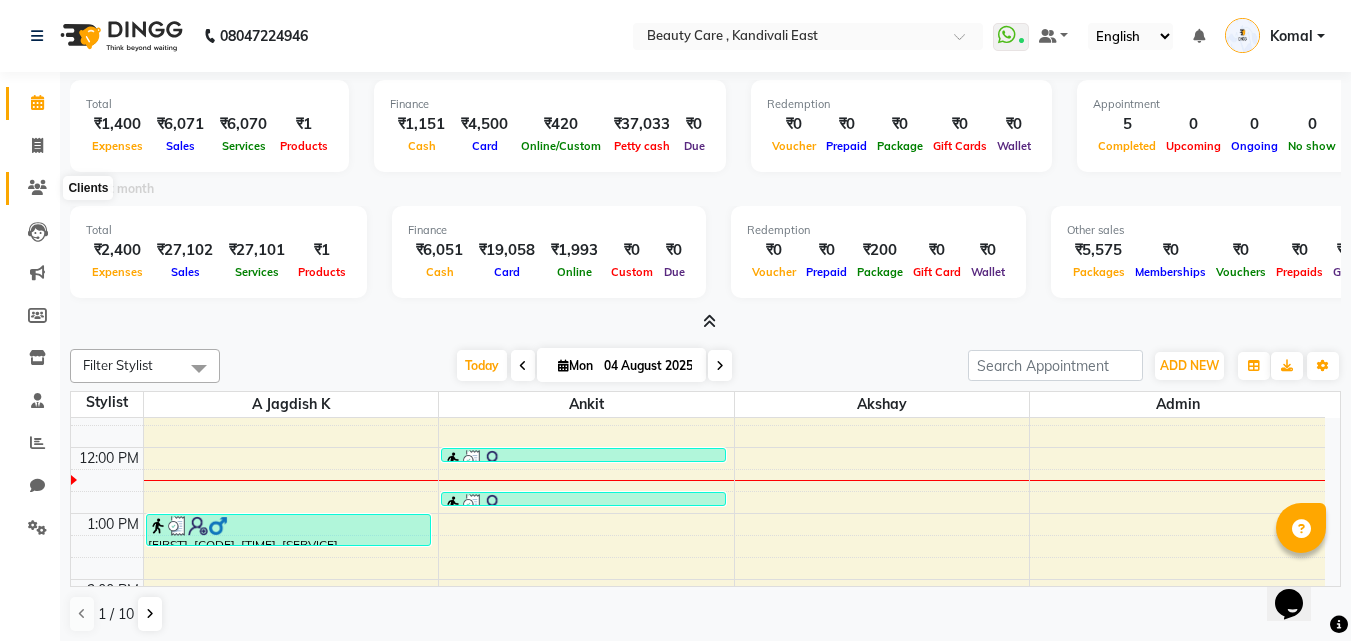 click 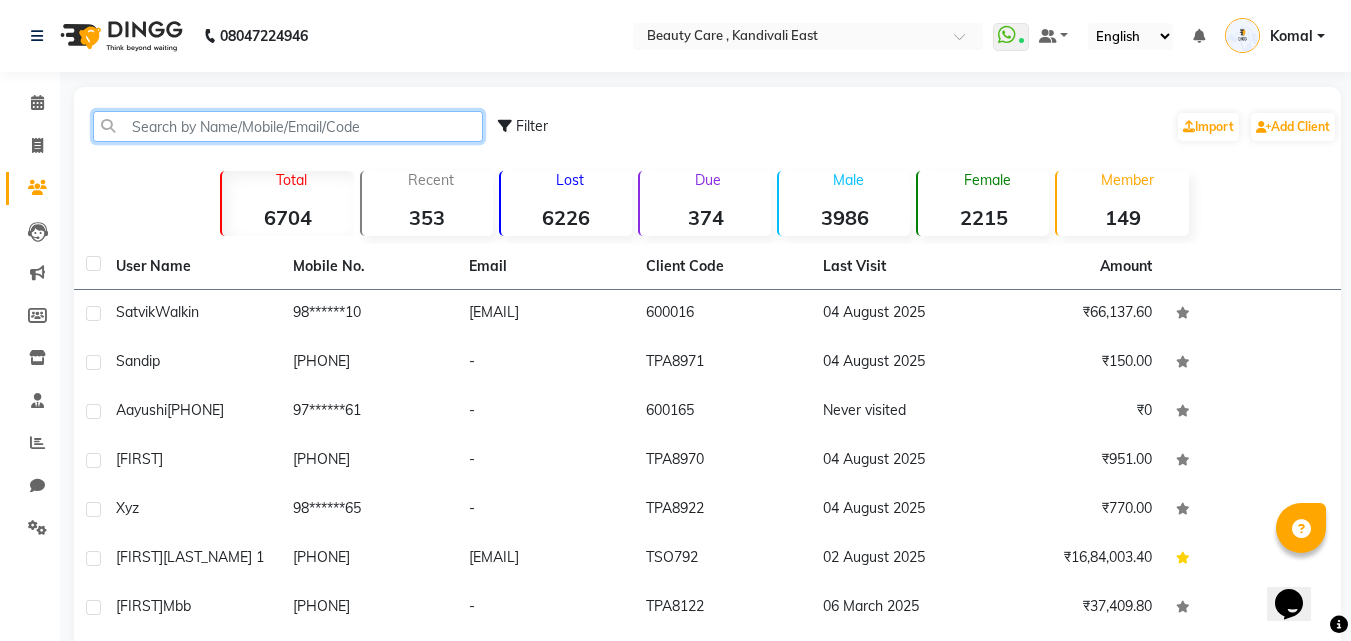 click 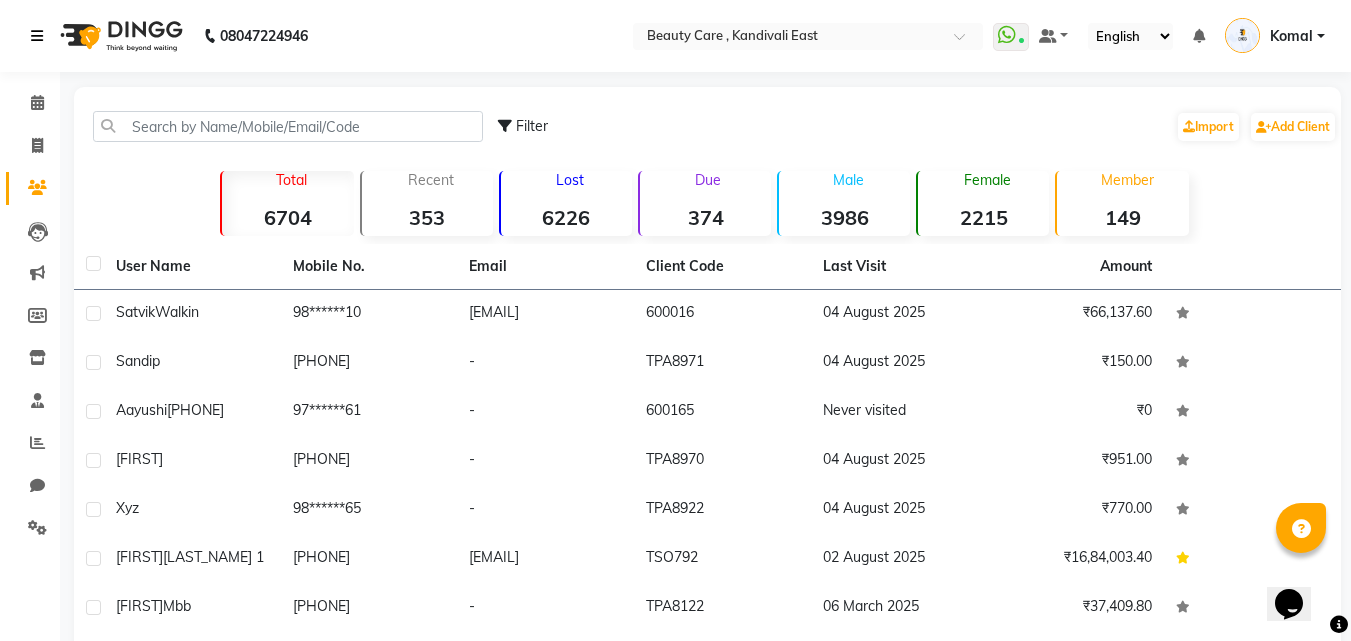click at bounding box center (37, 36) 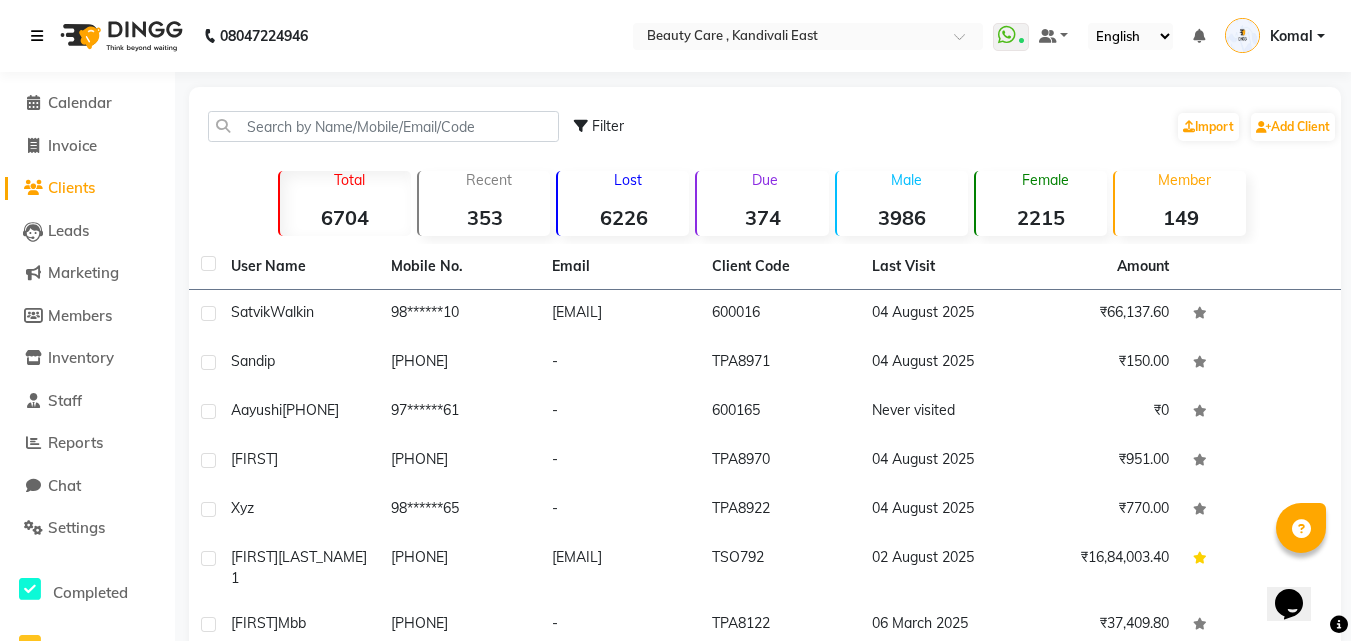 click at bounding box center [37, 36] 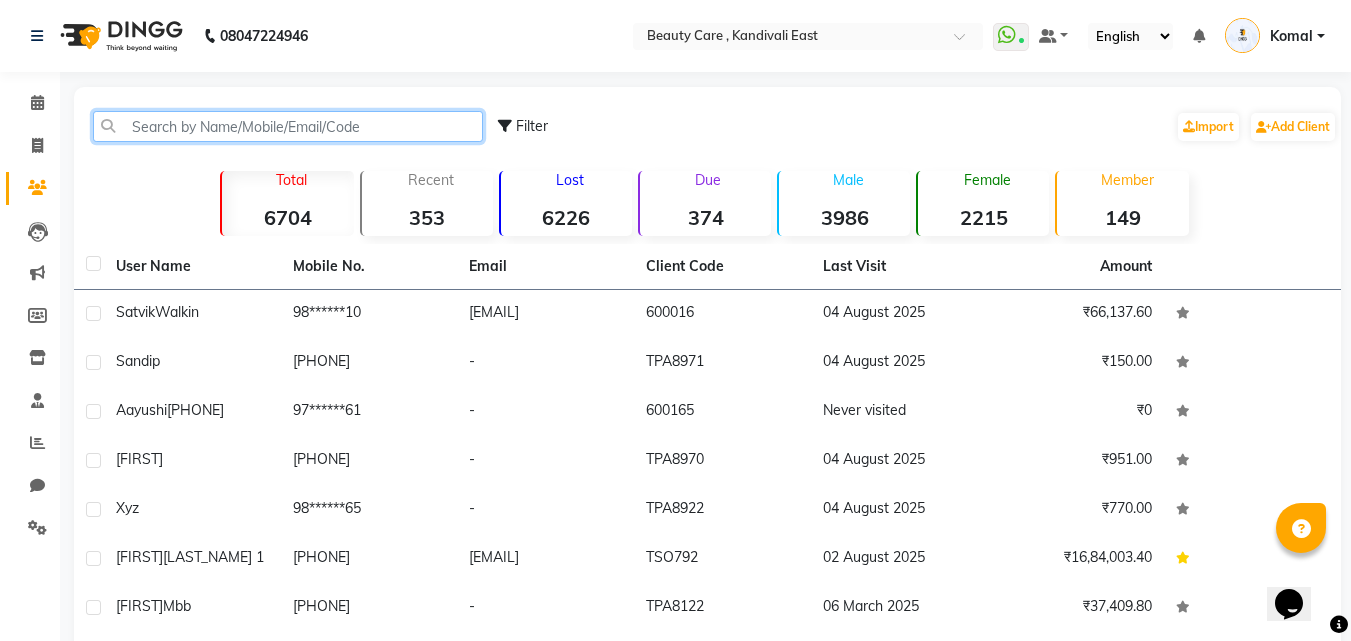 click 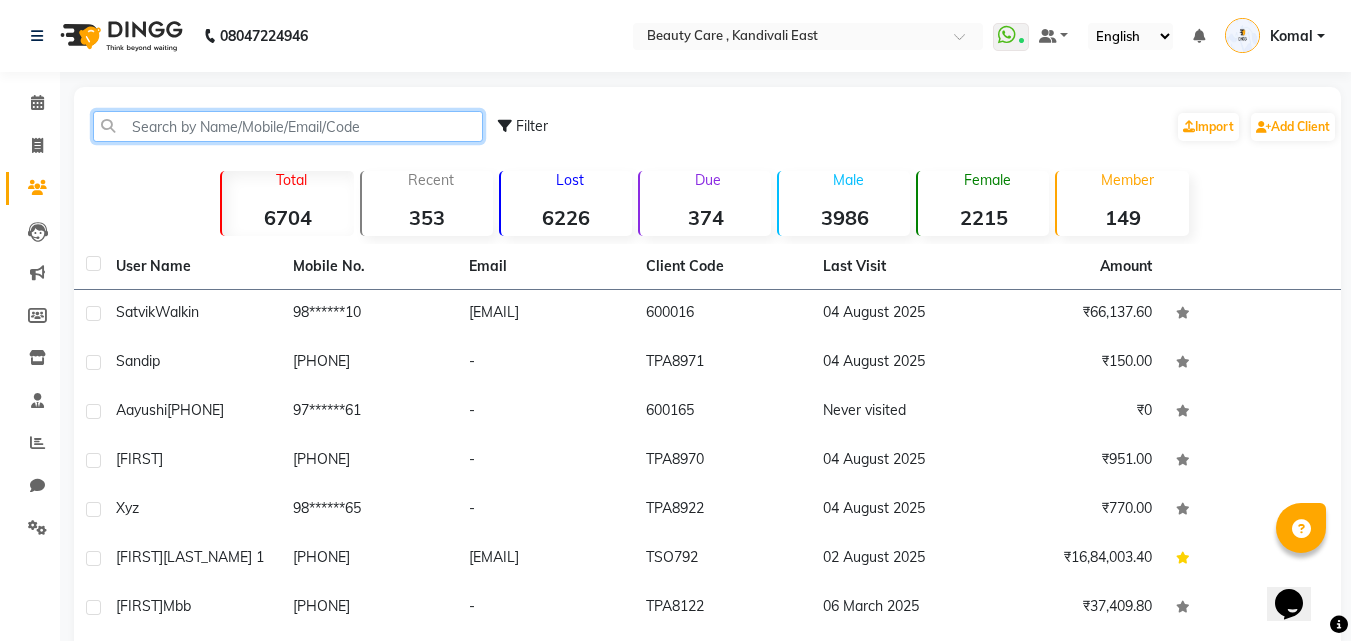 click 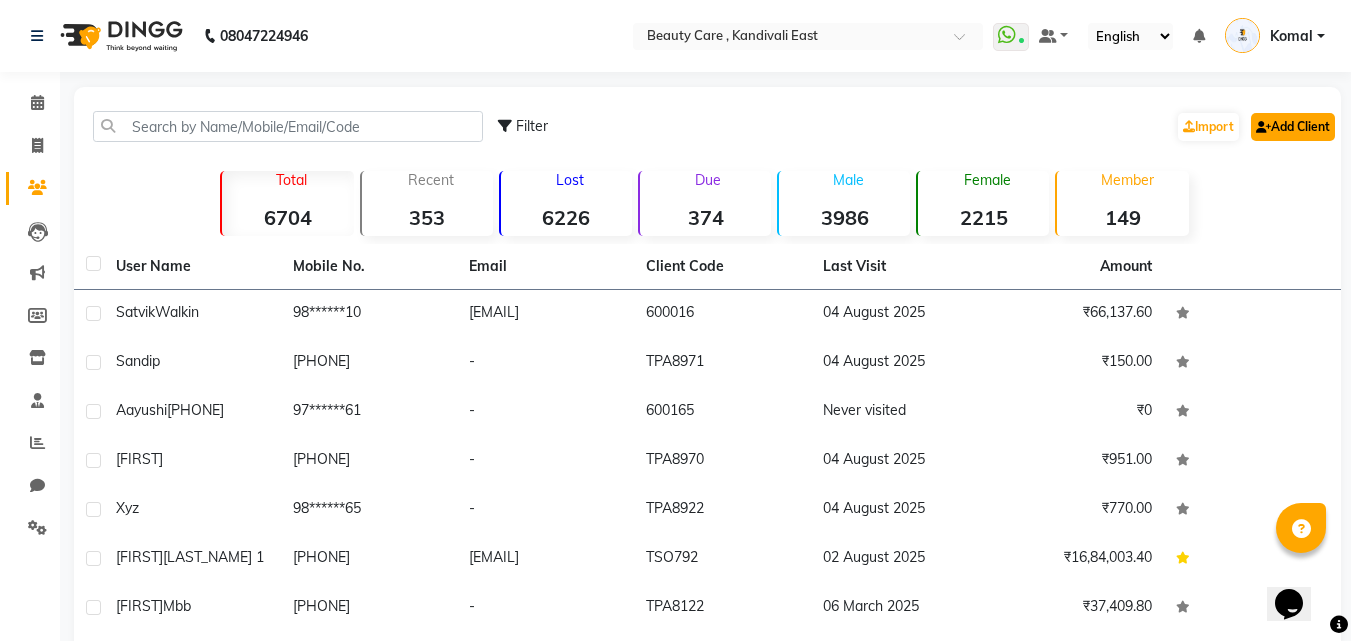 click 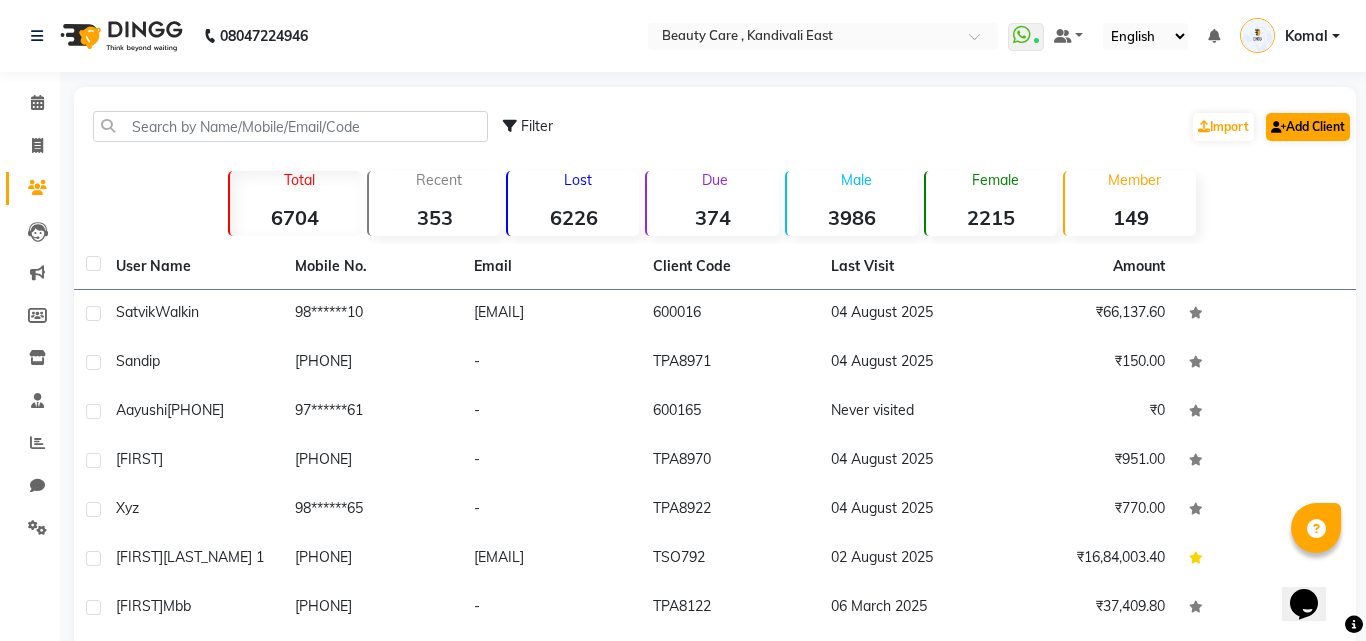 select on "22" 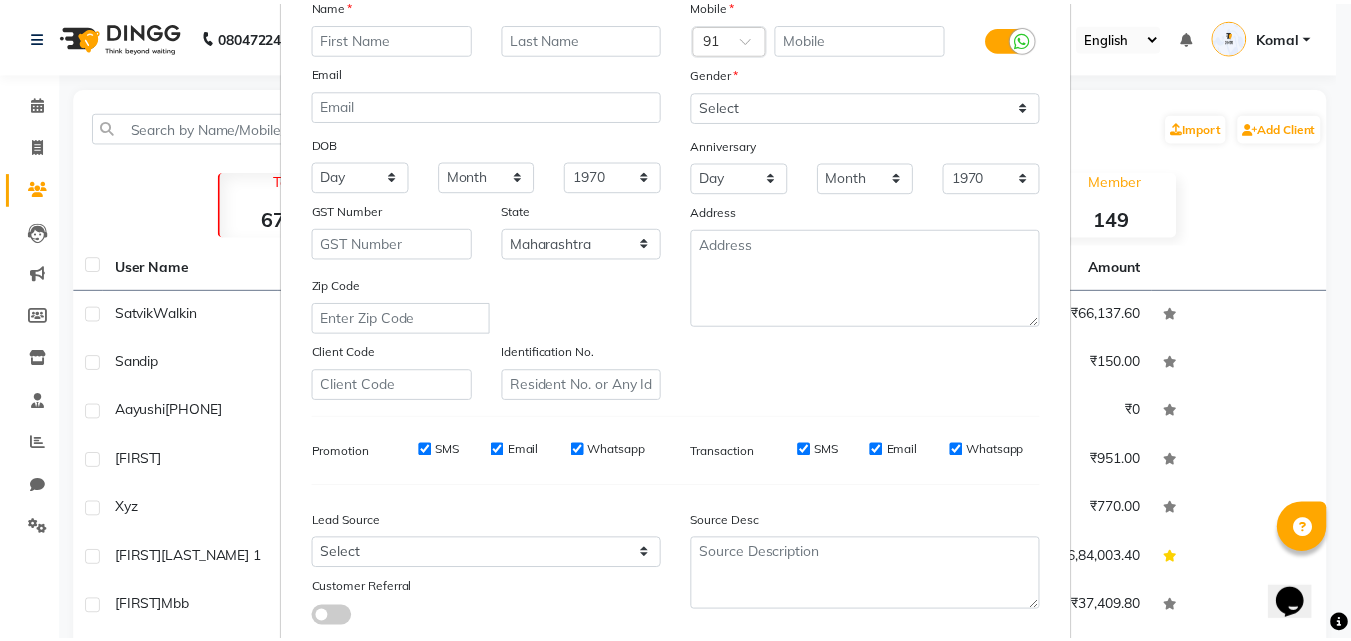 scroll, scrollTop: 357, scrollLeft: 0, axis: vertical 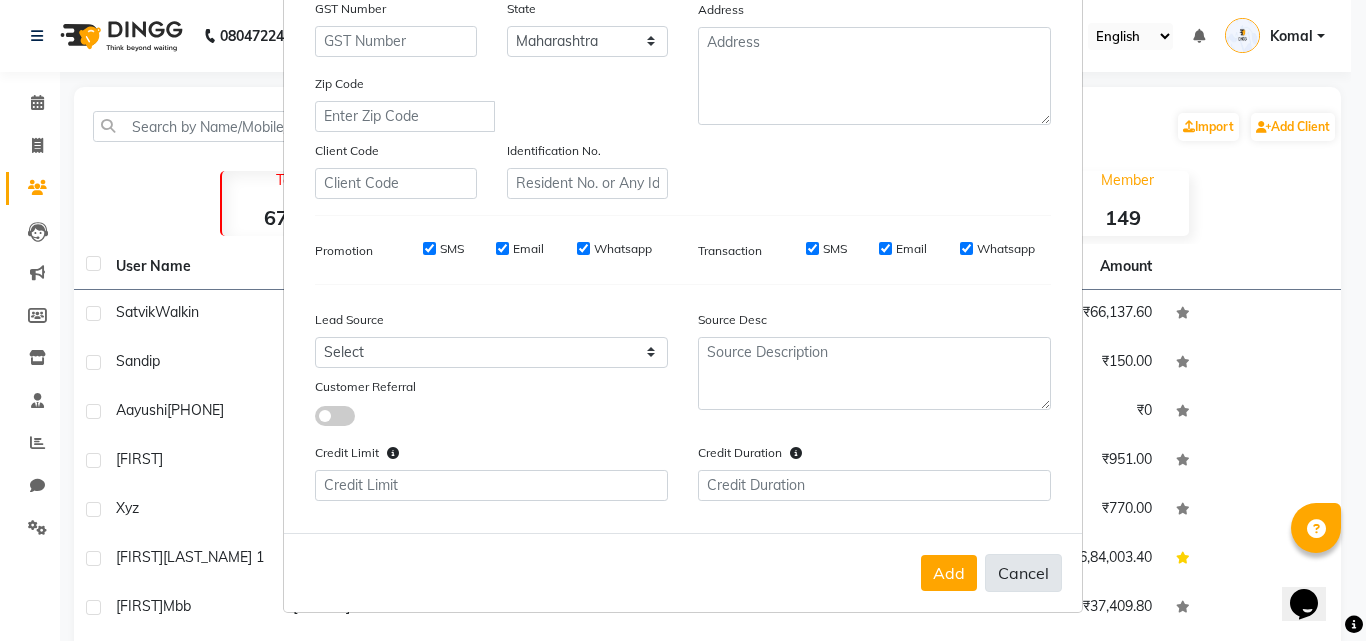 click on "Cancel" at bounding box center [1023, 573] 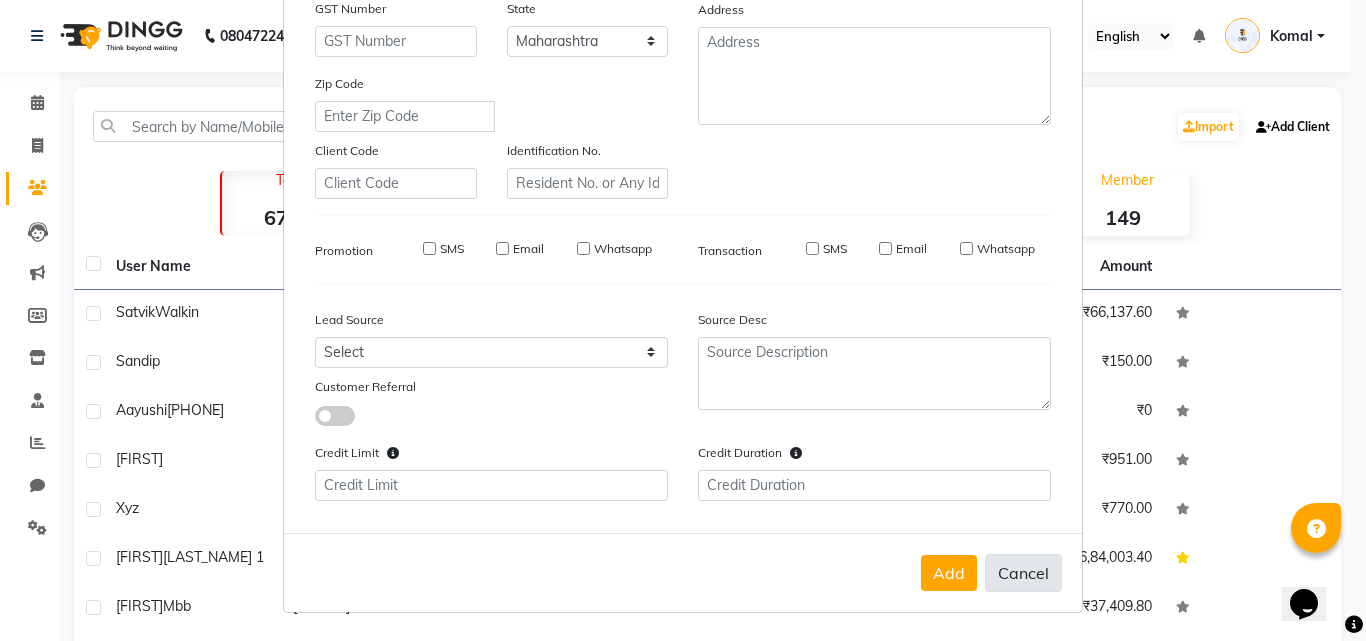 select 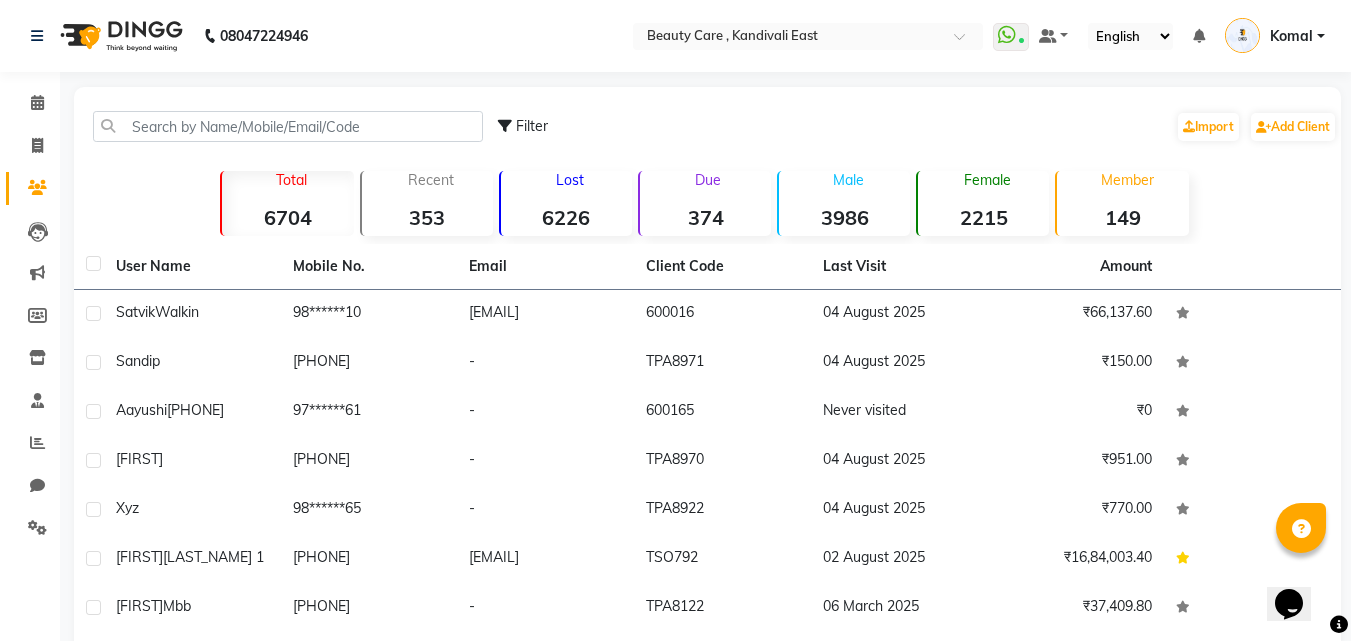 click on "6226" 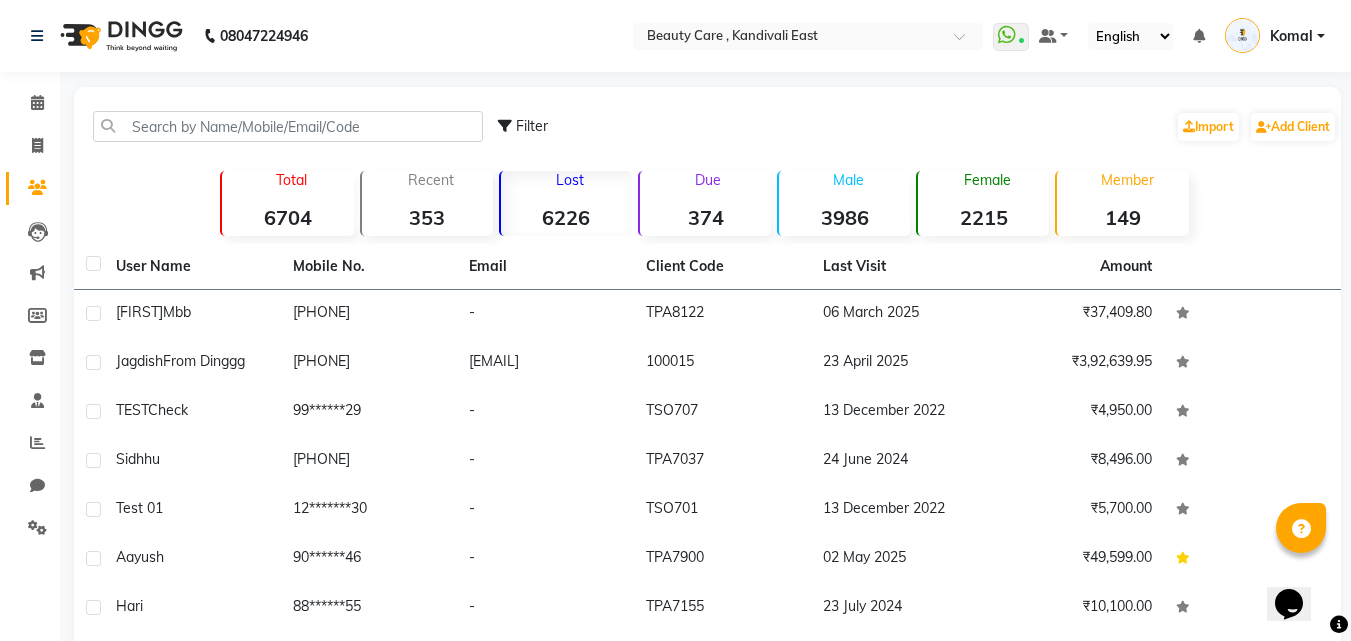 click on "374" 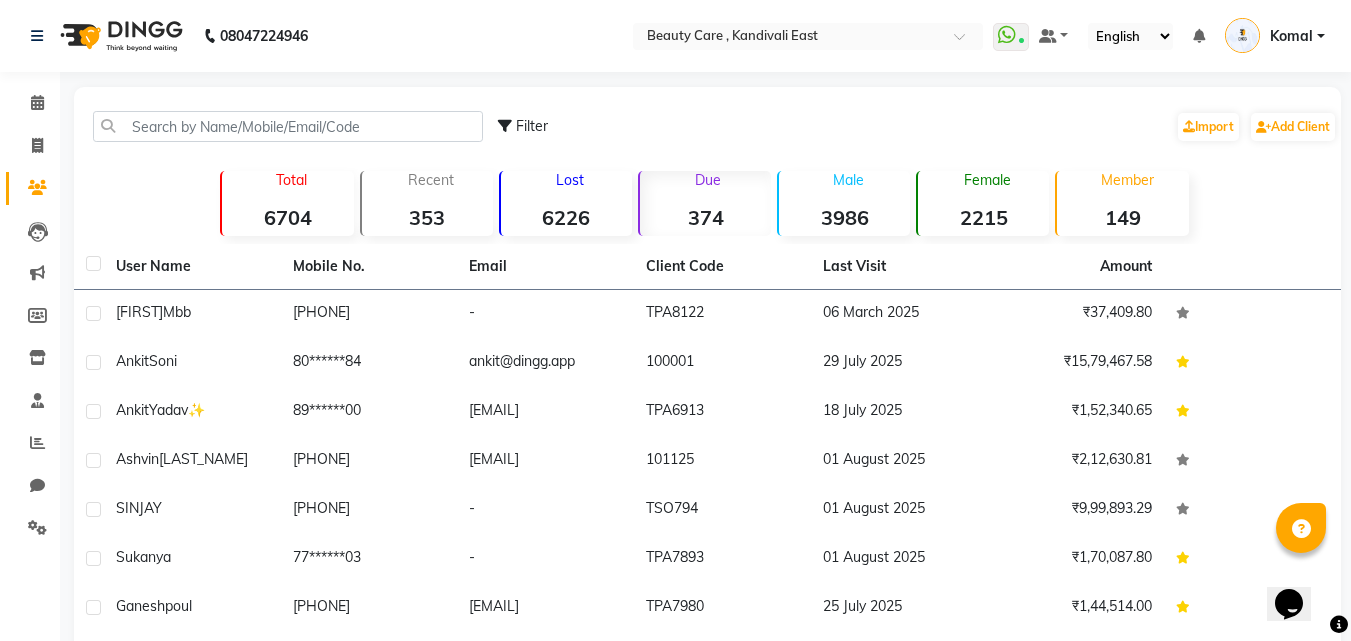 click on "6226" 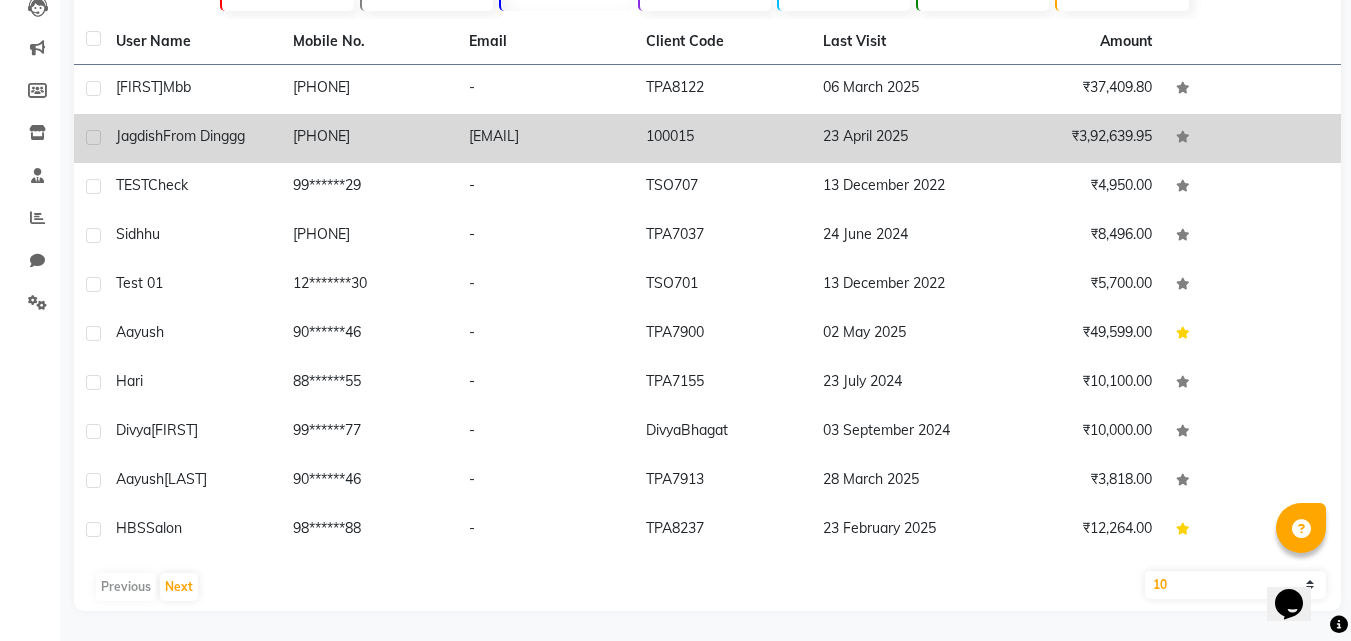scroll, scrollTop: 0, scrollLeft: 0, axis: both 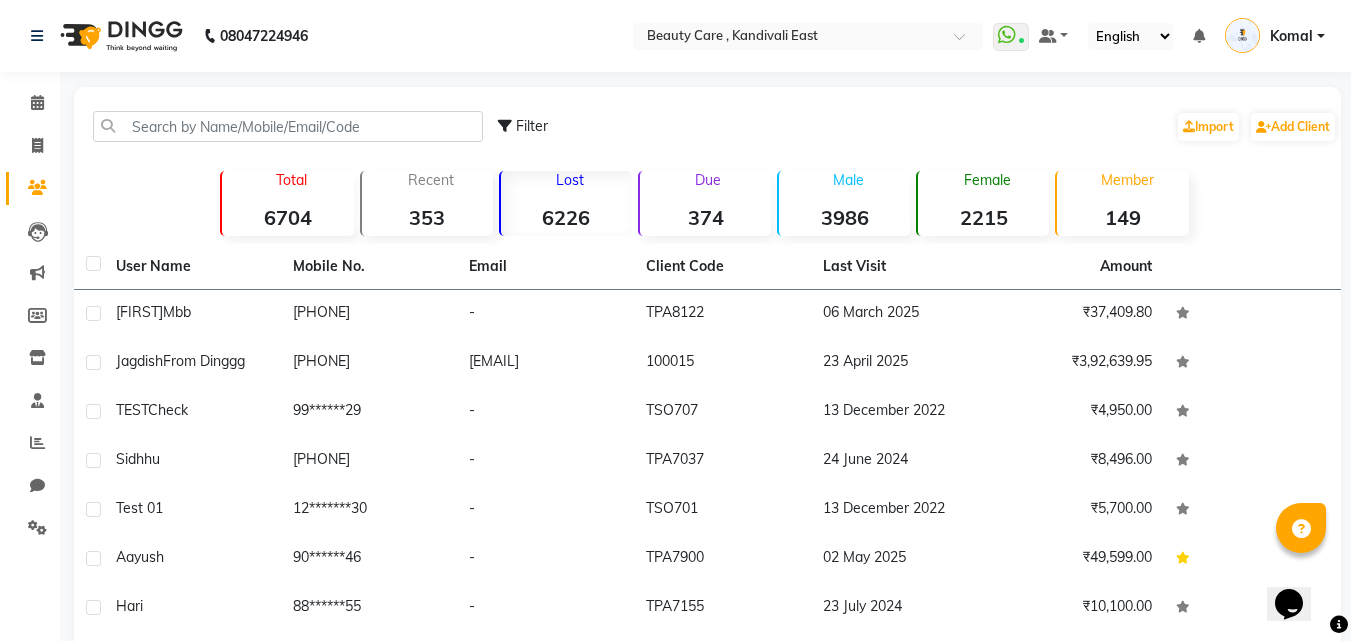 click on "374" 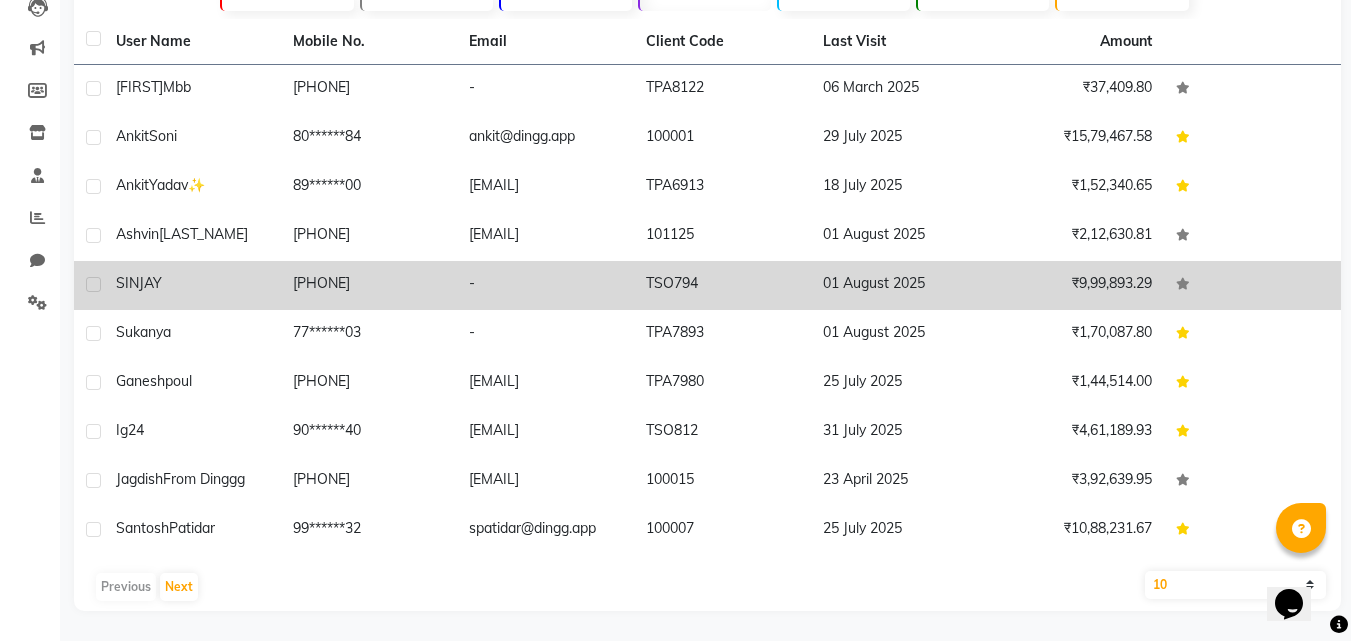 scroll, scrollTop: 0, scrollLeft: 0, axis: both 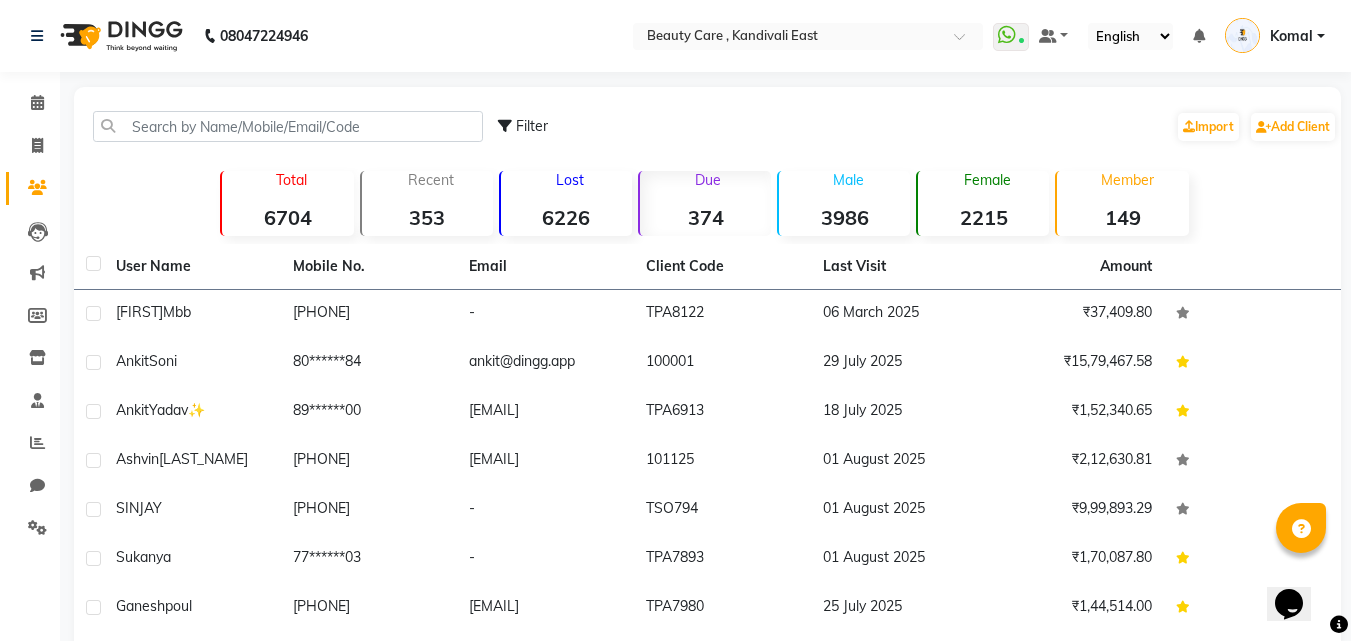 click on "3986" 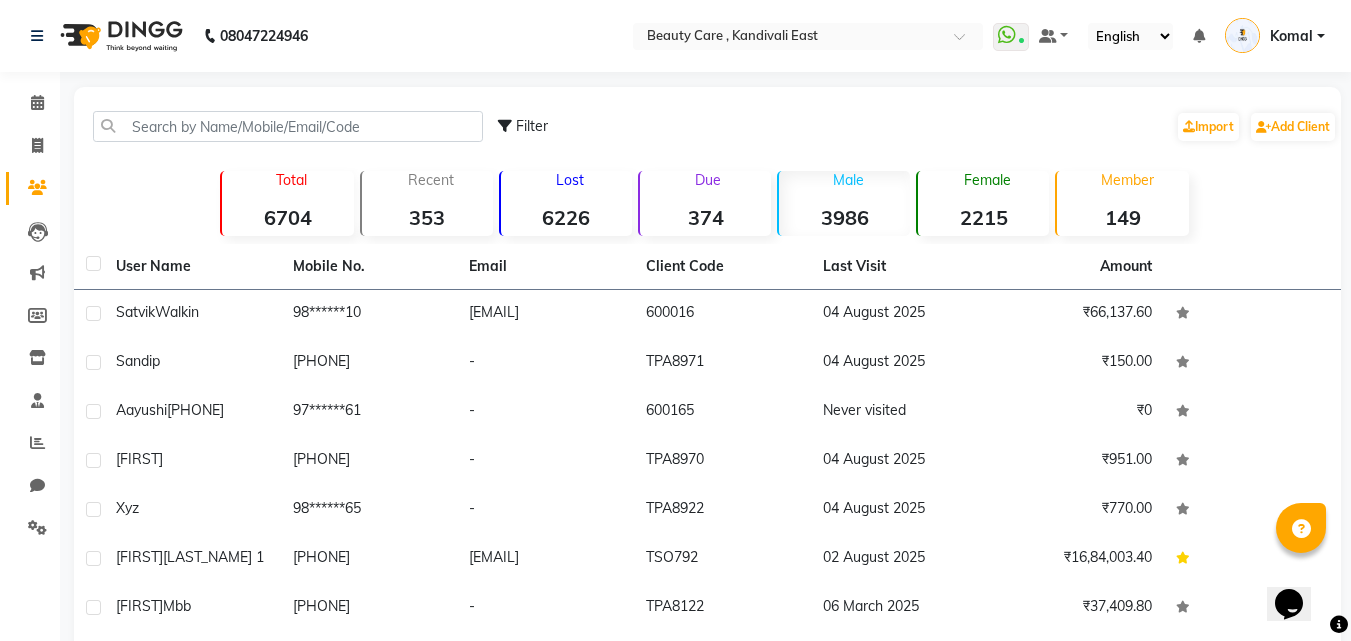 click on "2215" 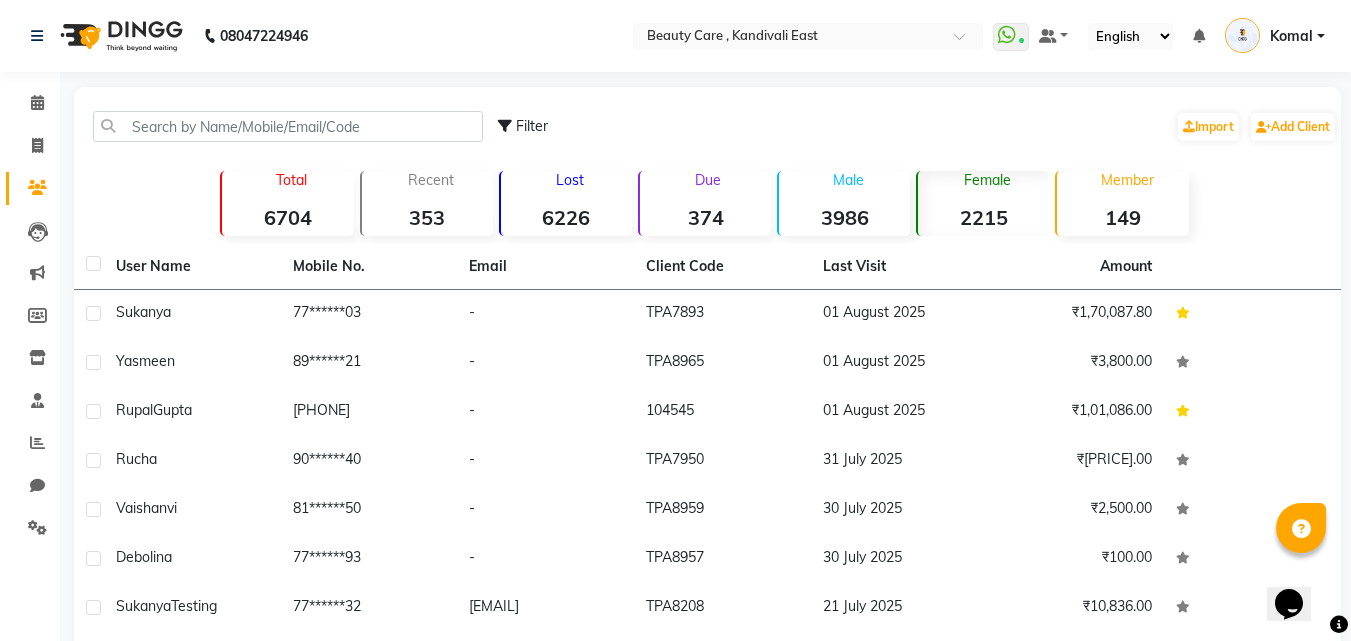 click on "149" 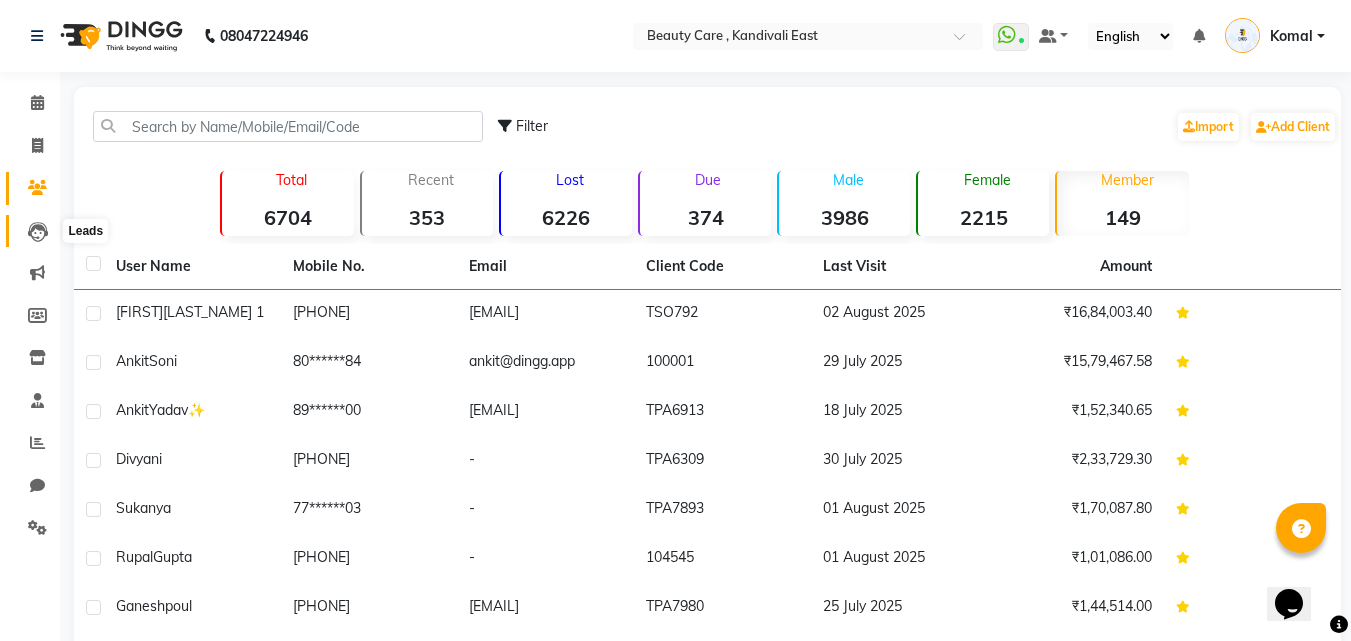 click 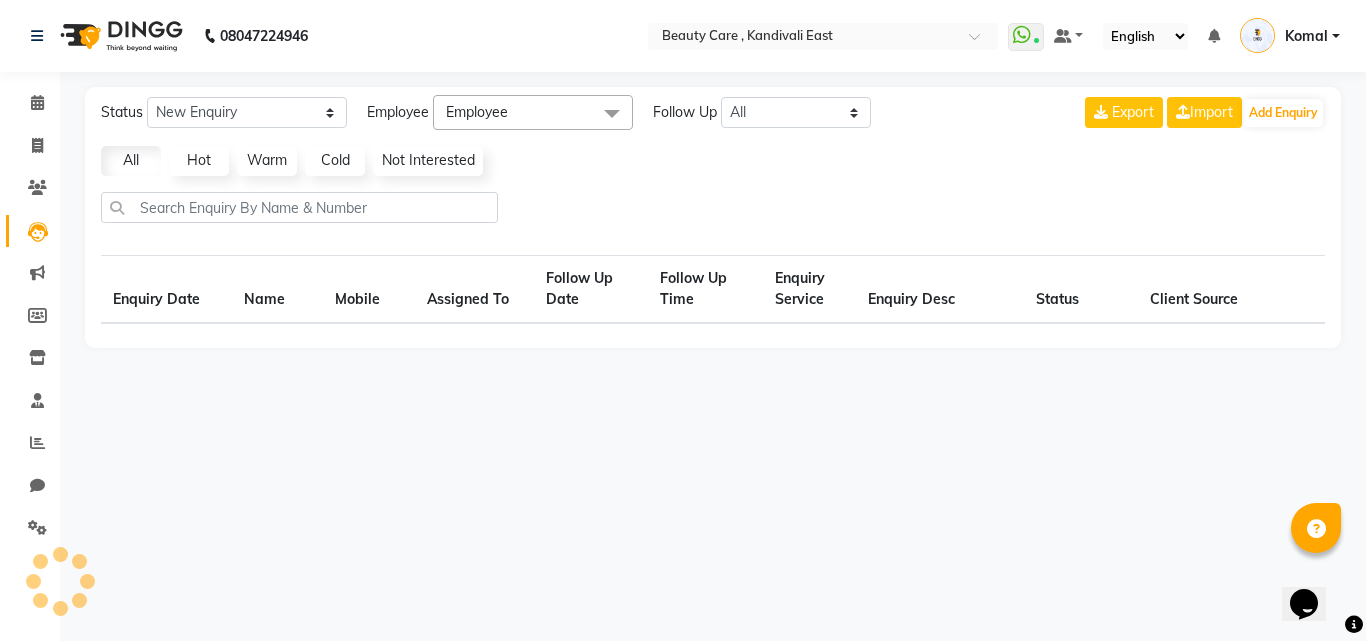 select on "10" 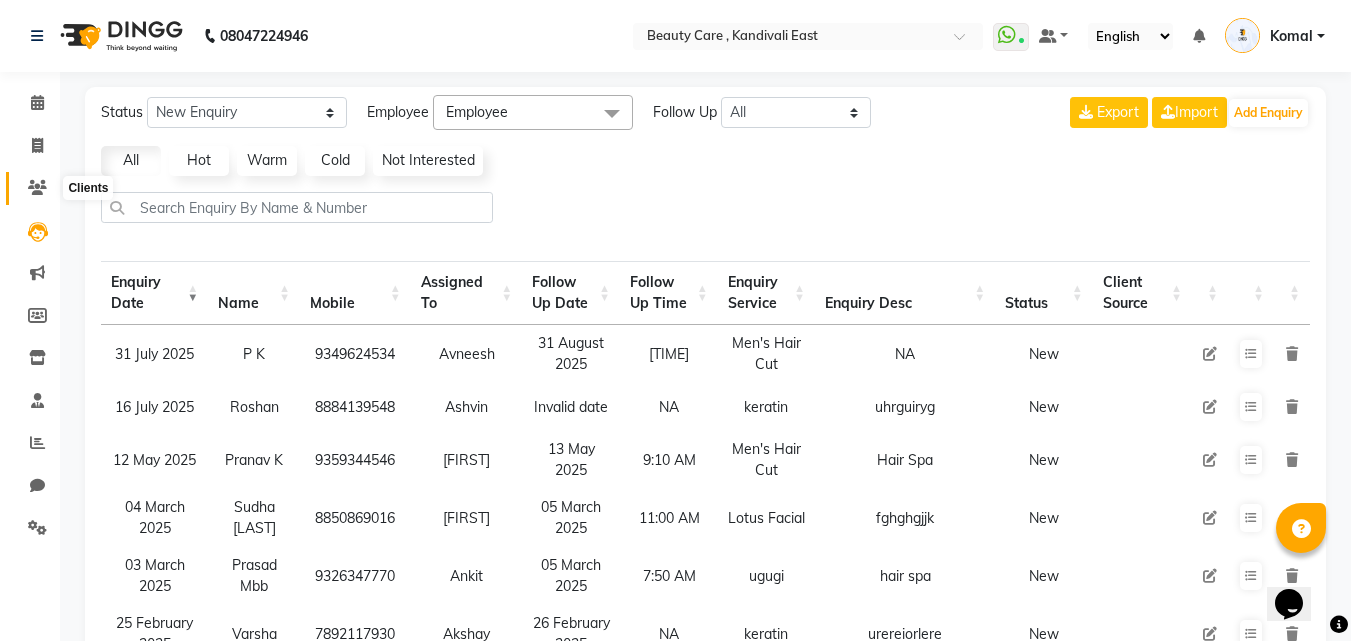 click 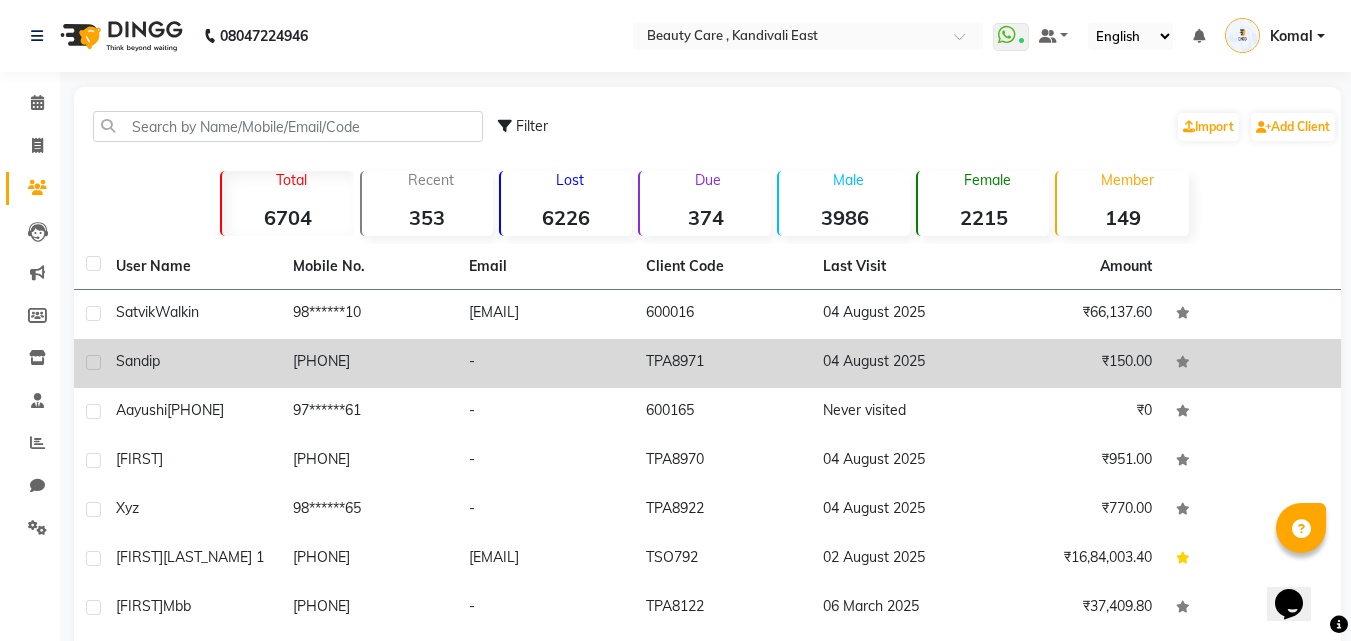 click on "sandip" 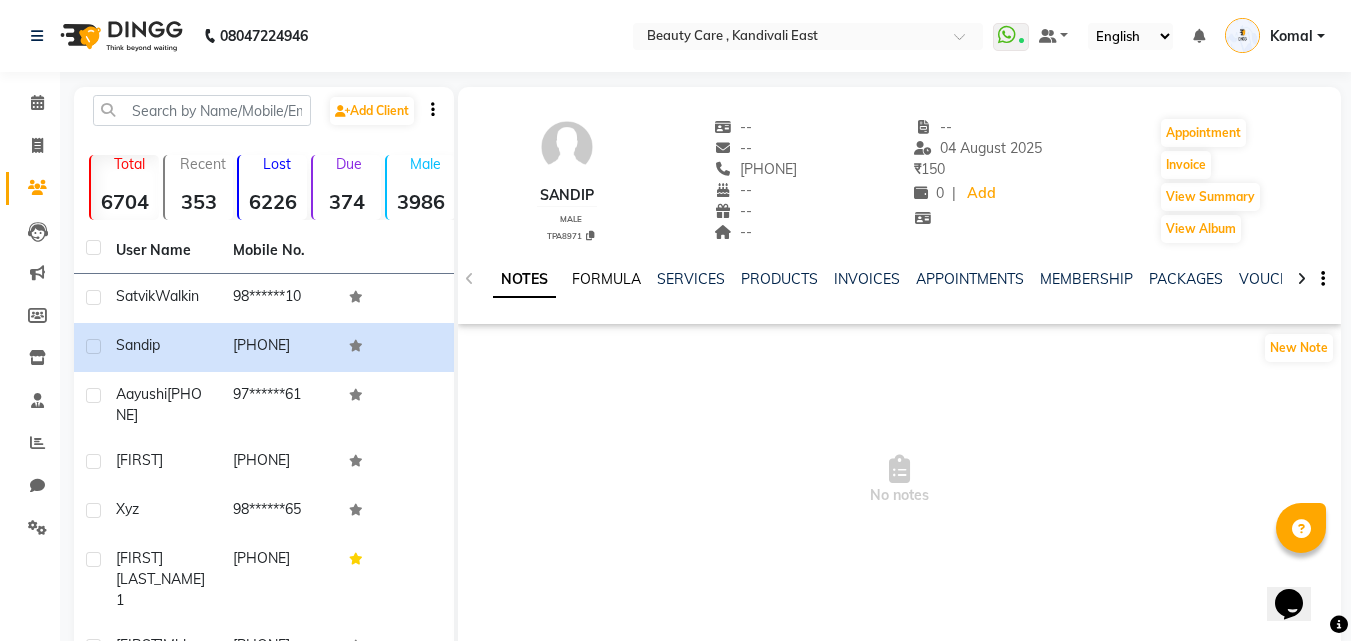 click on "FORMULA" 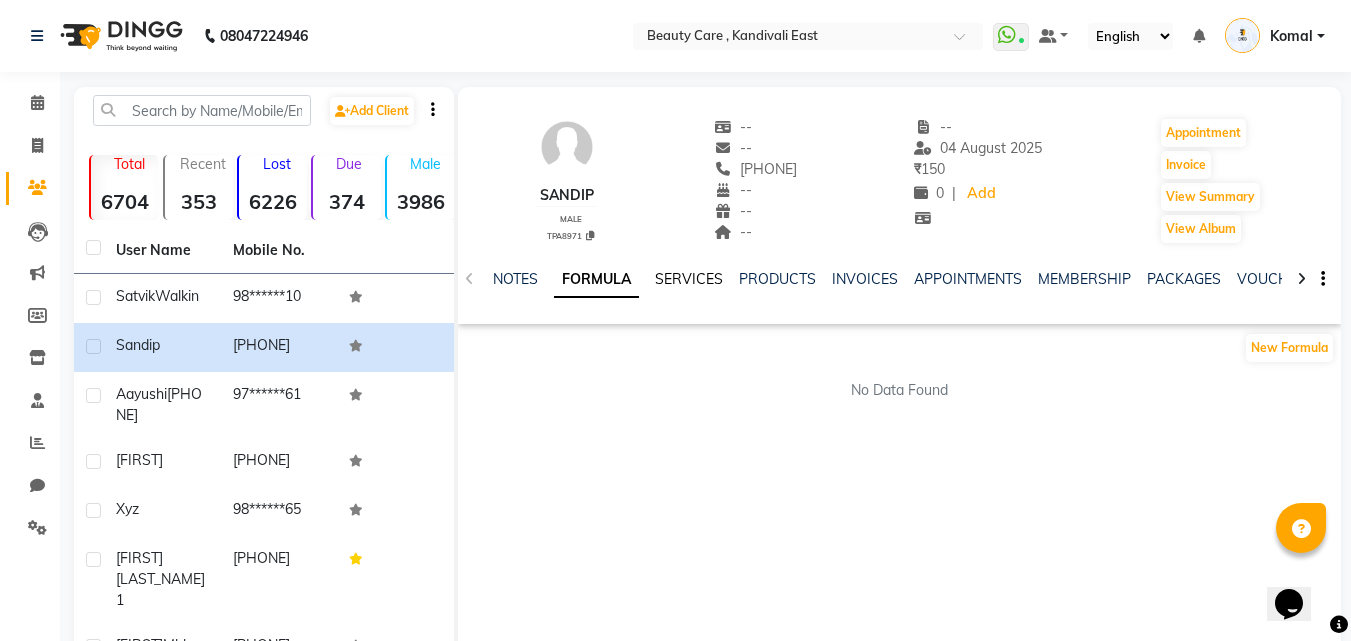click on "SERVICES" 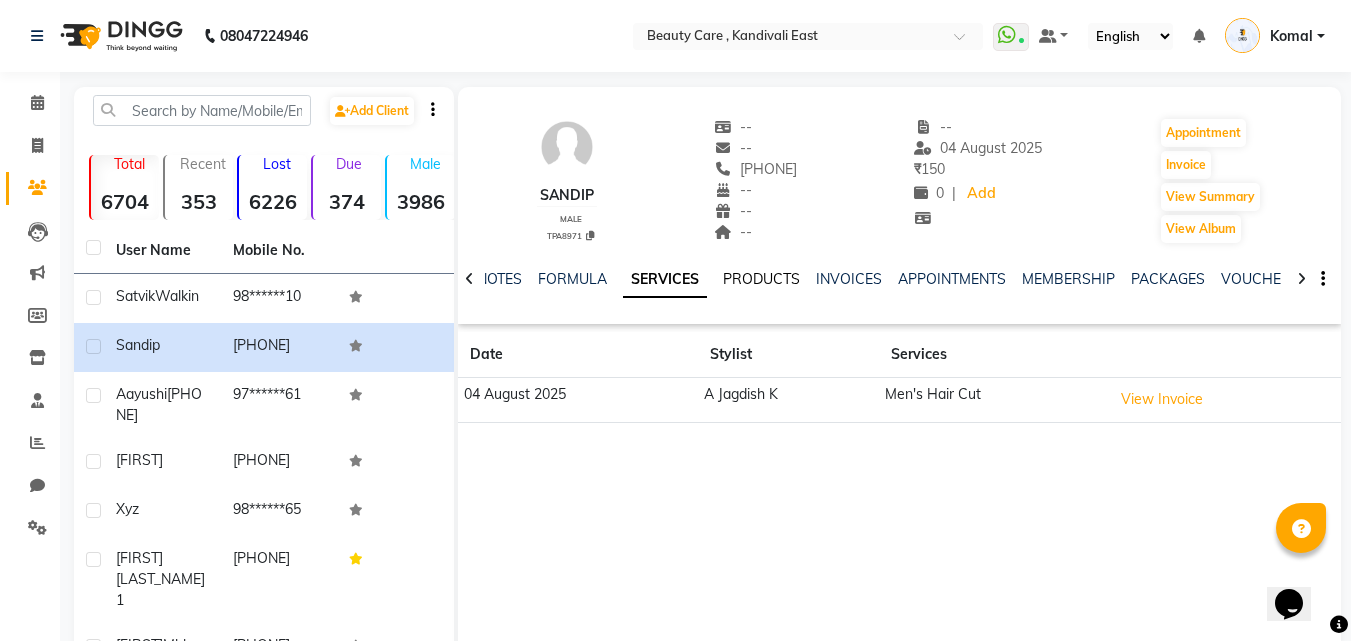 click on "PRODUCTS" 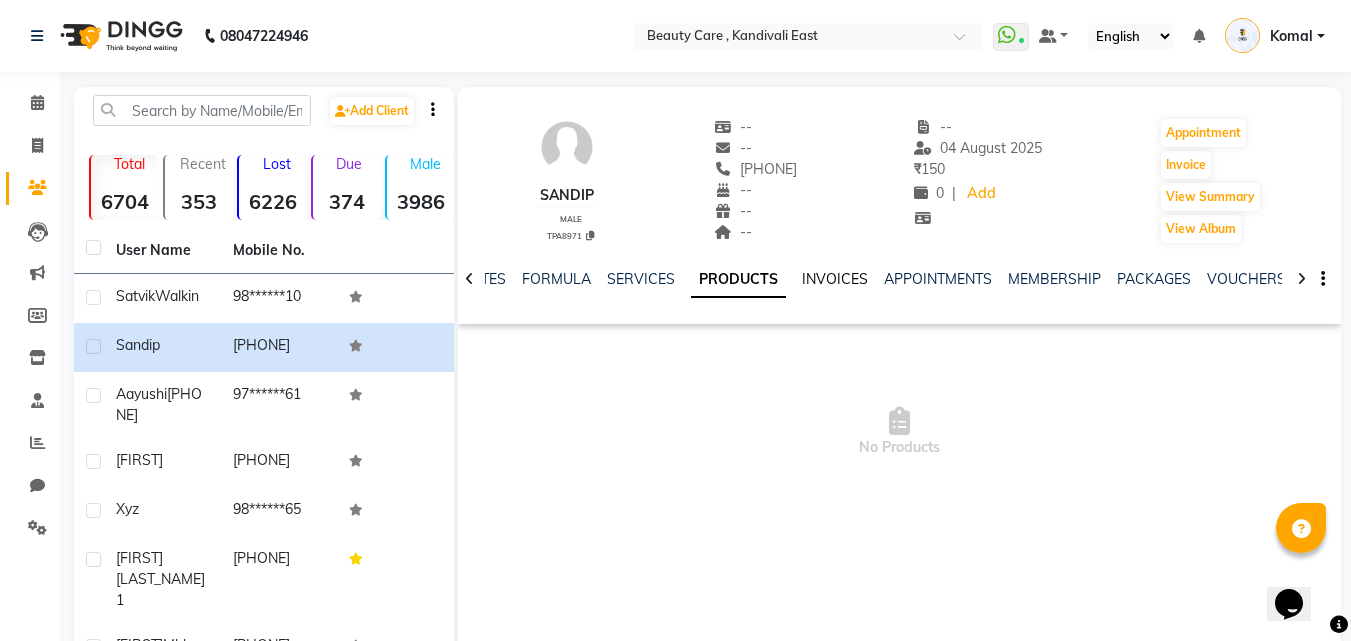 click on "INVOICES" 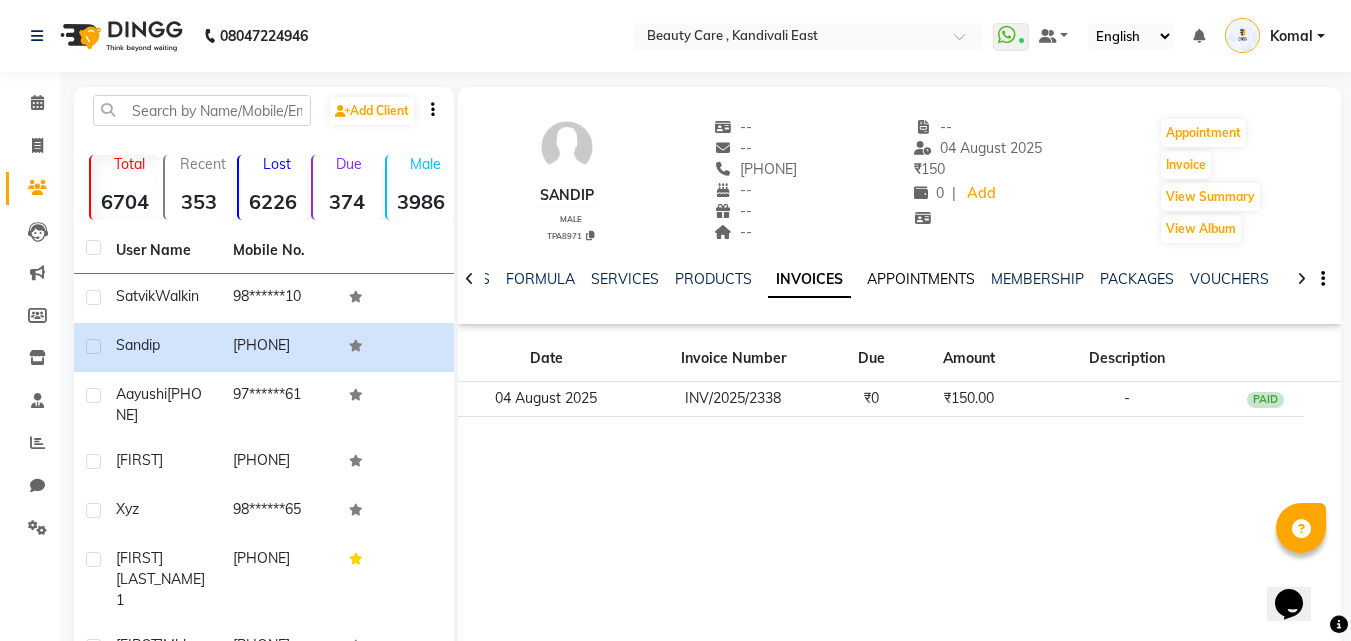click on "APPOINTMENTS" 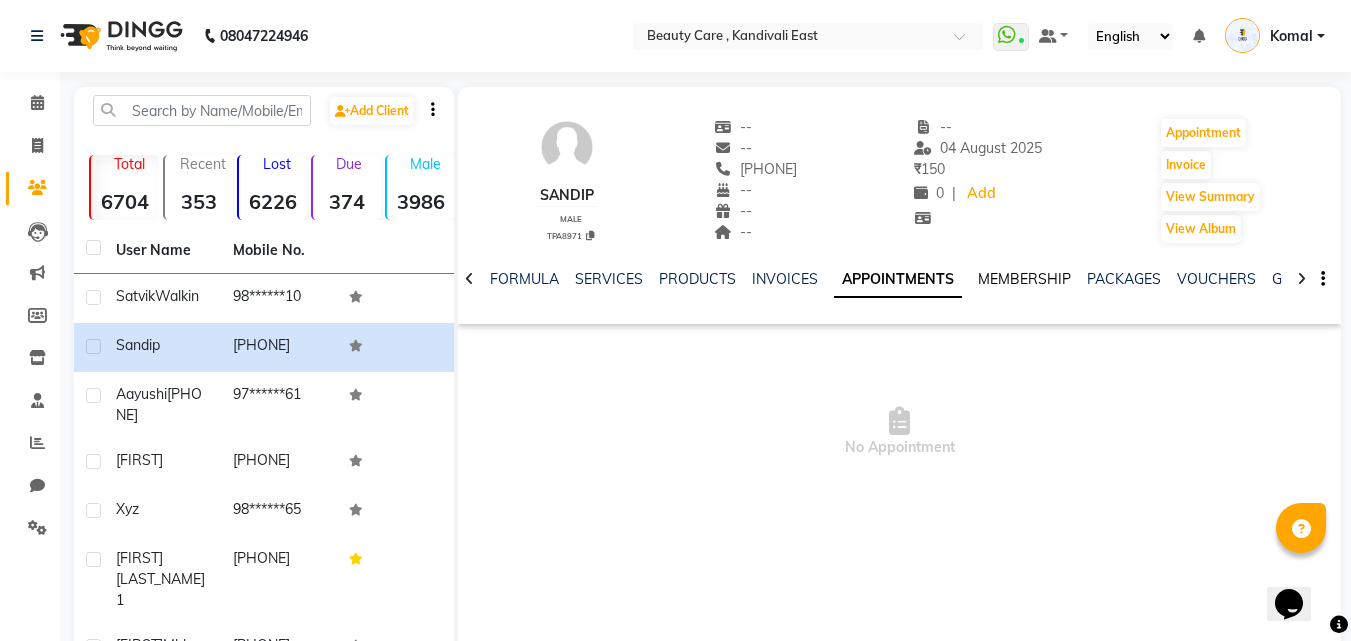 click on "MEMBERSHIP" 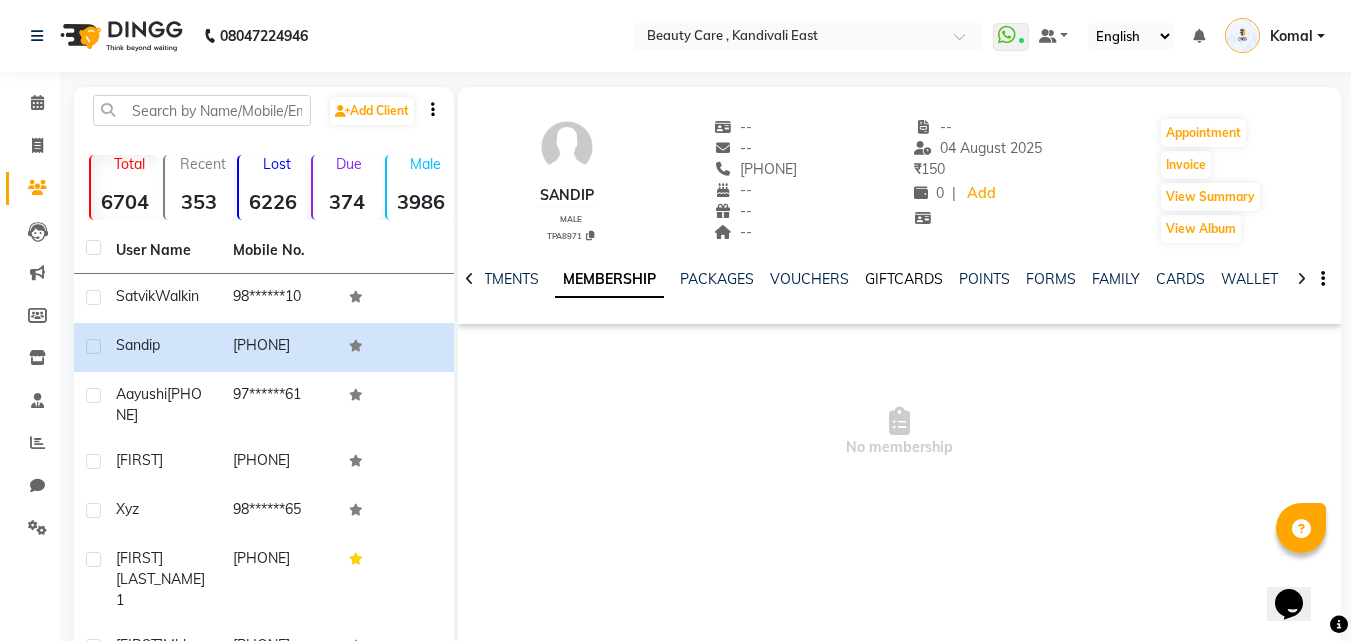 scroll, scrollTop: 0, scrollLeft: 0, axis: both 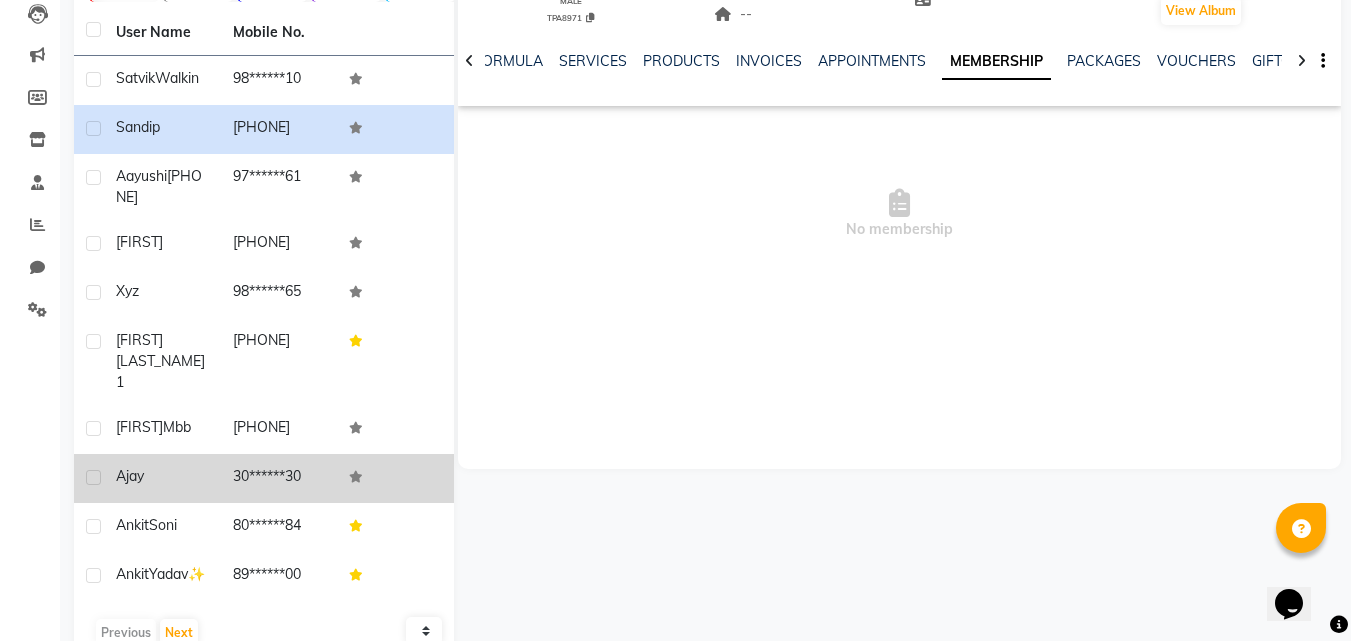 click on "Ajay" 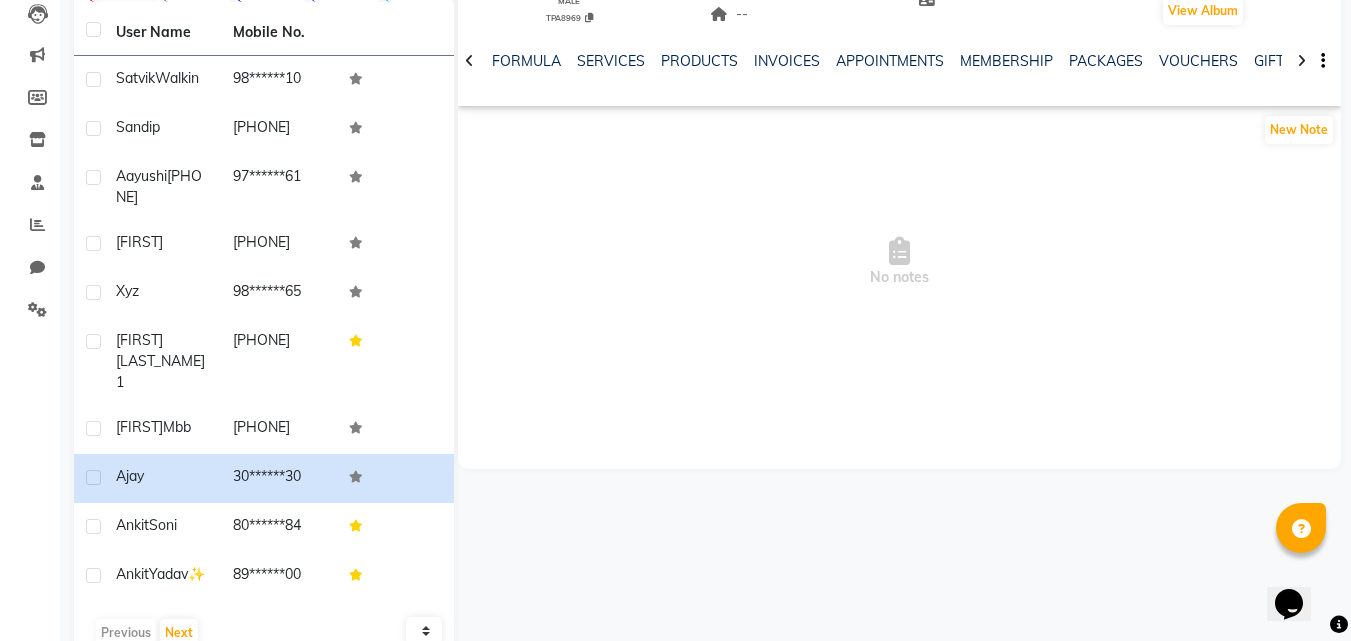 scroll, scrollTop: 0, scrollLeft: 0, axis: both 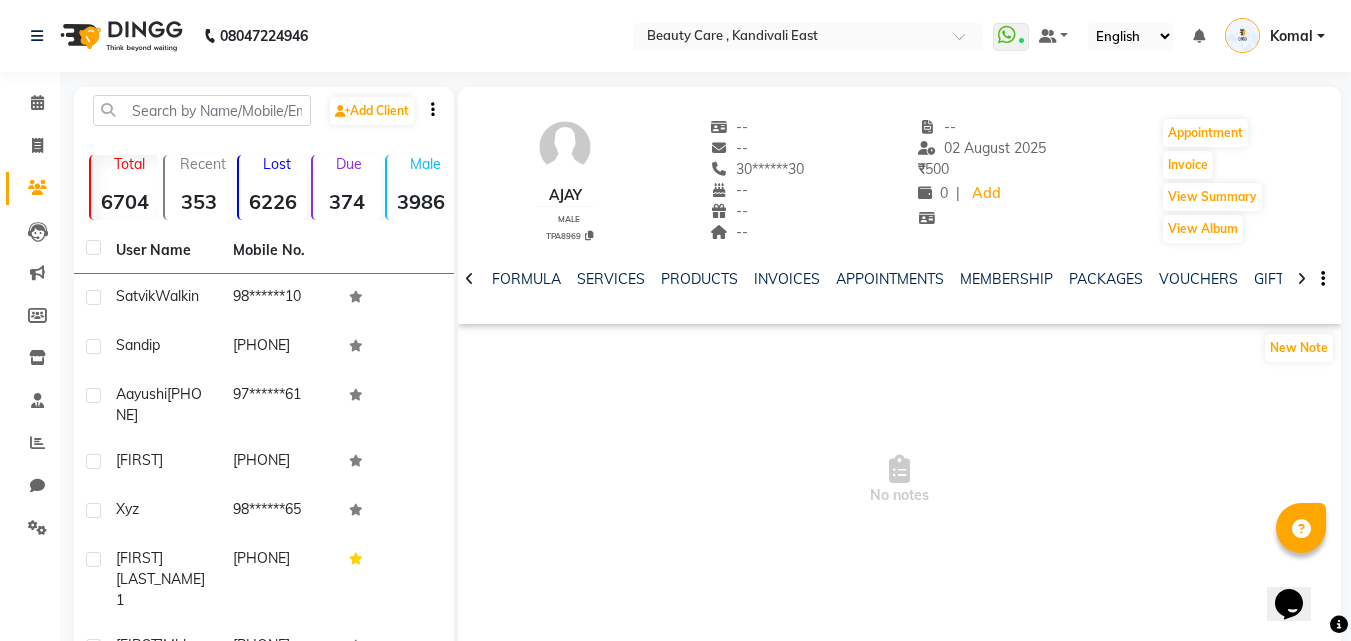 click on "NOTES FORMULA SERVICES PRODUCTS INVOICES APPOINTMENTS MEMBERSHIP PACKAGES VOUCHERS GIFTCARDS POINTS FORMS FAMILY CARDS WALLET" 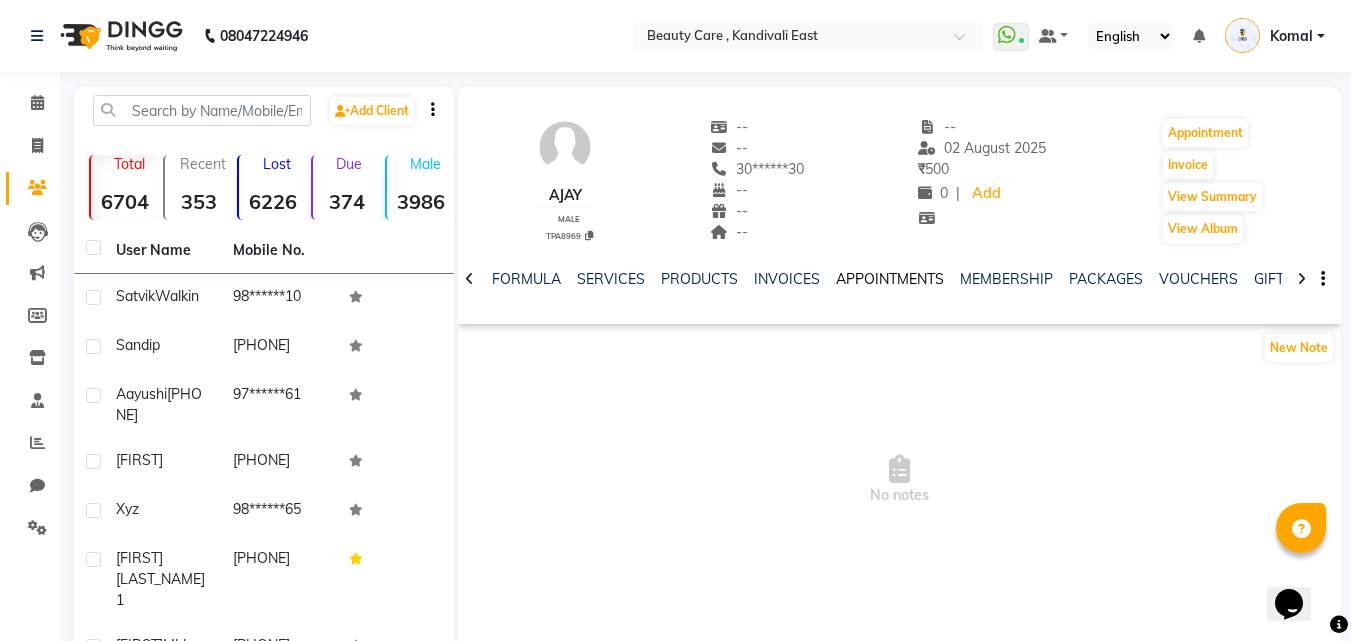 click on "APPOINTMENTS" 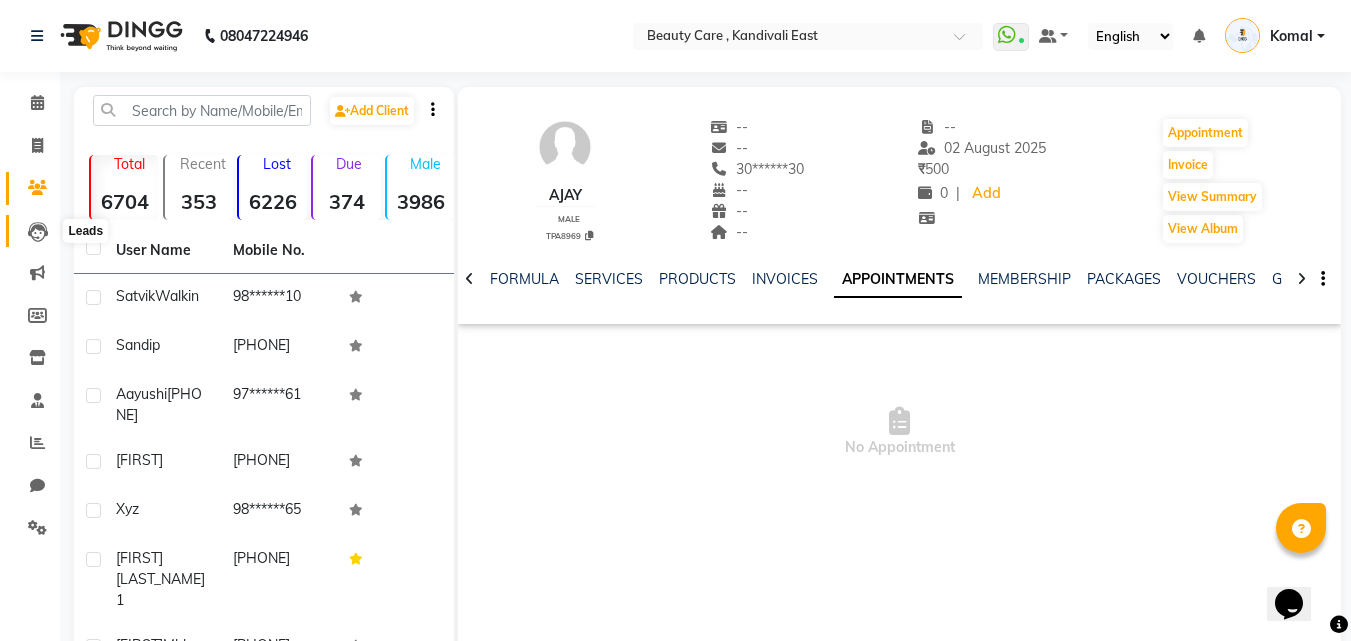 click 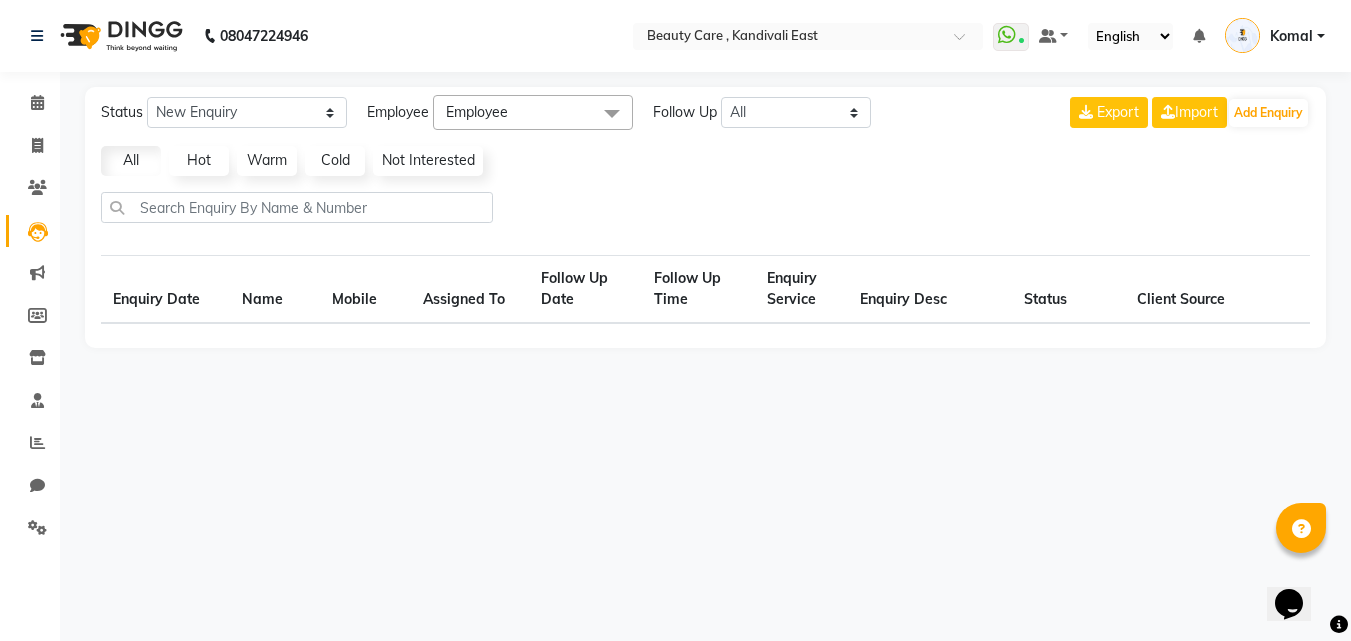select on "10" 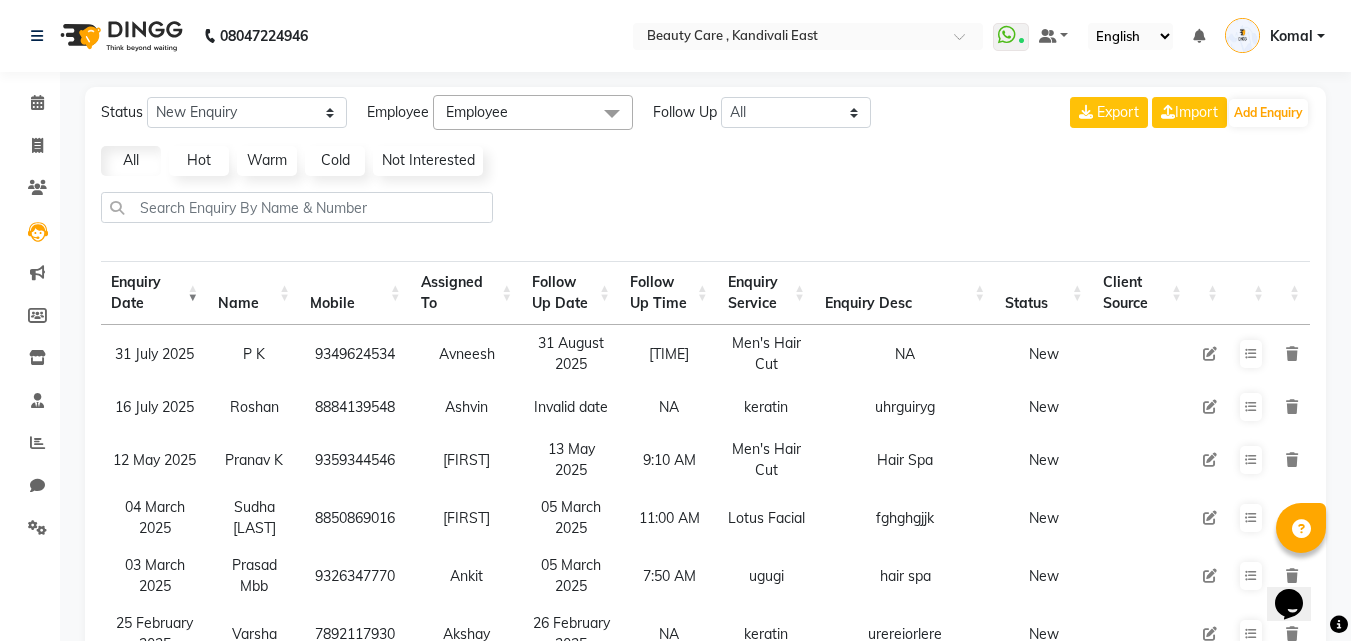click 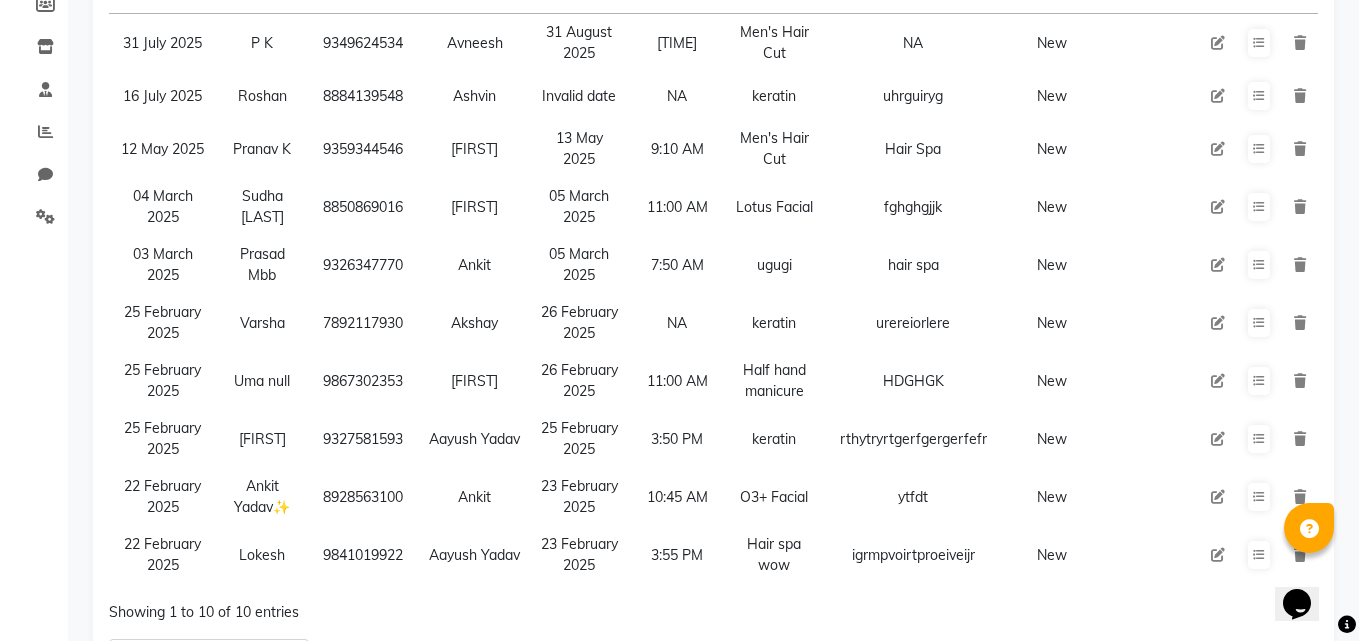 scroll, scrollTop: 0, scrollLeft: 0, axis: both 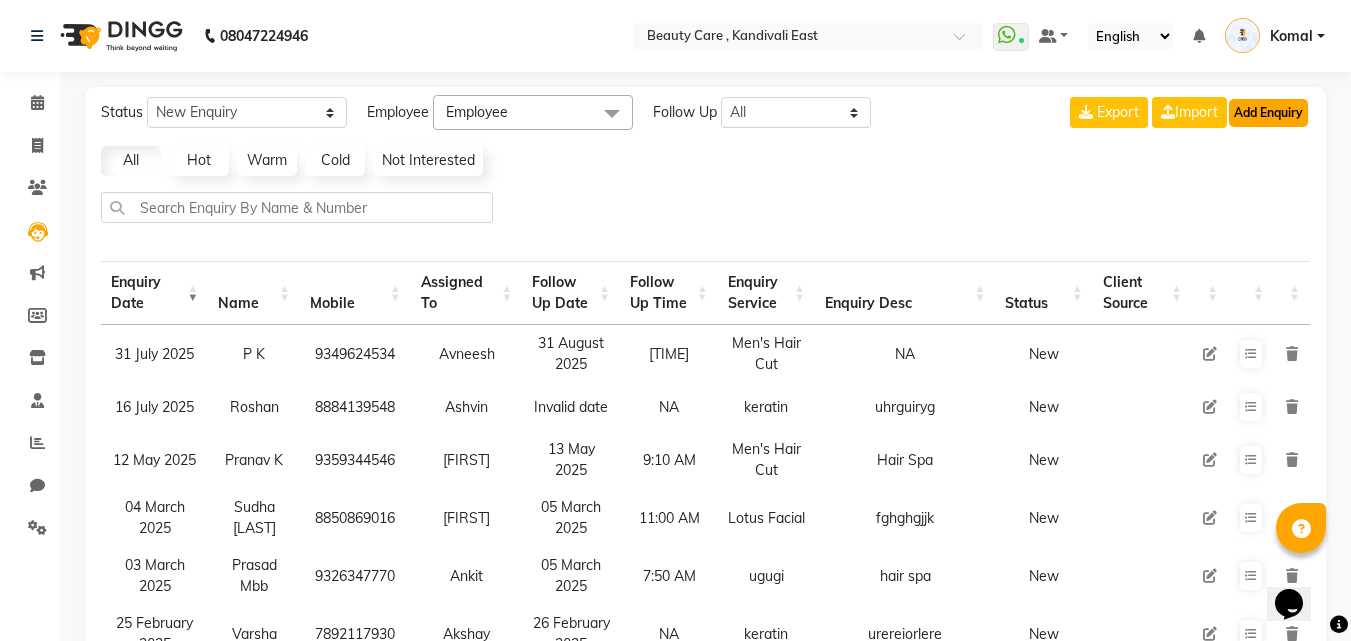 click on "Add Enquiry" 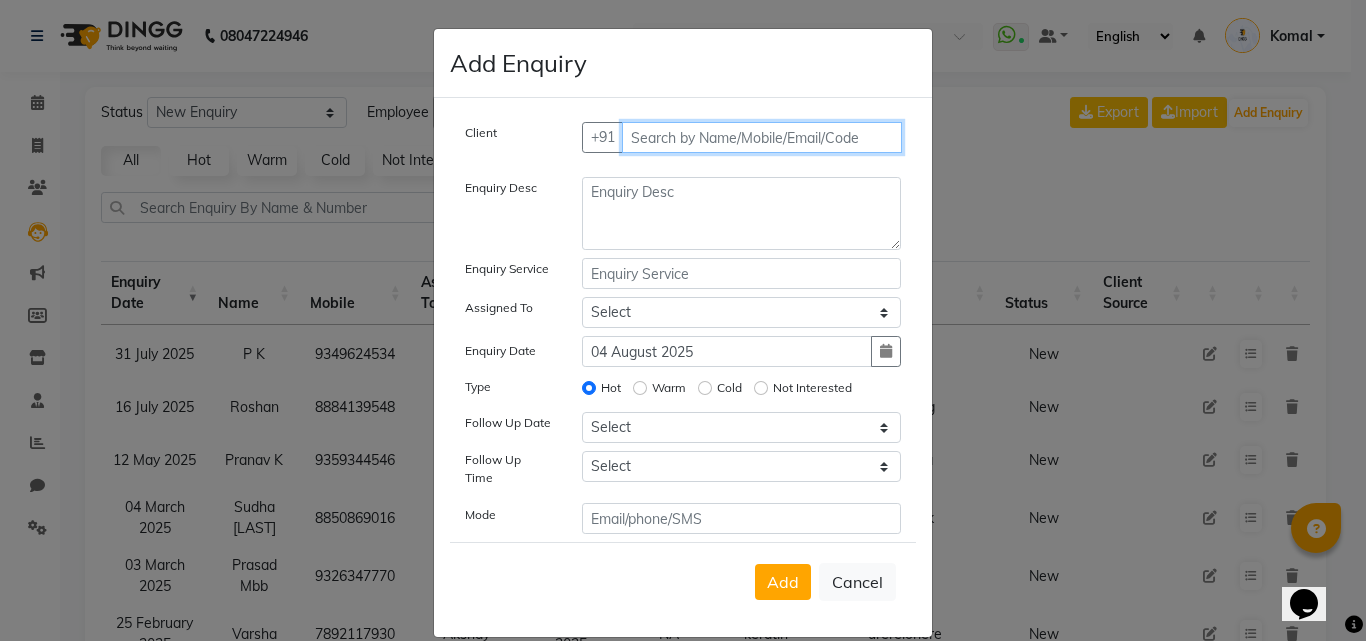 click at bounding box center [762, 137] 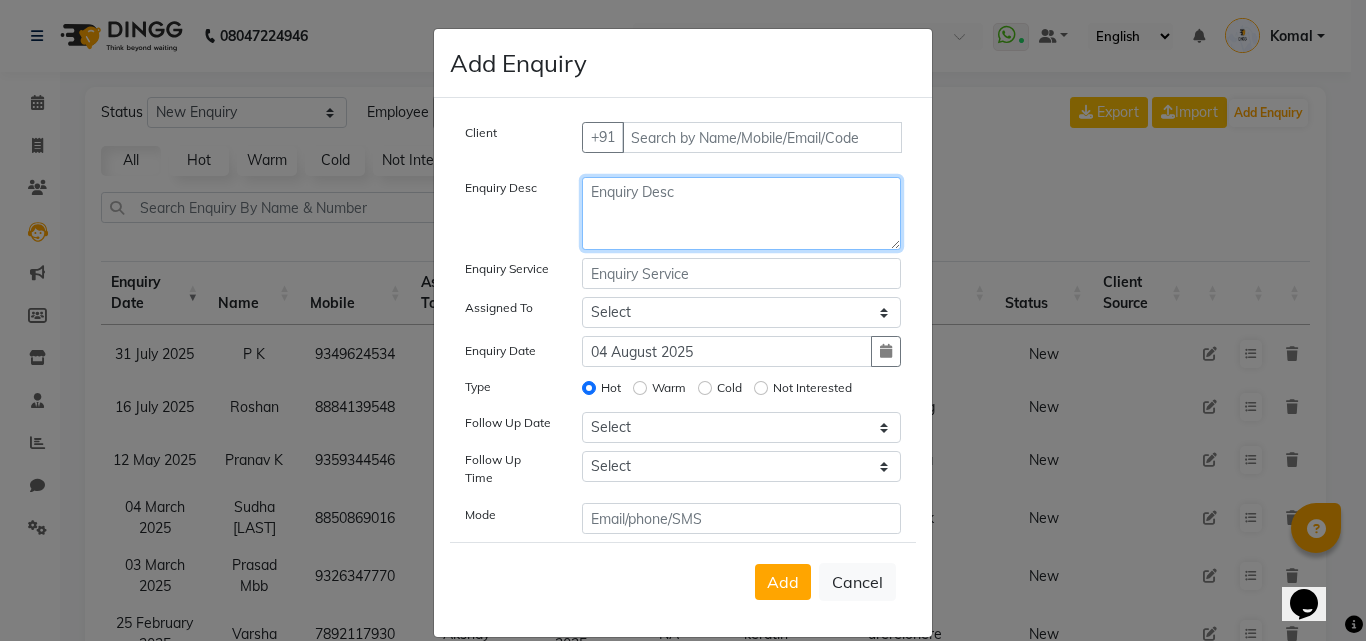click 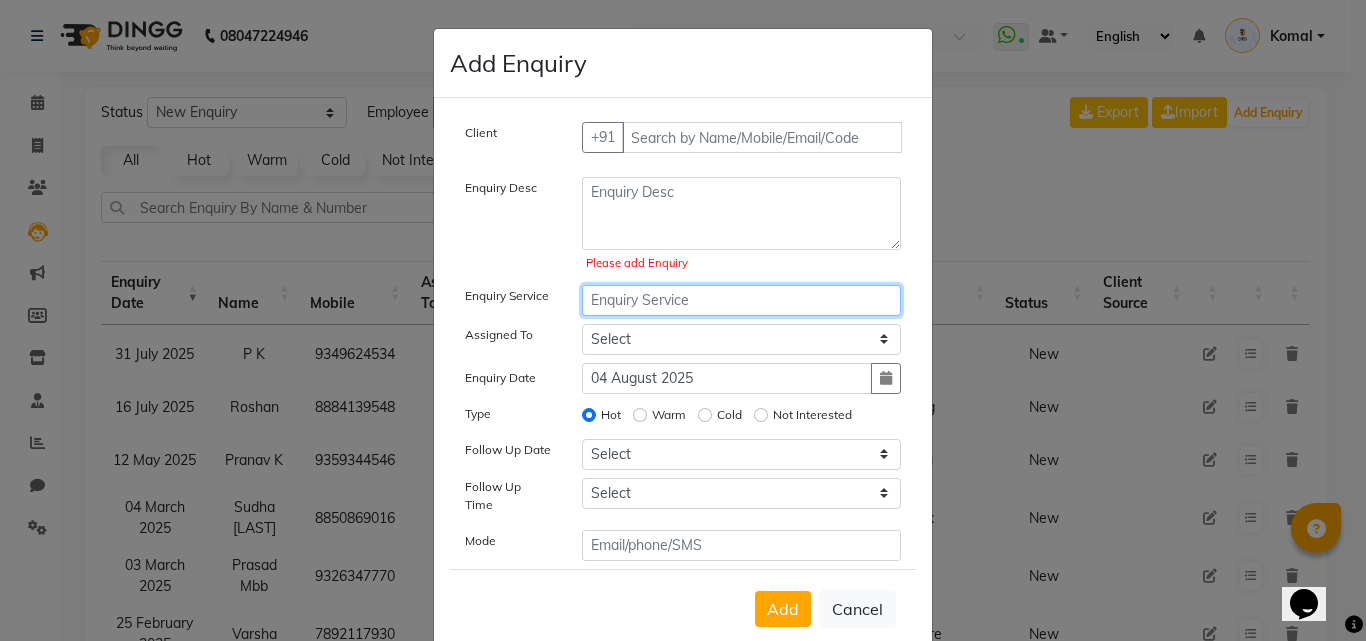 click on "Client +91 Enquiry Desc  Please add Enquiry  Enquiry Service Assigned To Select AAAAA Aayush Yadav Admin A Jagdish K Akshay Ankit Anuja Arvind Ashvin asif Avinash Avneesh  Bhakti bhavesh Bikesh Demo staff  dhiraj DINGG Staff Disha Divyani Ganesh harsh JAGDISH kiran Komal Lokesh Tanwar Mahendra Vishwakarma MANDEEP KAUR  Manual Test DND Neeraj Rode new staff Ninad  Omkar play salon Prakash Pranav Pranil Praveen Priyanka QA Staff-1 Rahul ram Ross Geller Ruchi Rupal Samyak Saraf Sandhya Sanjeevni shivam StaffForReports staff-qa-1 staff-qa-2 staff-qa-3 Sukanya sumit Sumit Kadam Sushmita test Test Staff Vidhi xyz sa Enquiry Date 04 August 2025 Type Hot Warm Cold Not Interested Follow Up Date Select Today Tomorrow In 2 days (Wednesday) In 3 days (Thursday) In 4 days (Friday) In 5 days (Saturday) In 6 days (Sunday) In 1 Week (2025-08-11) In 2 Week (2025-08-18) In 1 Month (2025-09-04) In 2 Month (2025-10-04) In 3 Month (2025-11-04) Custom Date  Follow Up Time Select 07:00 AM 07:05 AM 07:10 AM 07:15 AM 07:20 AM Mode" 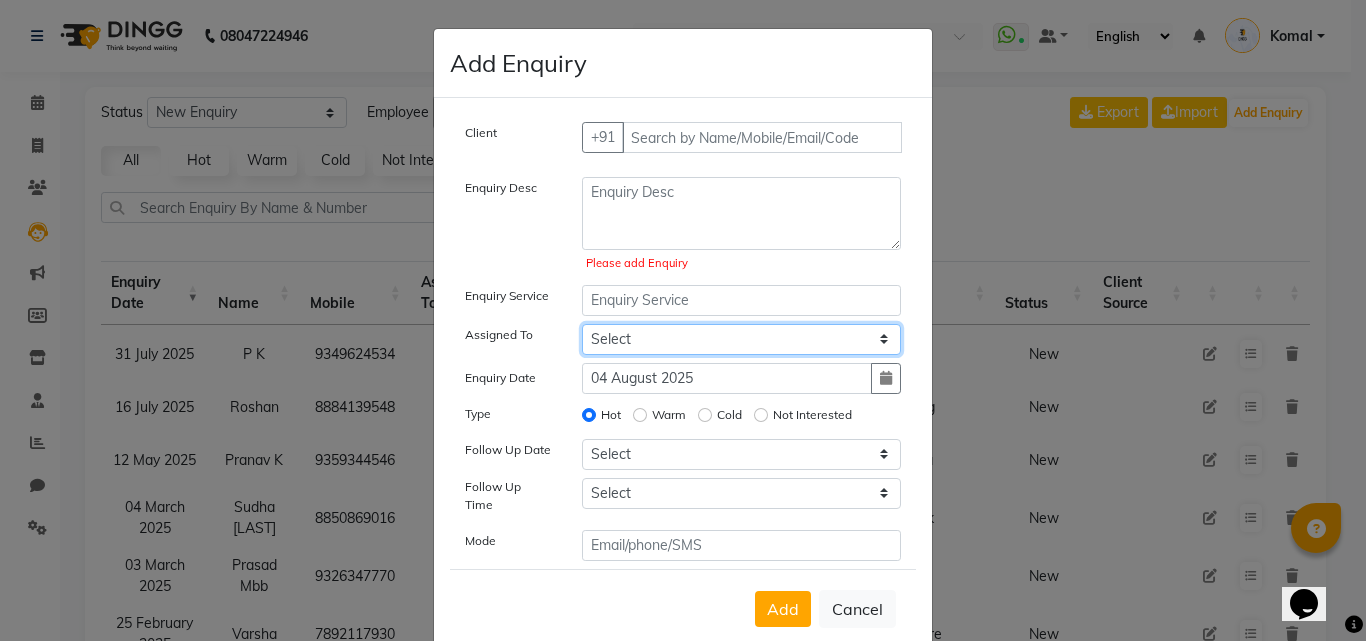 click on "Select AAAAA Aayush Yadav Admin A Jagdish K Akshay Ankit Anuja Arvind Ashvin asif Avinash Avneesh  Bhakti bhavesh Bikesh Demo staff  dhiraj DINGG Staff Disha Divyani Ganesh harsh JAGDISH kiran Komal Lokesh Tanwar Mahendra Vishwakarma MANDEEP KAUR  Manual Test DND Neeraj Rode new staff Ninad  Omkar play salon Prakash Pranav Pranil Praveen Priyanka QA Staff-1 Rahul ram Ross Geller Ruchi Rupal Samyak Saraf Sandhya Sanjeevni shivam StaffForReports staff-qa-1 staff-qa-2 staff-qa-3 Sukanya sumit Sumit Kadam Sushmita test Test Staff Vidhi xyz sa" 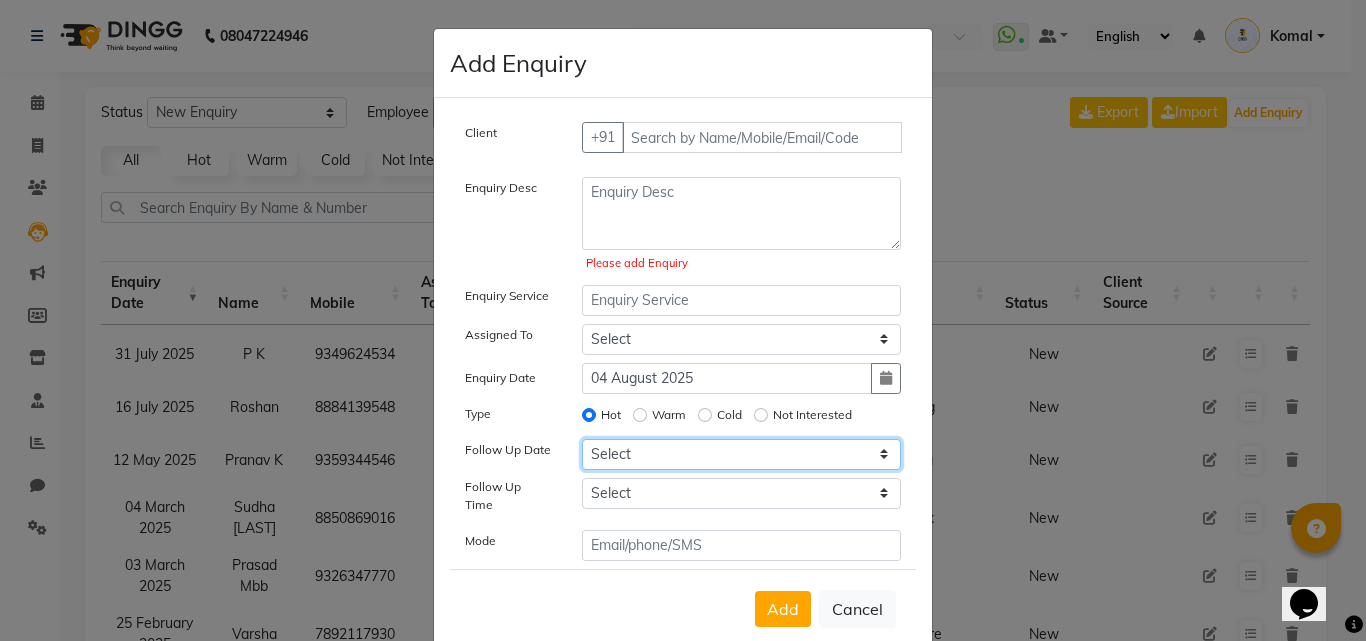 click on "Select Today Tomorrow In 2 days (Wednesday) In 3 days (Thursday) In 4 days (Friday) In 5 days (Saturday) In 6 days (Sunday) In 1 Week (2025-08-11) In 2 Week (2025-08-18) In 1 Month (2025-09-04) In 2 Month (2025-10-04) In 3 Month (2025-11-04) Custom Date" at bounding box center (742, 454) 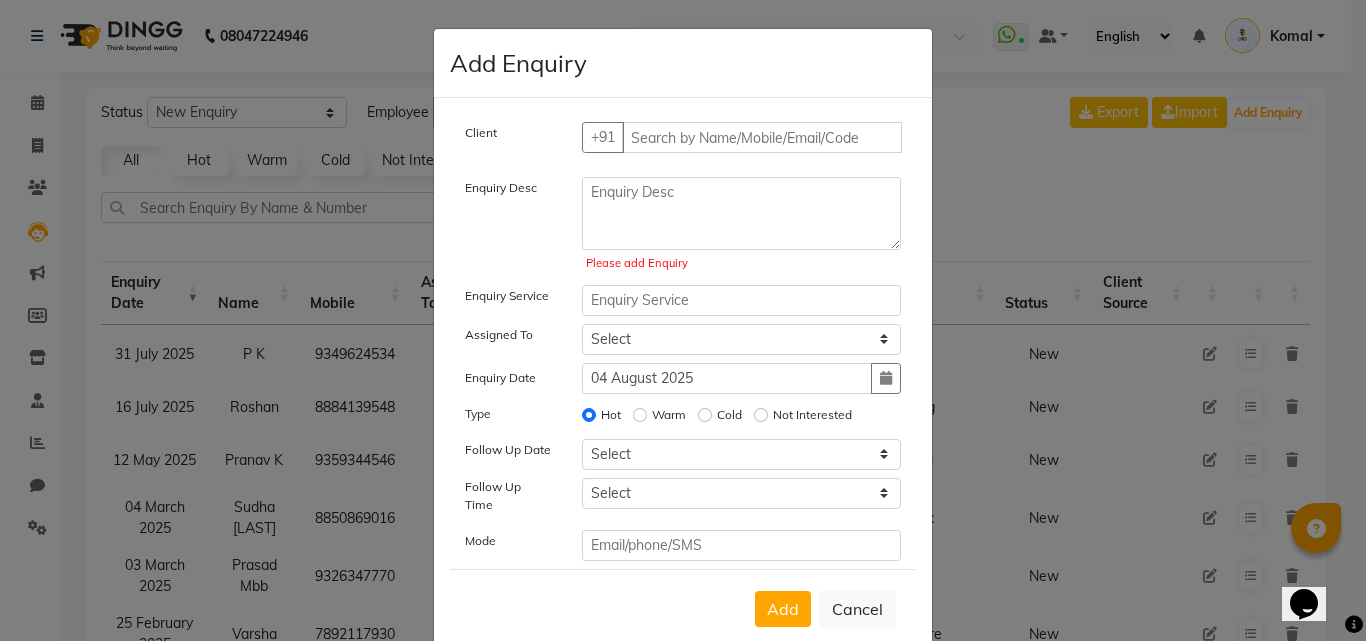 click on "Type" 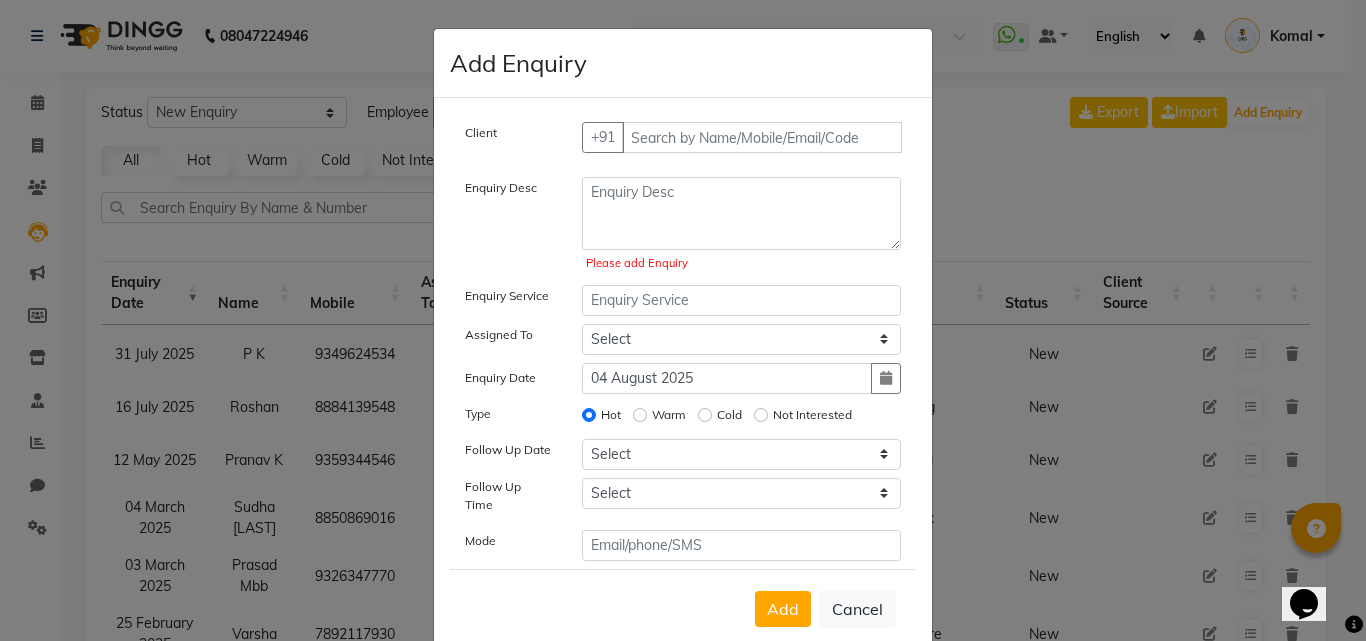 scroll, scrollTop: 39, scrollLeft: 0, axis: vertical 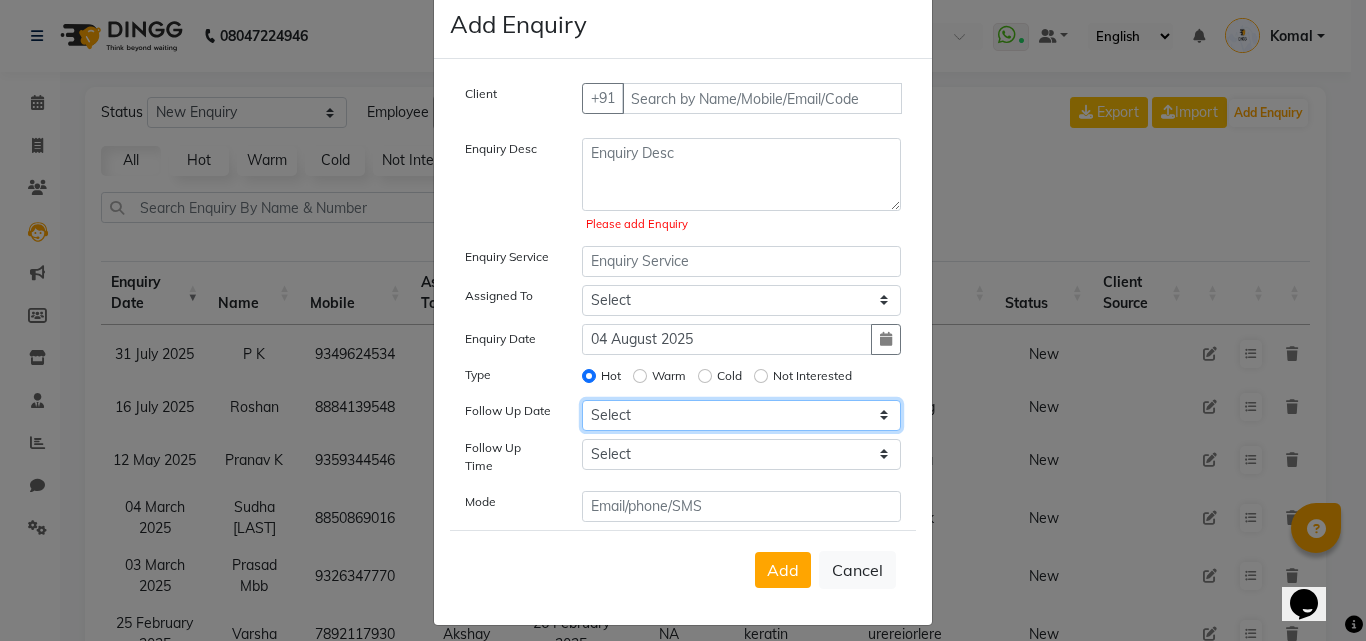 click on "Select Today Tomorrow In 2 days (Wednesday) In 3 days (Thursday) In 4 days (Friday) In 5 days (Saturday) In 6 days (Sunday) In 1 Week (2025-08-11) In 2 Week (2025-08-18) In 1 Month (2025-09-04) In 2 Month (2025-10-04) In 3 Month (2025-11-04) Custom Date" at bounding box center [742, 415] 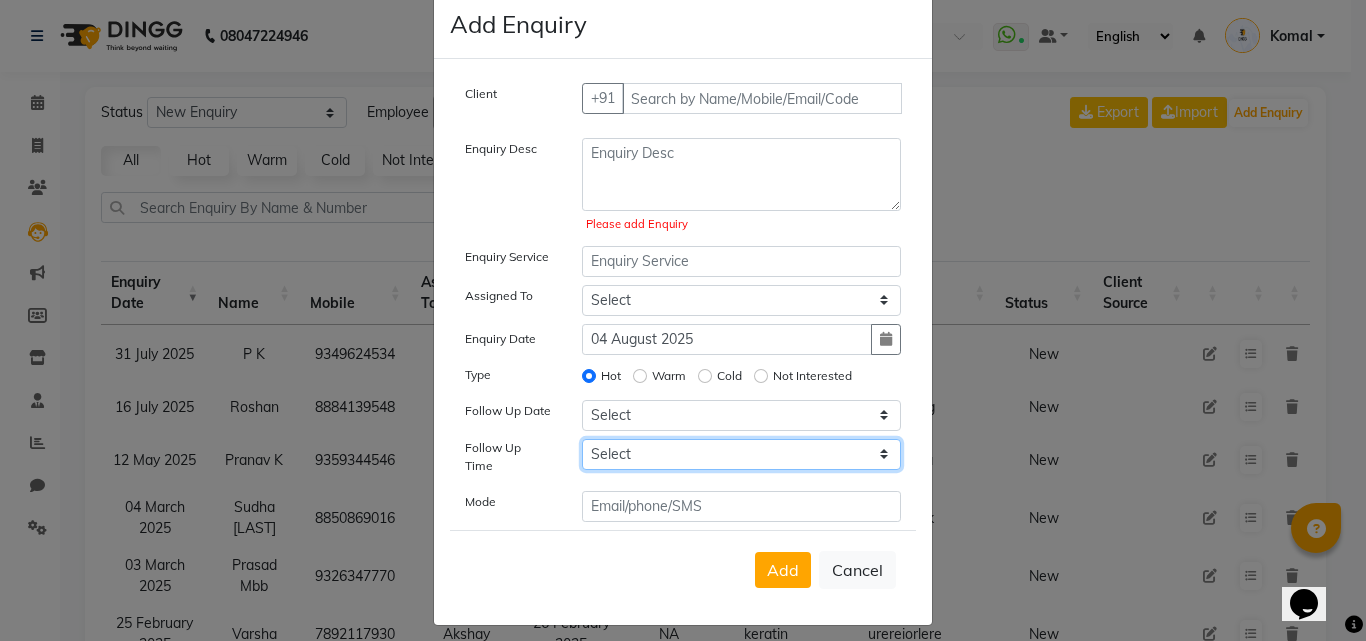 click on "Select 07:00 AM 07:05 AM 07:10 AM 07:15 AM 07:20 AM 07:25 AM 07:30 AM 07:35 AM 07:40 AM 07:45 AM 07:50 AM 07:55 AM 08:00 AM 08:05 AM 08:10 AM 08:15 AM 08:20 AM 08:25 AM 08:30 AM 08:35 AM 08:40 AM 08:45 AM 08:50 AM 08:55 AM 09:00 AM 09:05 AM 09:10 AM 09:15 AM 09:20 AM 09:25 AM 09:30 AM 09:35 AM 09:40 AM 09:45 AM 09:50 AM 09:55 AM 10:00 AM 10:05 AM 10:10 AM 10:15 AM 10:20 AM 10:25 AM 10:30 AM 10:35 AM 10:40 AM 10:45 AM 10:50 AM 10:55 AM 11:00 AM 11:05 AM 11:10 AM 11:15 AM 11:20 AM 11:25 AM 11:30 AM 11:35 AM 11:40 AM 11:45 AM 11:50 AM 11:55 AM 12:00 PM 12:05 PM 12:10 PM 12:15 PM 12:20 PM 12:25 PM 12:30 PM 12:35 PM 12:40 PM 12:45 PM 12:50 PM 12:55 PM 01:00 PM 01:05 PM 01:10 PM 01:15 PM 01:20 PM 01:25 PM 01:30 PM 01:35 PM 01:40 PM 01:45 PM 01:50 PM 01:55 PM 02:00 PM 02:05 PM 02:10 PM 02:15 PM 02:20 PM 02:25 PM 02:30 PM 02:35 PM 02:40 PM 02:45 PM 02:50 PM 02:55 PM 03:00 PM 03:05 PM 03:10 PM 03:15 PM 03:20 PM 03:25 PM 03:30 PM 03:35 PM 03:40 PM 03:45 PM 03:50 PM 03:55 PM 04:00 PM 04:05 PM 04:10 PM 04:15 PM 04:20 PM" at bounding box center (742, 454) 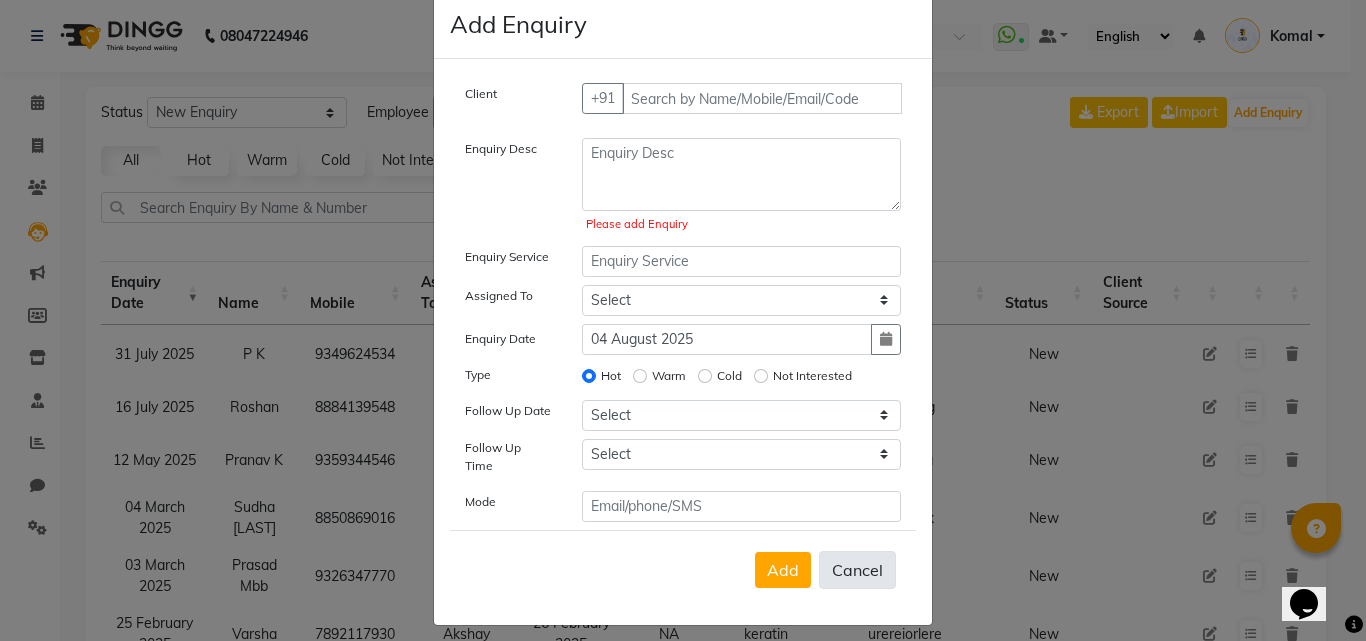 click on "Cancel" 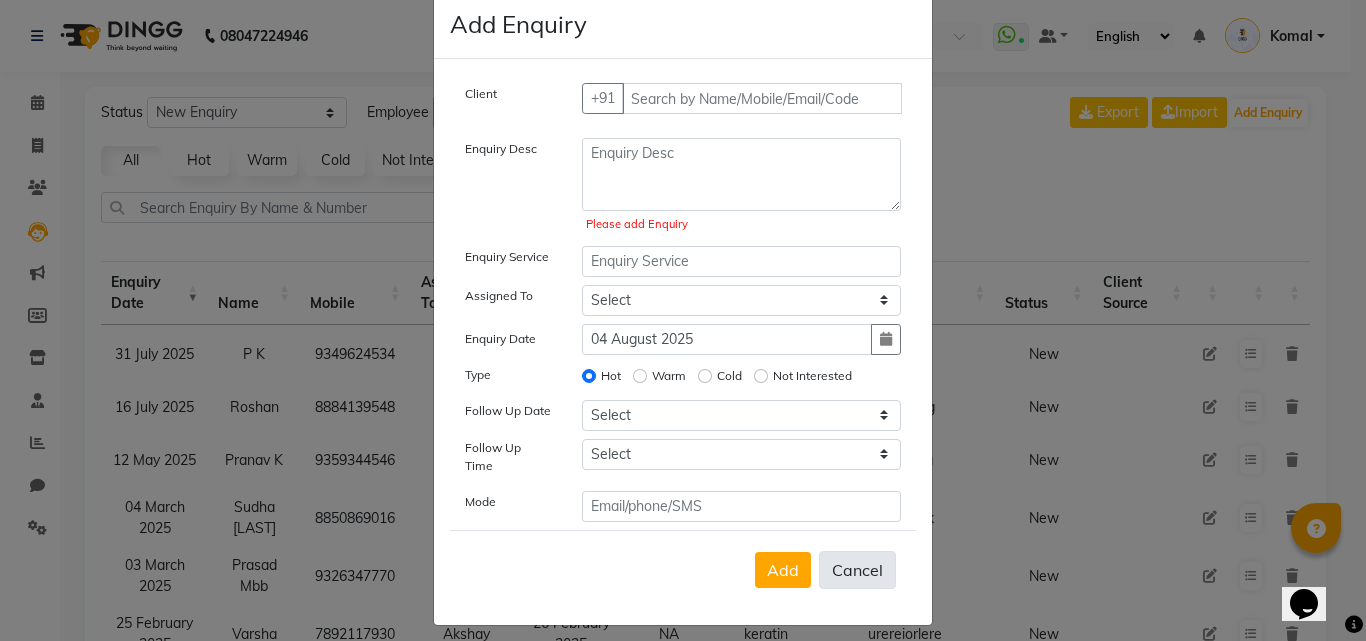 select 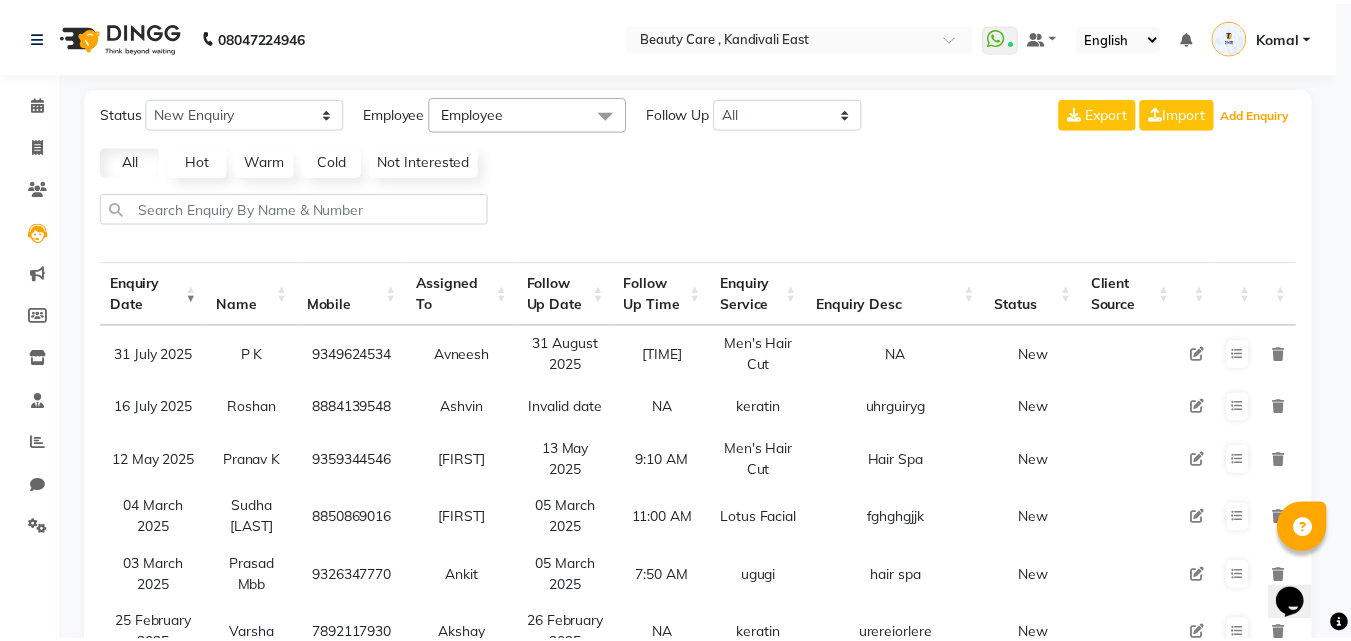 scroll, scrollTop: 12, scrollLeft: 0, axis: vertical 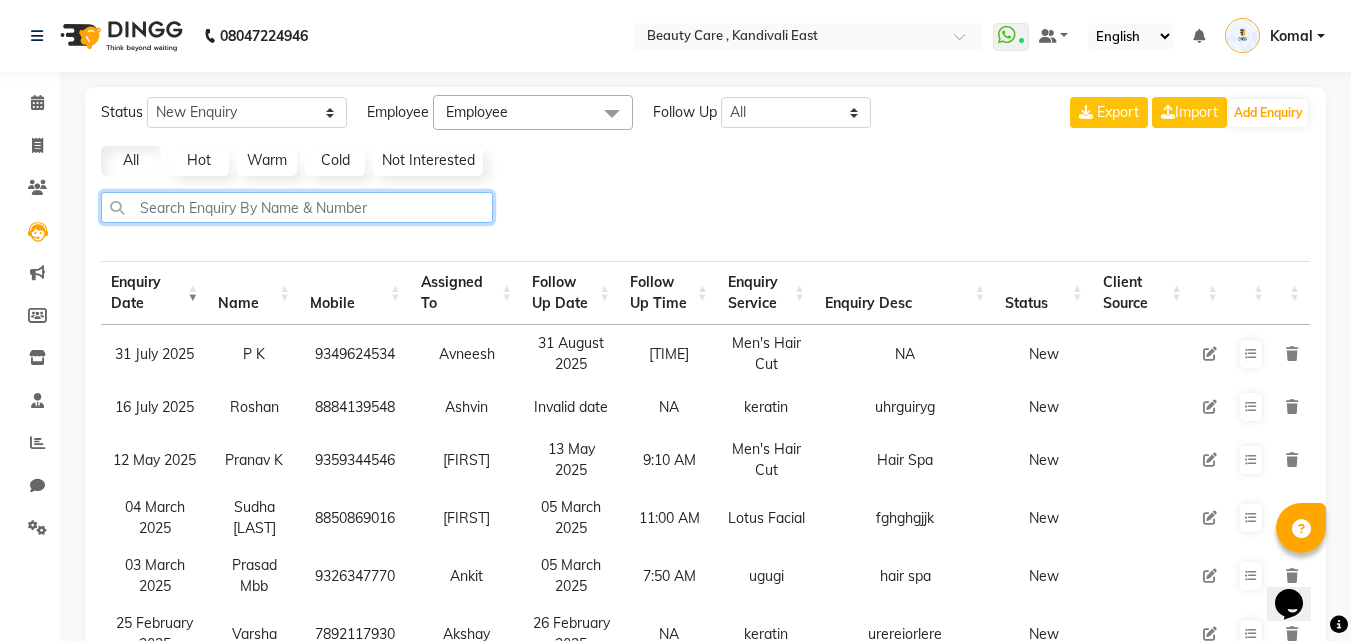 click 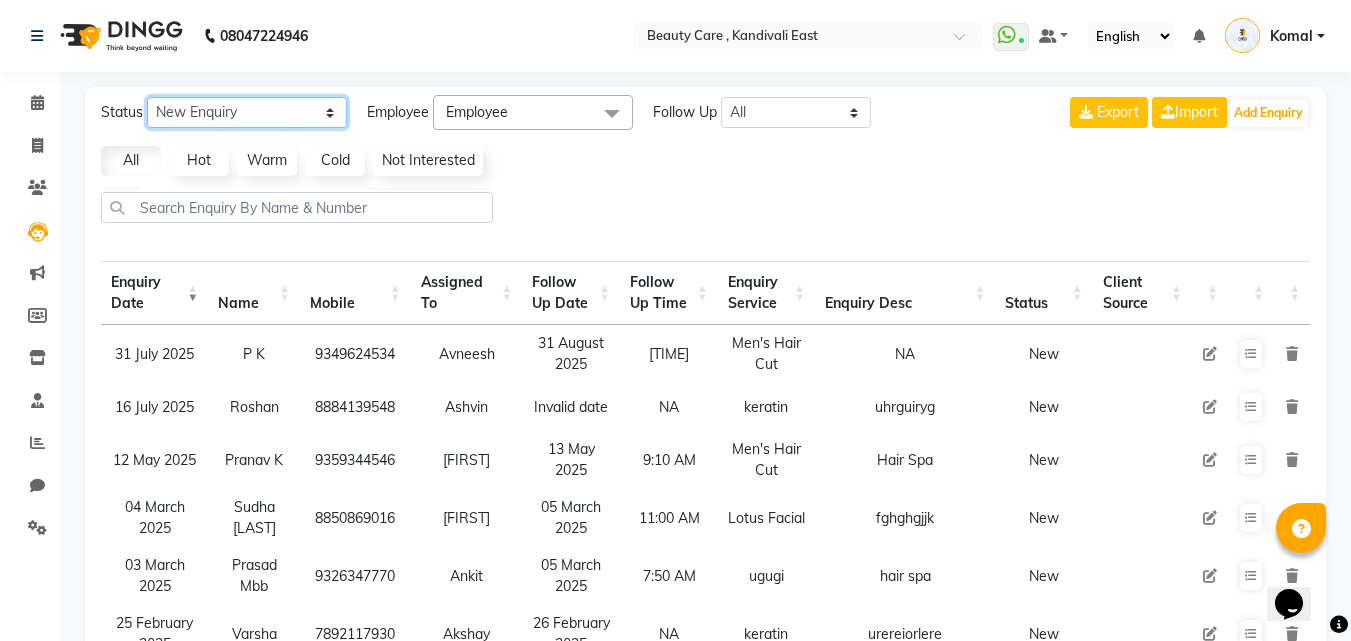 click on "New Enquiry Open Enquiry Converted Enquiry  All" 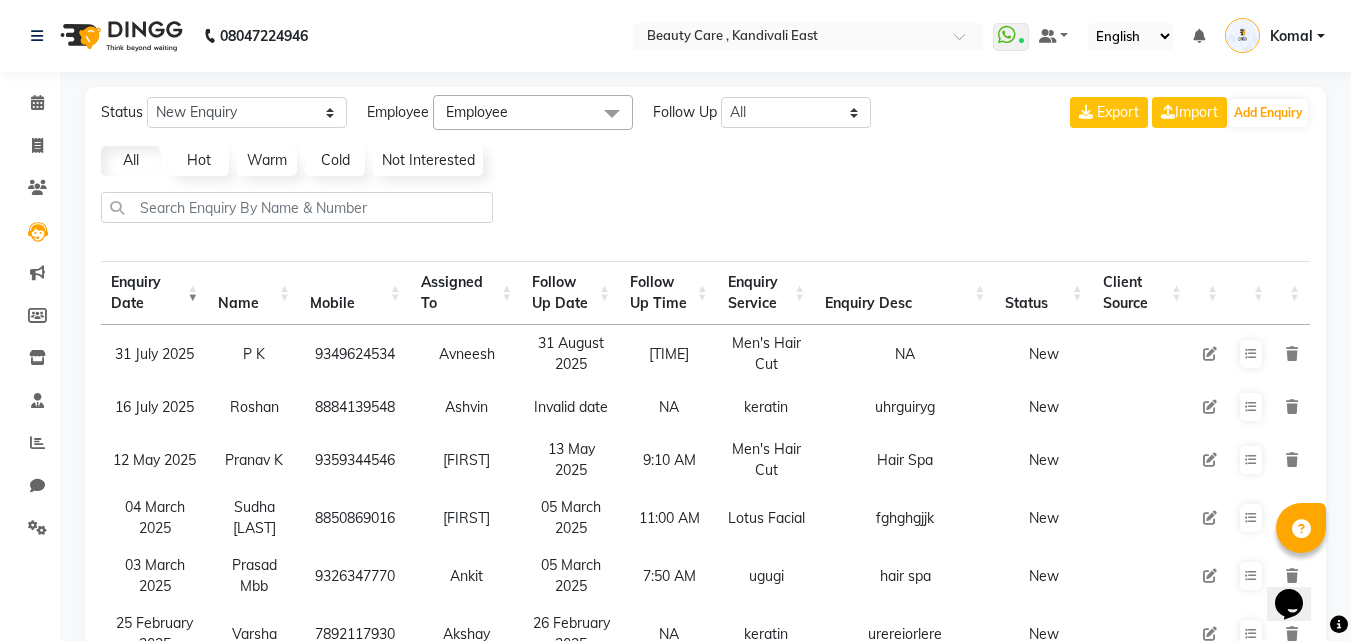 click on "Employee" 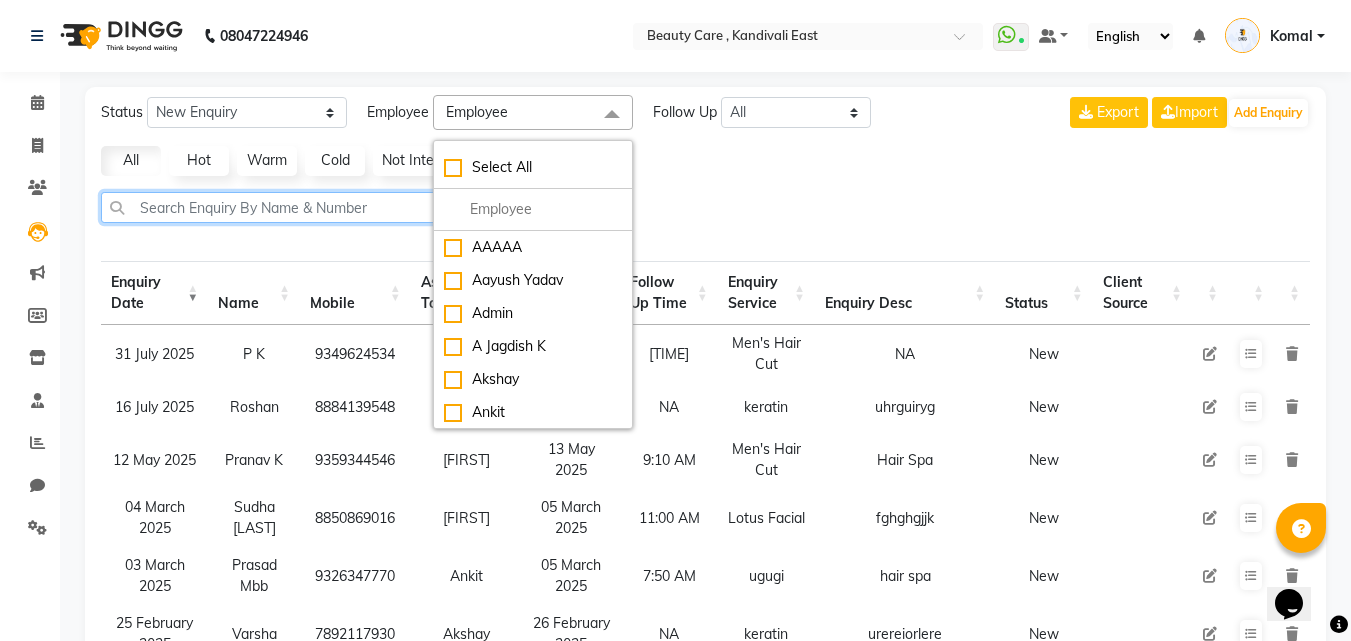 click 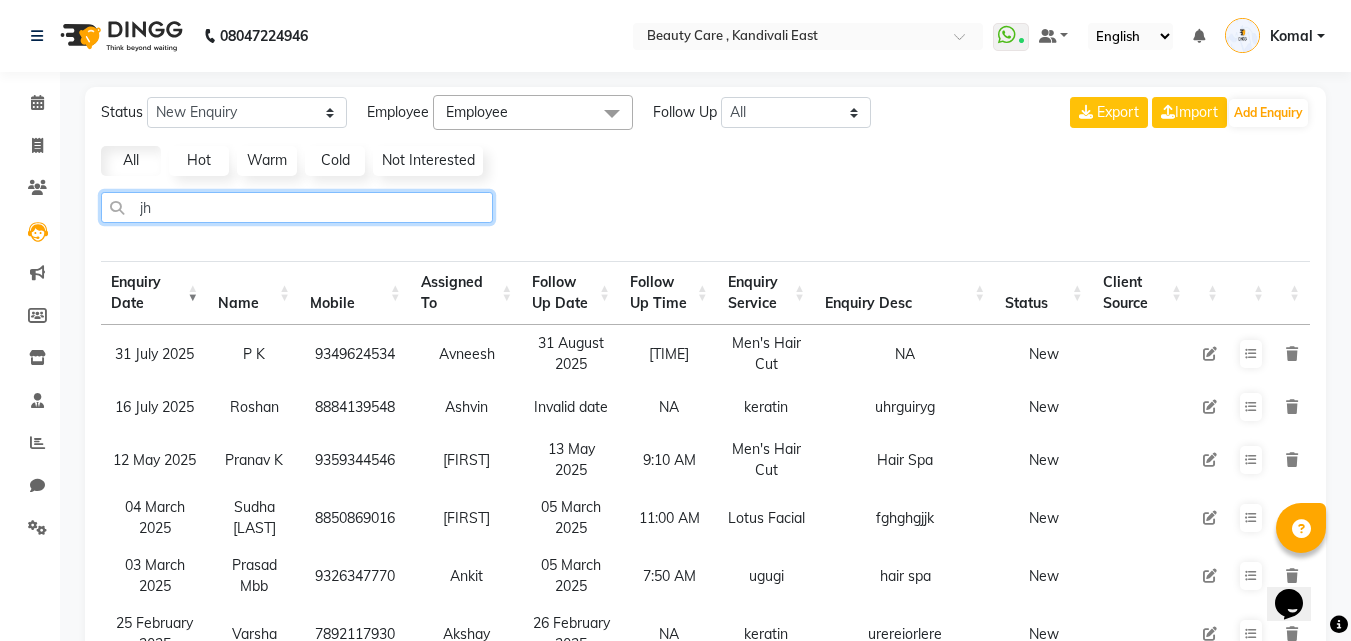 type on "j" 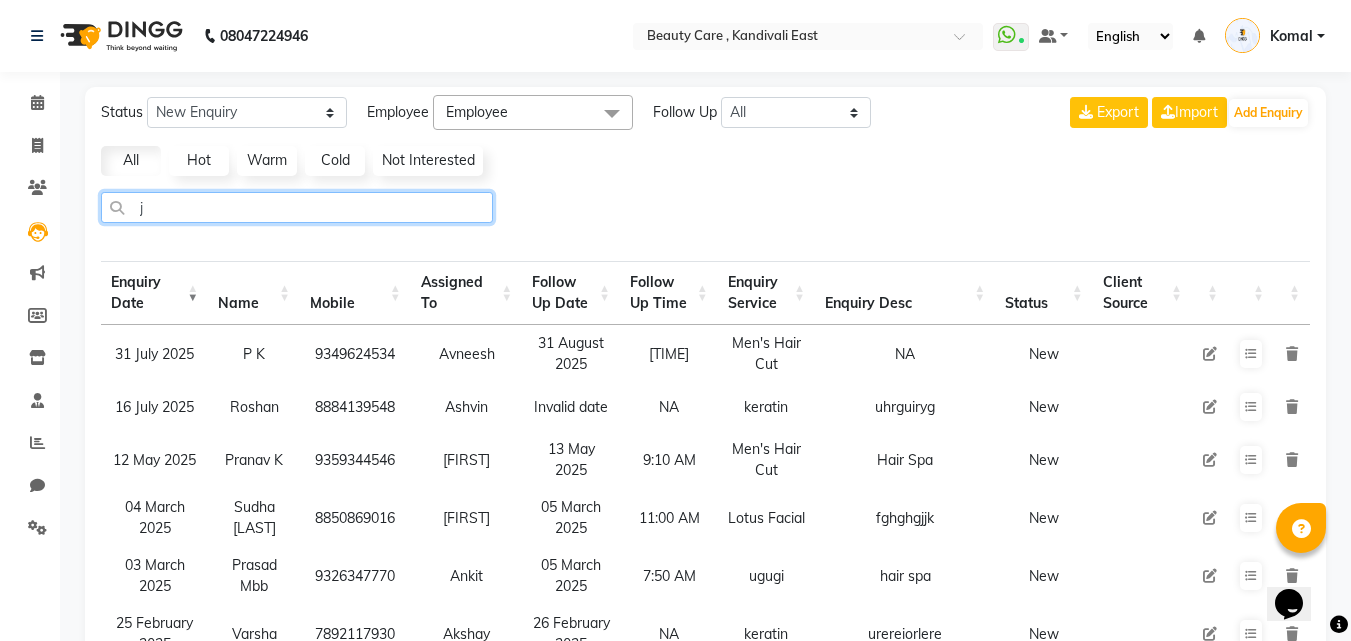 type 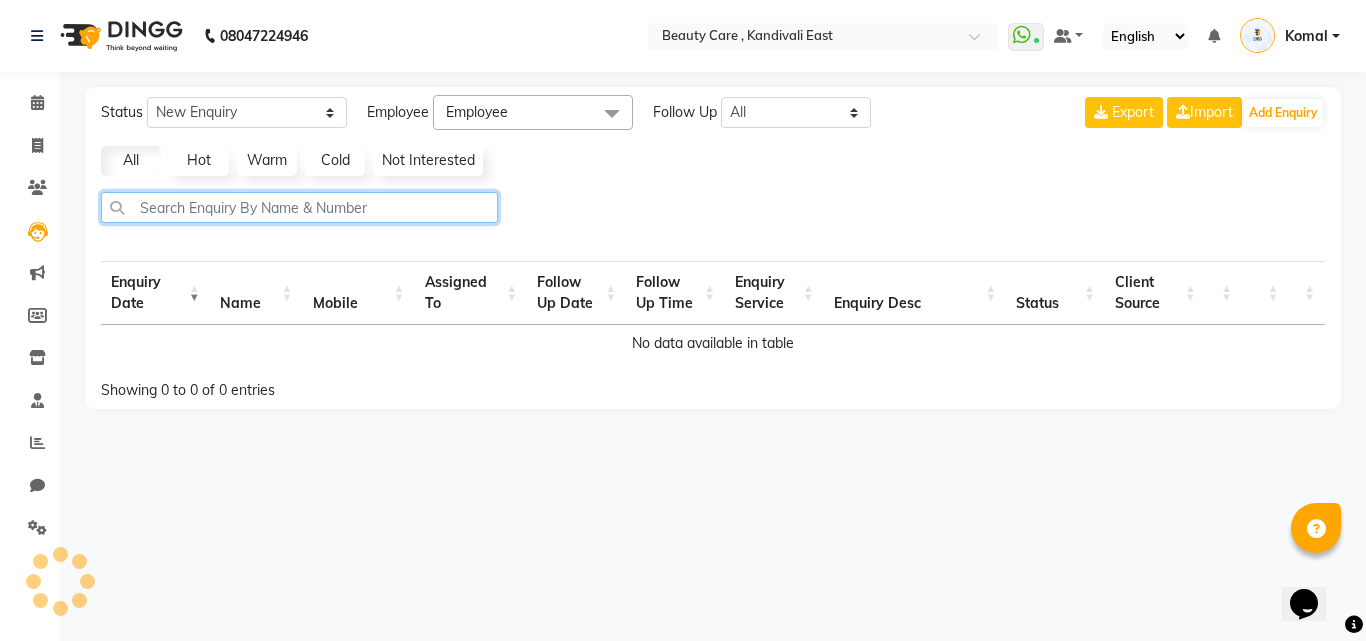 select on "10" 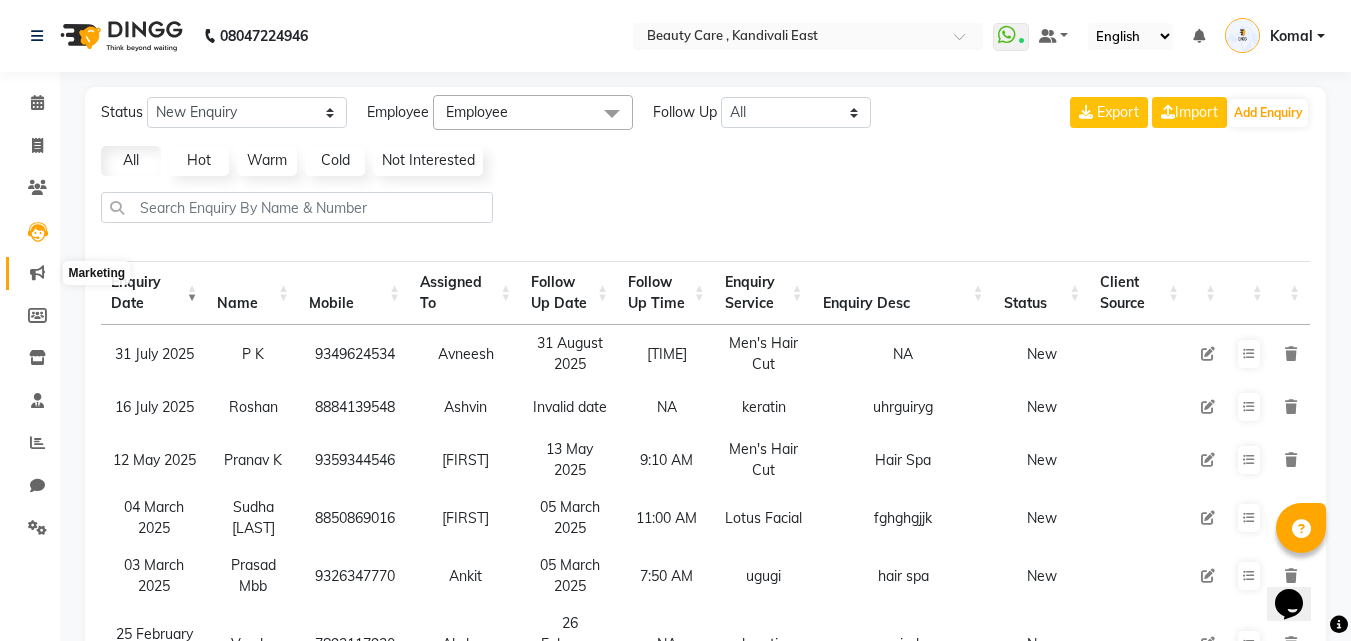 click 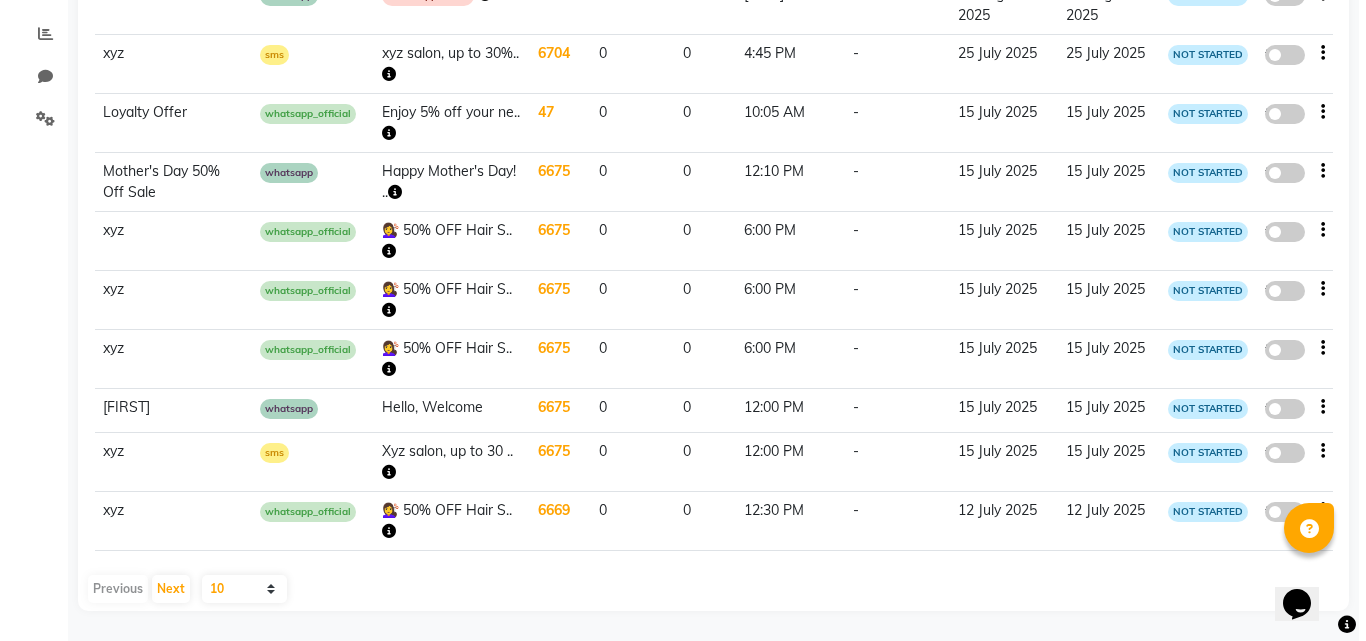 scroll, scrollTop: 0, scrollLeft: 0, axis: both 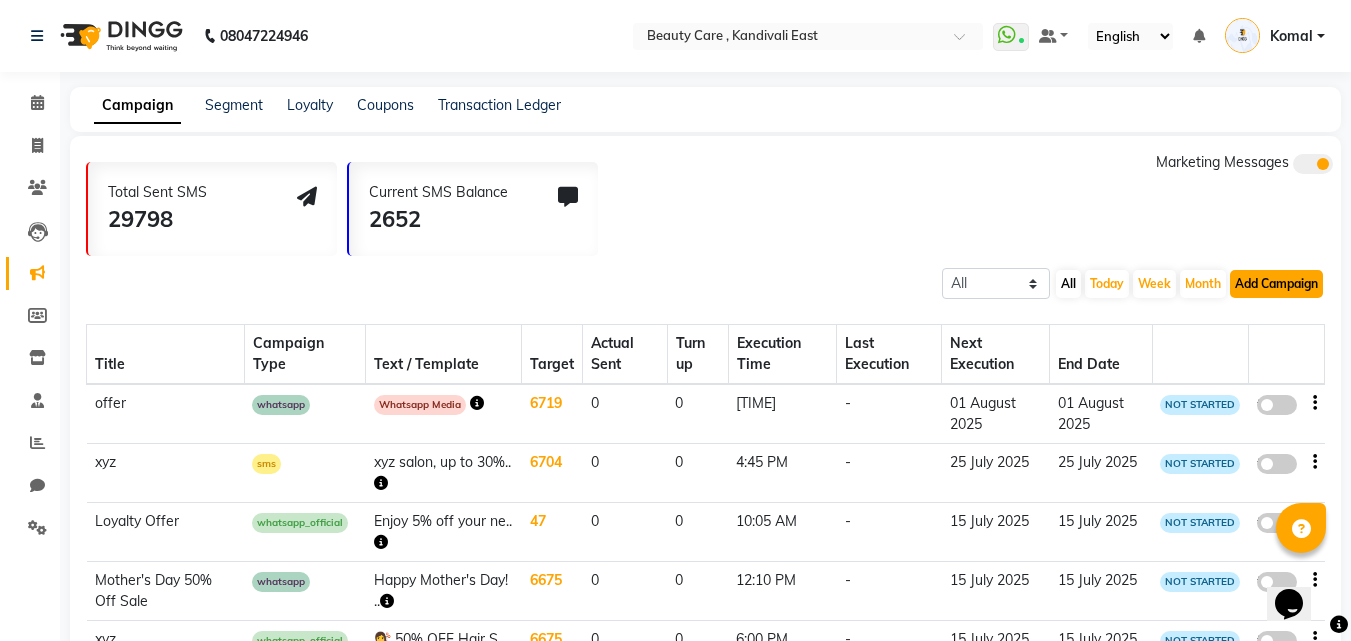 click on "Add Campaign" at bounding box center [1276, 284] 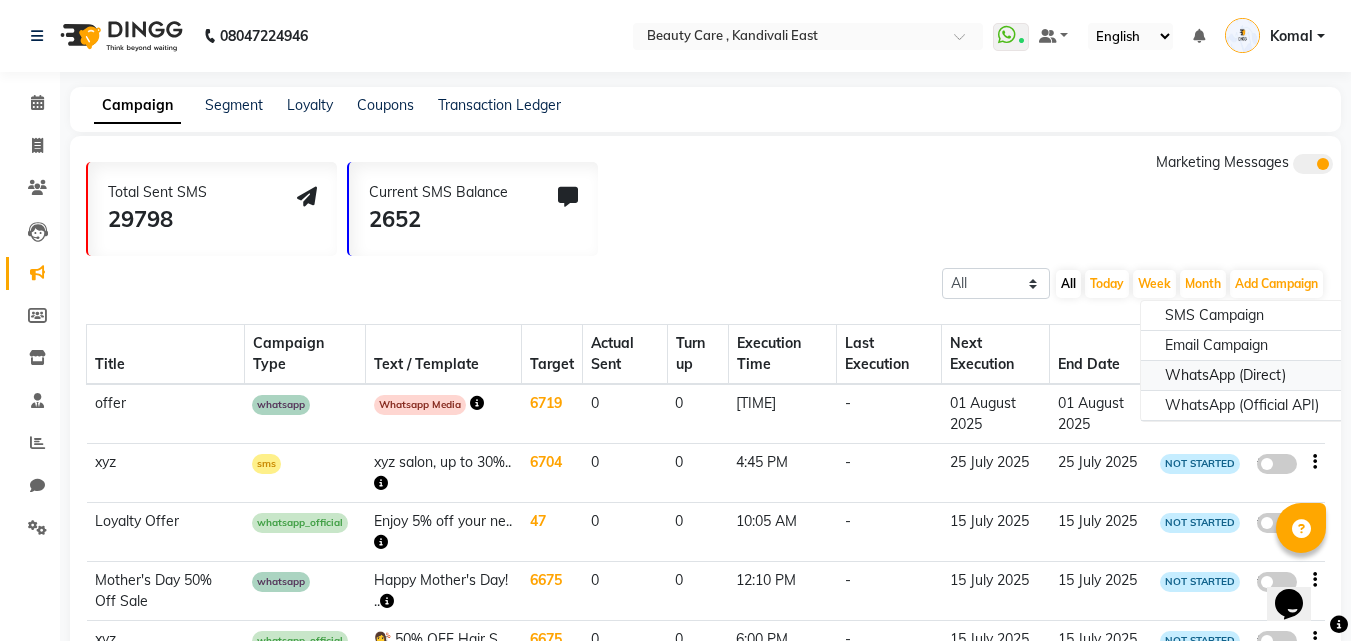 click on "WhatsApp (Direct)" 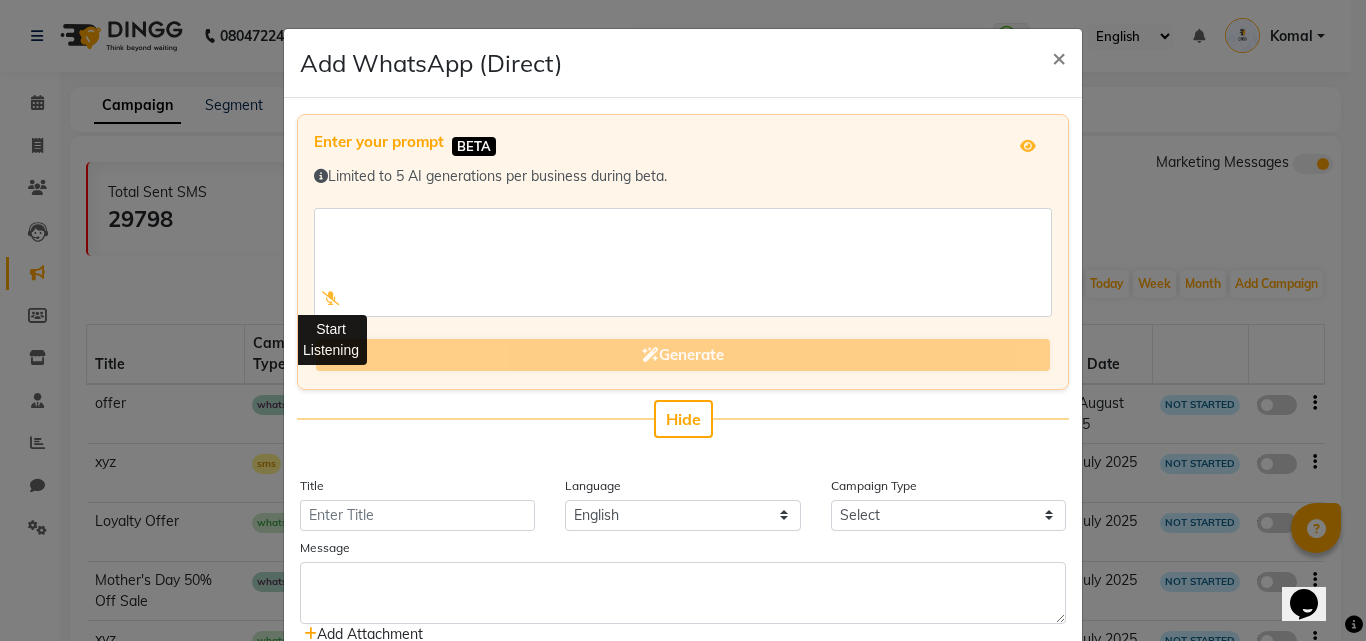 click 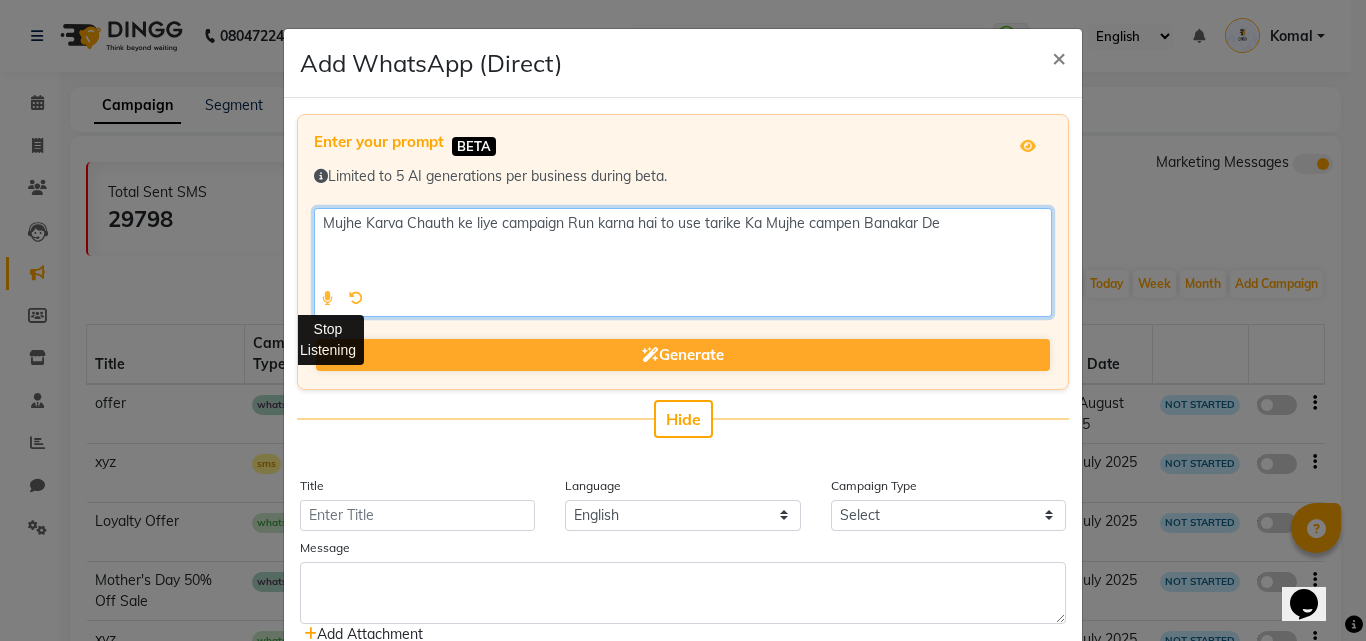 type on "Mujhe Karva Chauth ke liye campaign Run karna hai to use tarike Ka Mujhe campen Banakar de dijiye" 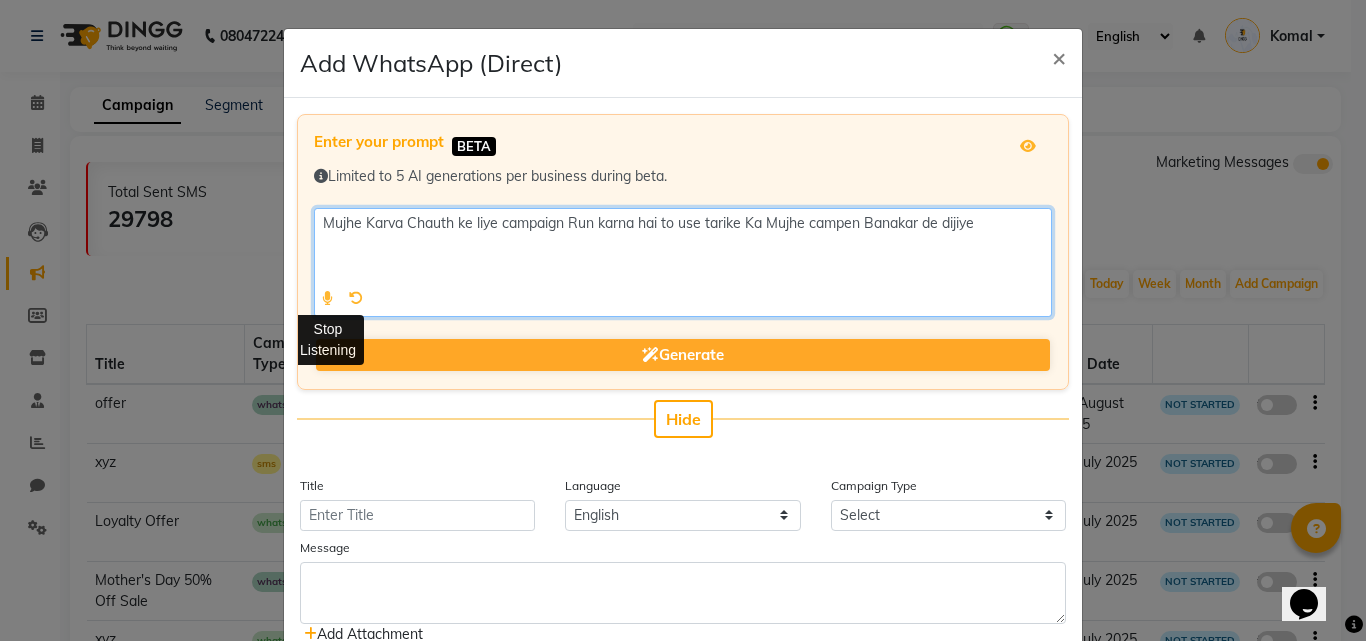 click 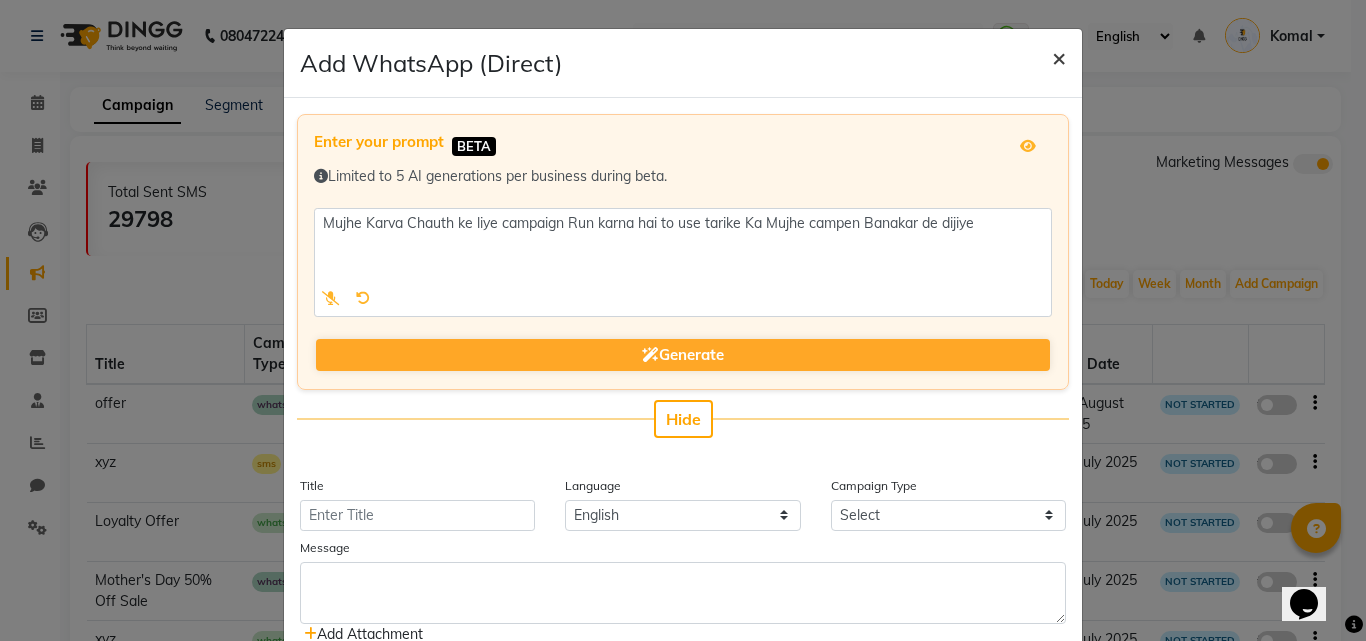 click on "×" 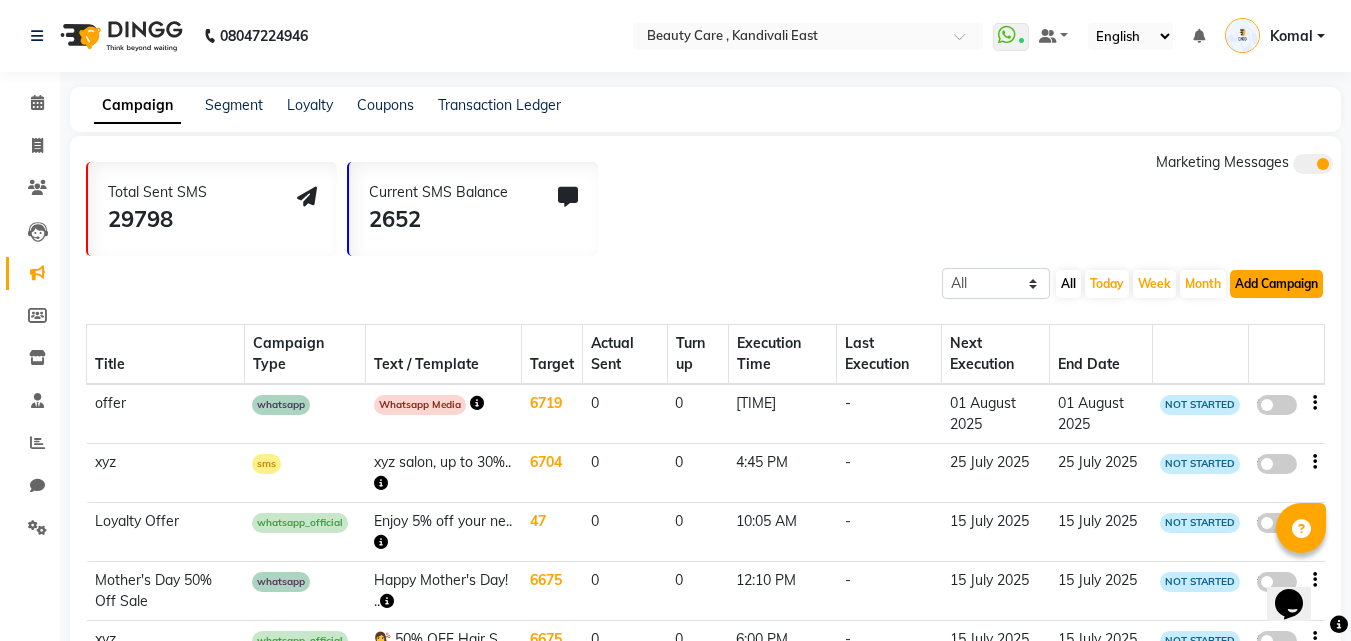 click on "Add Campaign" at bounding box center (1276, 284) 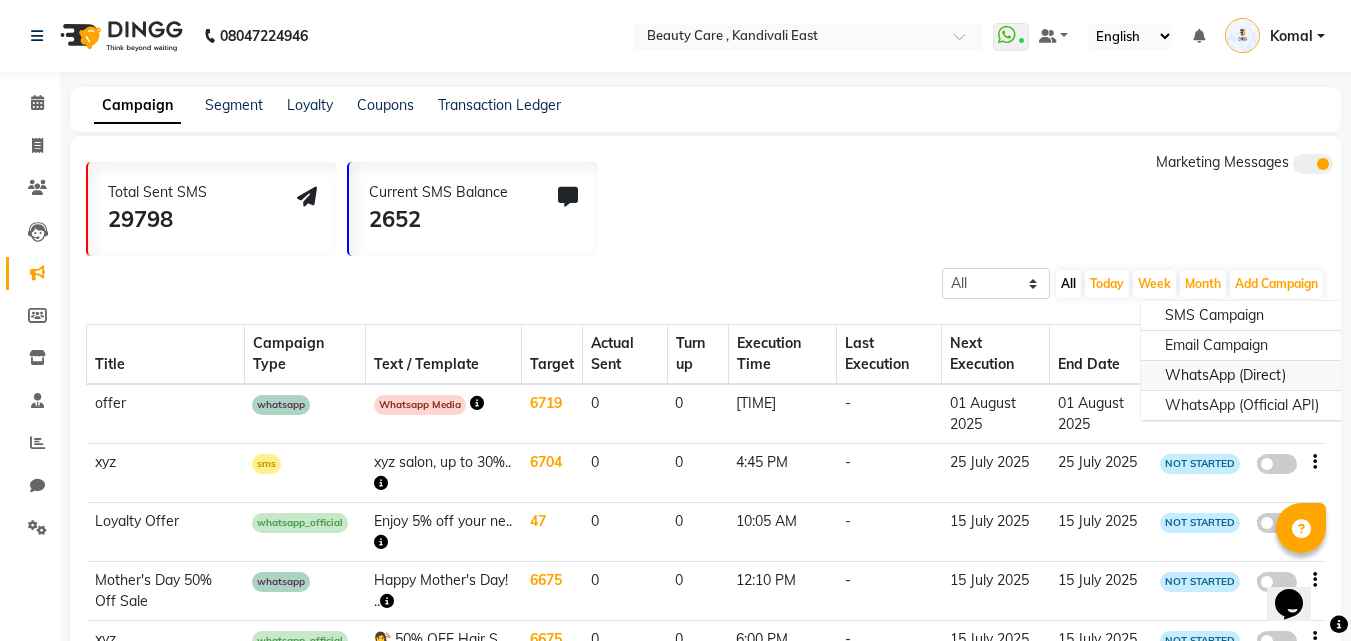 click on "WhatsApp (Direct)" 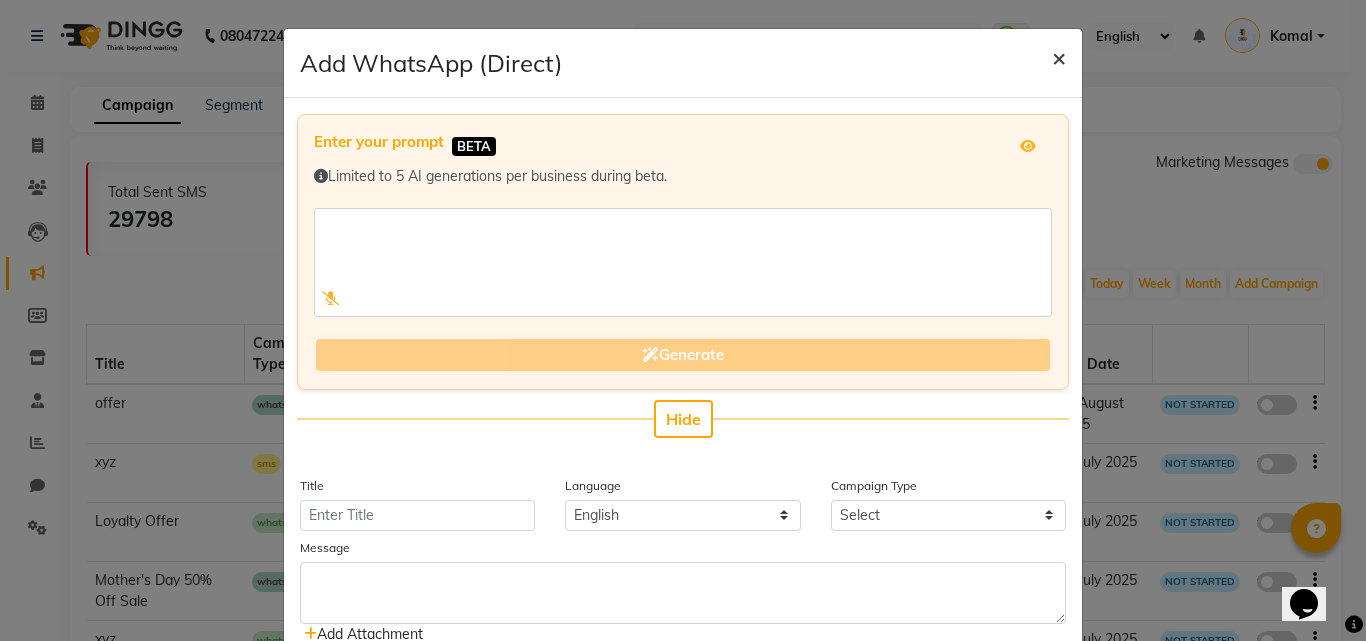 click on "×" 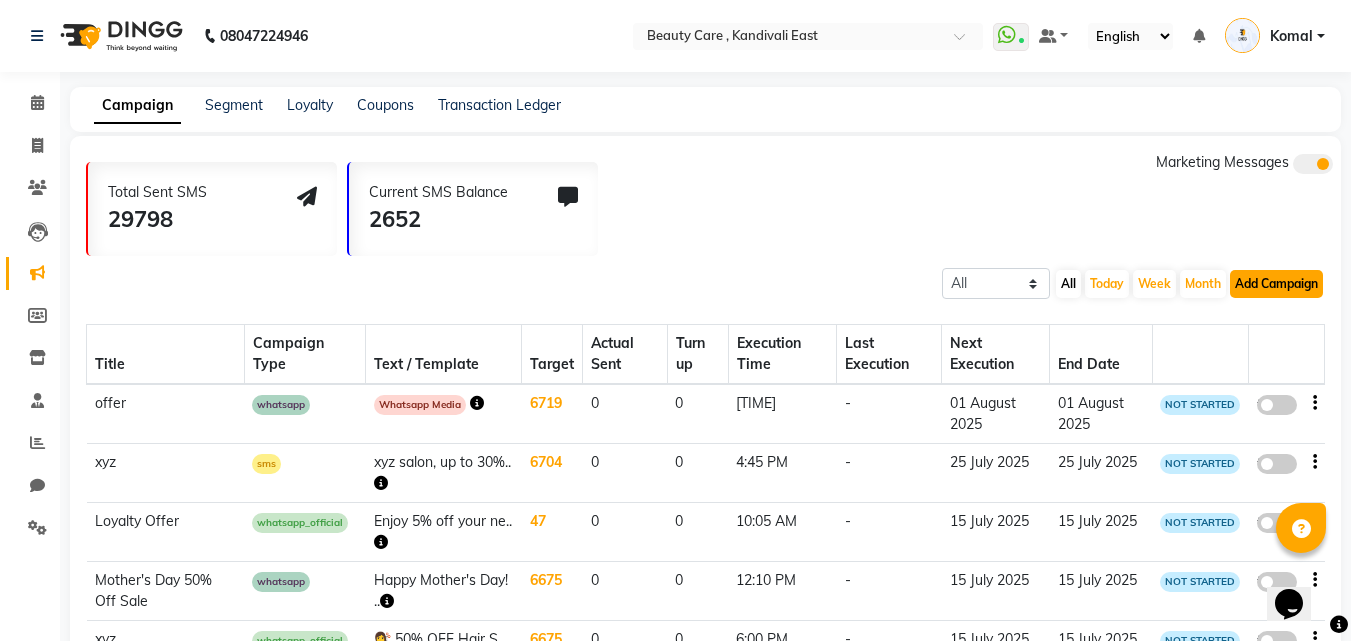 click on "Add Campaign" at bounding box center (1276, 284) 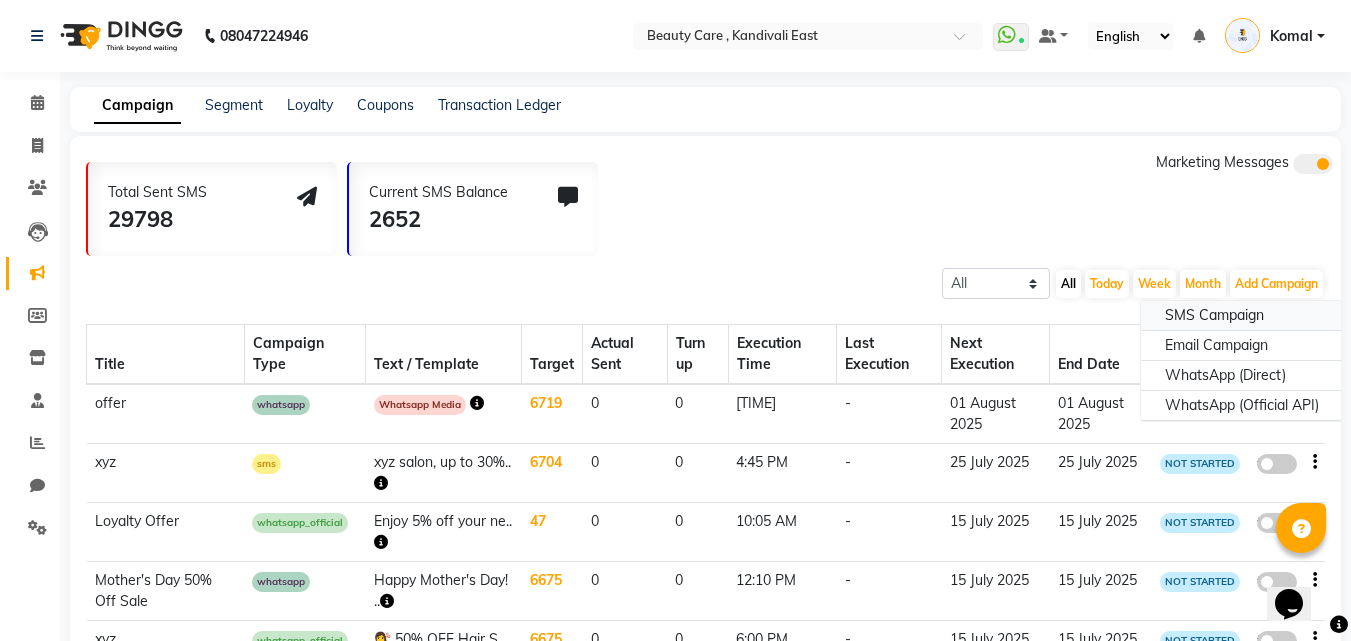 click on "SMS Campaign" 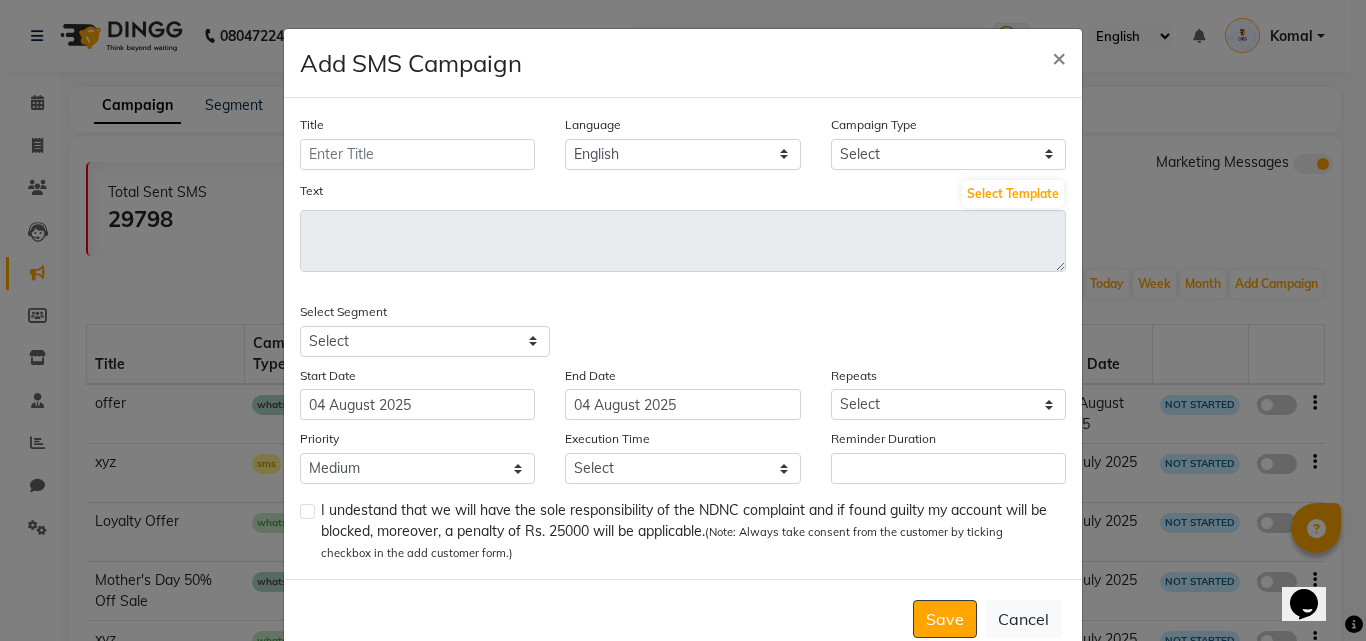 scroll, scrollTop: 46, scrollLeft: 0, axis: vertical 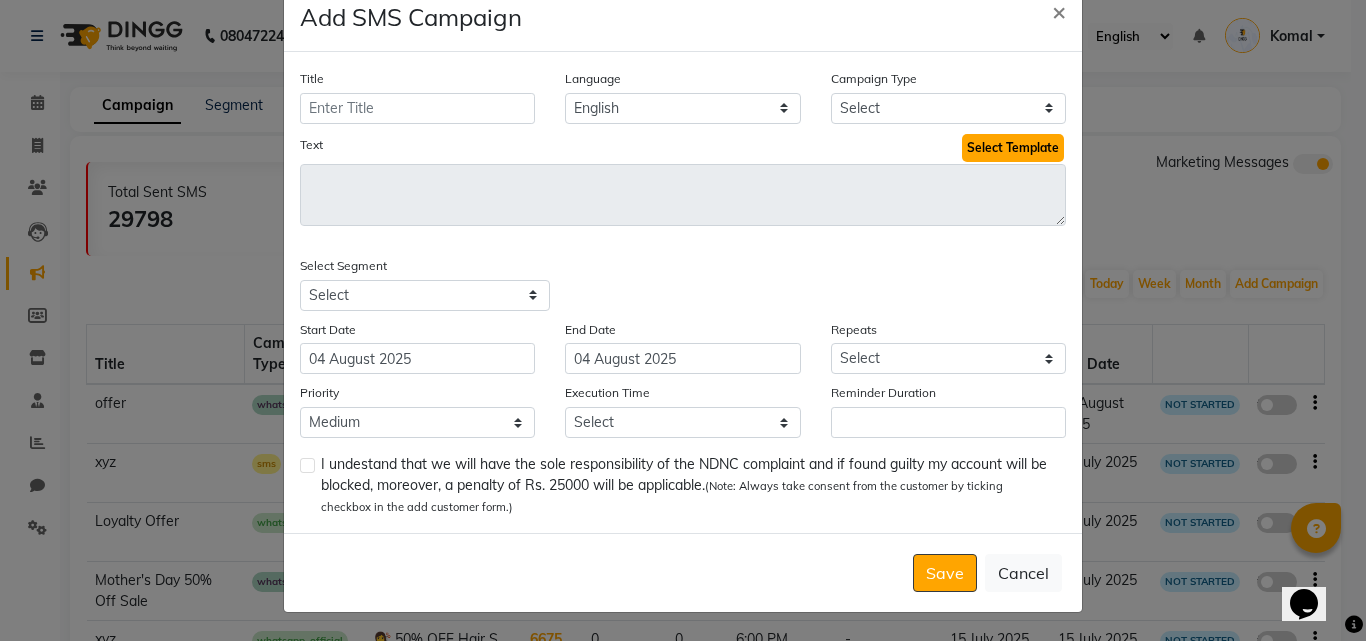 click on "Select Template" 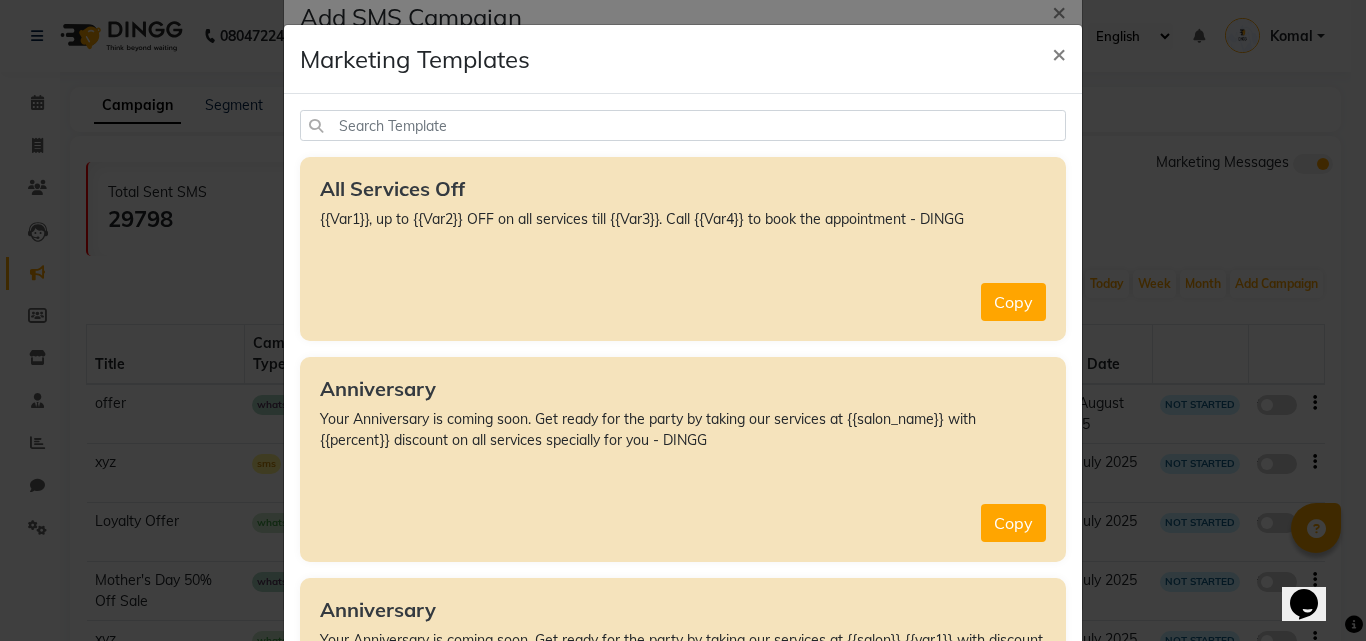 scroll, scrollTop: 0, scrollLeft: 0, axis: both 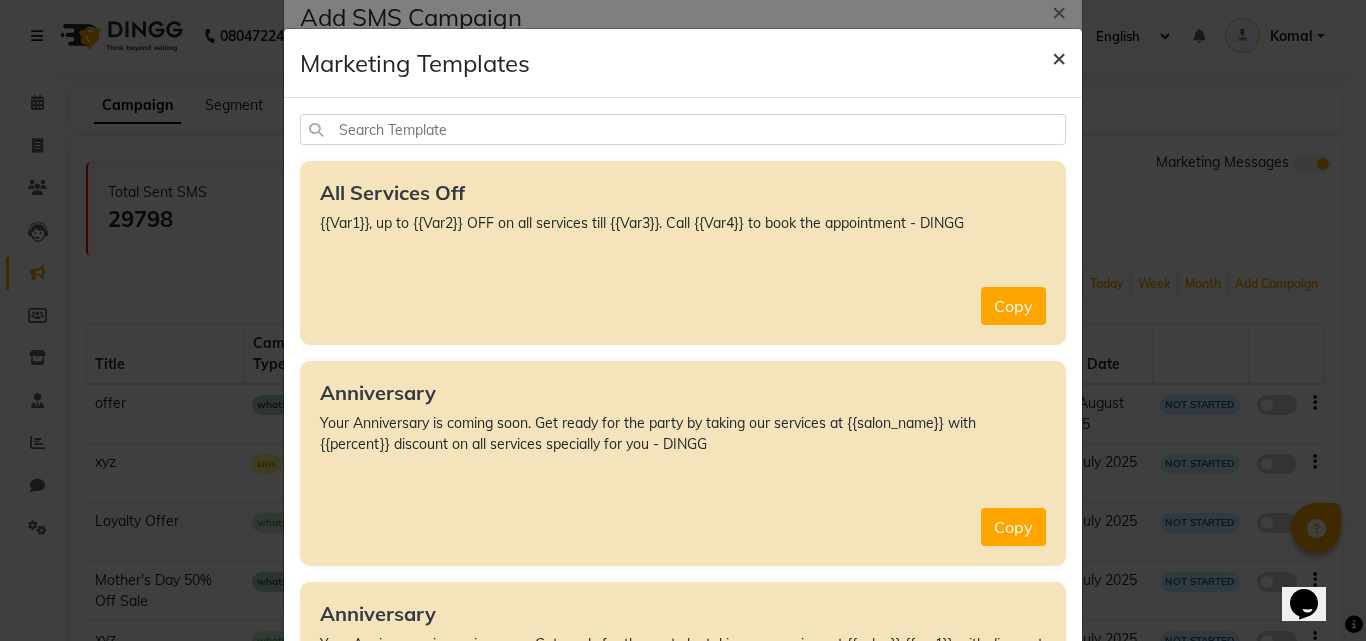 click on "×" 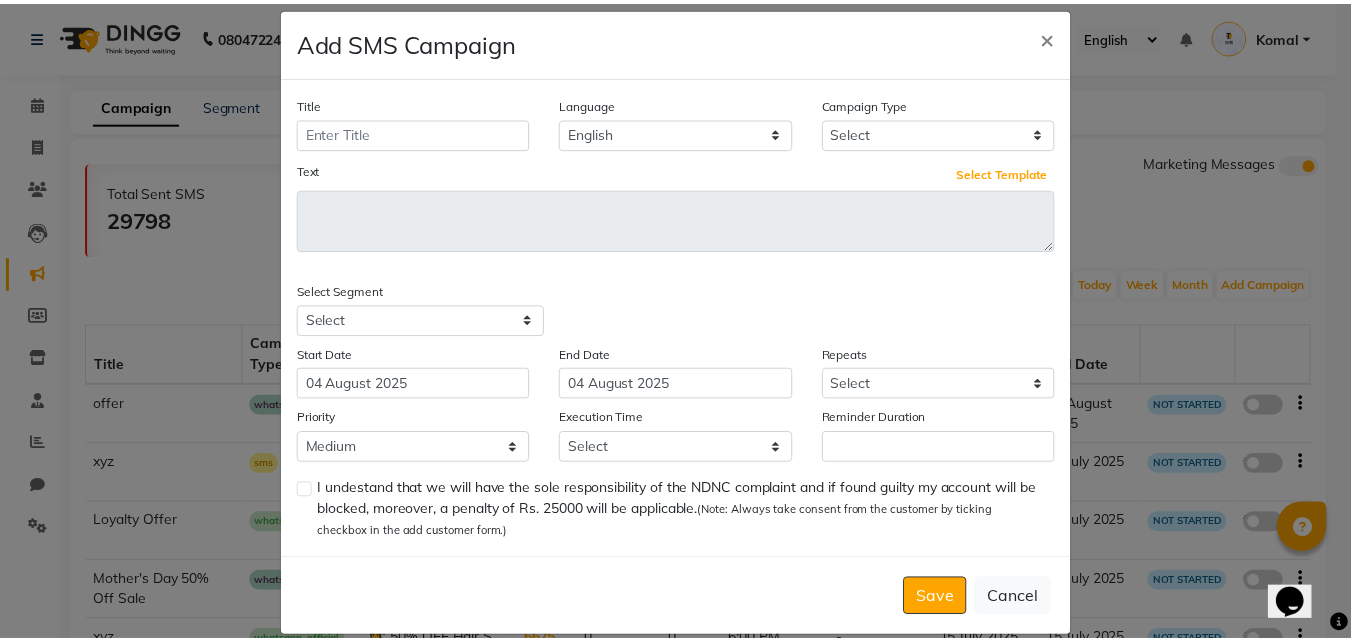 scroll, scrollTop: 0, scrollLeft: 0, axis: both 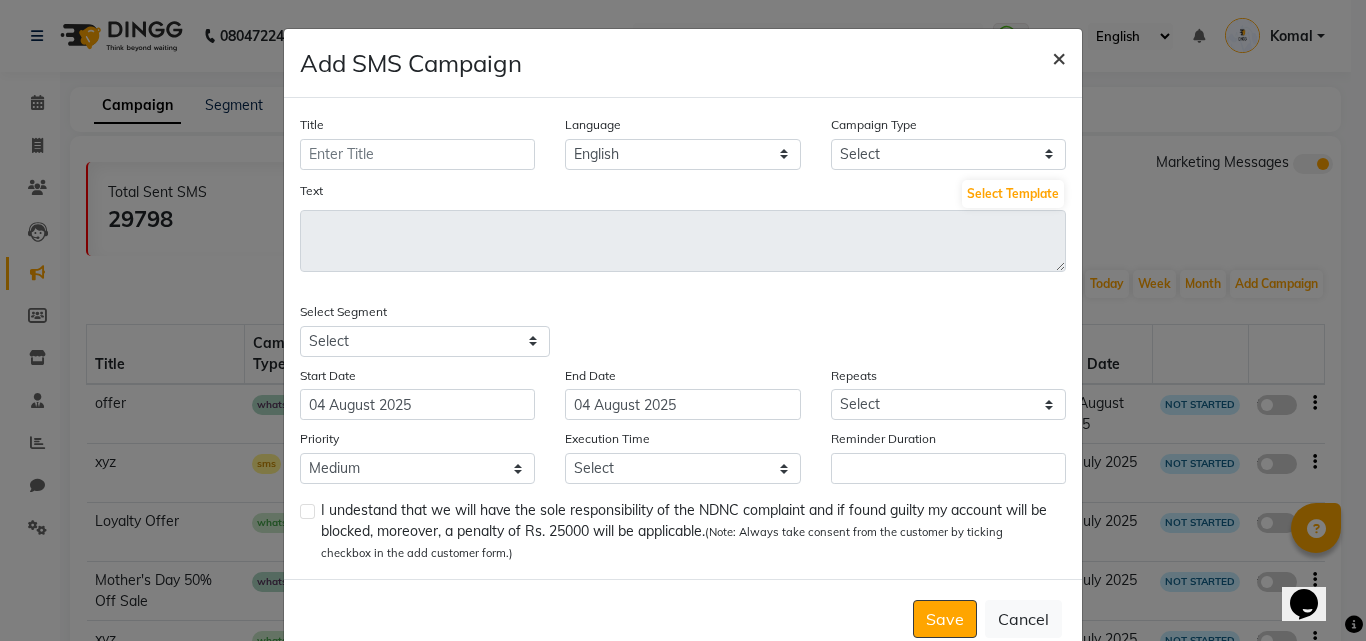 click on "×" 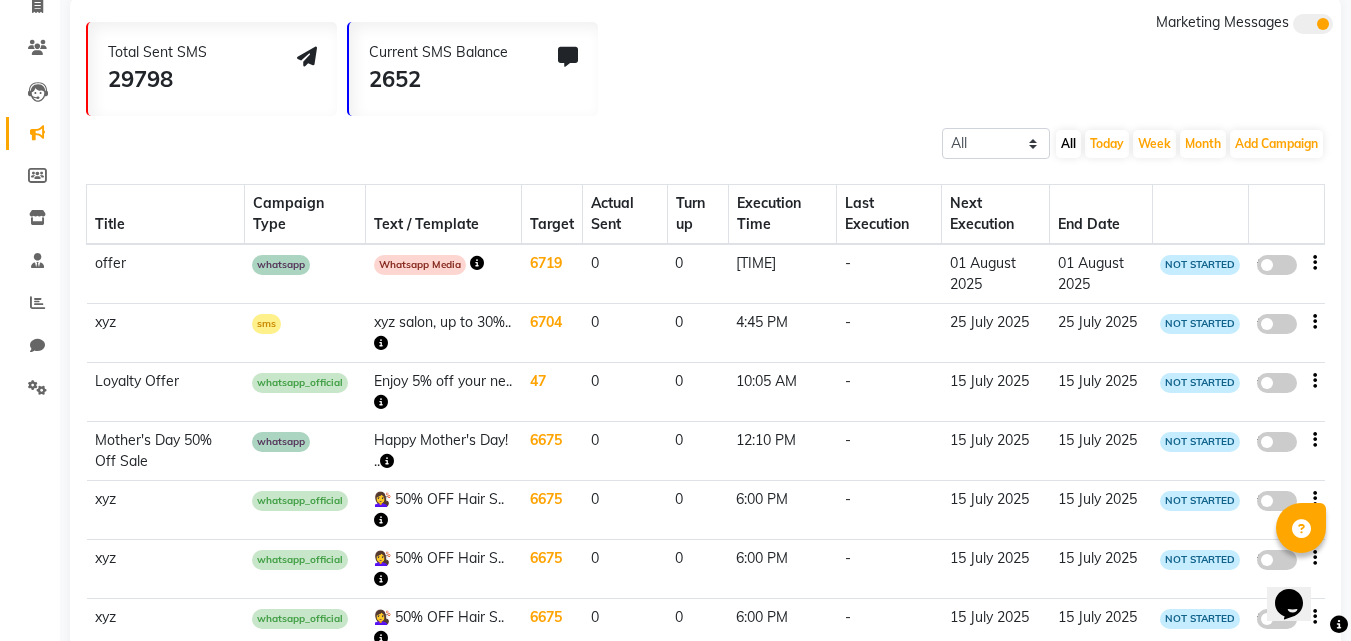 scroll, scrollTop: 0, scrollLeft: 0, axis: both 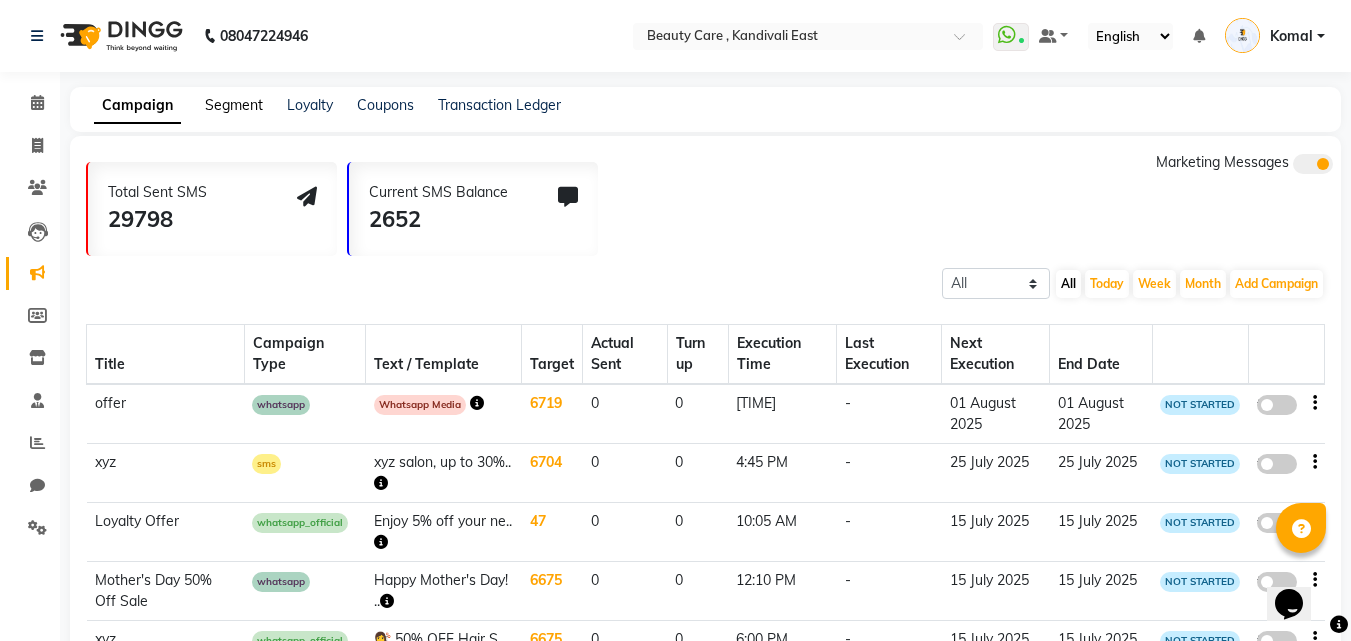 click on "Segment" 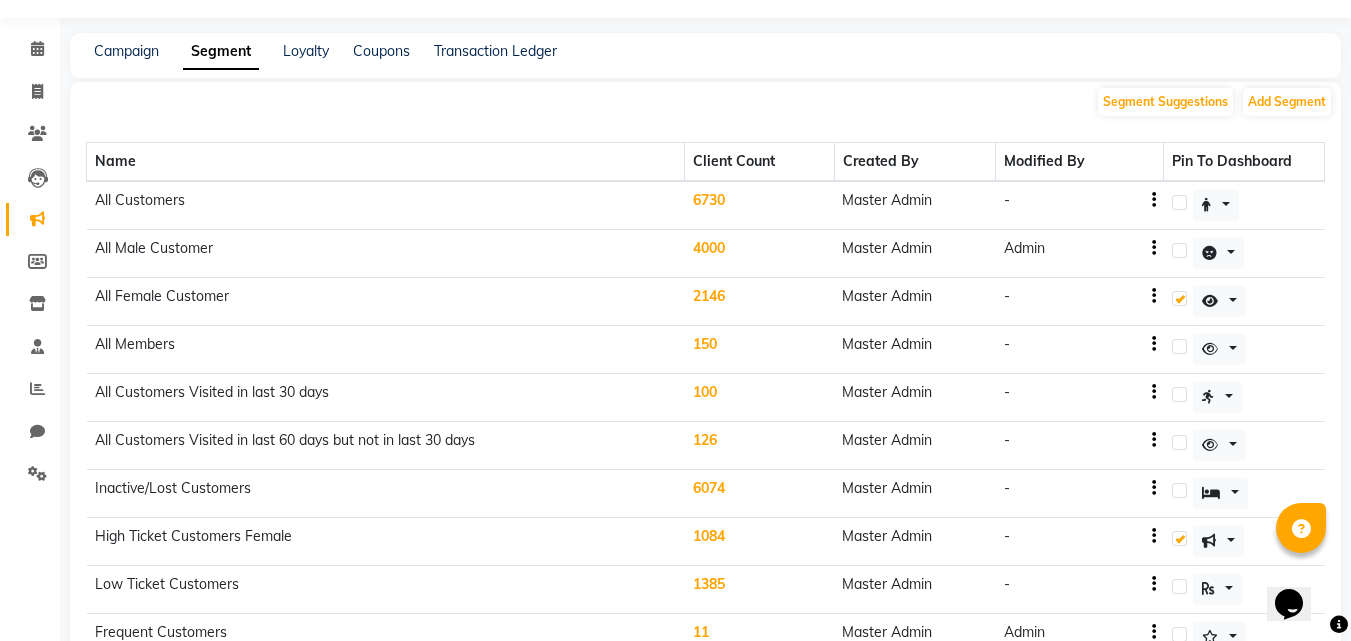 scroll, scrollTop: 0, scrollLeft: 0, axis: both 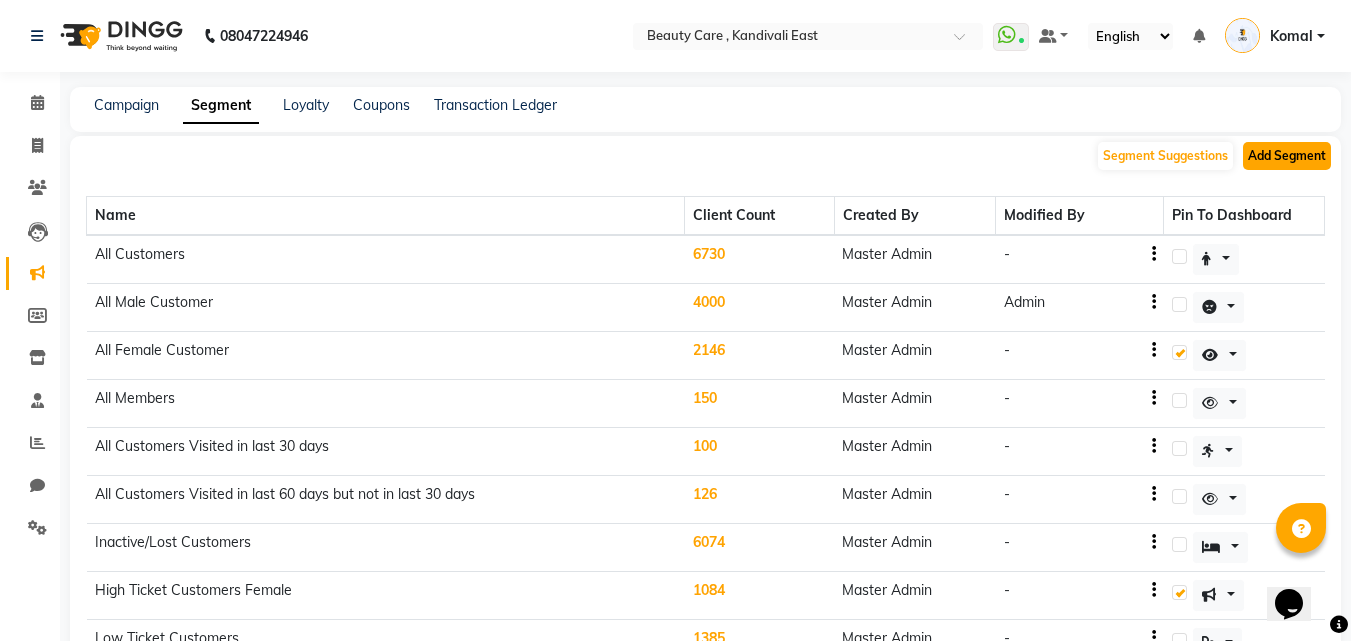 click on "Add Segment" 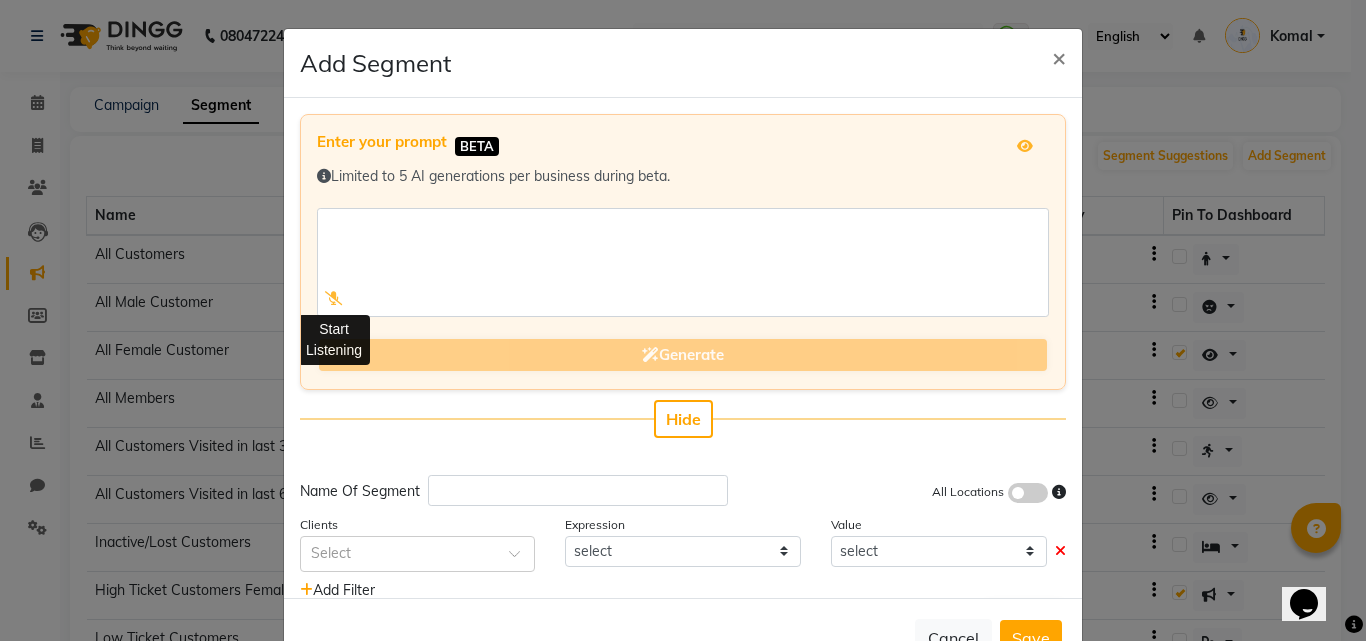click 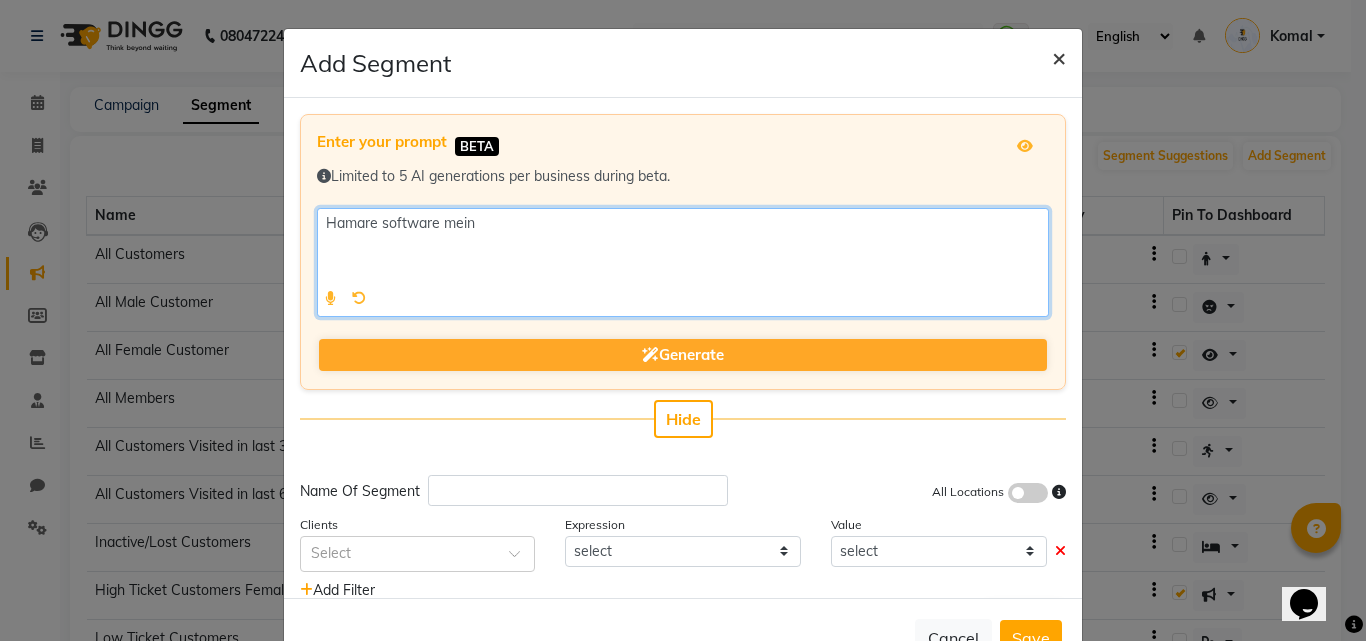 type on "Hamare software mein happy" 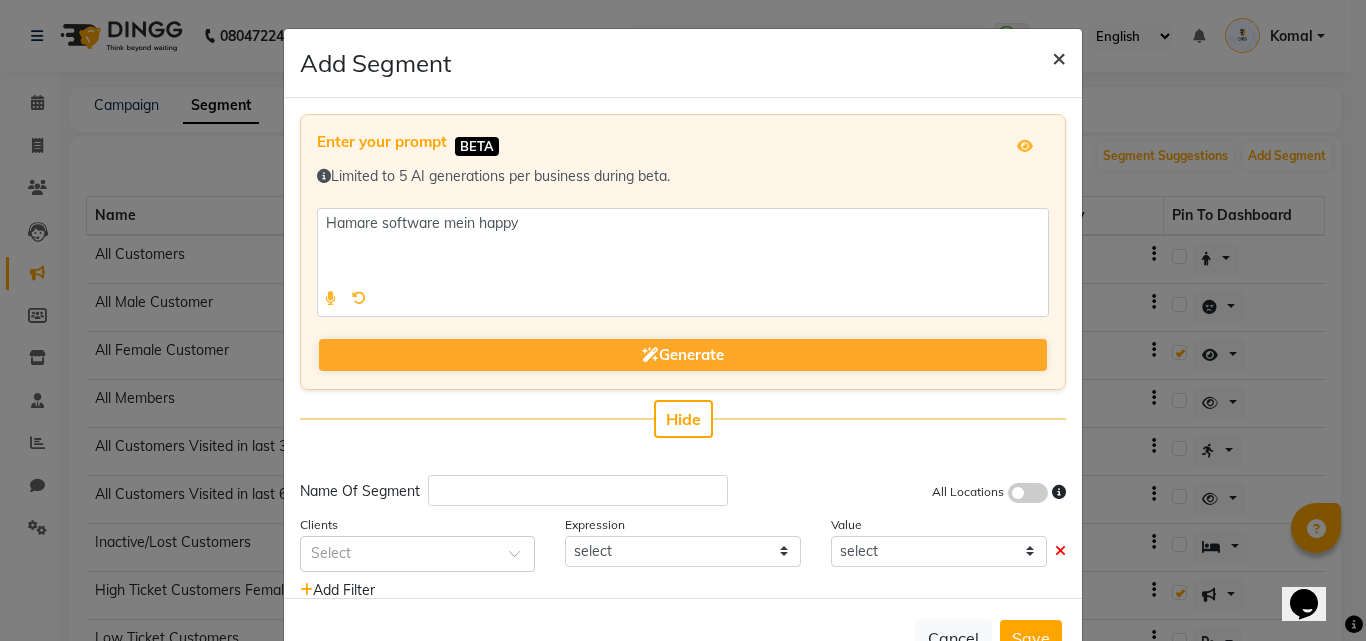 click on "×" 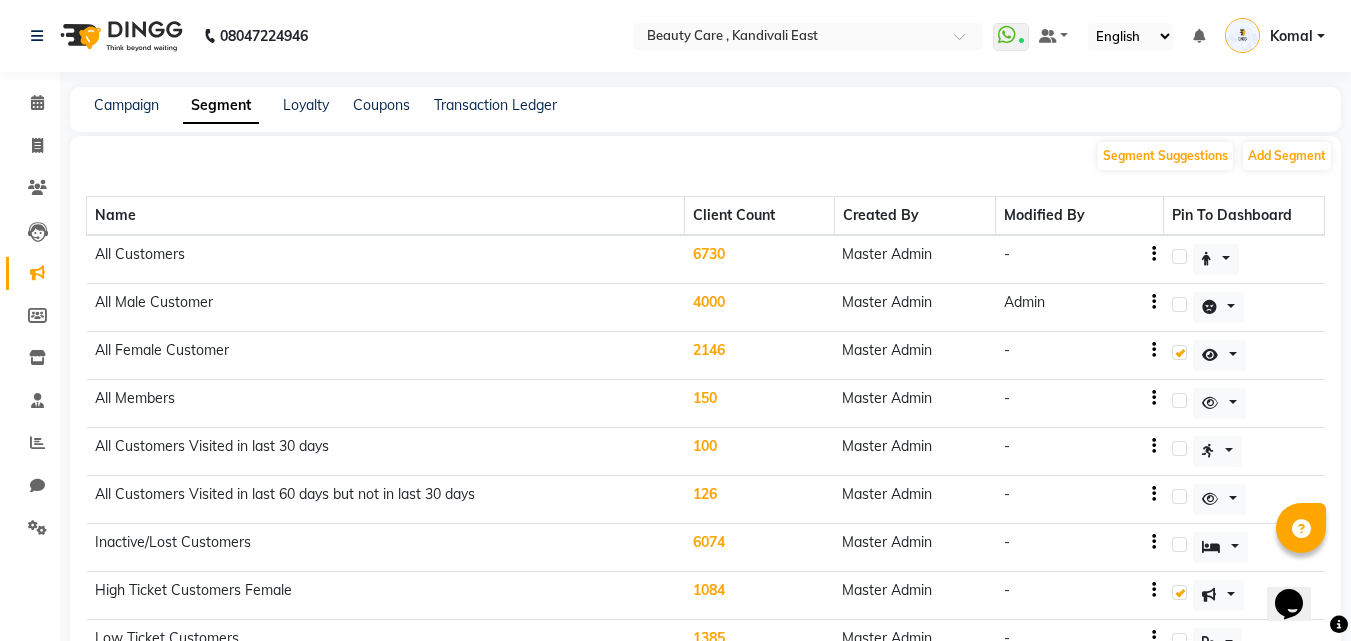 click on "Loyalty" 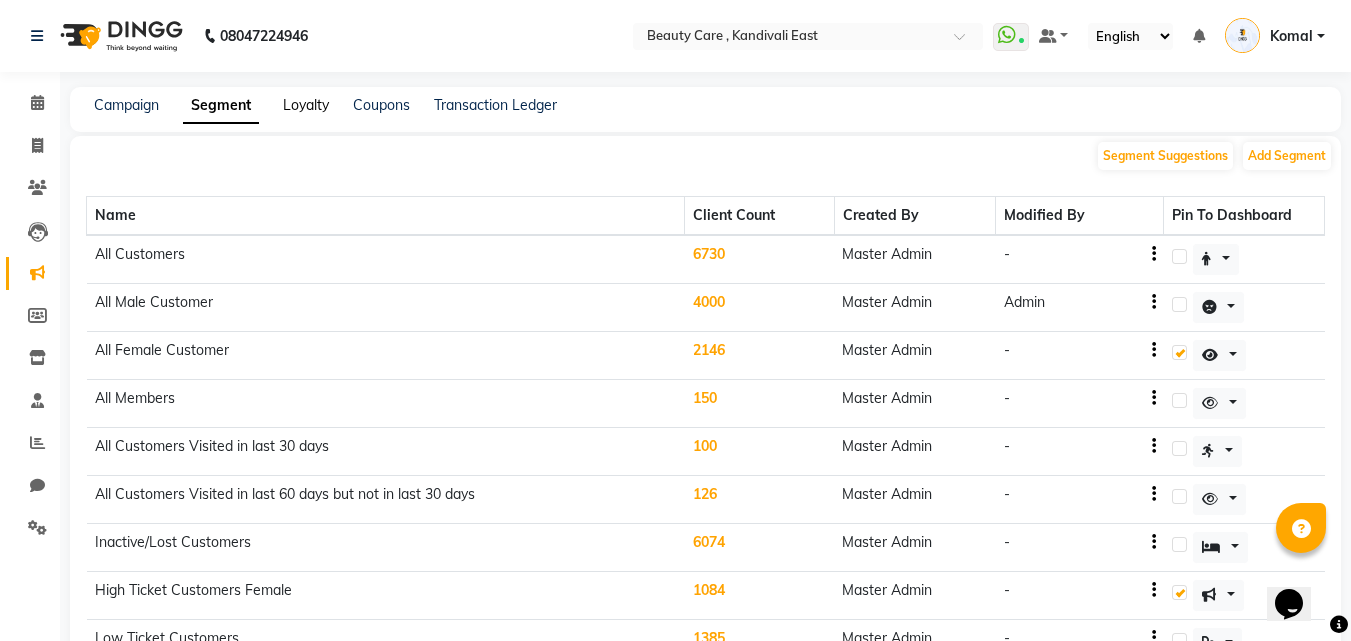 click on "Loyalty" 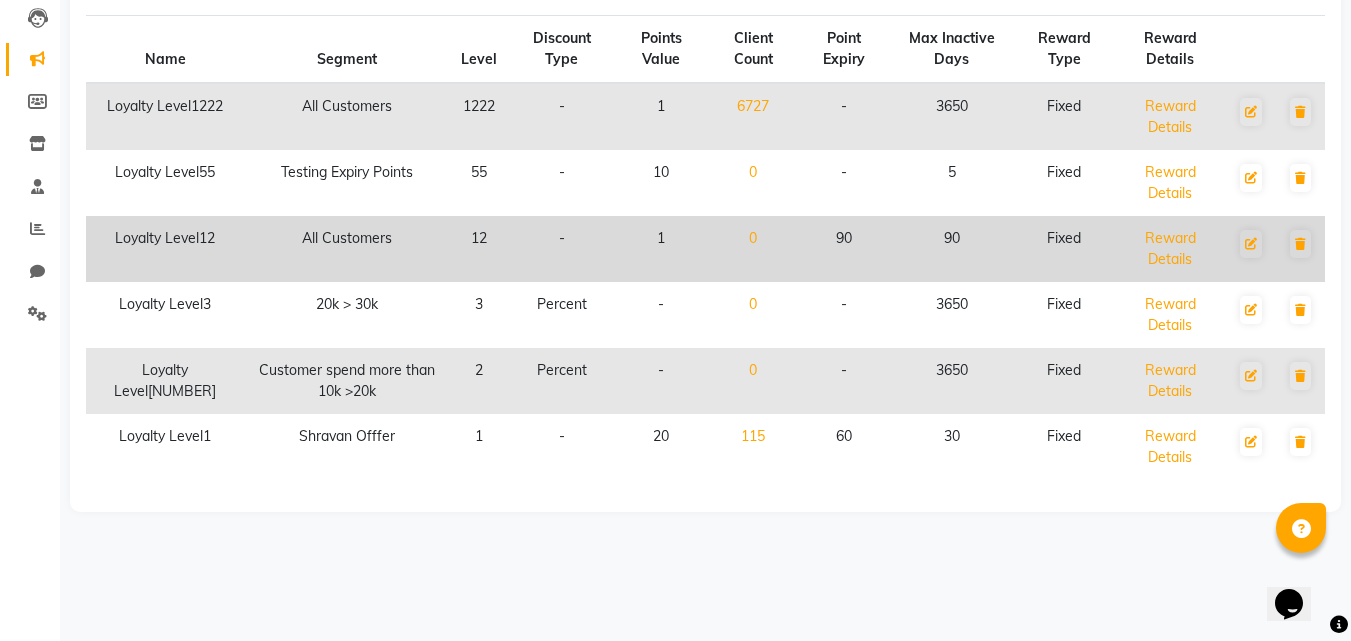 scroll, scrollTop: 0, scrollLeft: 0, axis: both 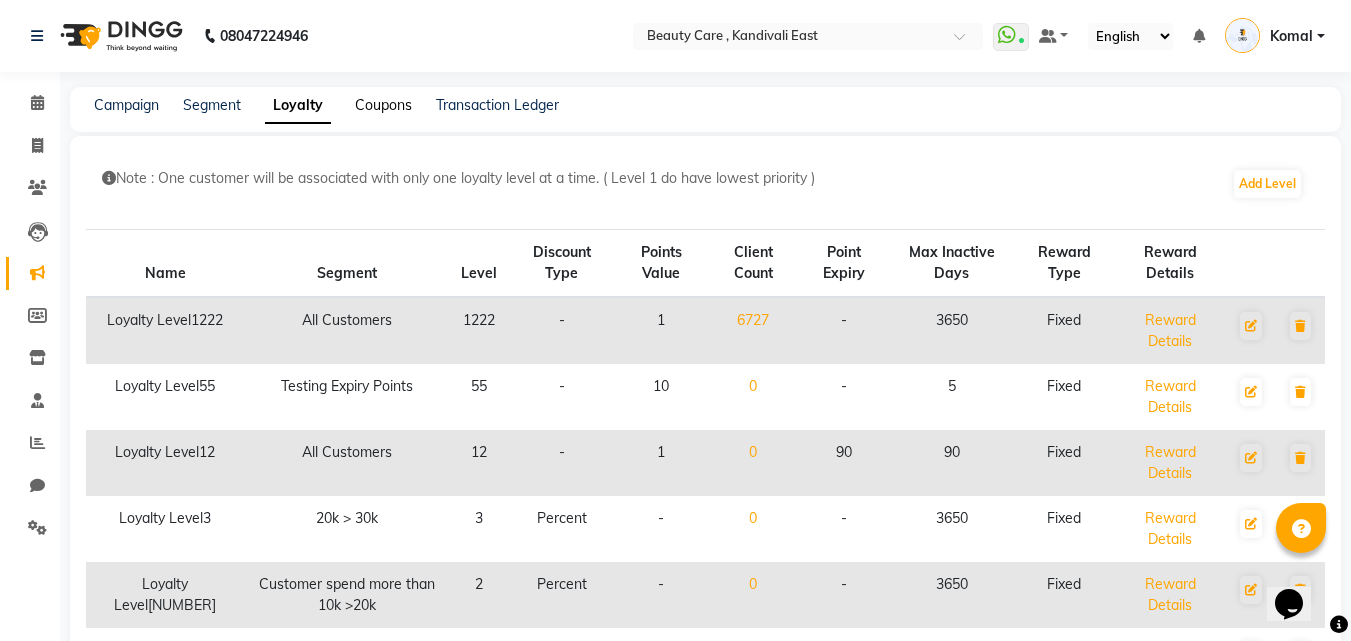 click on "Coupons" 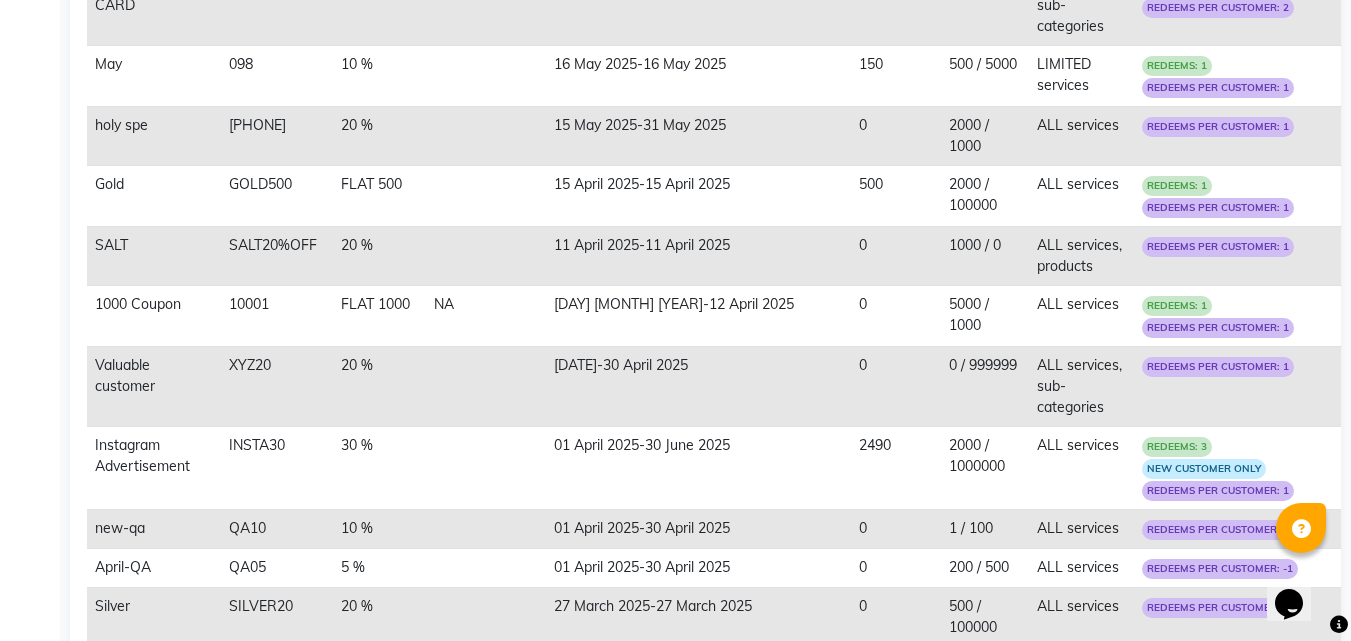 scroll, scrollTop: 0, scrollLeft: 0, axis: both 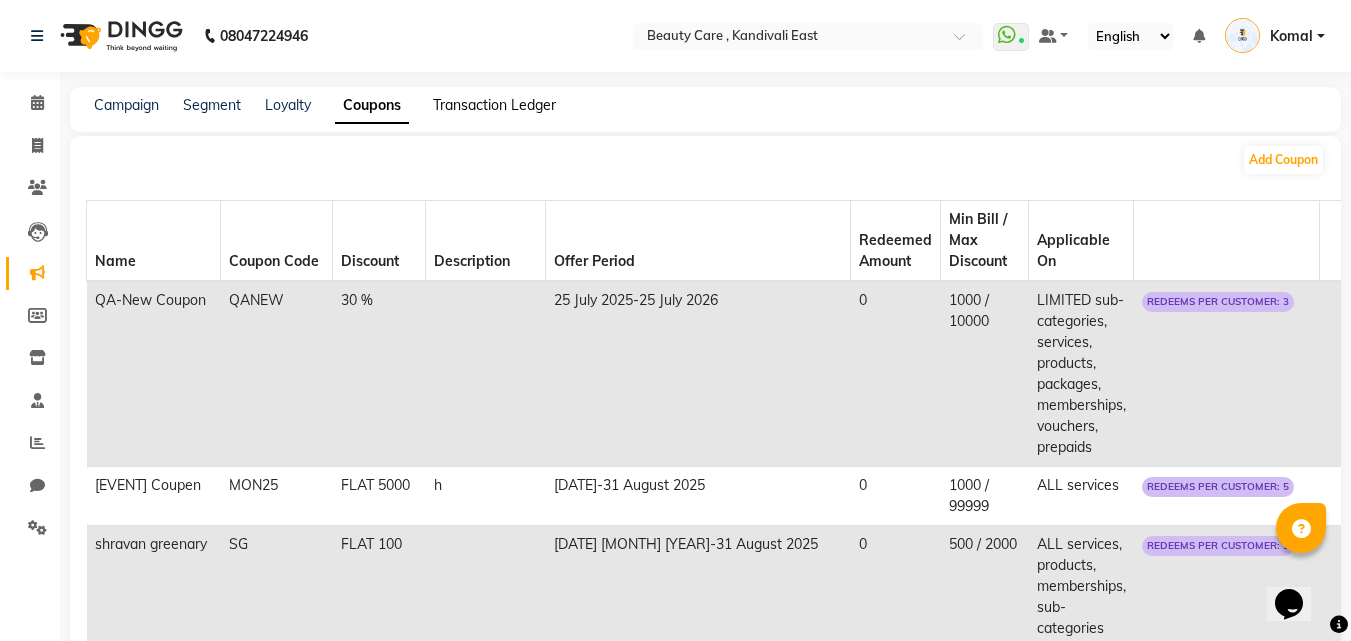 click on "Transaction Ledger" 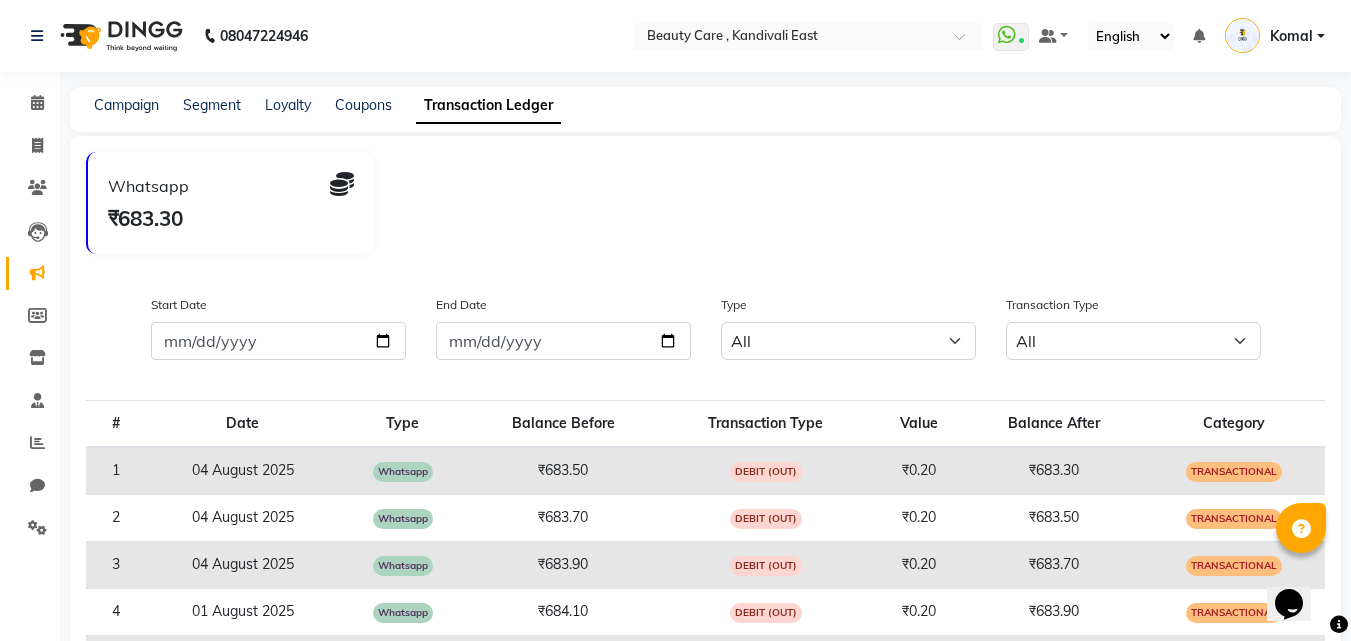 scroll, scrollTop: 0, scrollLeft: 0, axis: both 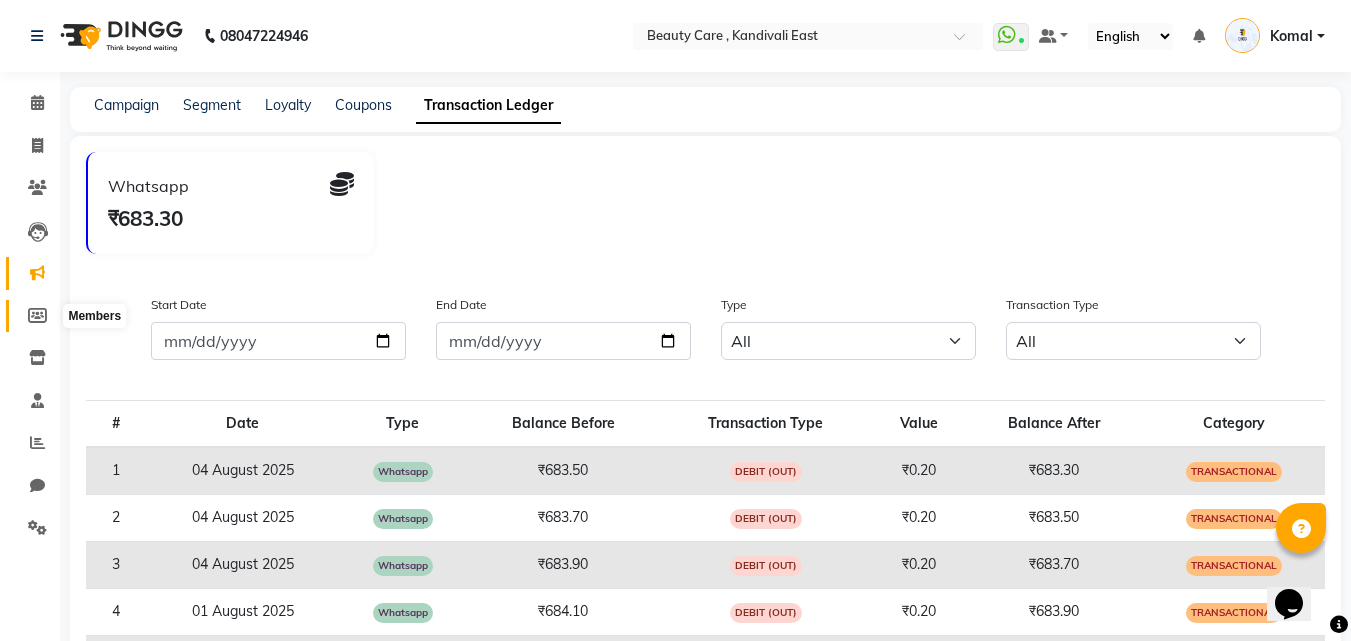 click 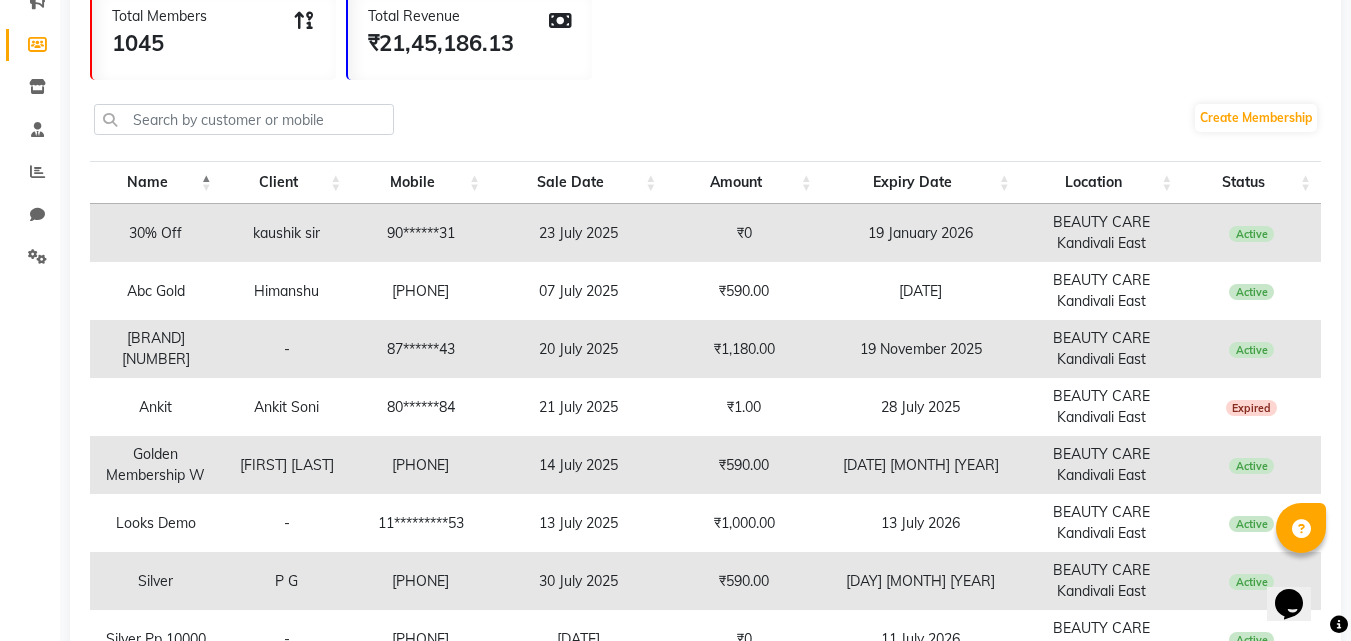 scroll, scrollTop: 0, scrollLeft: 0, axis: both 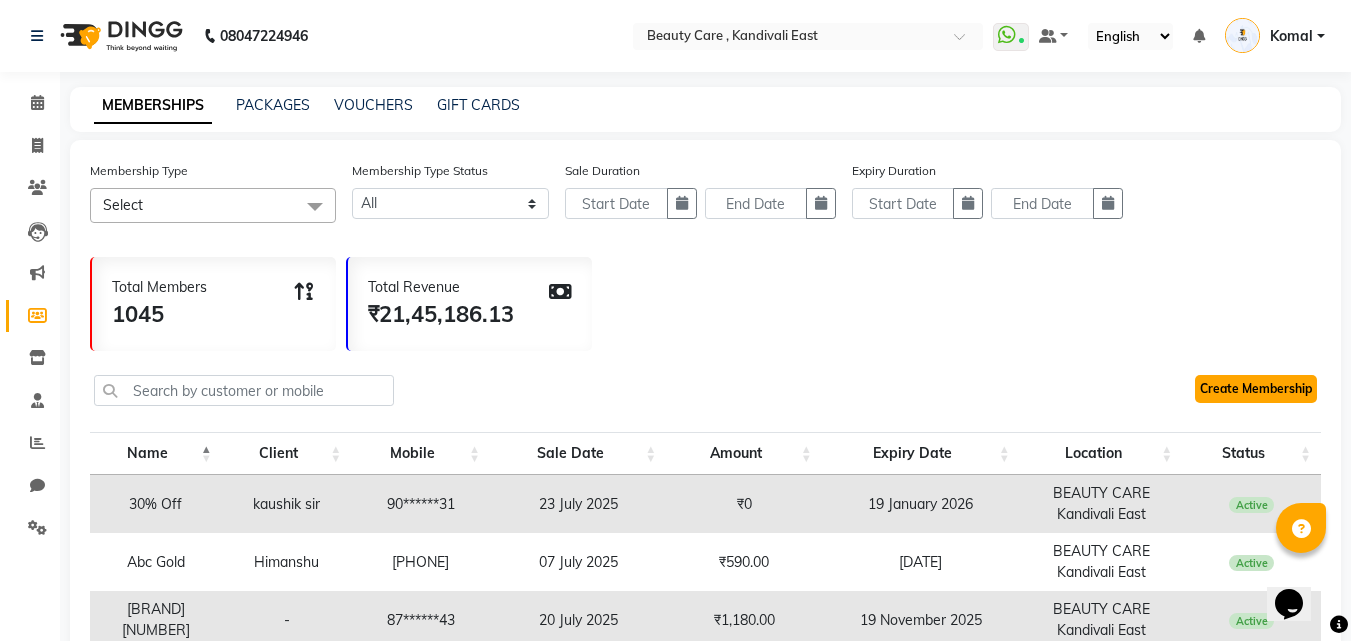 click on "Create Membership" 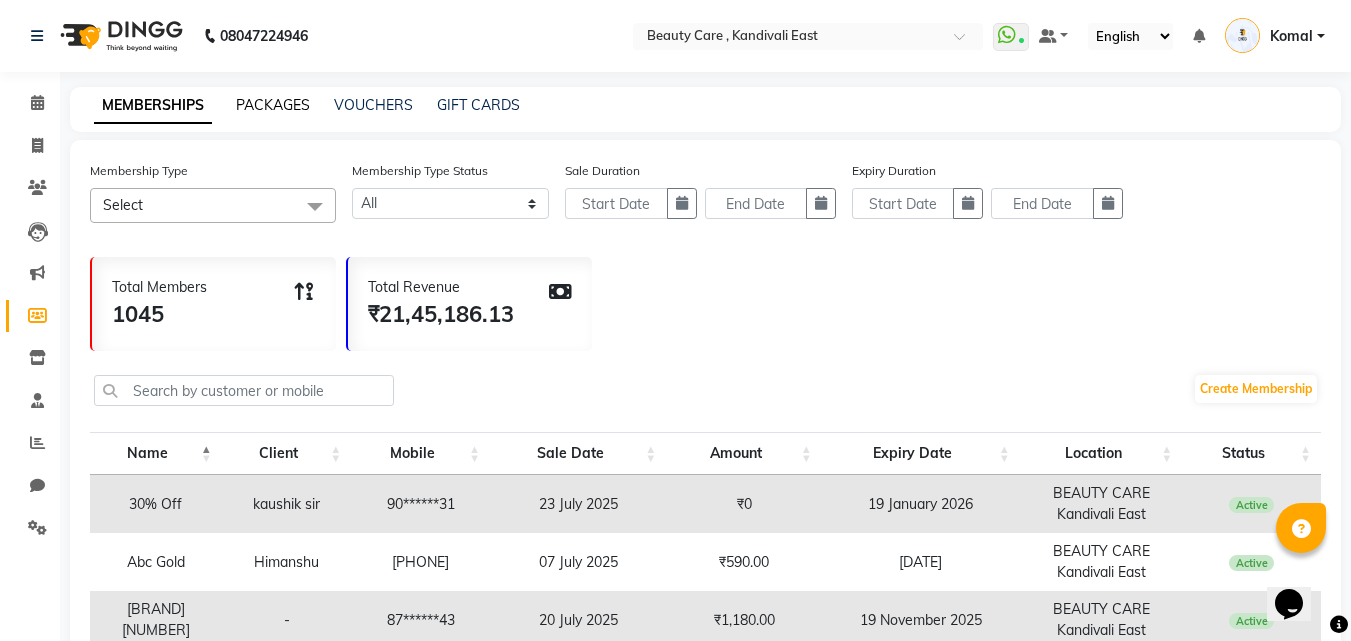 click on "PACKAGES" 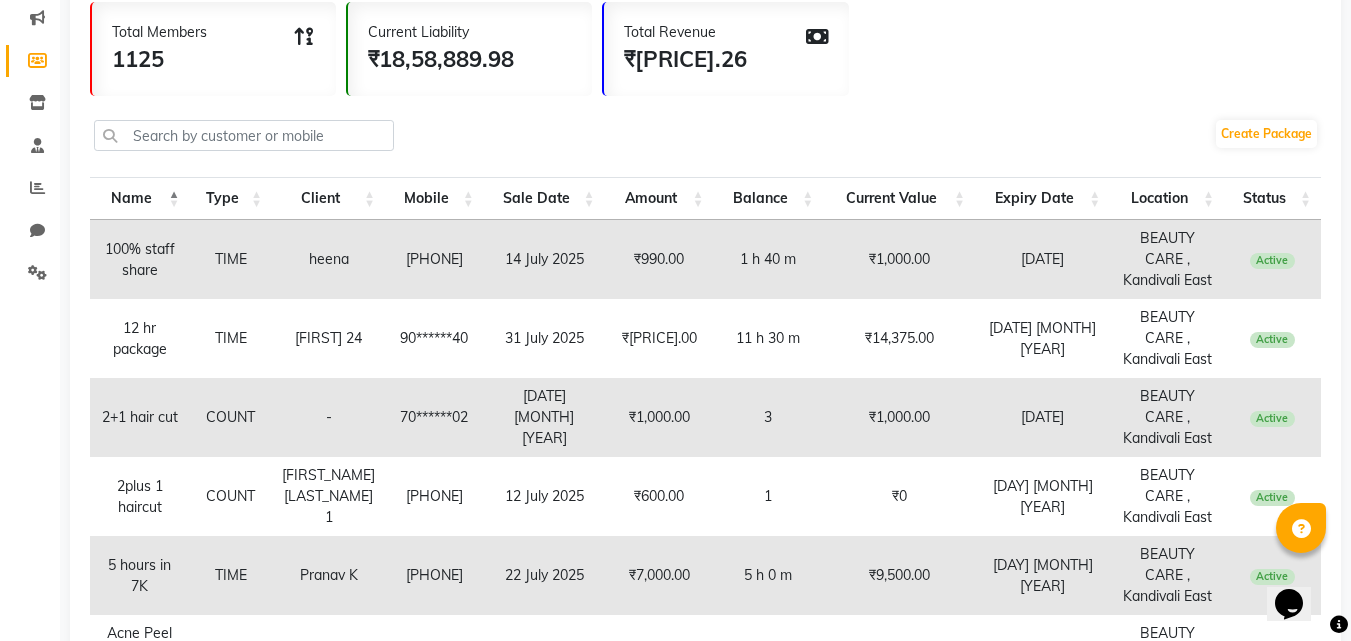 scroll, scrollTop: 0, scrollLeft: 0, axis: both 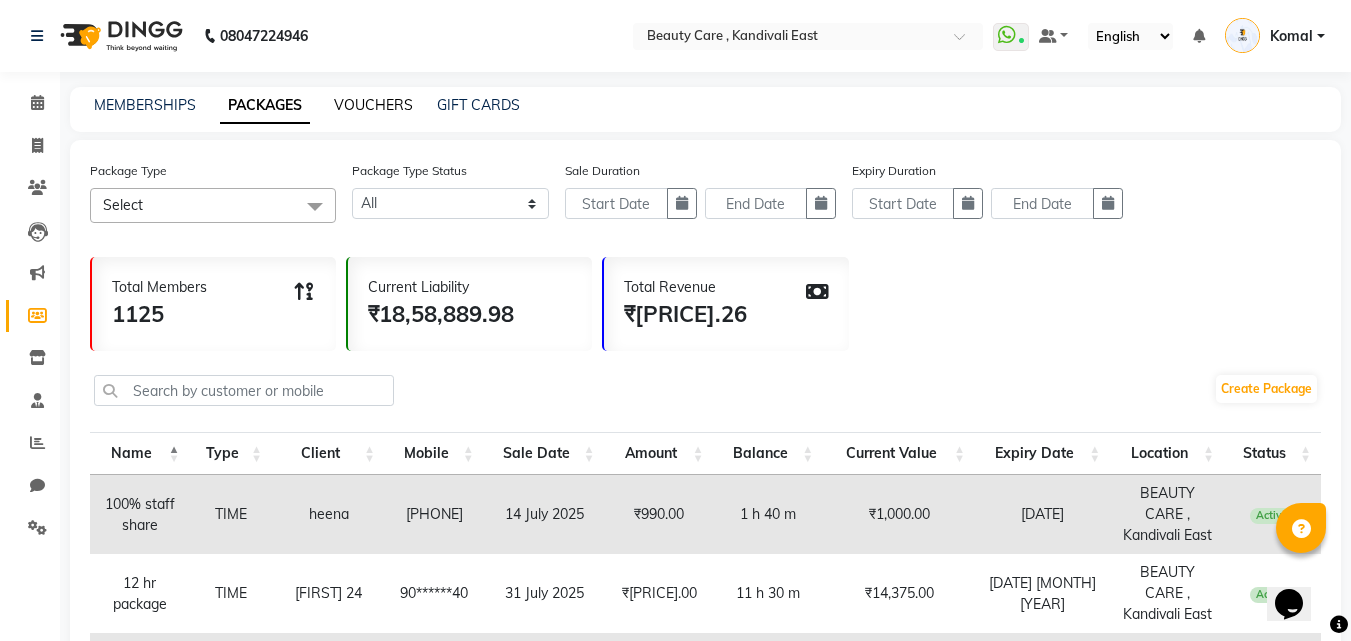 click on "VOUCHERS" 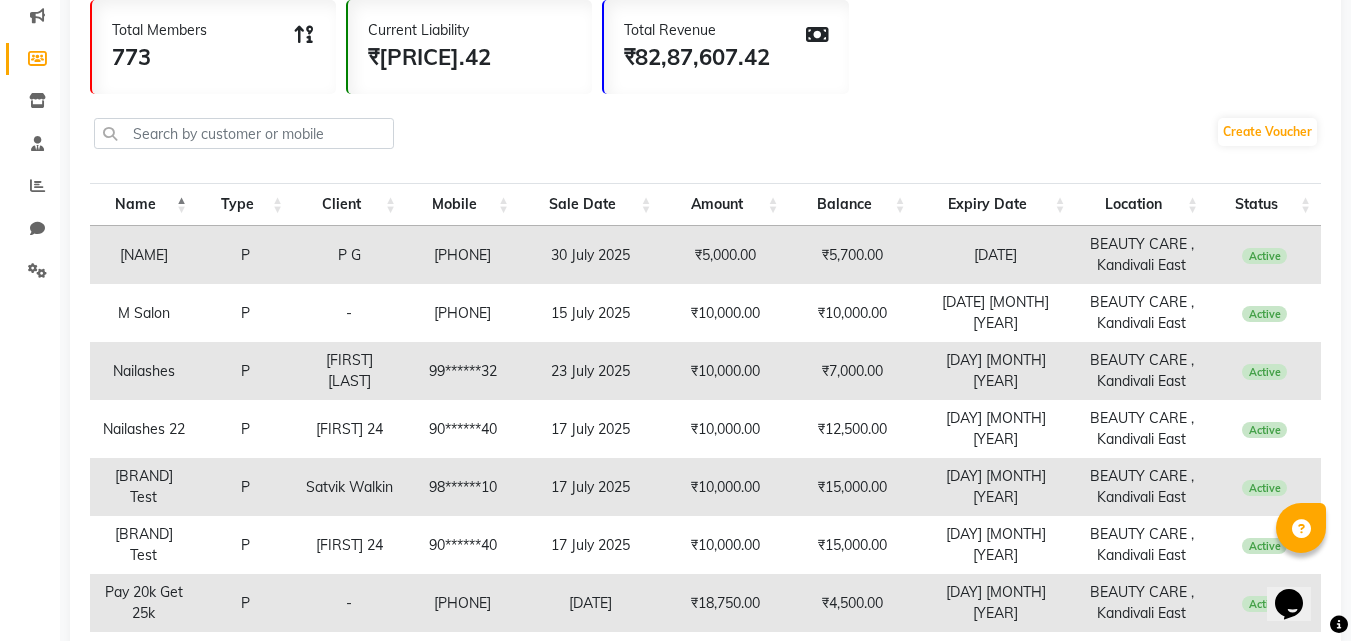 scroll, scrollTop: 0, scrollLeft: 0, axis: both 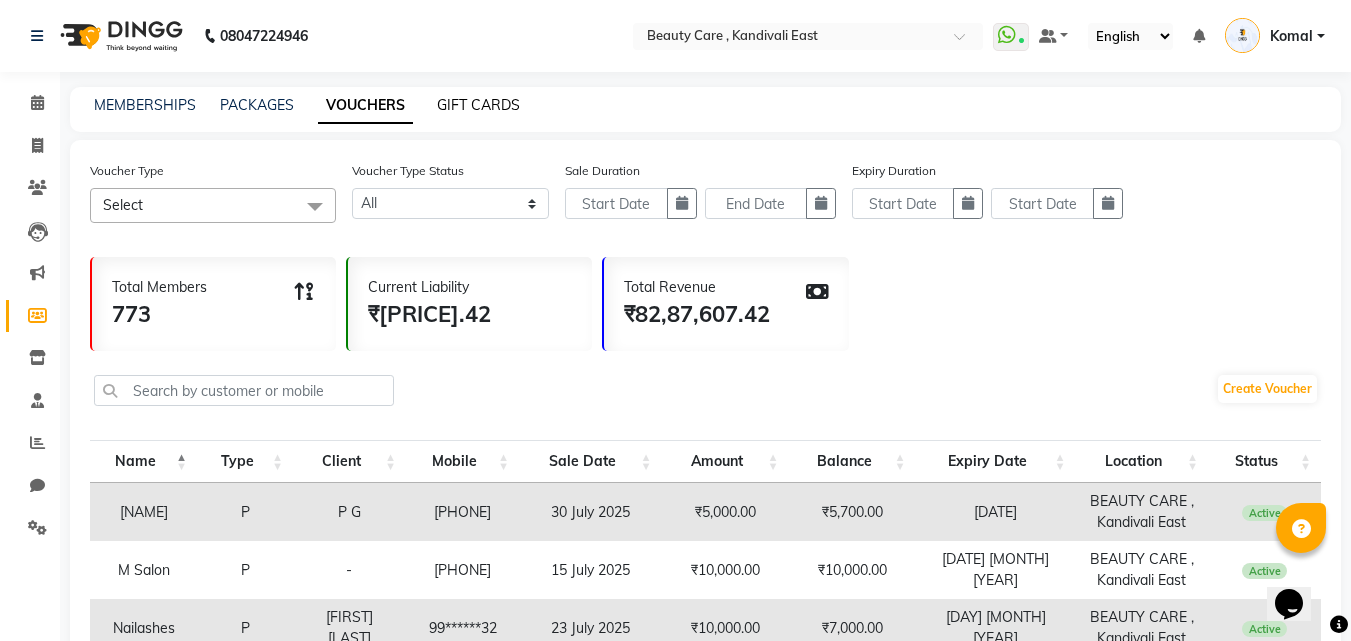 click on "GIFT CARDS" 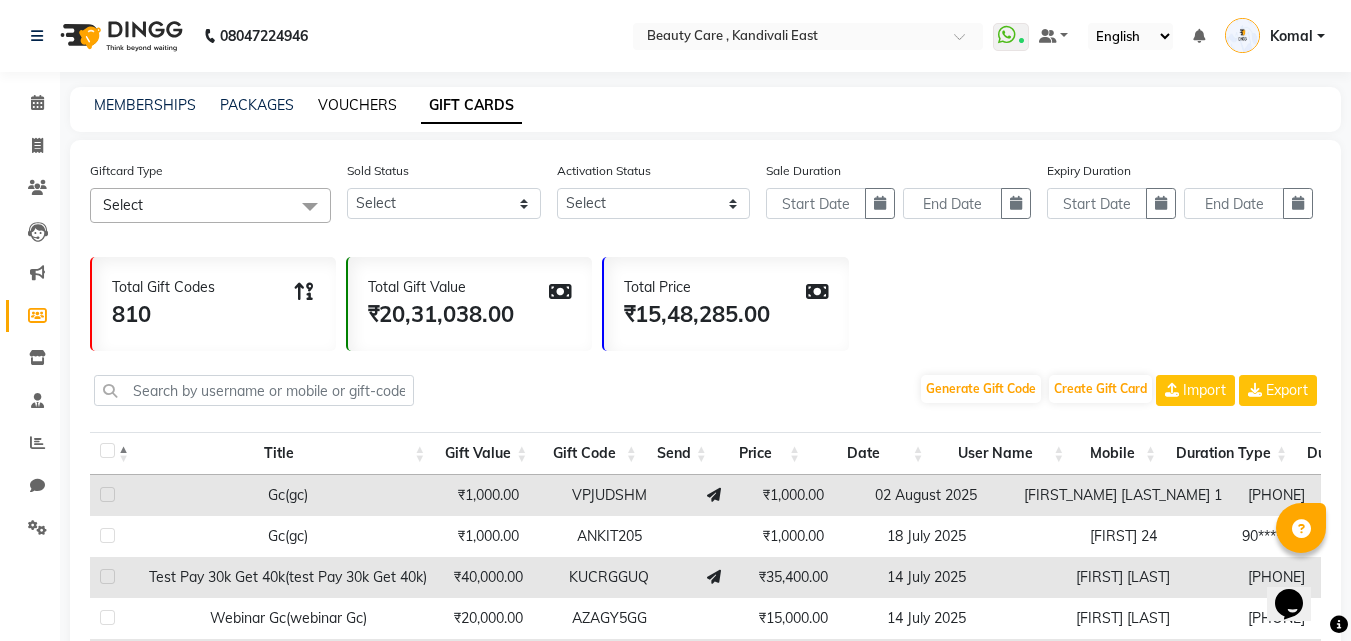 click on "VOUCHERS" 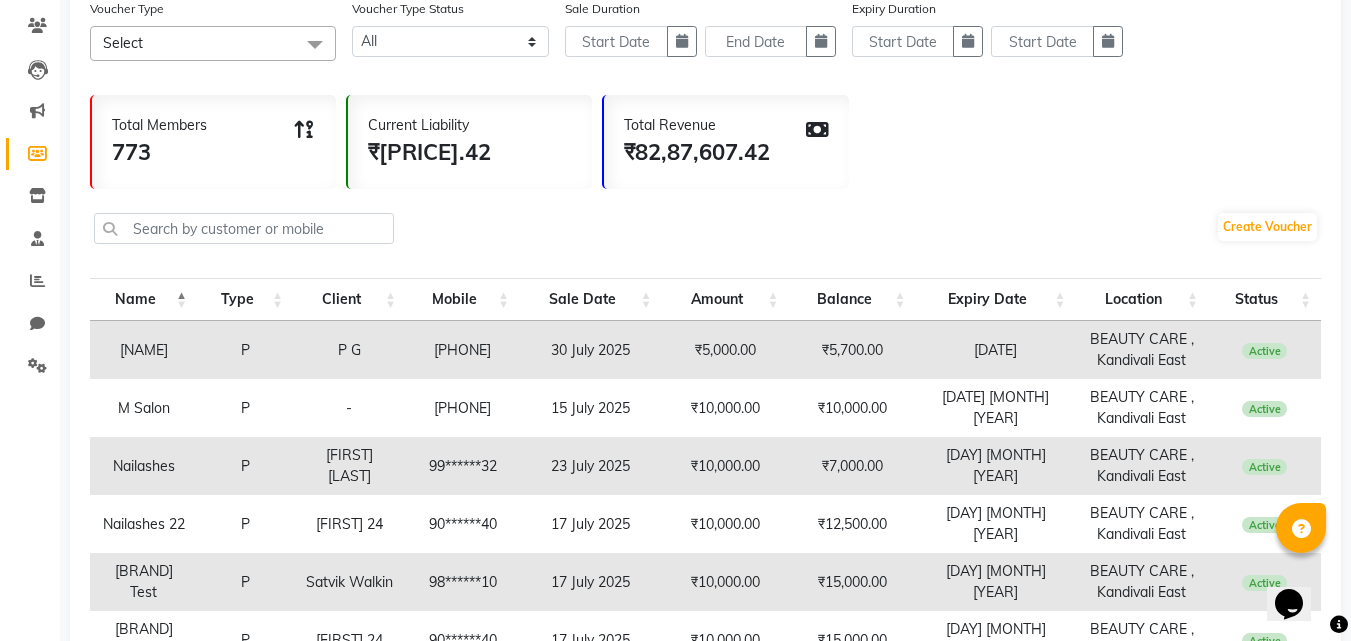scroll, scrollTop: 0, scrollLeft: 0, axis: both 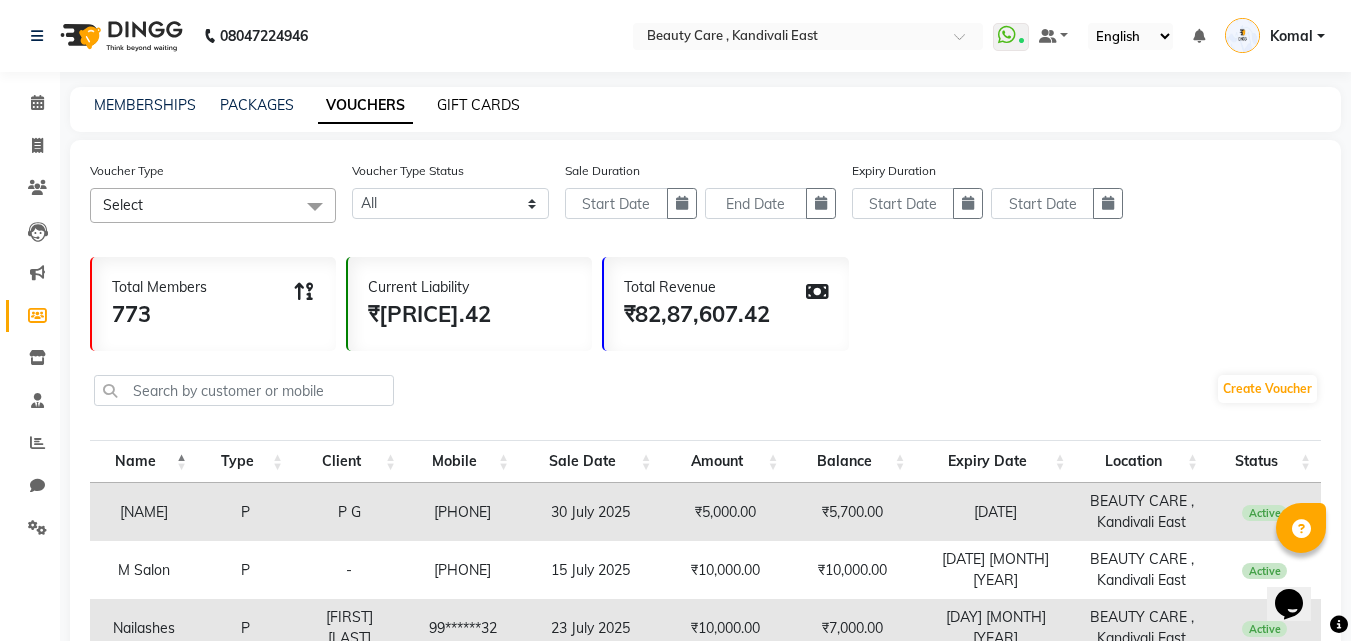 click on "GIFT CARDS" 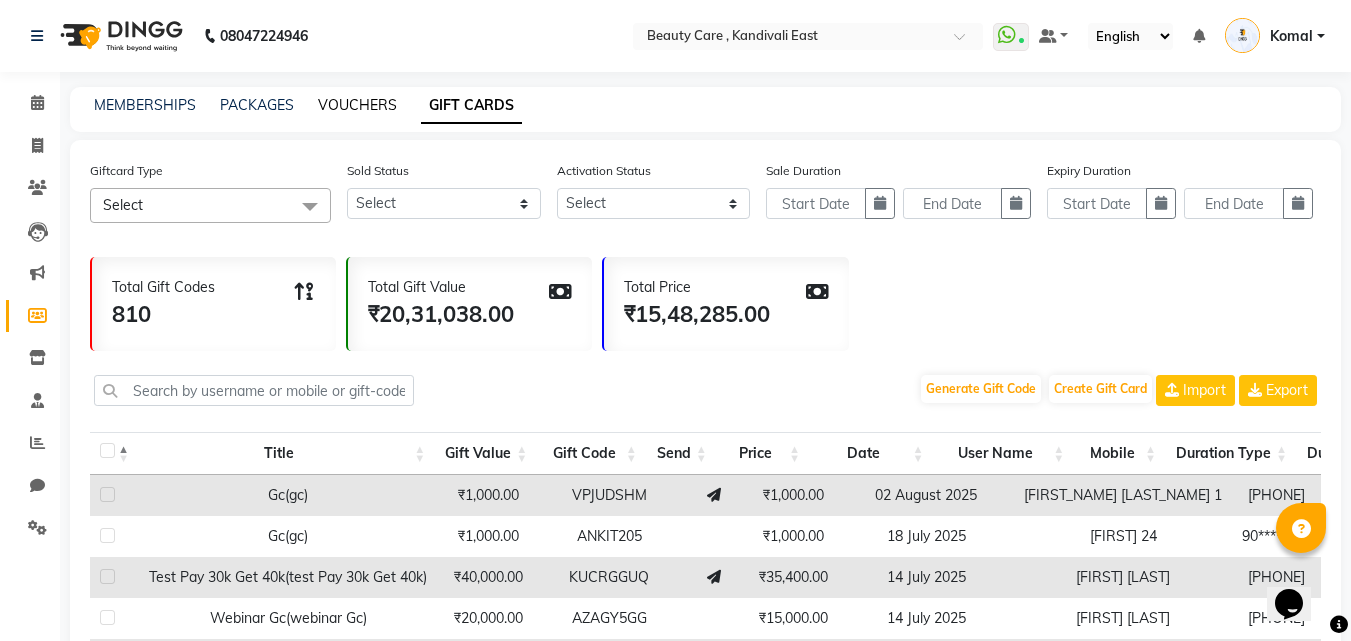 click on "VOUCHERS" 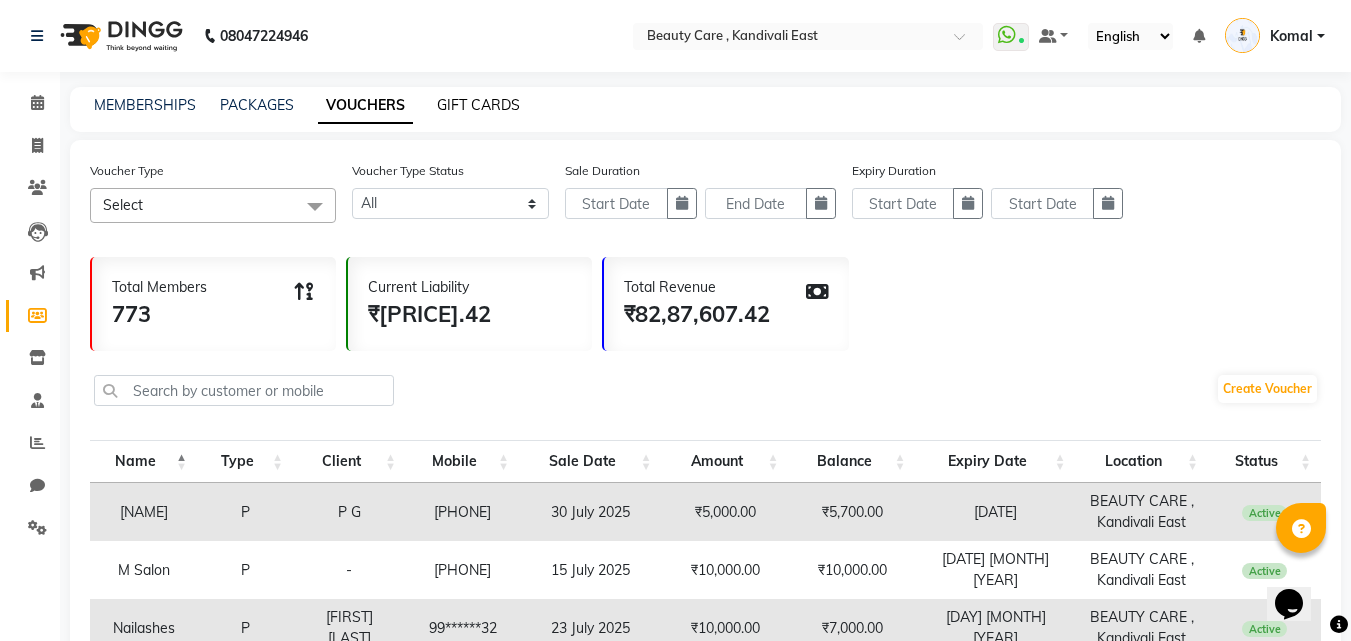 click on "GIFT CARDS" 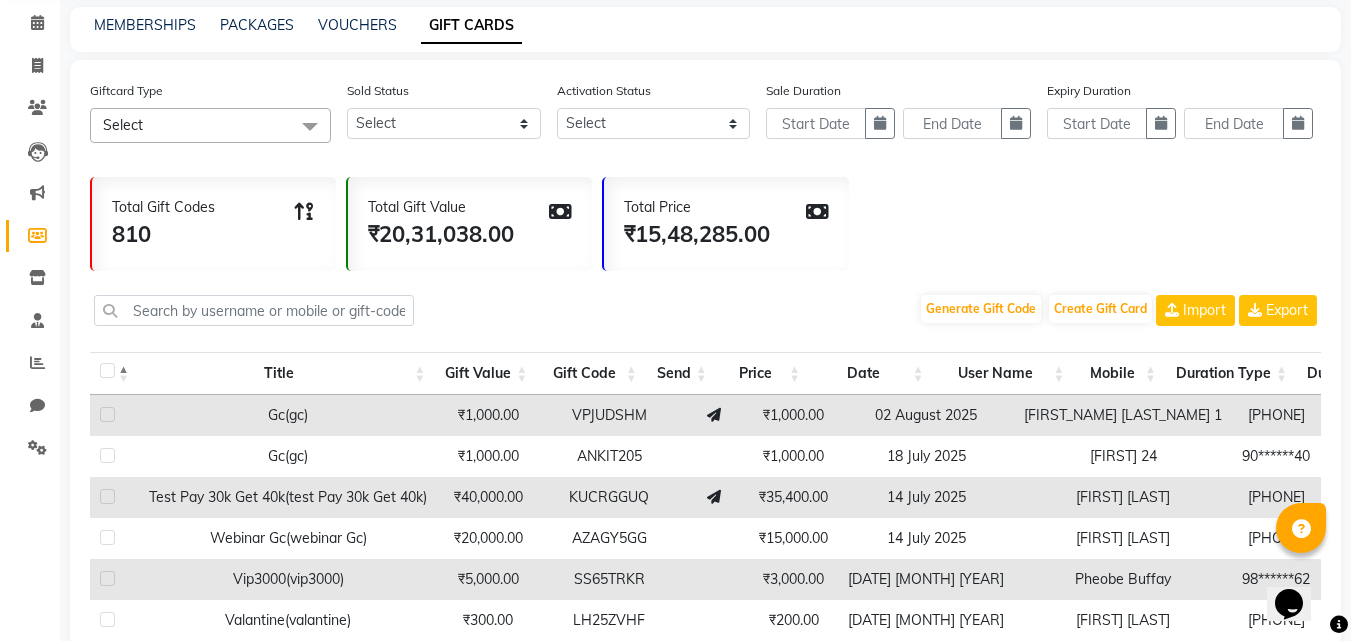 scroll, scrollTop: 16, scrollLeft: 0, axis: vertical 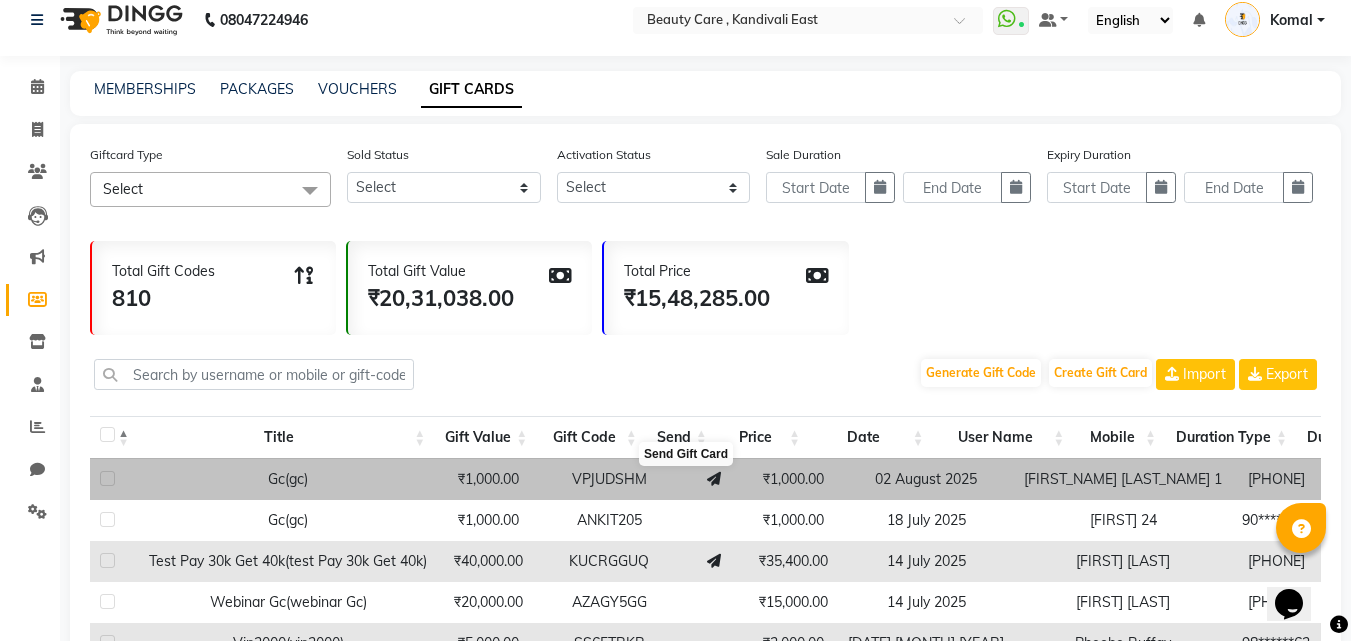 click at bounding box center [714, 479] 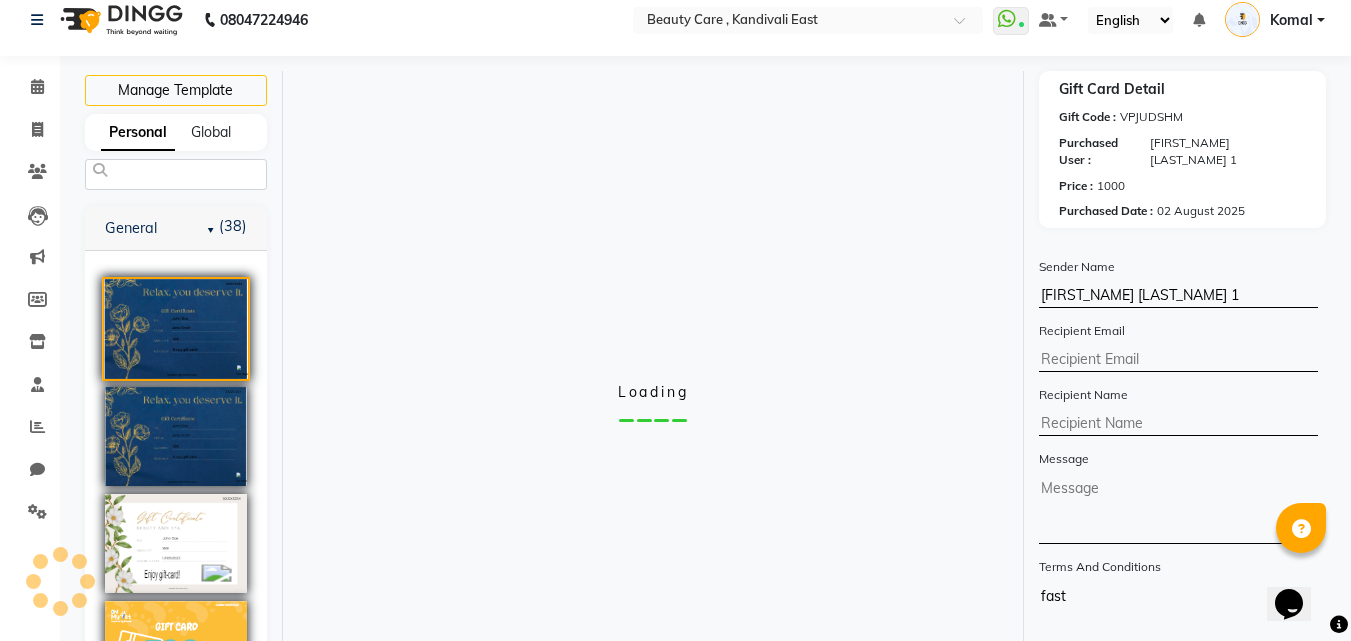 click at bounding box center [176, 329] 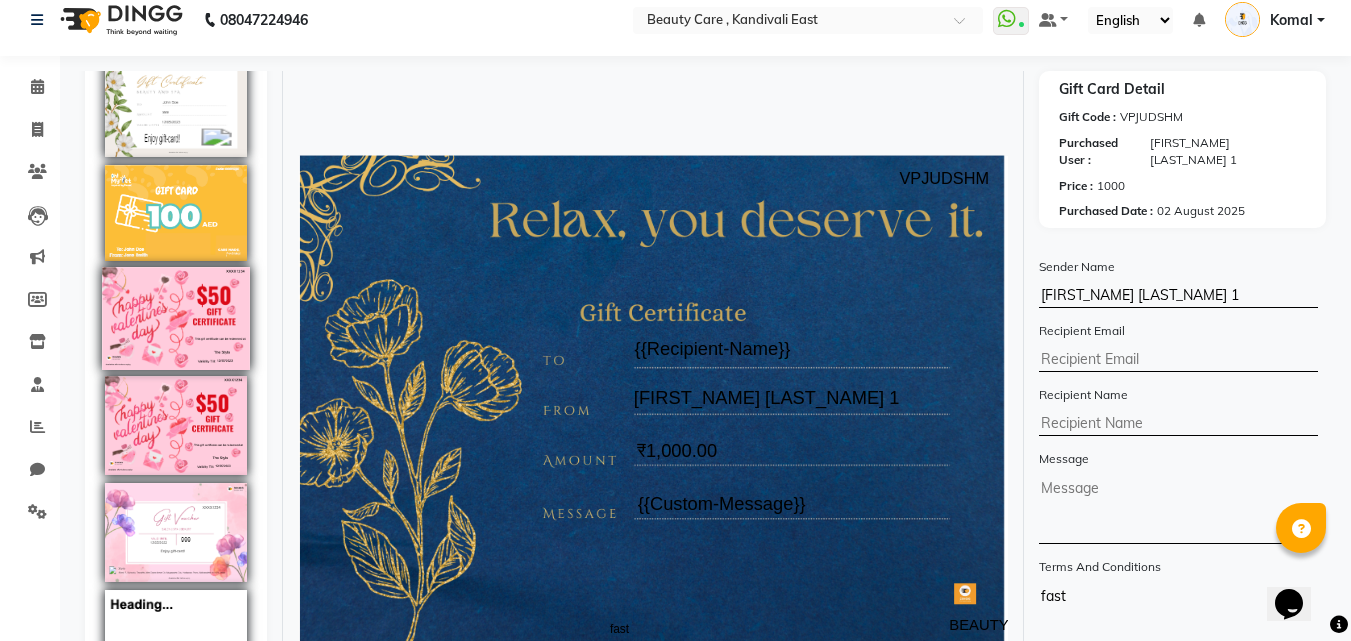 click at bounding box center [176, 318] 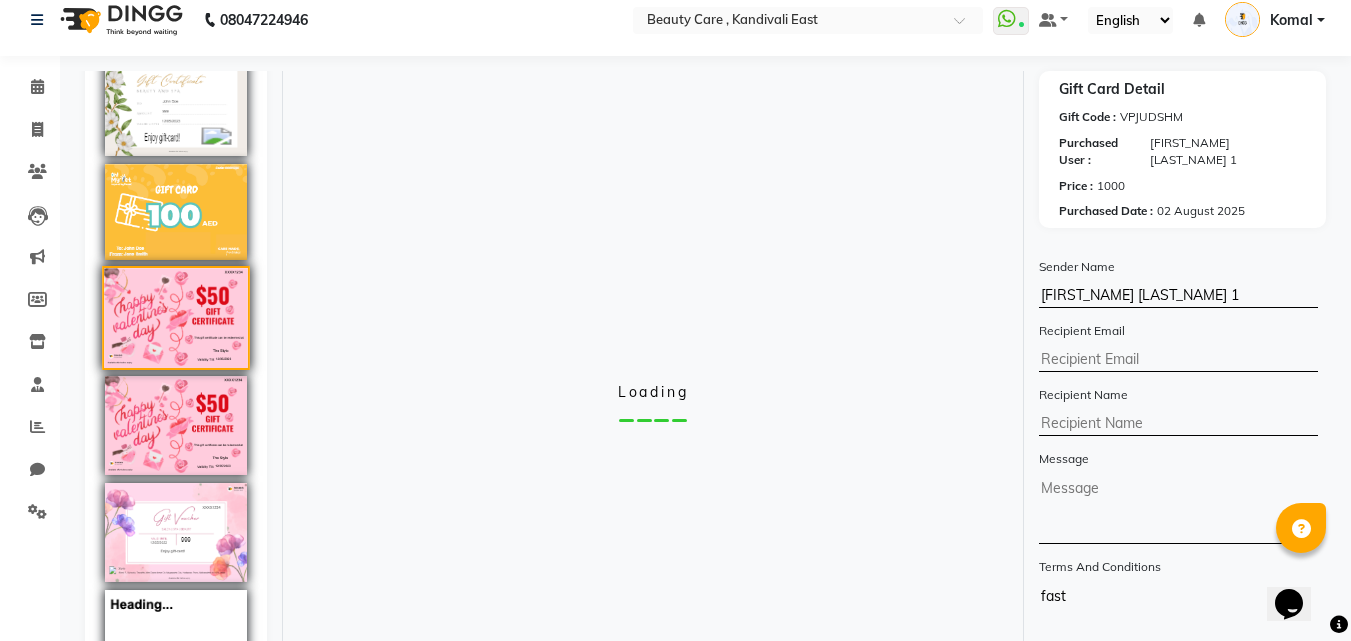 scroll, scrollTop: 435, scrollLeft: 0, axis: vertical 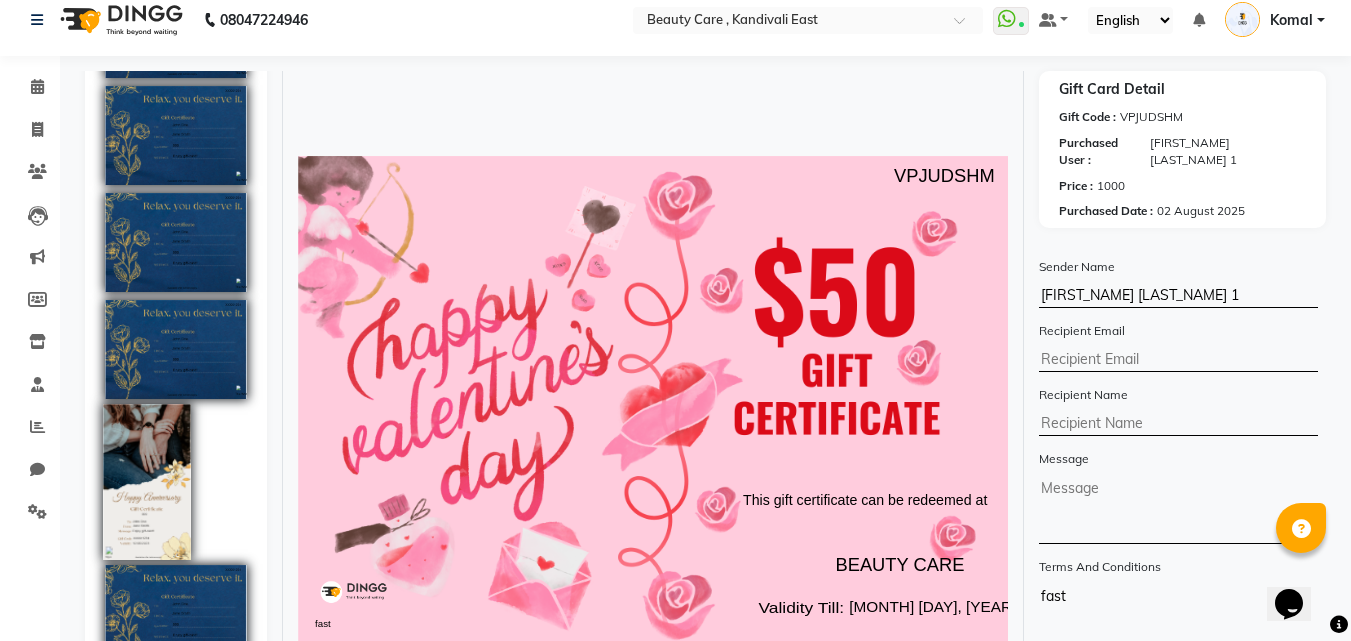 click at bounding box center [146, 482] 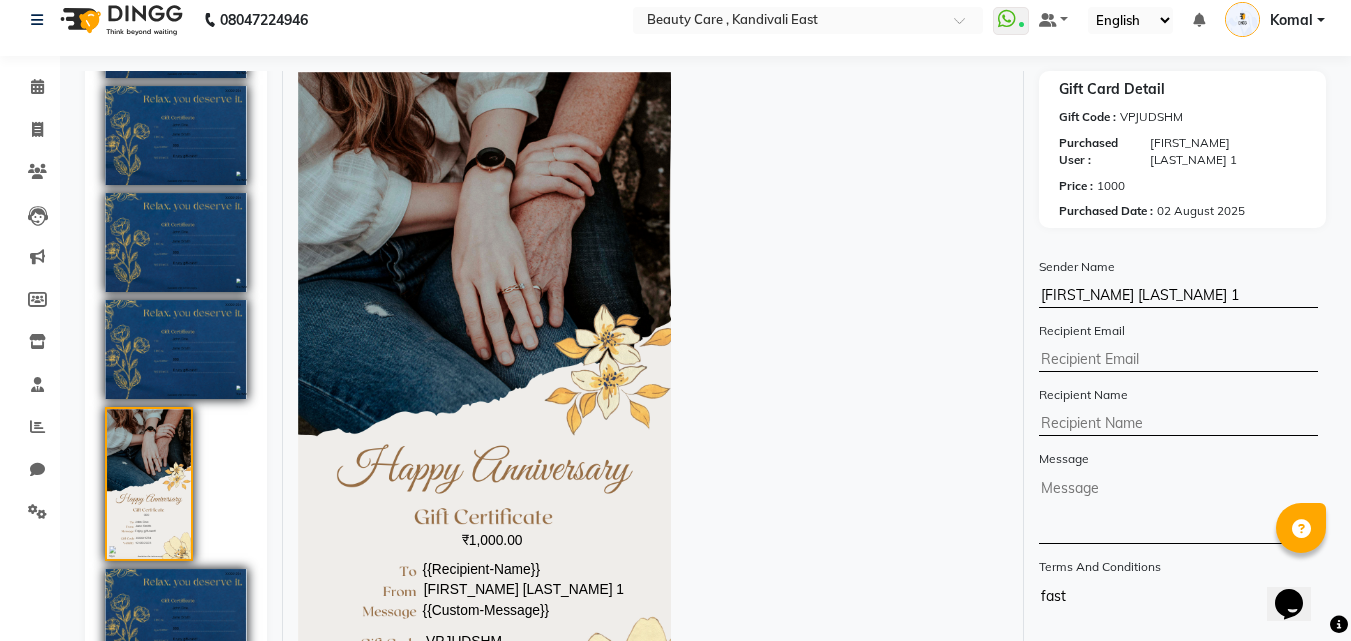 click at bounding box center (176, 725) 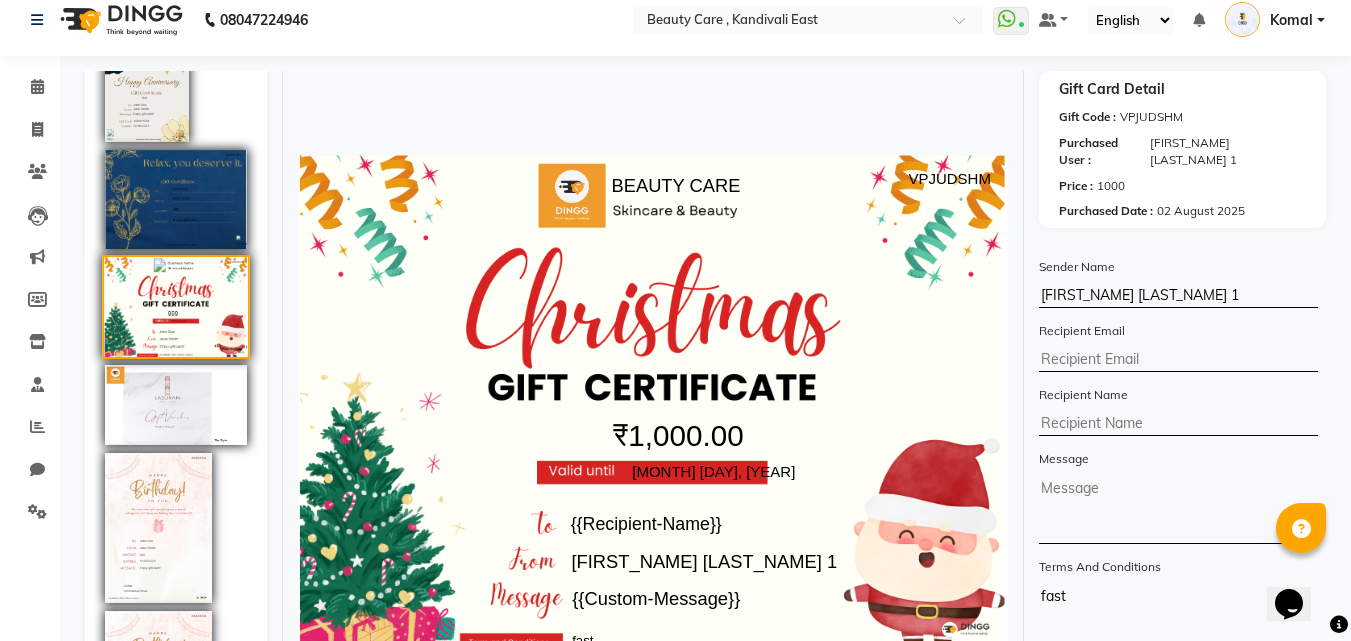 scroll, scrollTop: 1872, scrollLeft: 0, axis: vertical 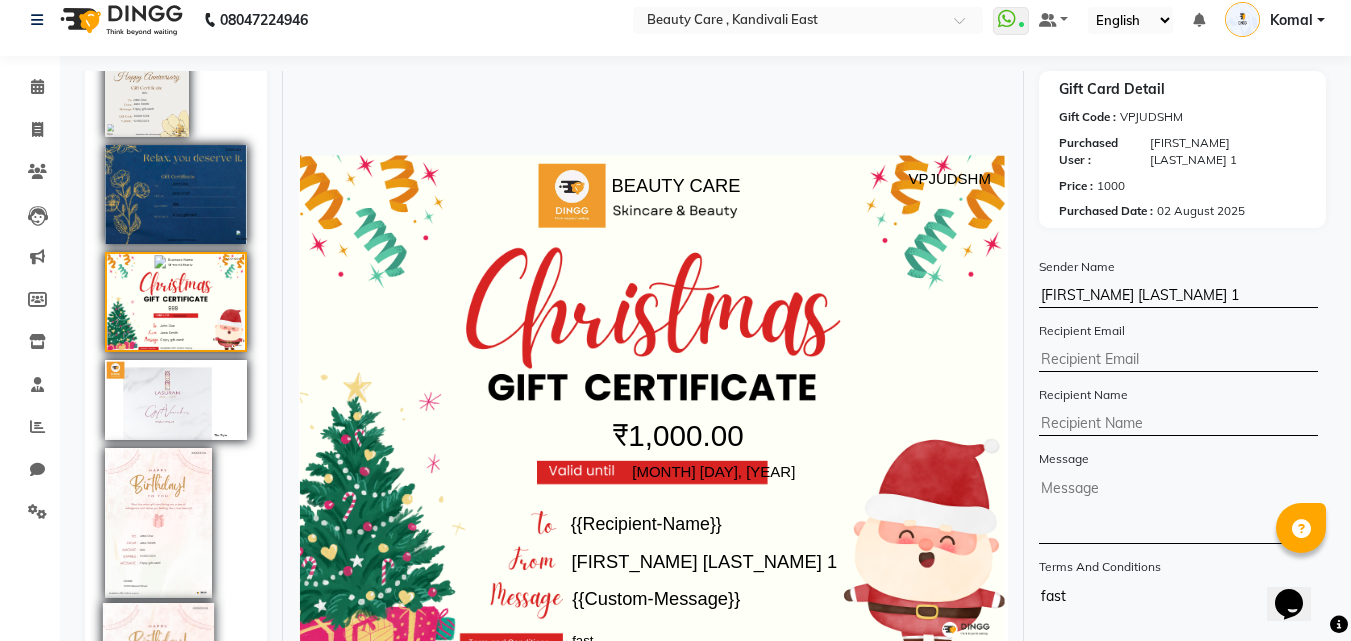 click at bounding box center [158, 681] 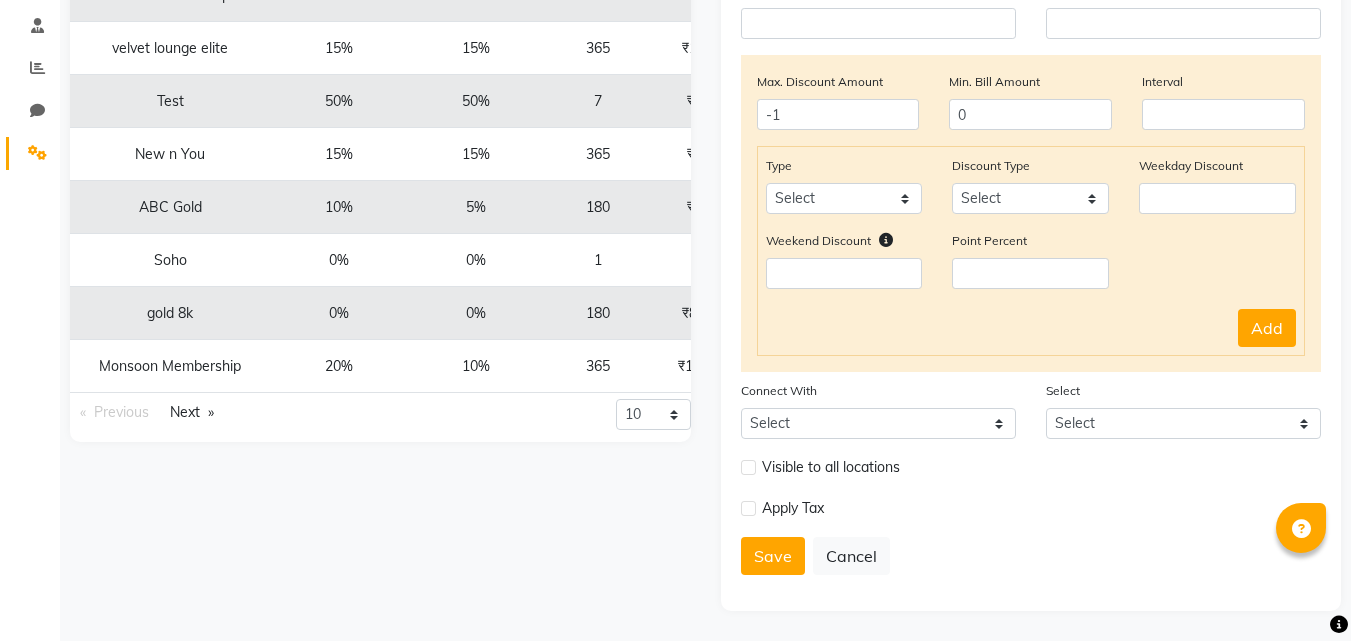 scroll, scrollTop: 0, scrollLeft: 0, axis: both 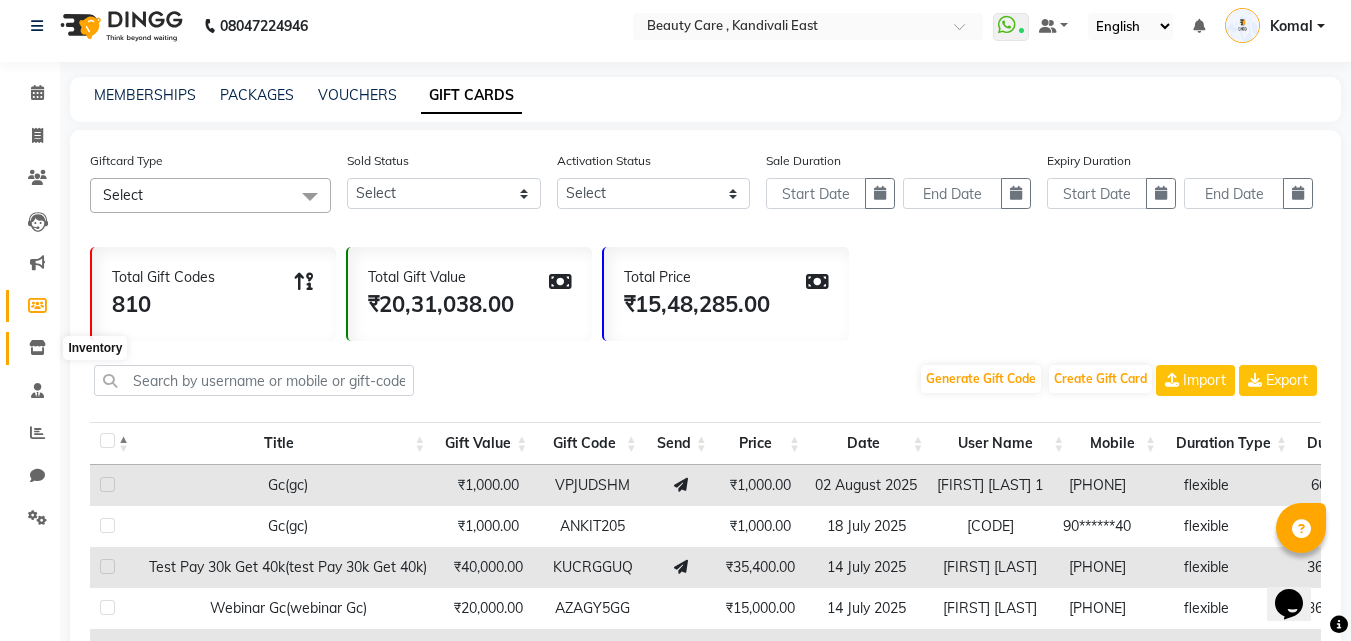 click 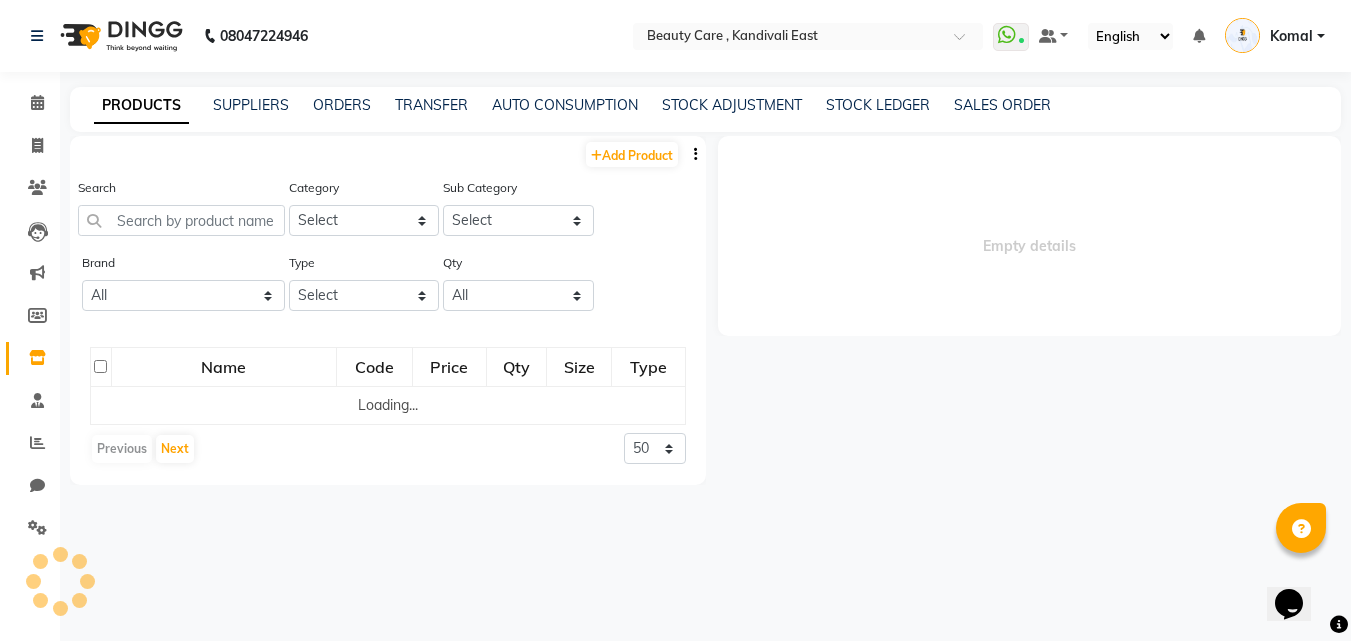 scroll, scrollTop: 0, scrollLeft: 0, axis: both 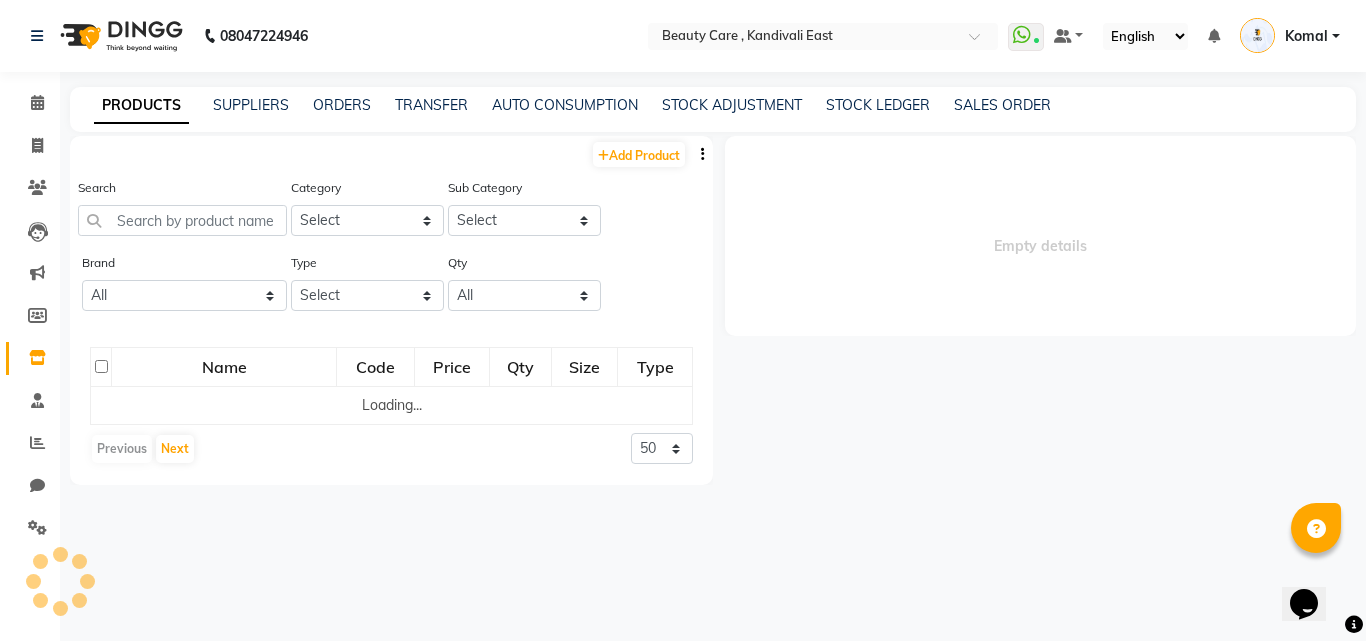 select 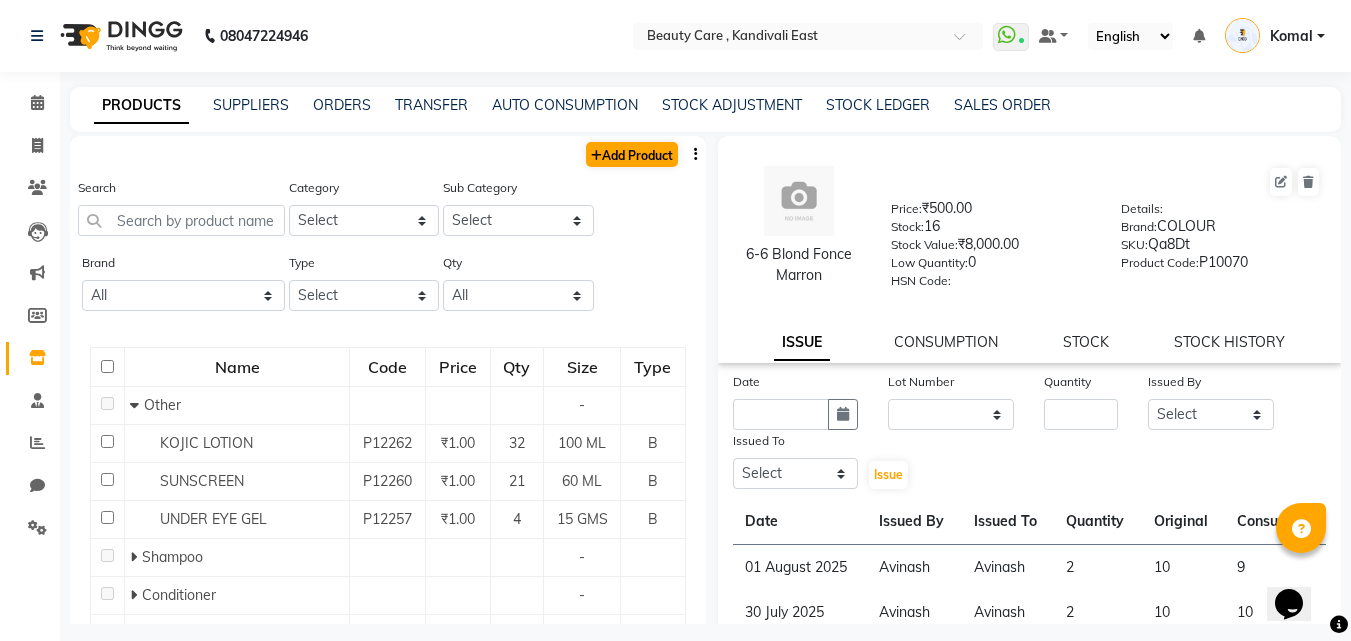 drag, startPoint x: 605, startPoint y: 168, endPoint x: 599, endPoint y: 159, distance: 10.816654 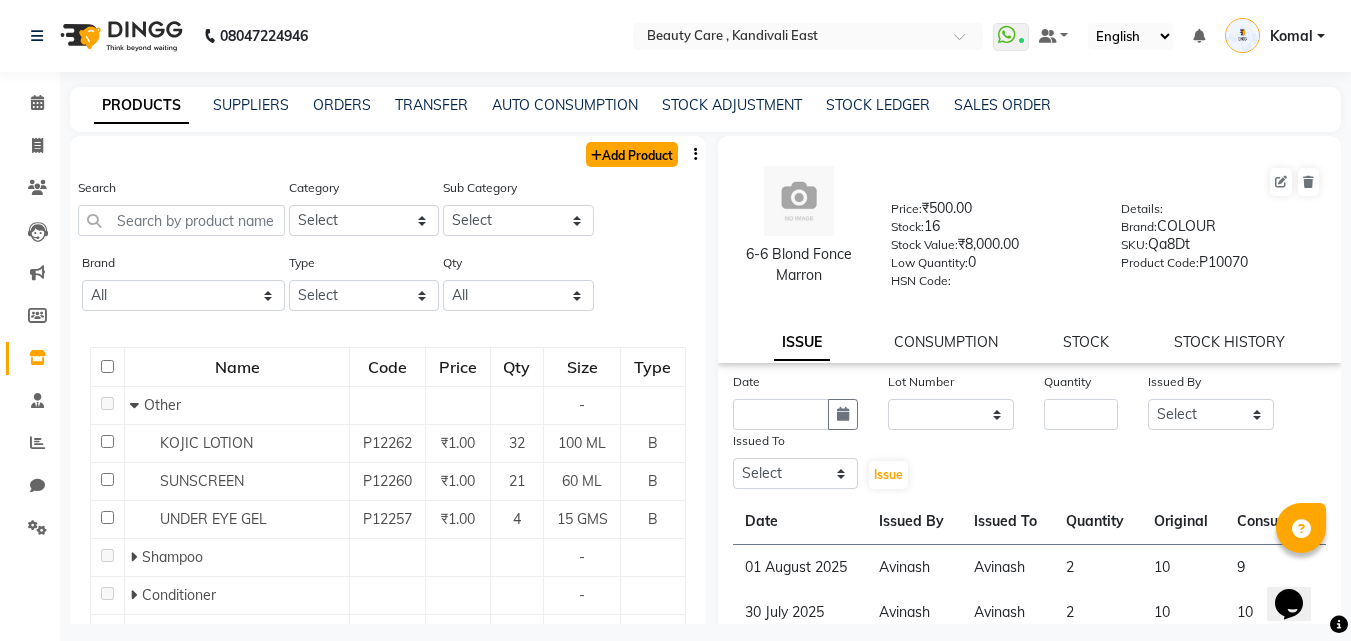 click on "Add Product" 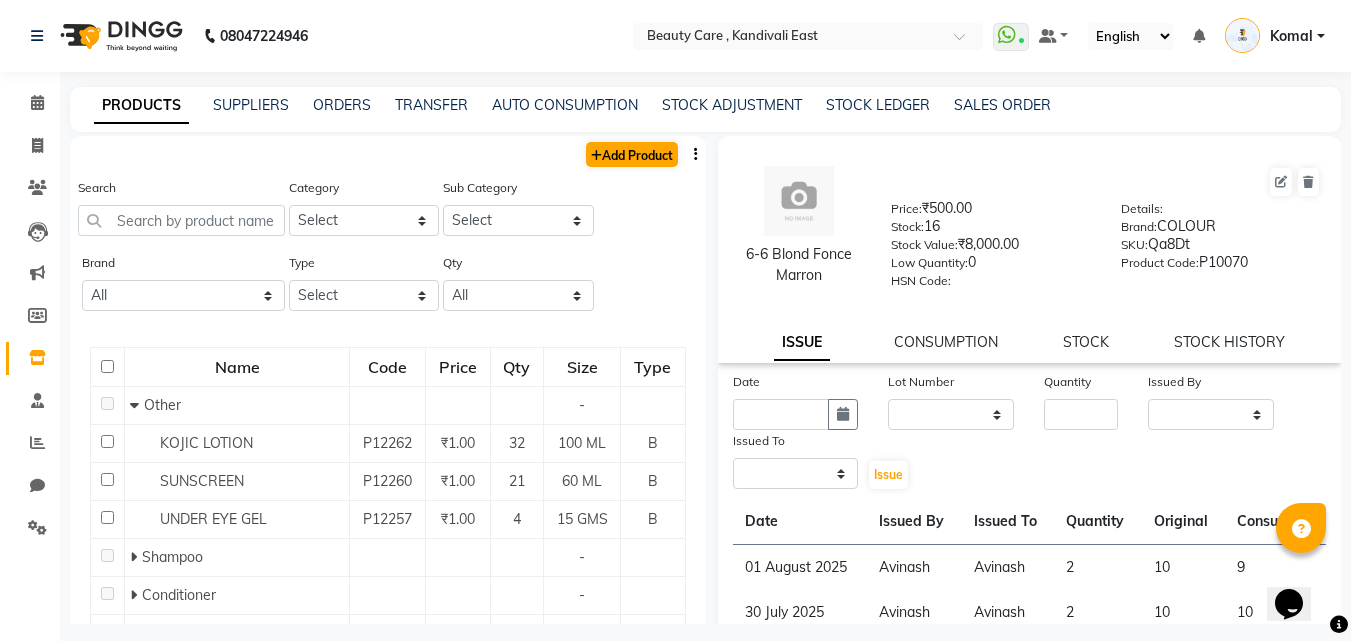 select on "true" 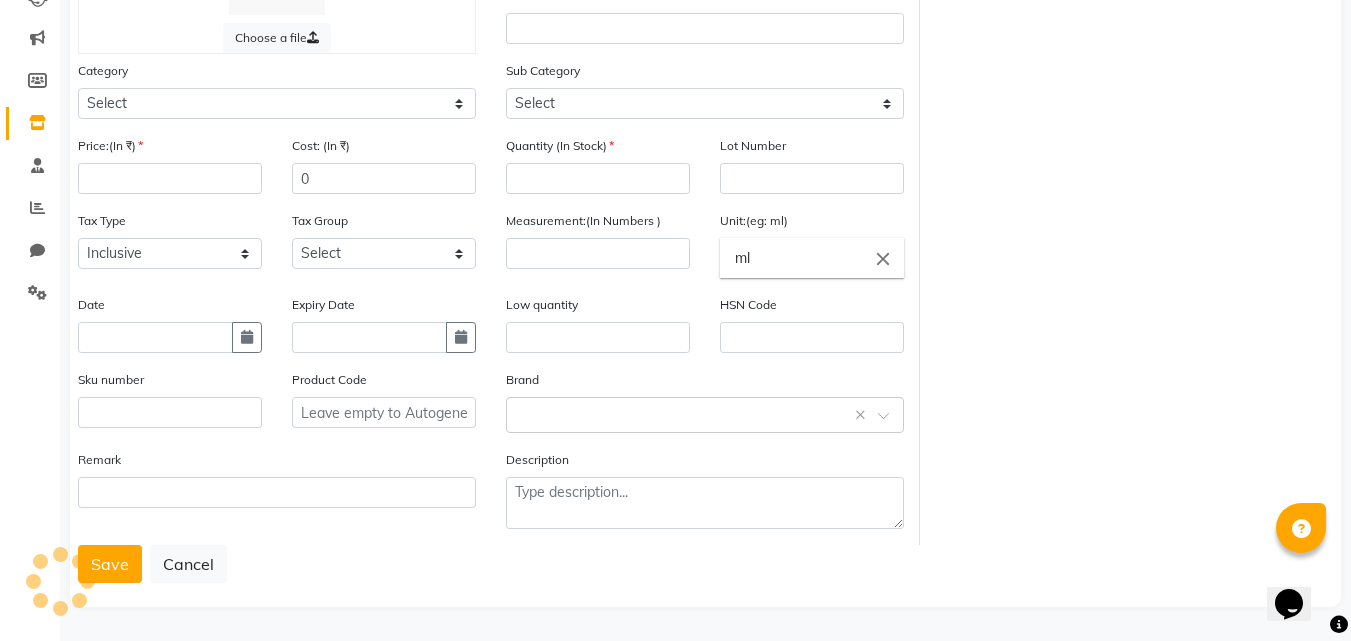 scroll, scrollTop: 0, scrollLeft: 0, axis: both 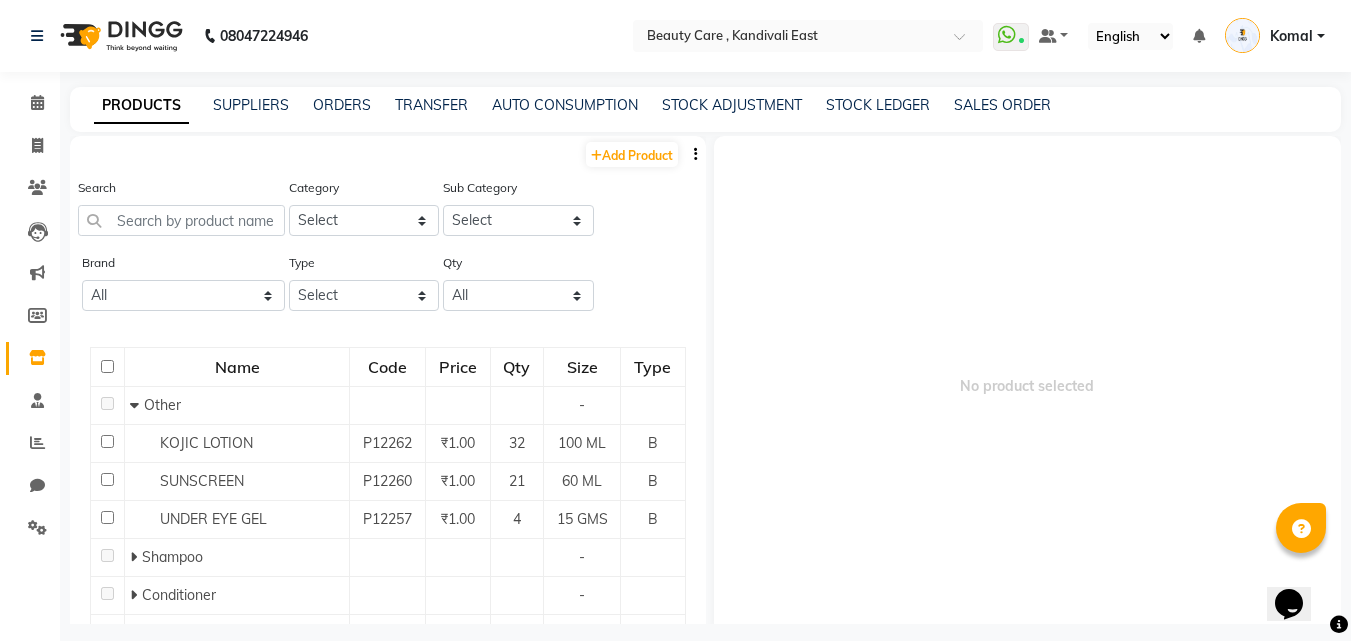 click on "PRODUCTS SUPPLIERS ORDERS TRANSFER AUTO CONSUMPTION STOCK ADJUSTMENT STOCK LEDGER SALES ORDER" 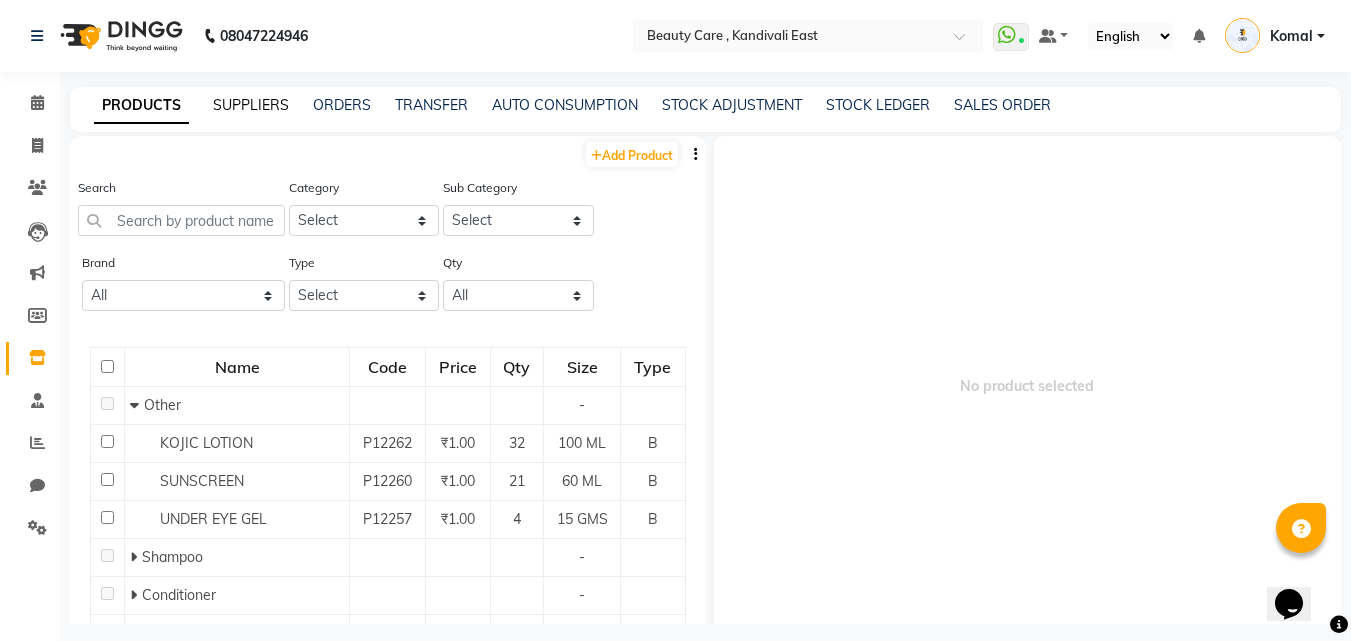 click on "SUPPLIERS" 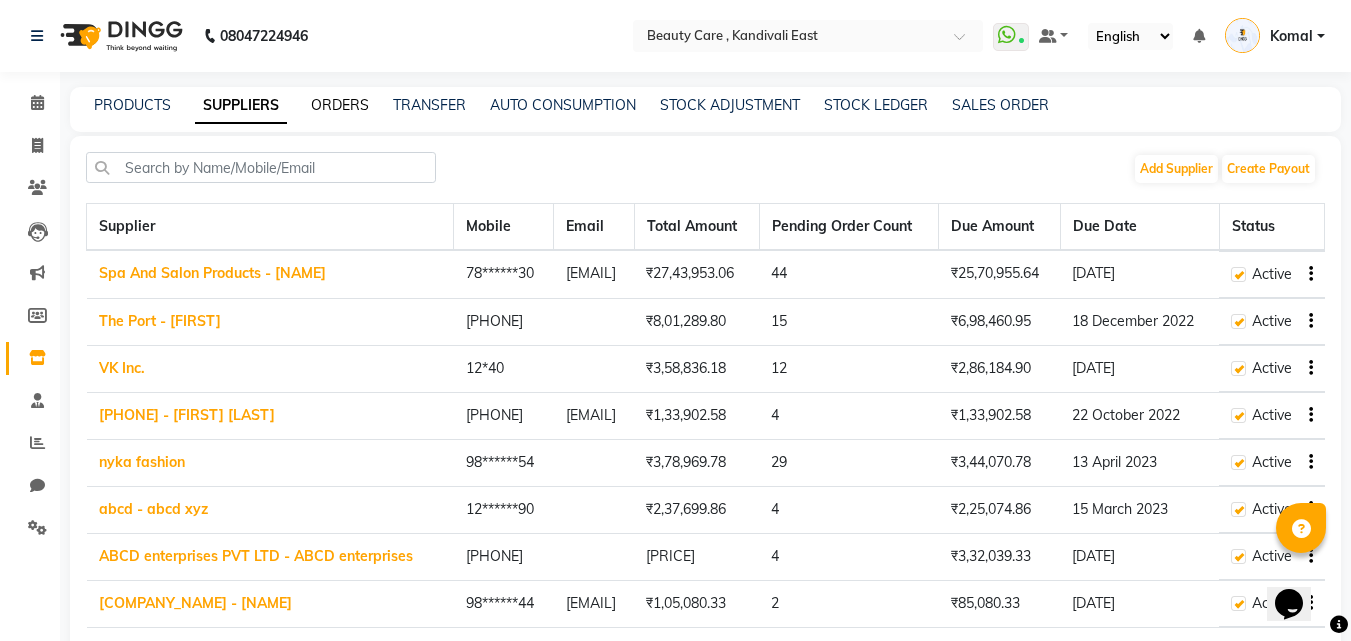 click on "ORDERS" 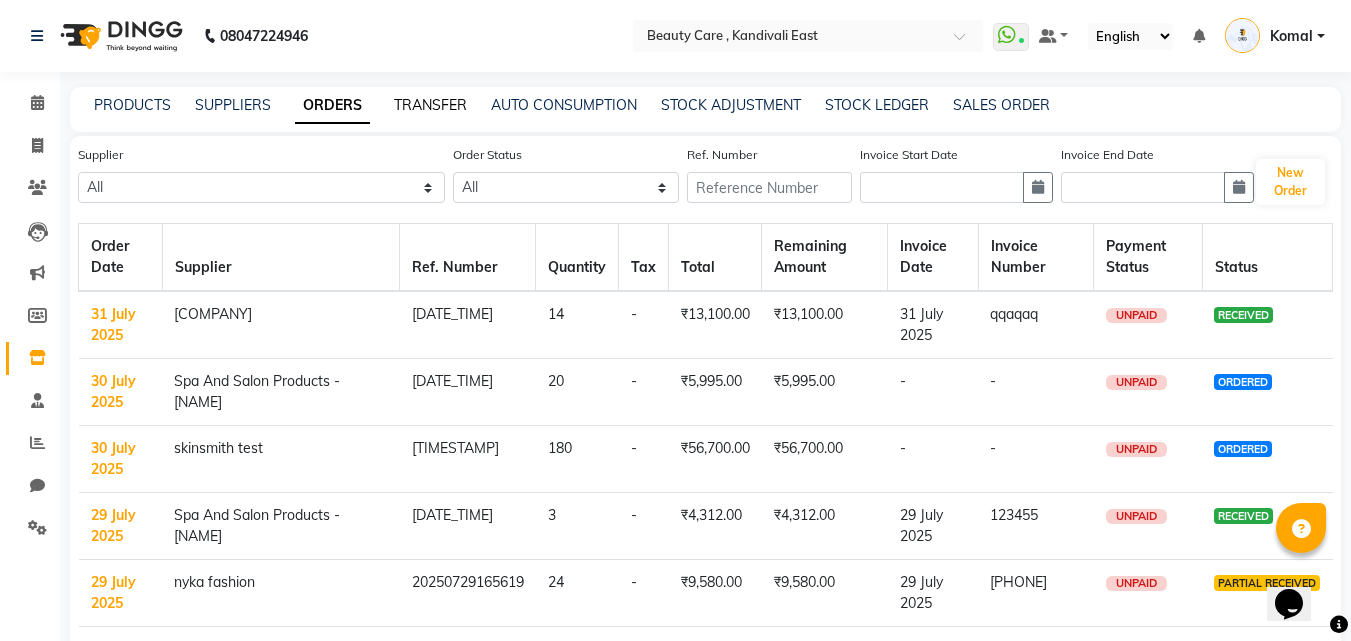 click on "TRANSFER" 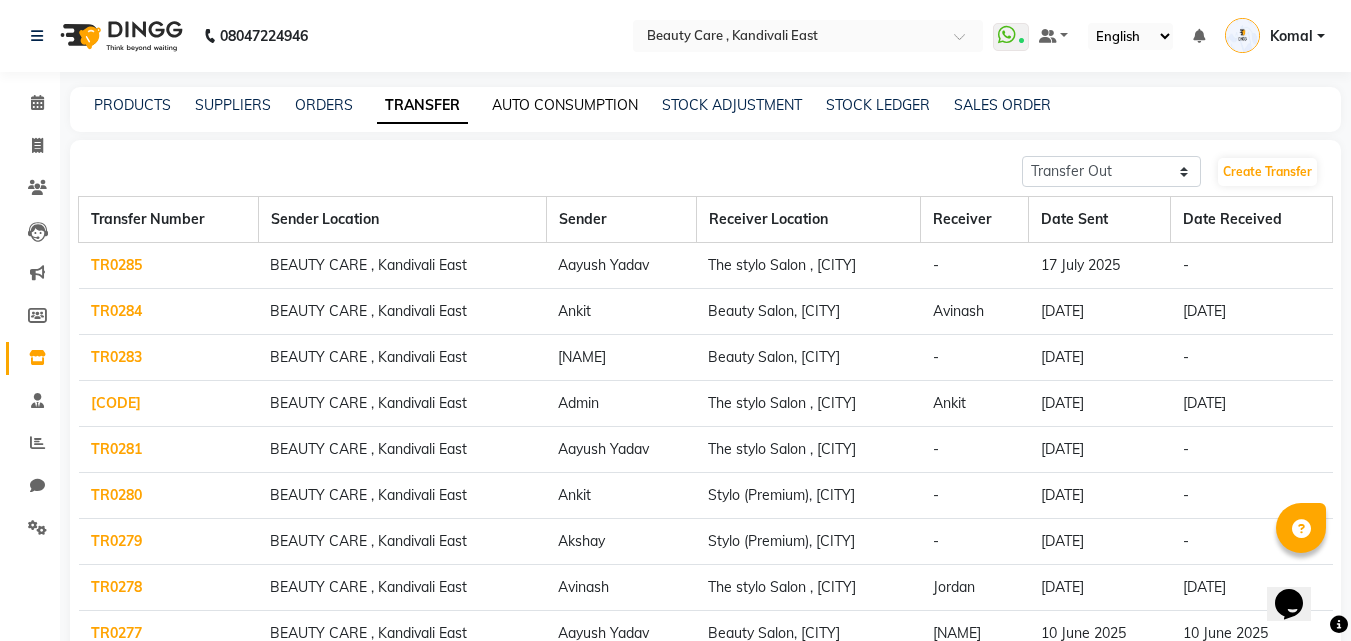 click on "AUTO CONSUMPTION" 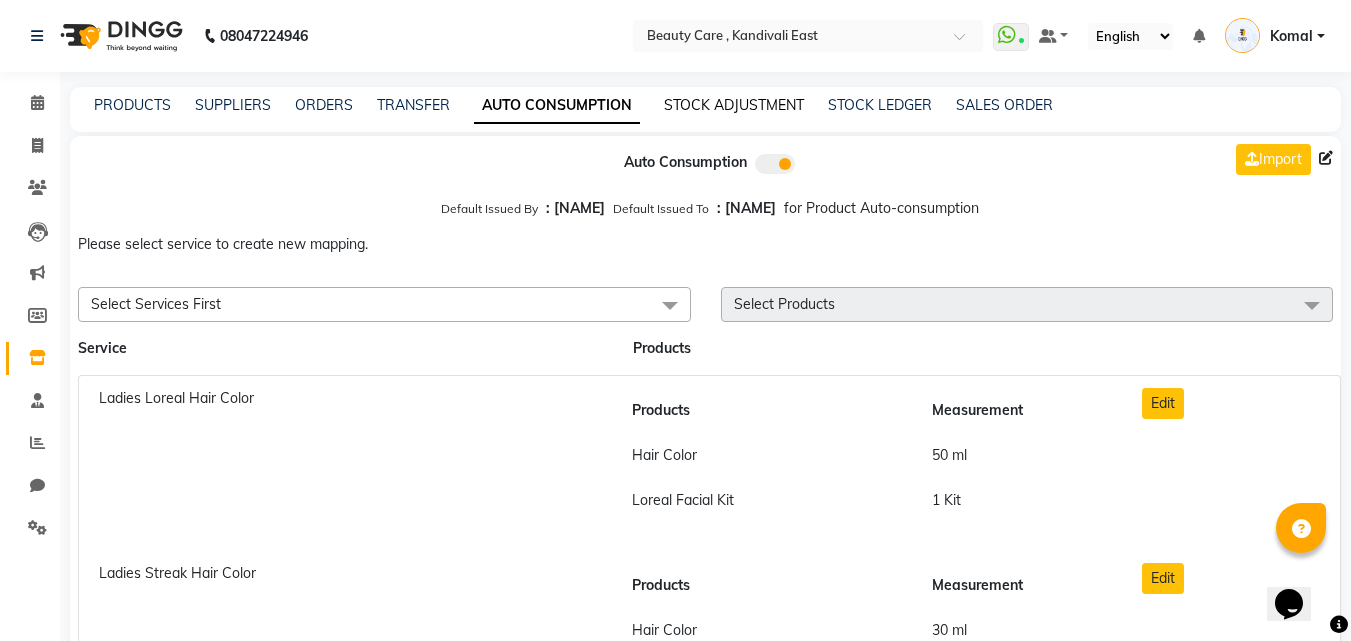 click on "STOCK ADJUSTMENT" 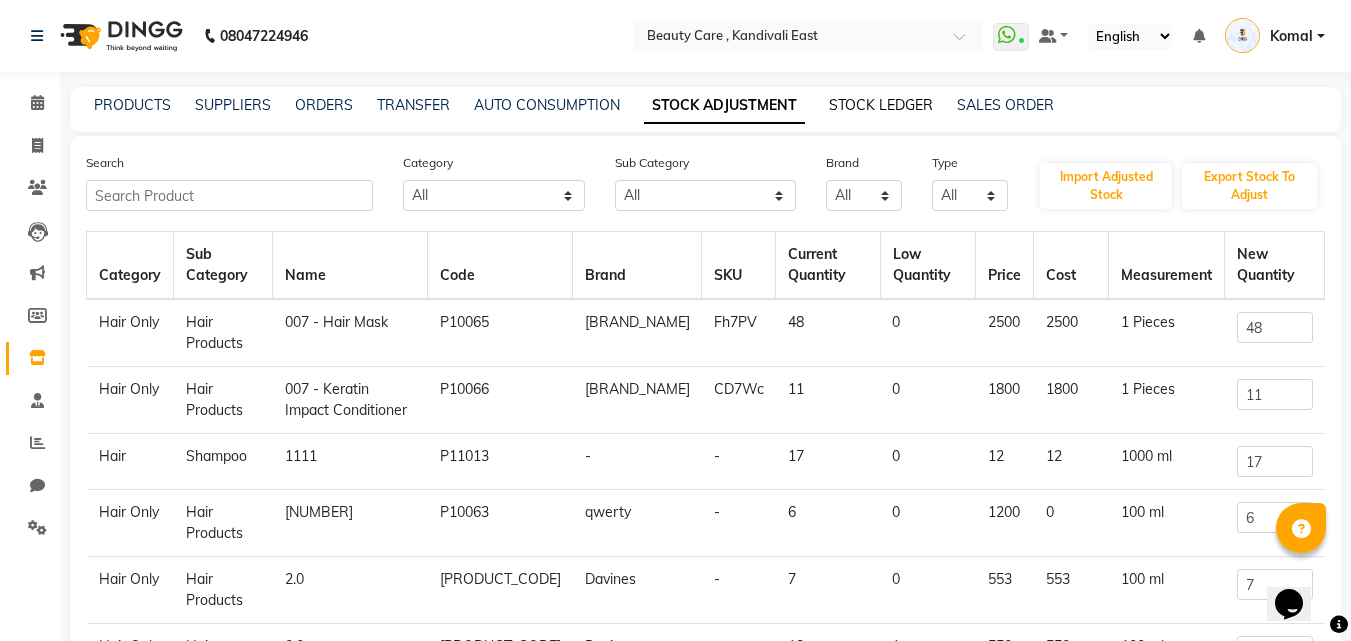 click on "STOCK LEDGER" 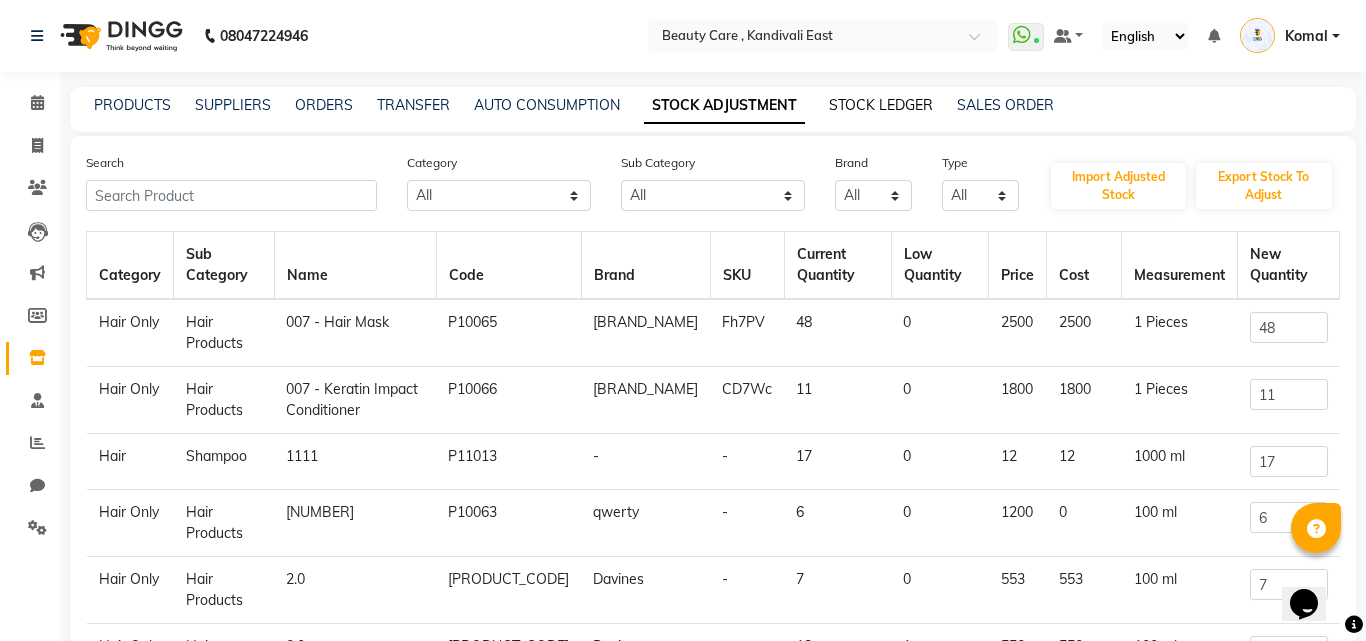 select on "all" 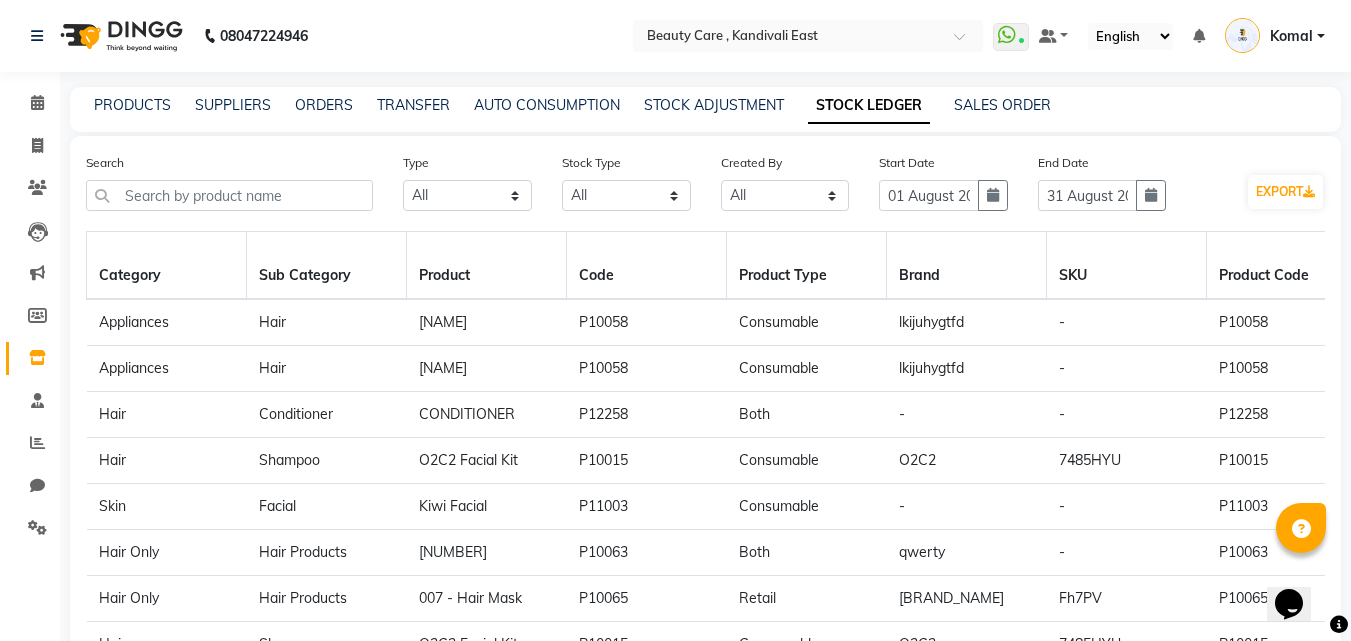 click on "PRODUCTS SUPPLIERS ORDERS TRANSFER AUTO CONSUMPTION STOCK ADJUSTMENT STOCK LEDGER SALES ORDER" 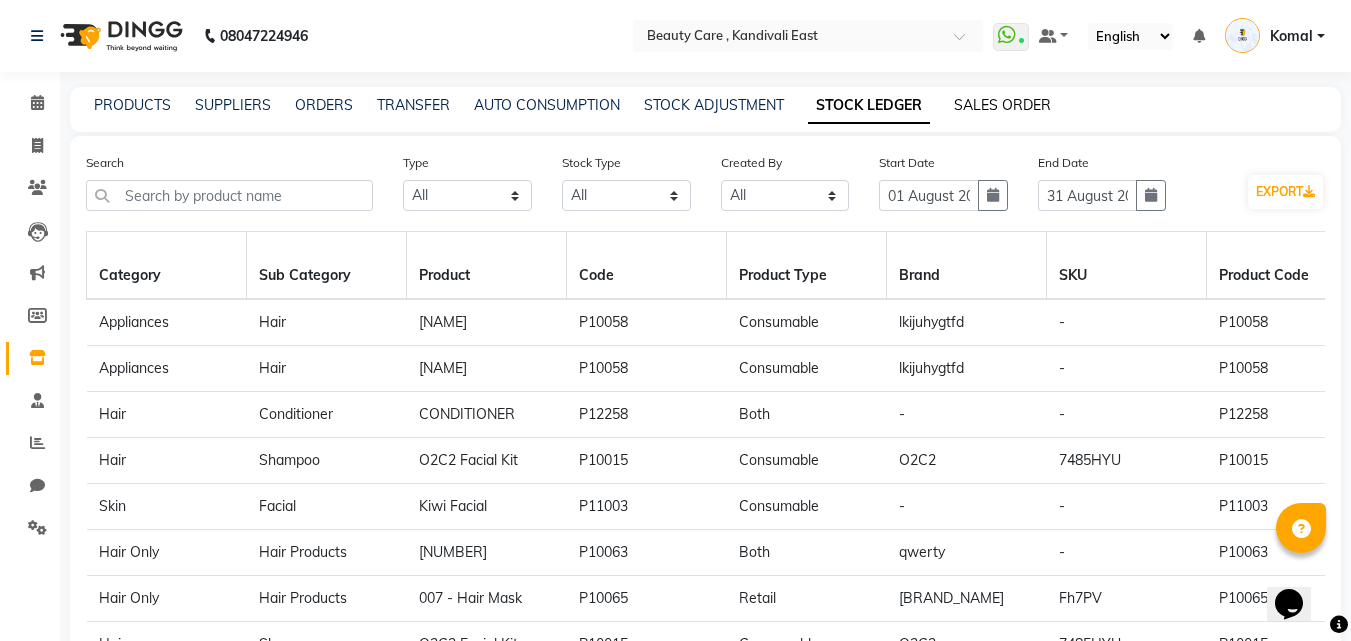click on "SALES ORDER" 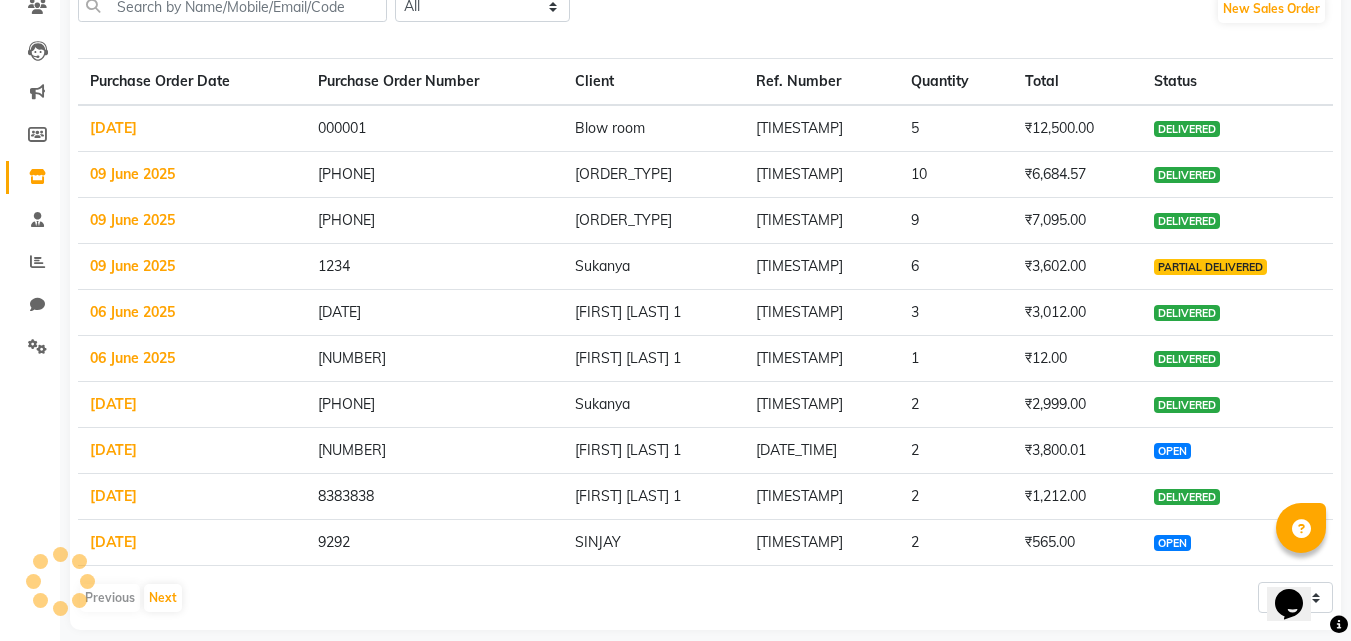 scroll, scrollTop: 0, scrollLeft: 0, axis: both 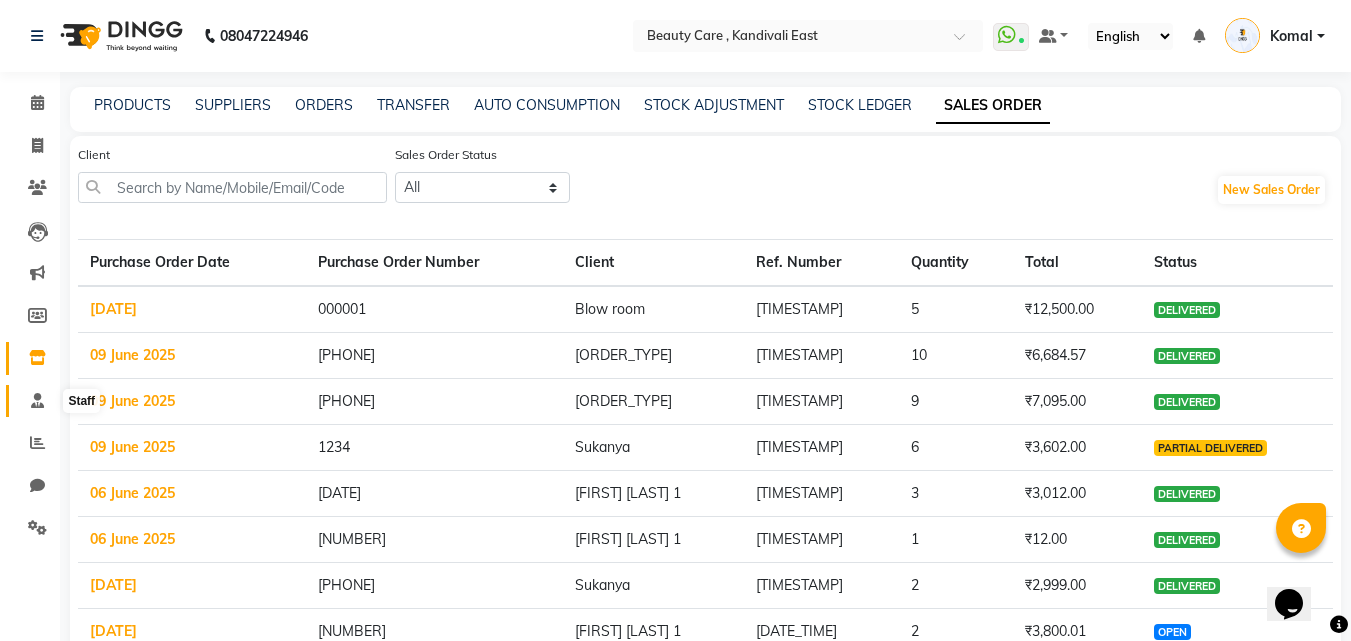 click 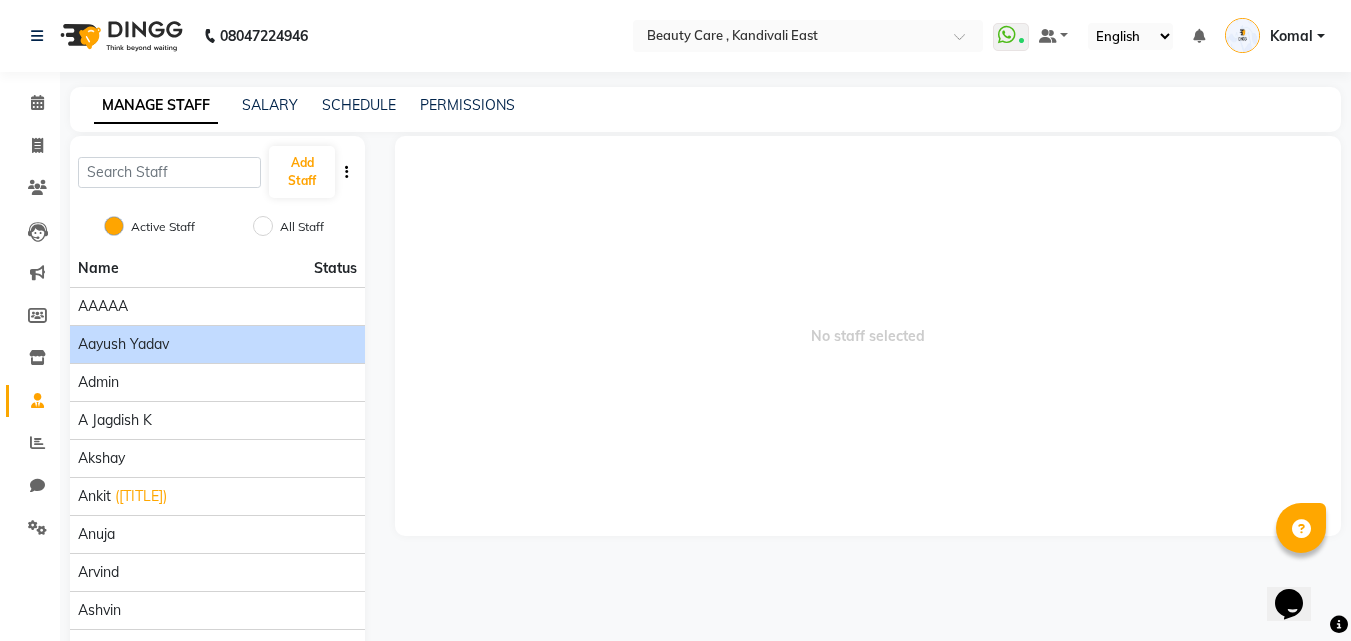 click on "Aayush Yadav" 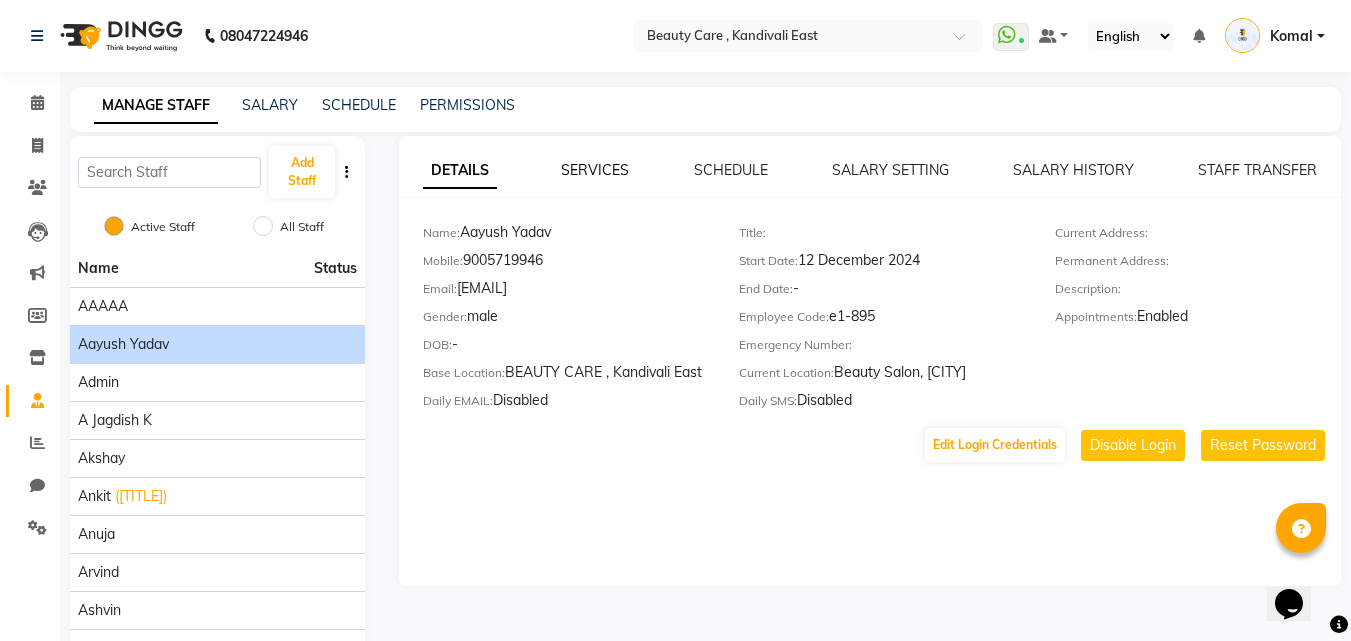 click on "SERVICES" 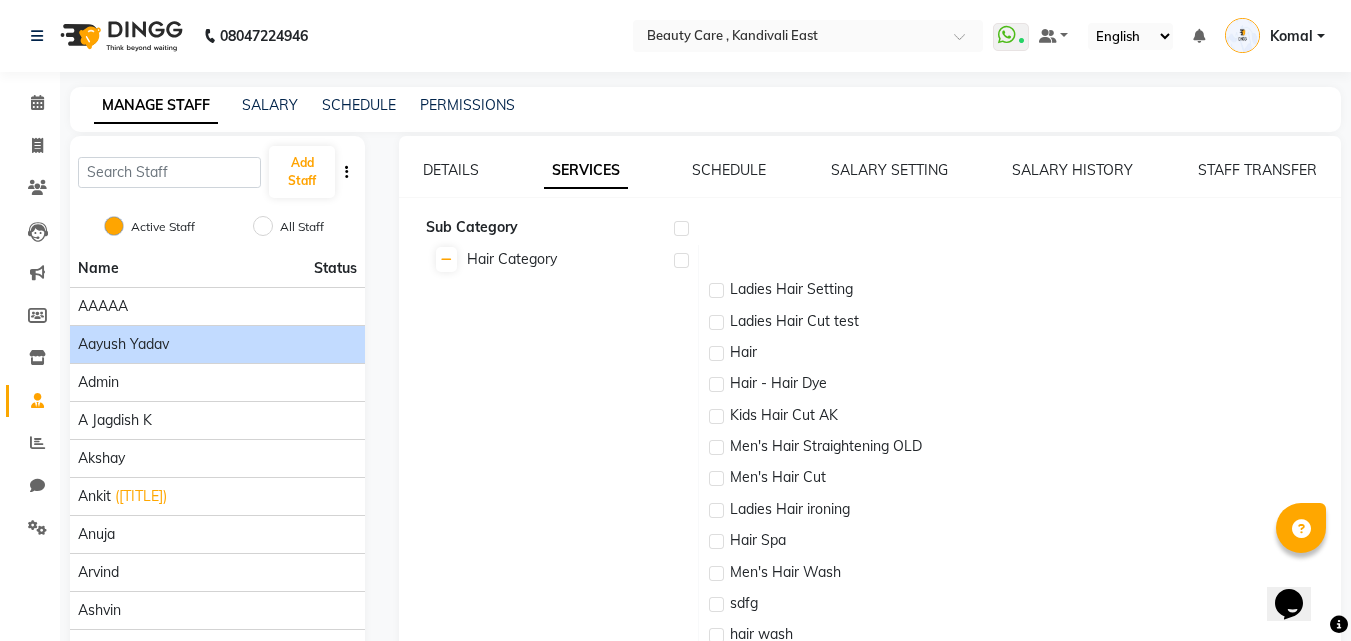 click on "DETAILS SERVICES SCHEDULE SALARY SETTING SALARY HISTORY STAFF TRANSFER  Sub Category  Hair Category Ladies Hair Setting Ladies Hair Cut test Hair Hair - Hair Dye Kids Hair Cut AK Men's Hair Straightening OLD Men's Hair Cut Ladies Hair ironing Hair Spa Men's Hair Wash sdfg hair wash GHFHJ Hair Wash Apple  with wash Hair Cut ABCD hair cut Head Massage New Hair color Hair's Cut Head massage Nail spa Demo service indore event Hair spa wow Membership sahil hair style  hair style with straighting 5 min service Near By  Body Theraphy aroma ther Shreyas Hair style sahil hair style Advance Advance 2 cost test  Mem 10k Hair cut hair color Detox  H Laser Hair Reduction Chin Rica Wax Hair Cut 1 xyz test1223 Manicure Head & Shoulder Massage Facial Hair Color Face clean up Shaving Threading Waxing Hair Combo Pack Wax Hair Cut Women Beard Package Others Makeup Massage Body Massage Bridal Servce Appointments Pedicure Nail Services Threading Payment Package 499 cut  Package Package 1 Diwali Packages Hair Spa aswa Courses DEMO" 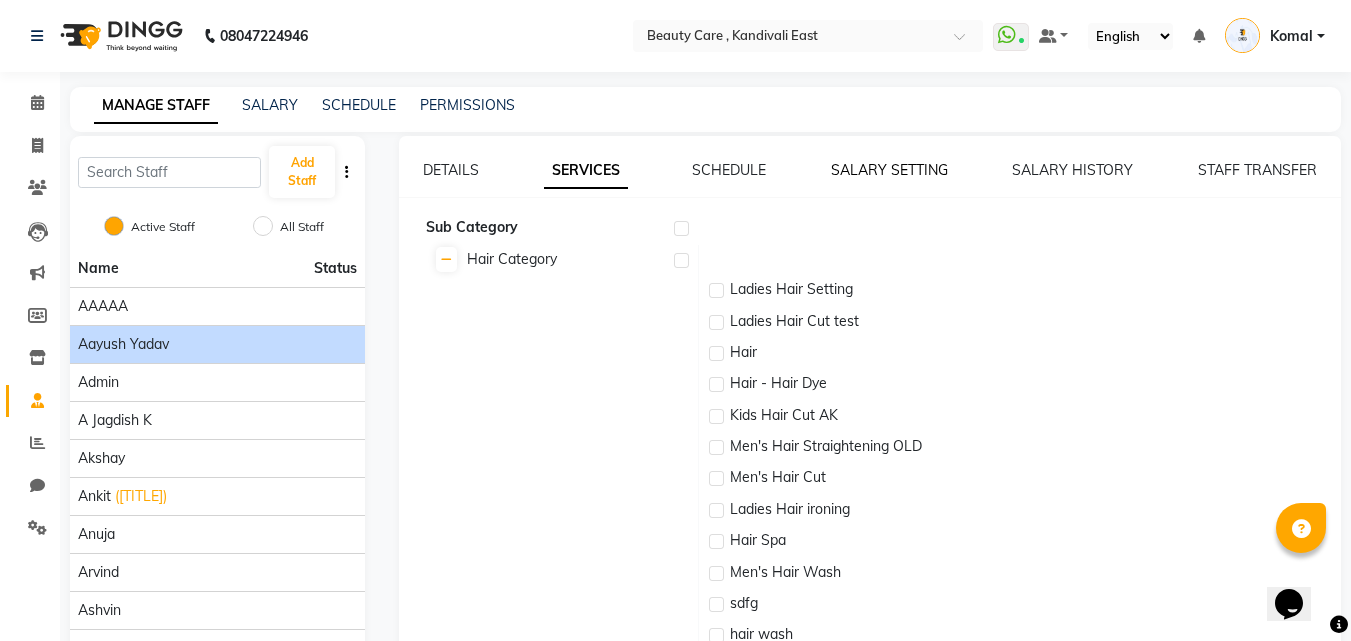 click on "SALARY SETTING" 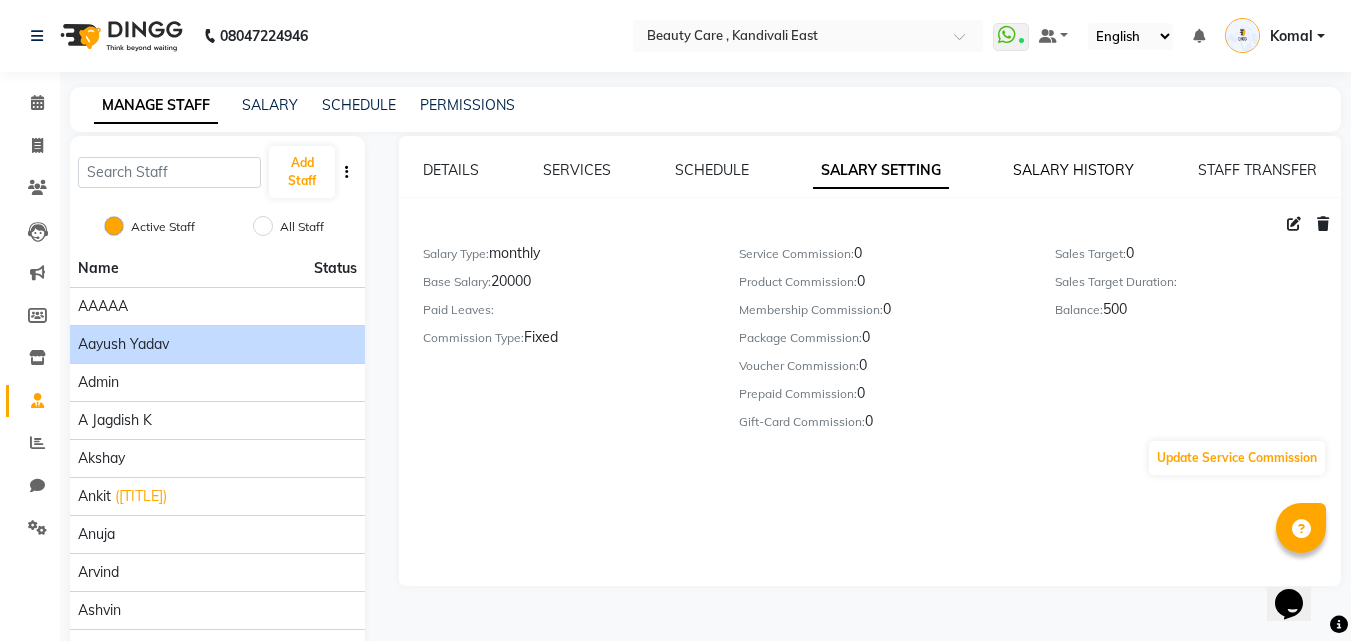 click on "SALARY HISTORY" 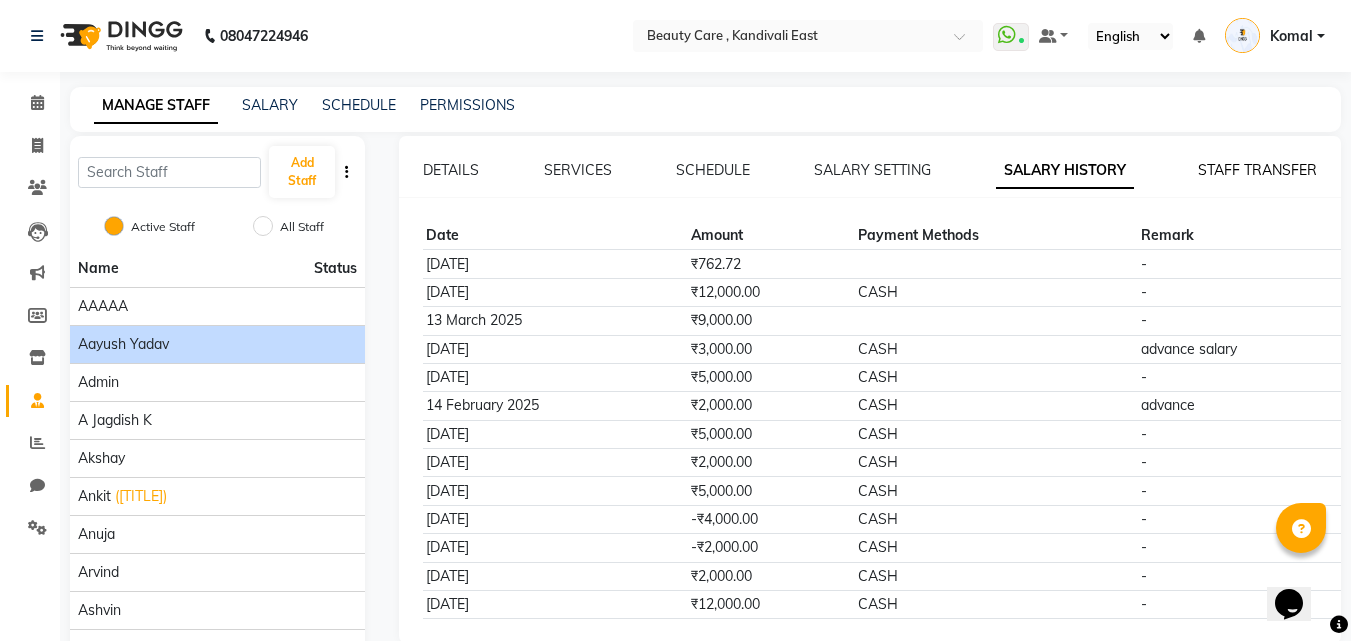 click on "STAFF TRANSFER" 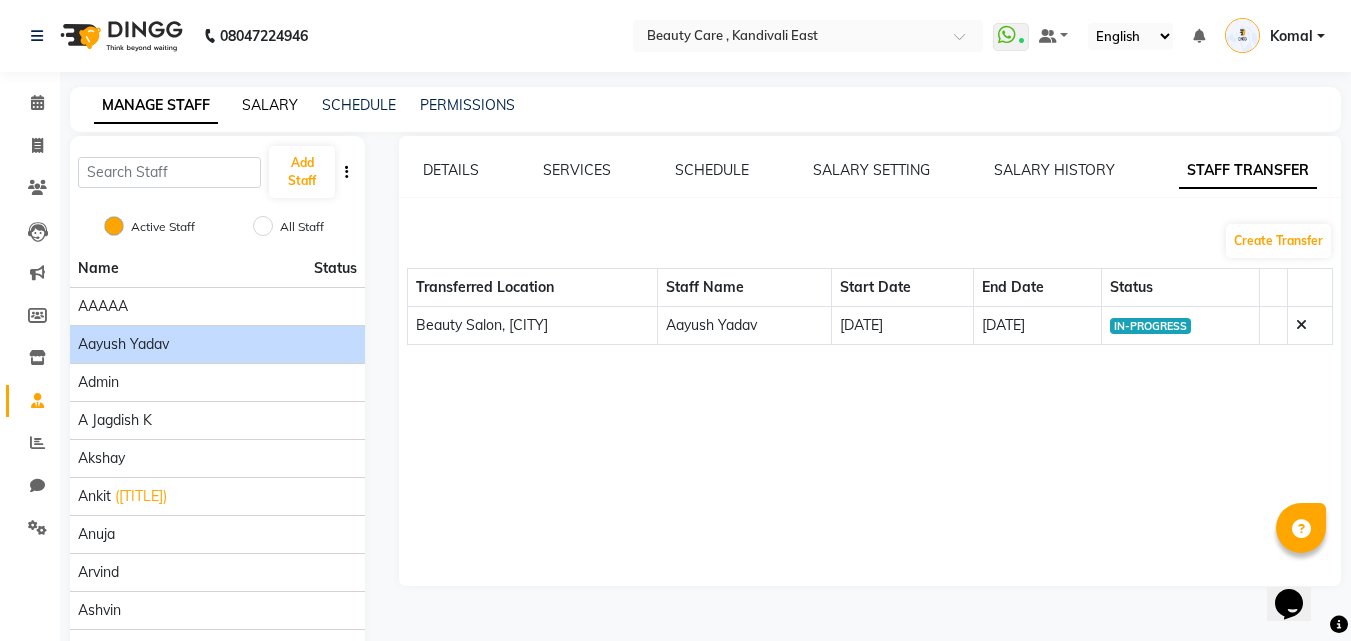 click on "SALARY" 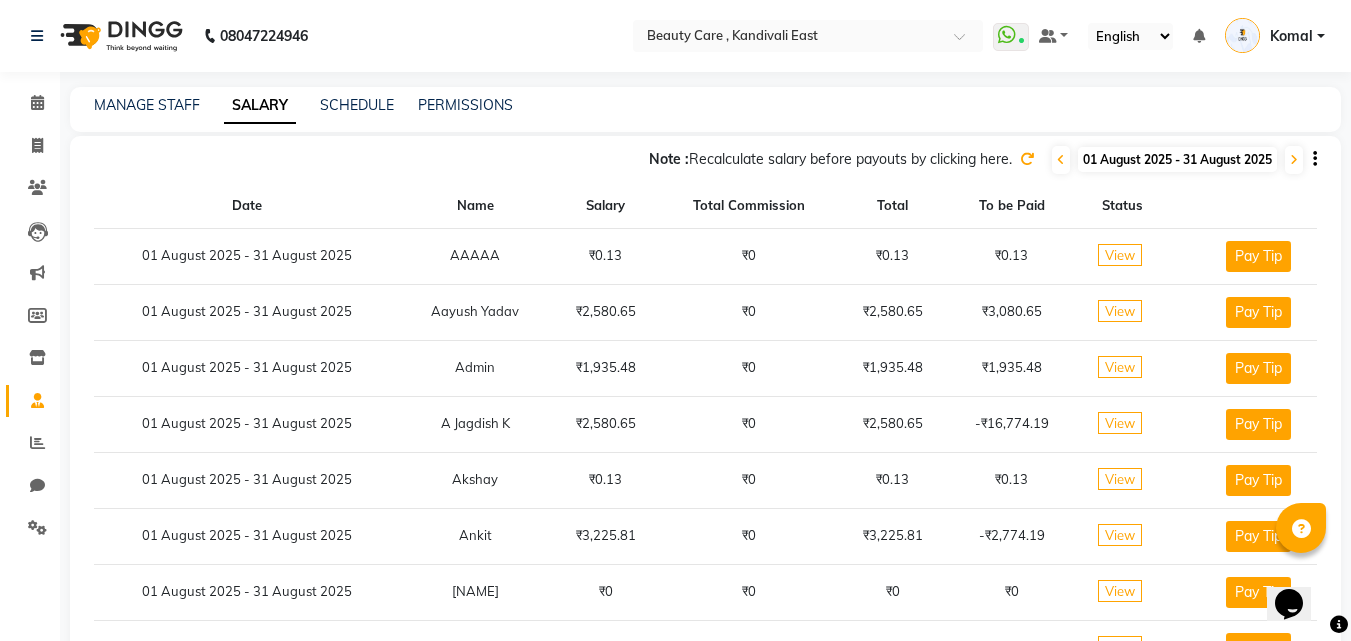 click on "View" 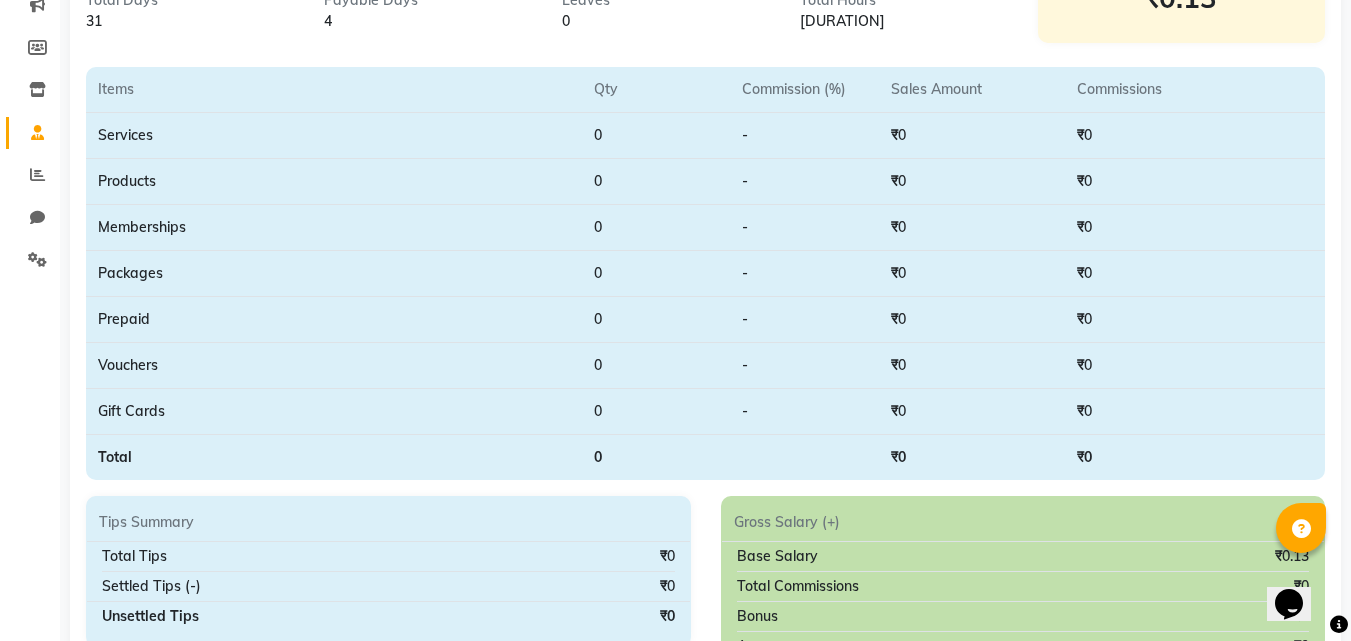 scroll, scrollTop: 0, scrollLeft: 0, axis: both 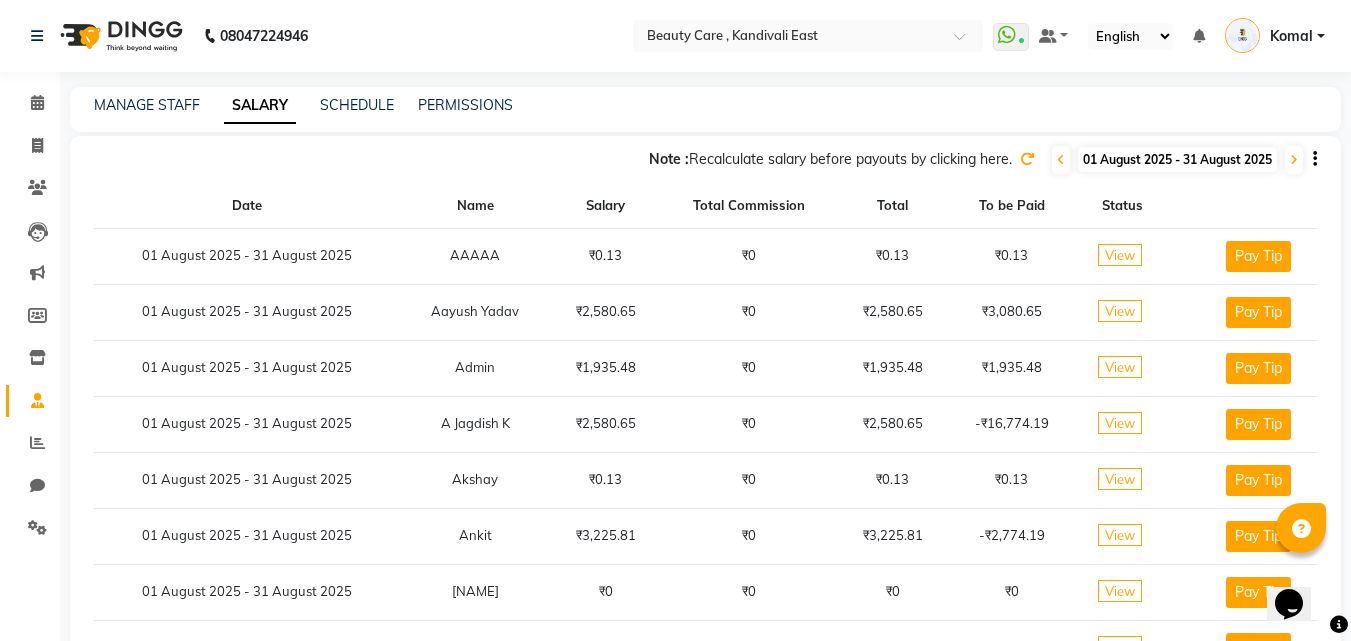 click on "Pay Tip" 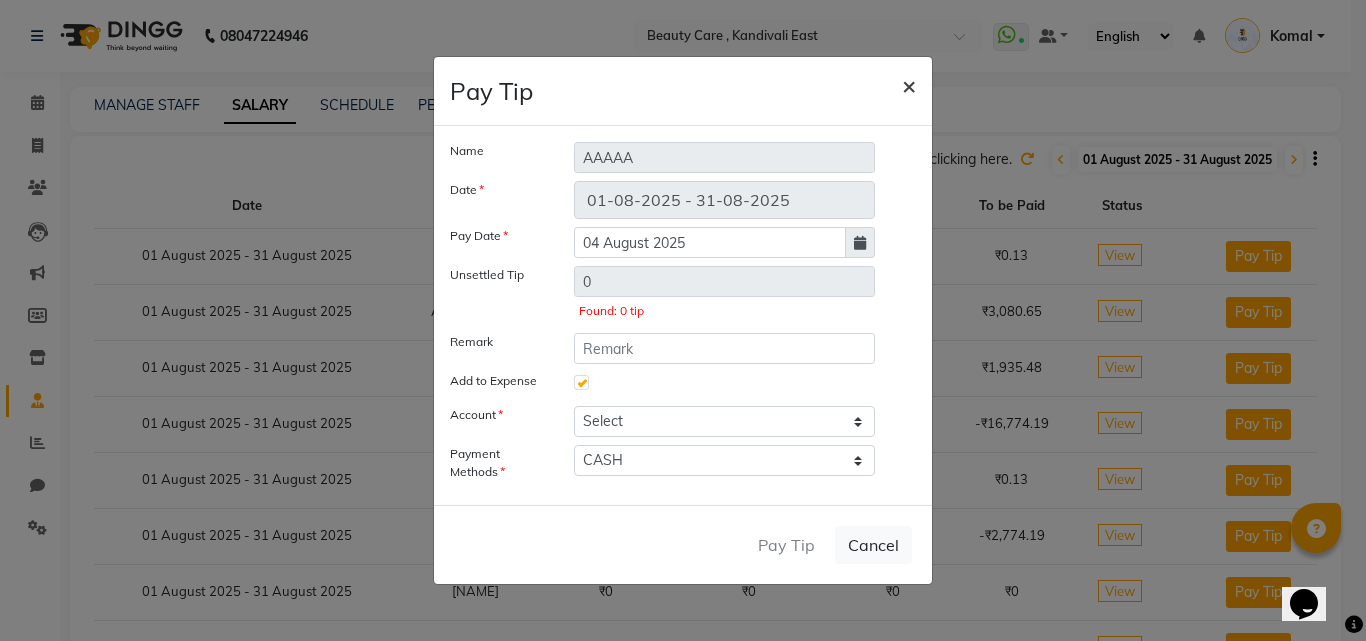 click on "×" 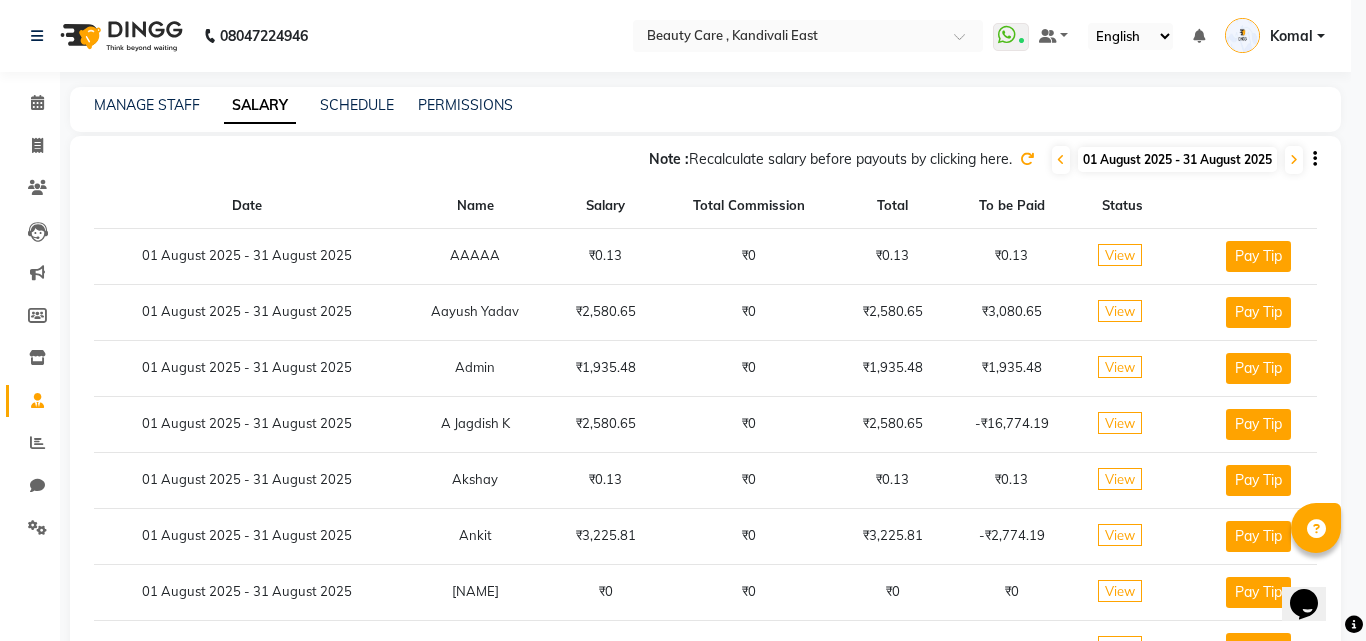type 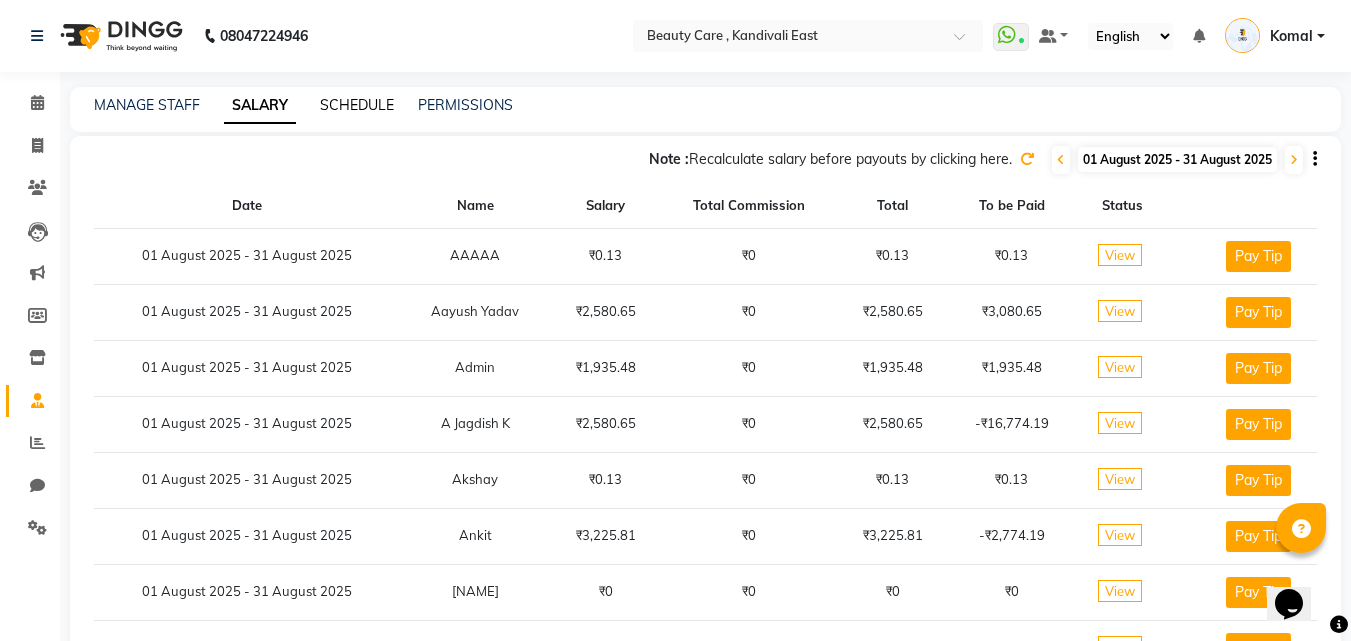 click on "SCHEDULE" 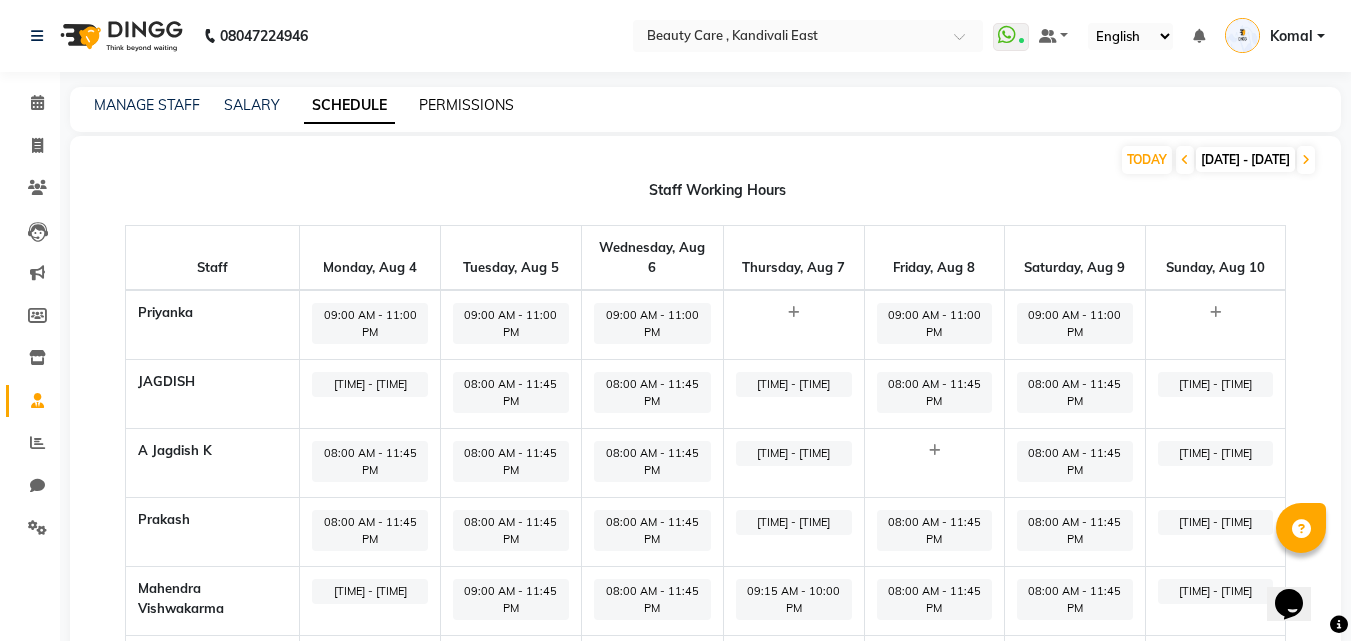 click on "PERMISSIONS" 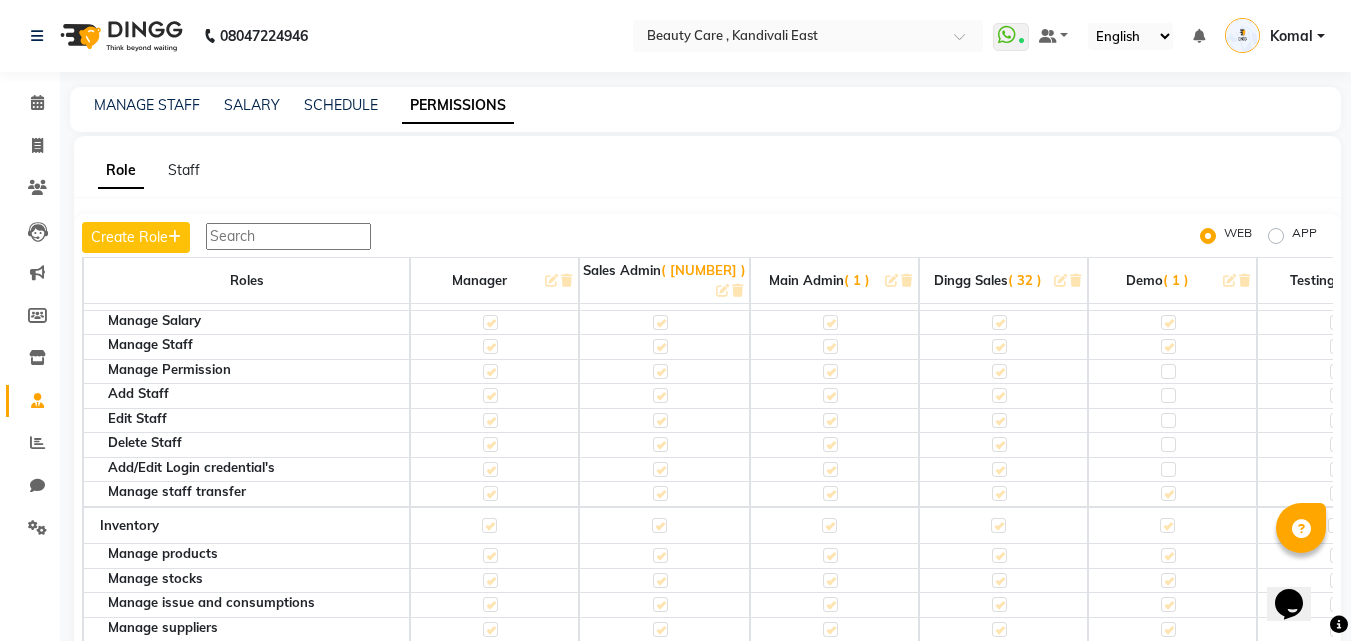 scroll, scrollTop: 2324, scrollLeft: 0, axis: vertical 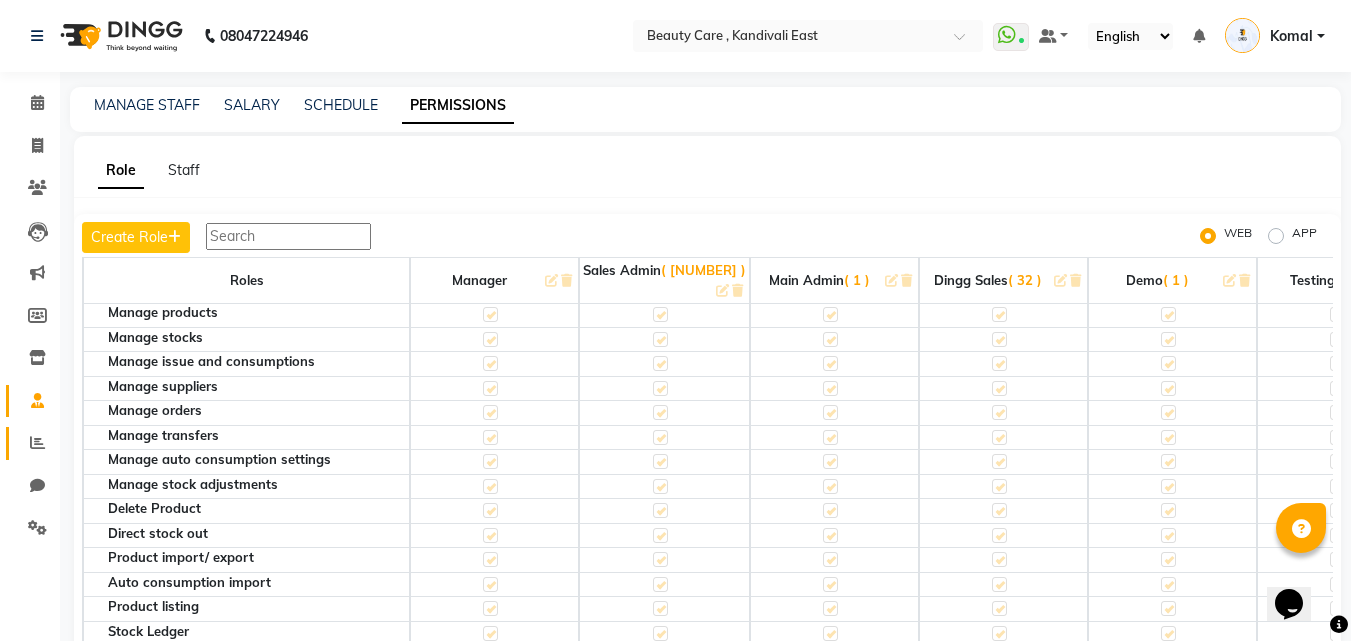 click 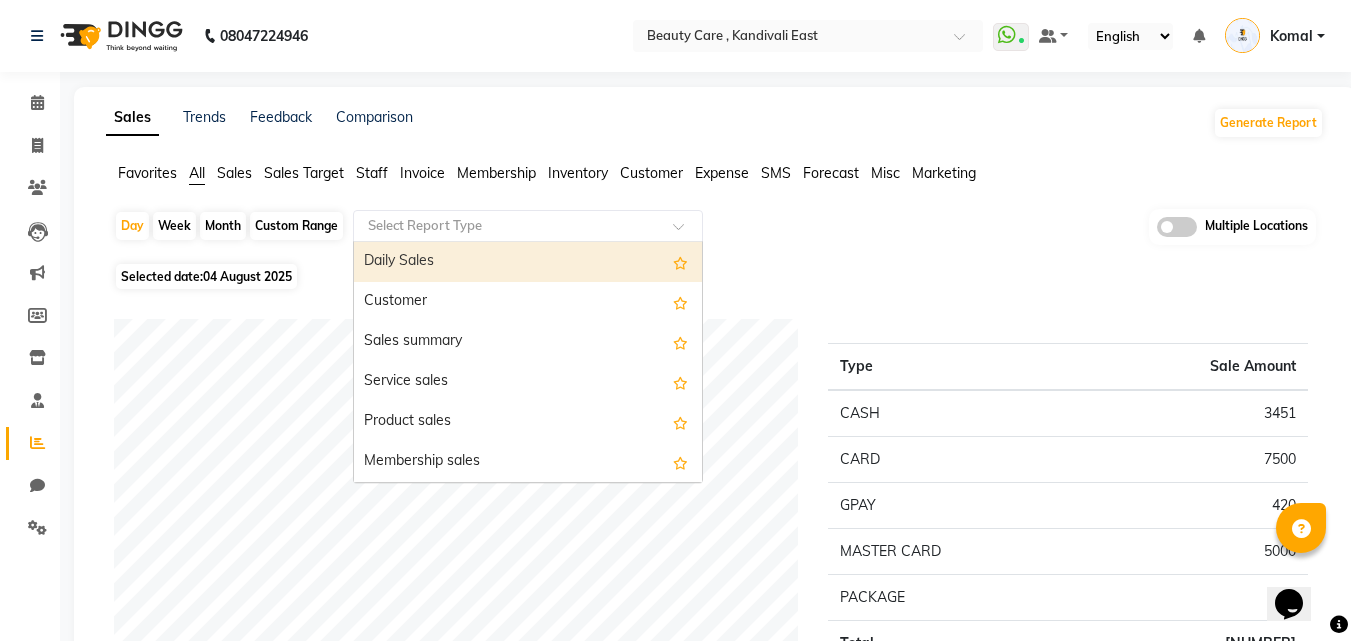 click 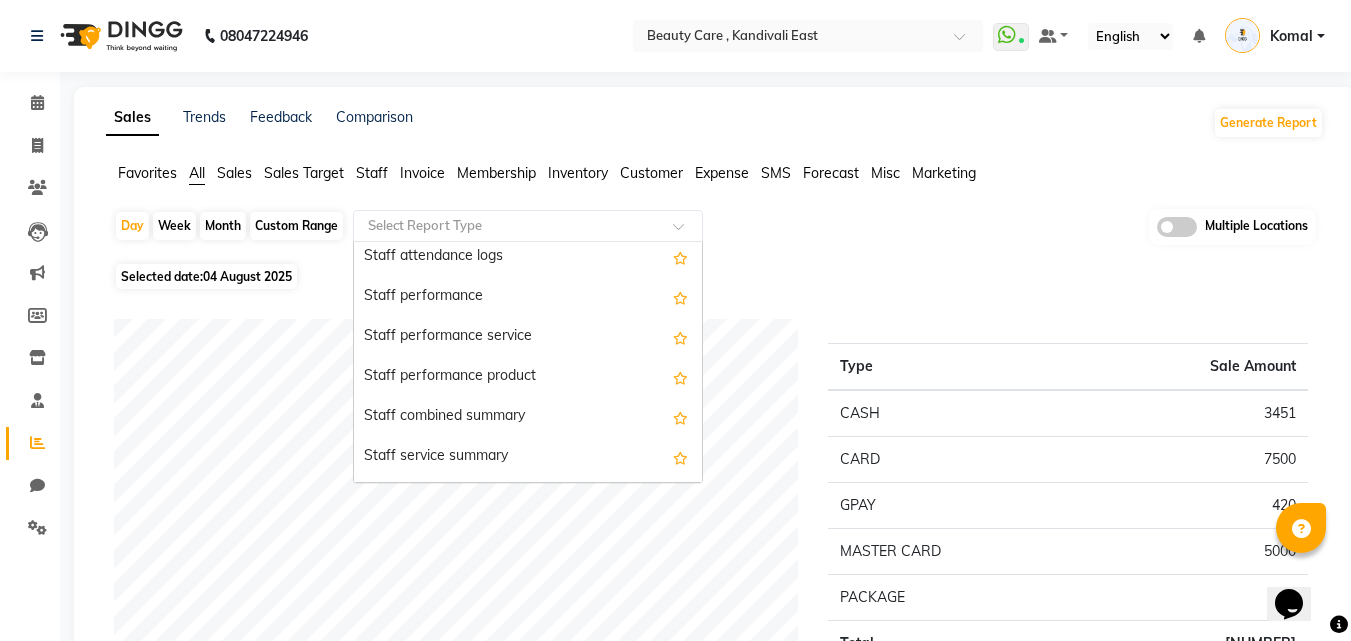 scroll, scrollTop: 1097, scrollLeft: 0, axis: vertical 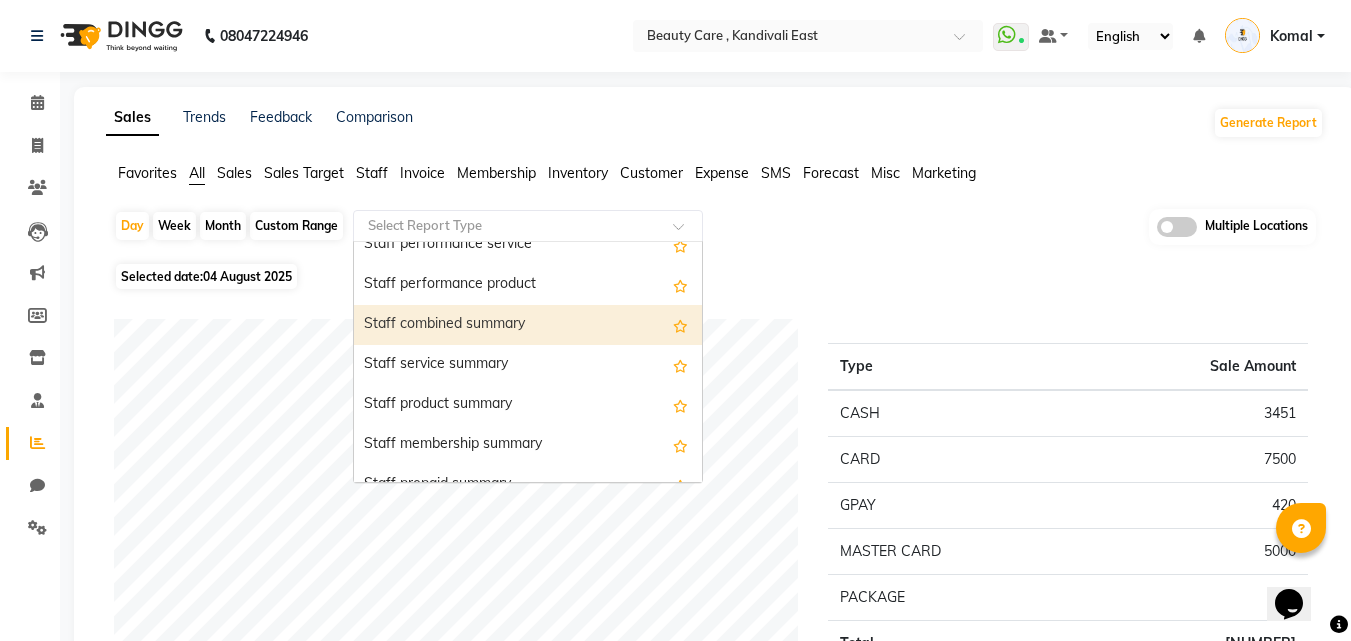 click on "Staff combined summary" at bounding box center [528, 325] 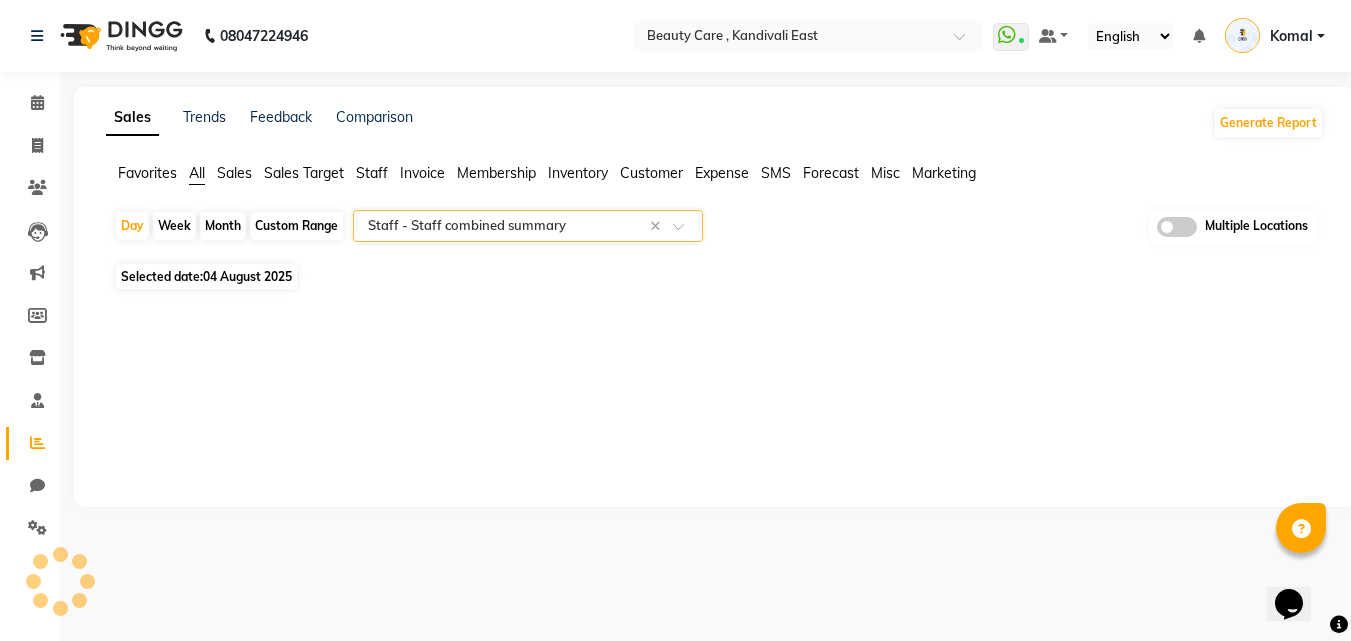 select on "pdf" 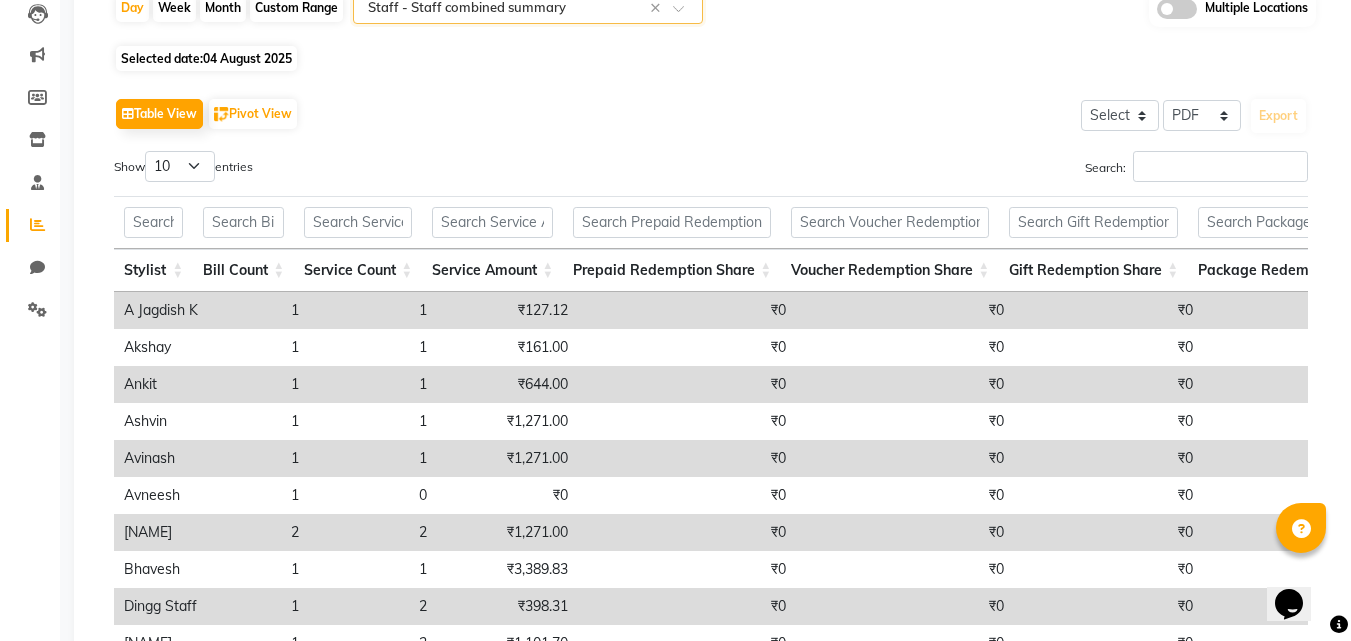 scroll, scrollTop: 226, scrollLeft: 0, axis: vertical 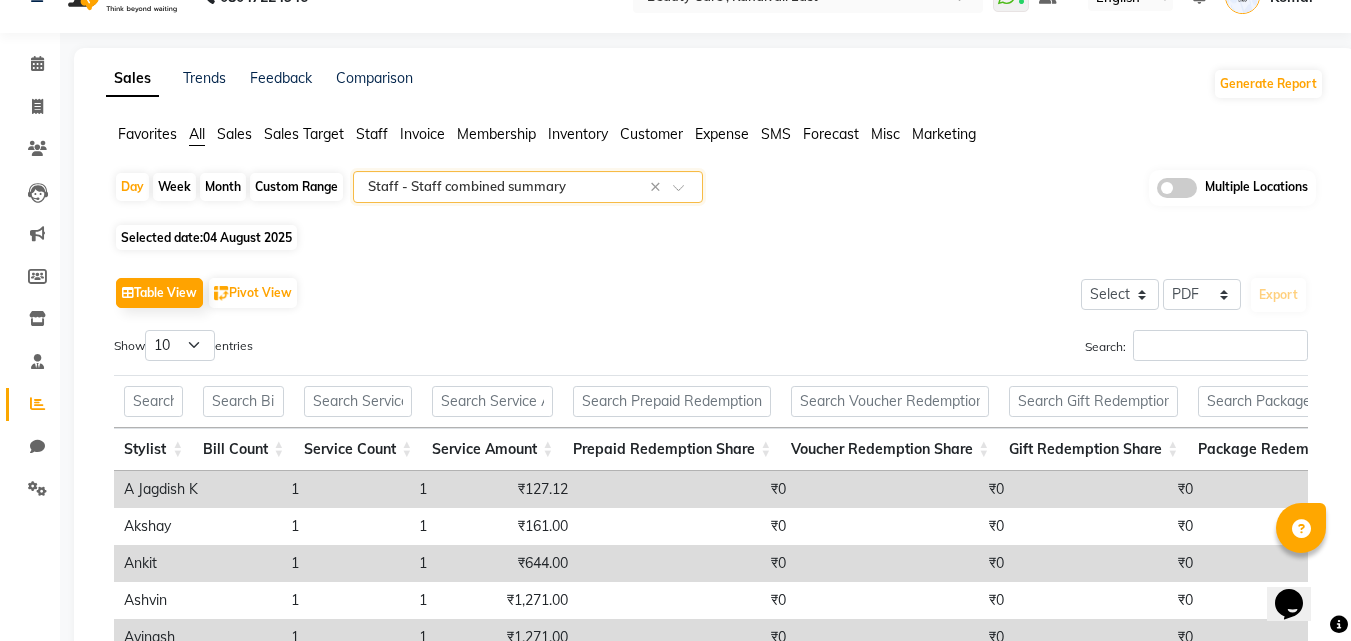 click 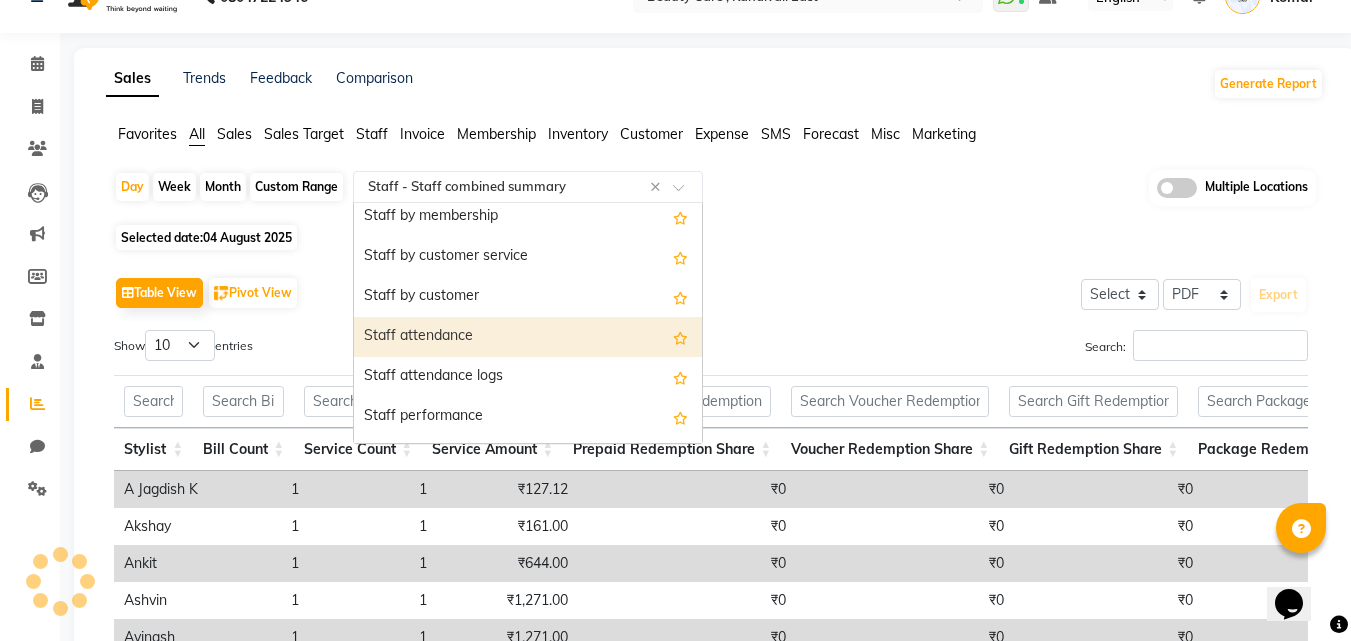 scroll, scrollTop: 880, scrollLeft: 0, axis: vertical 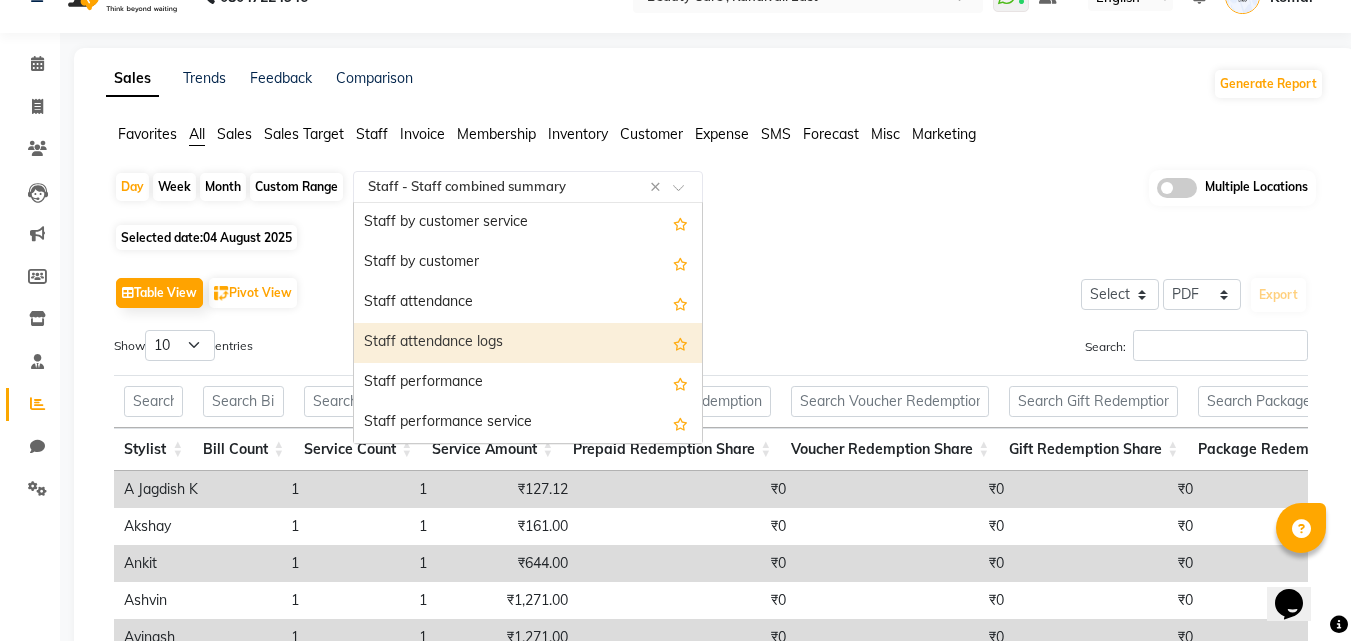 click on "Staff attendance logs" at bounding box center (528, 343) 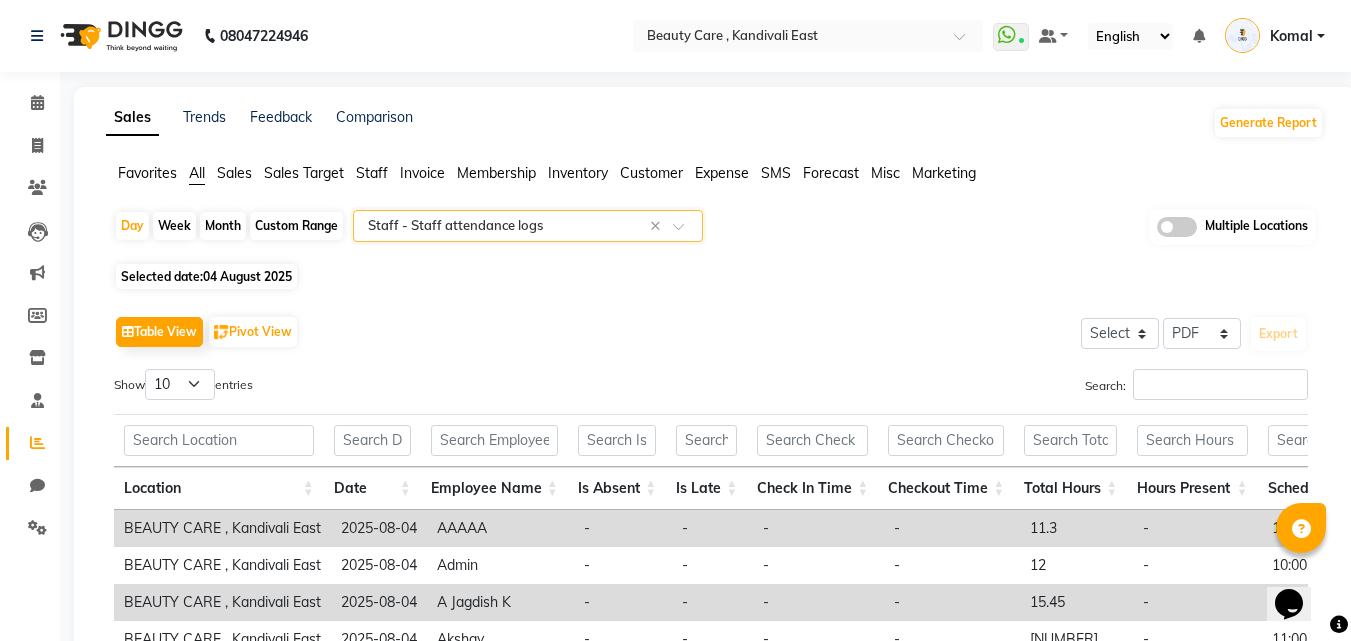 scroll, scrollTop: 233, scrollLeft: 0, axis: vertical 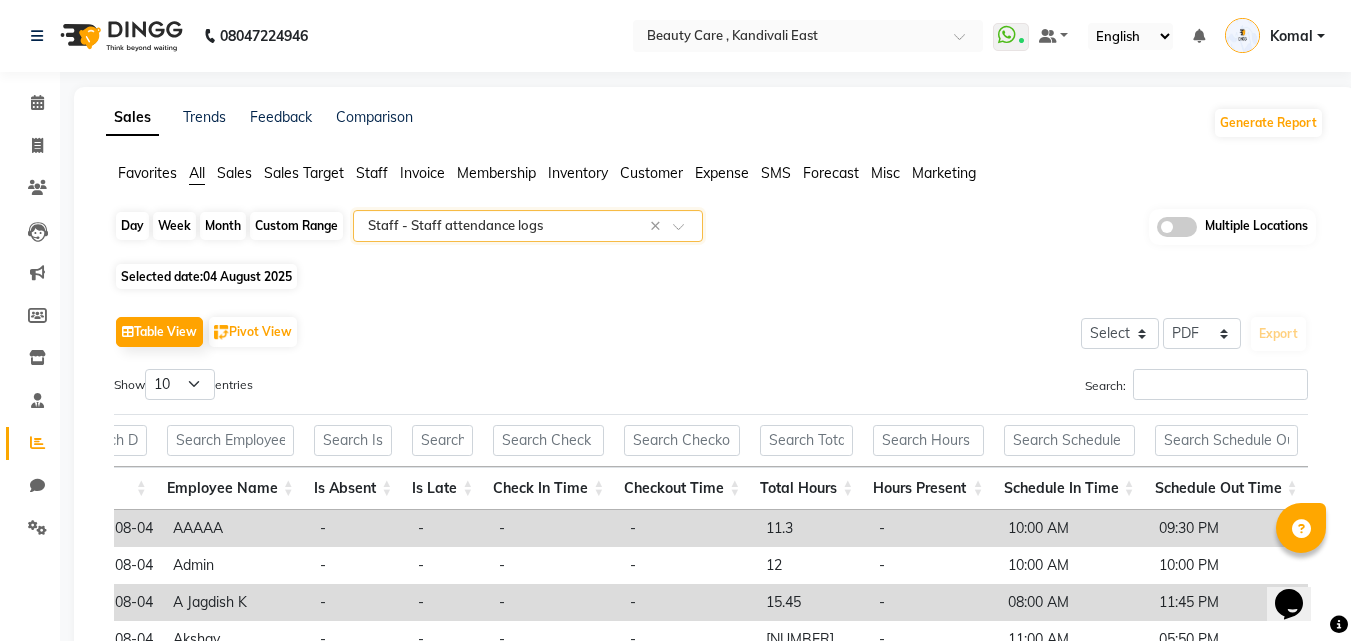 click on "Day" 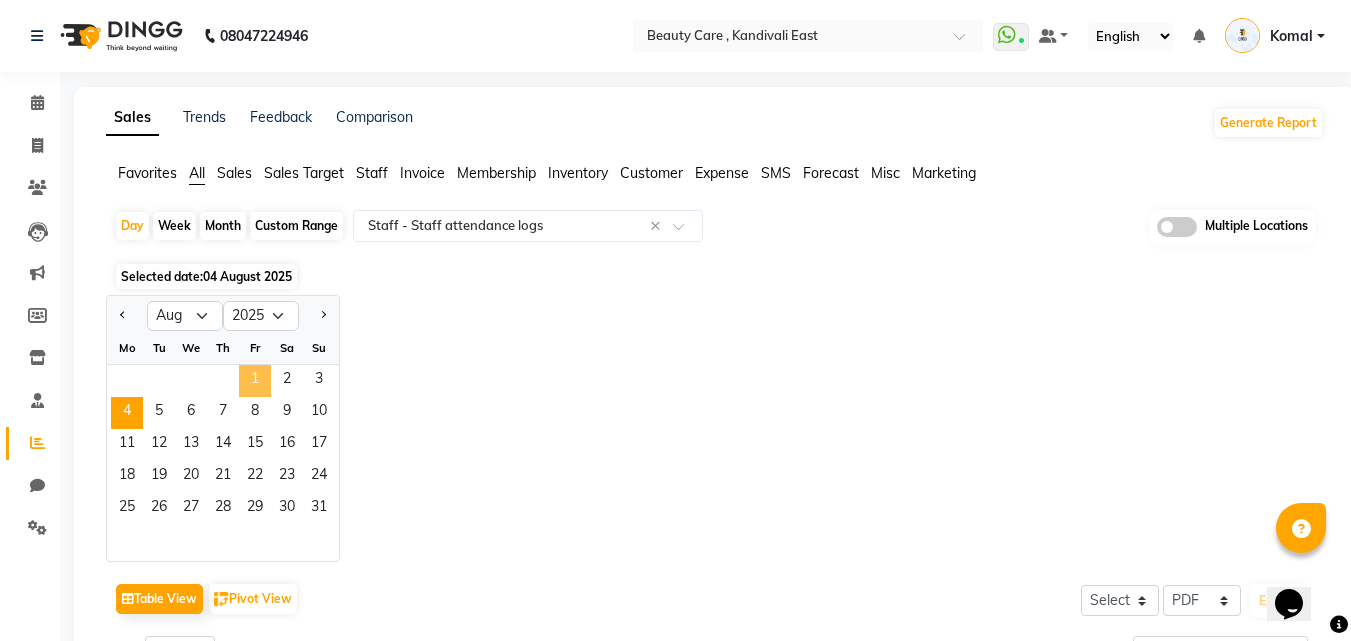 click on "1" 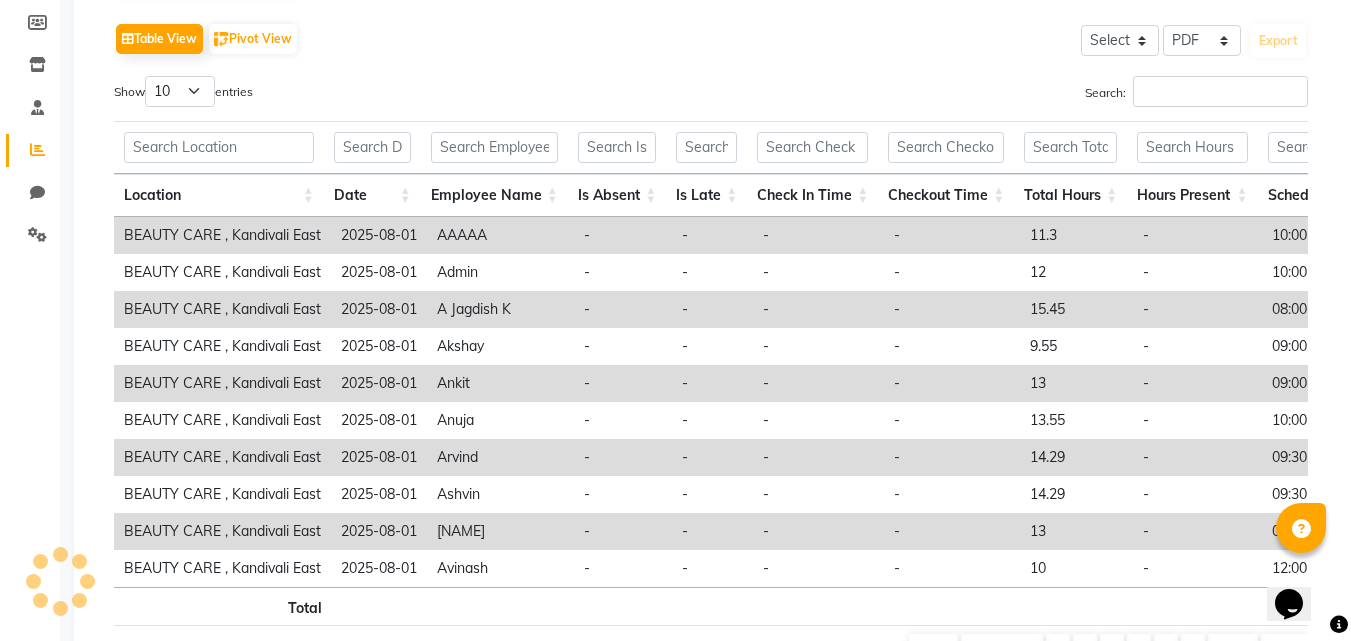 scroll, scrollTop: 210, scrollLeft: 0, axis: vertical 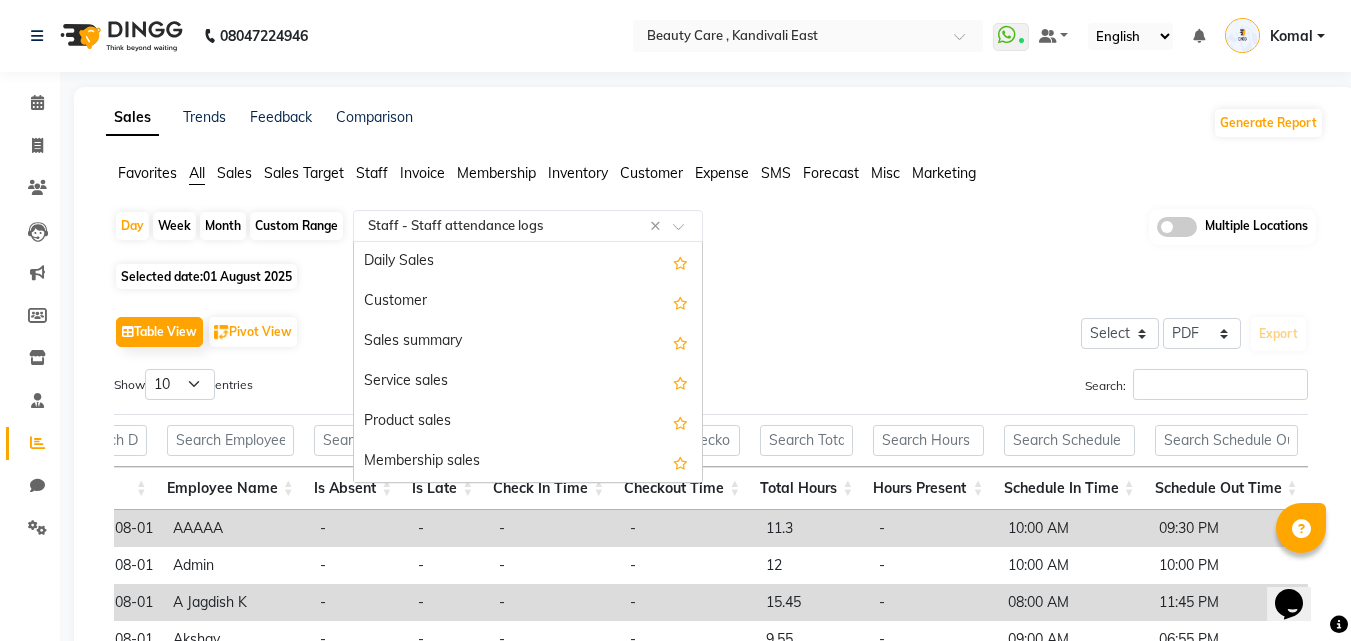 click 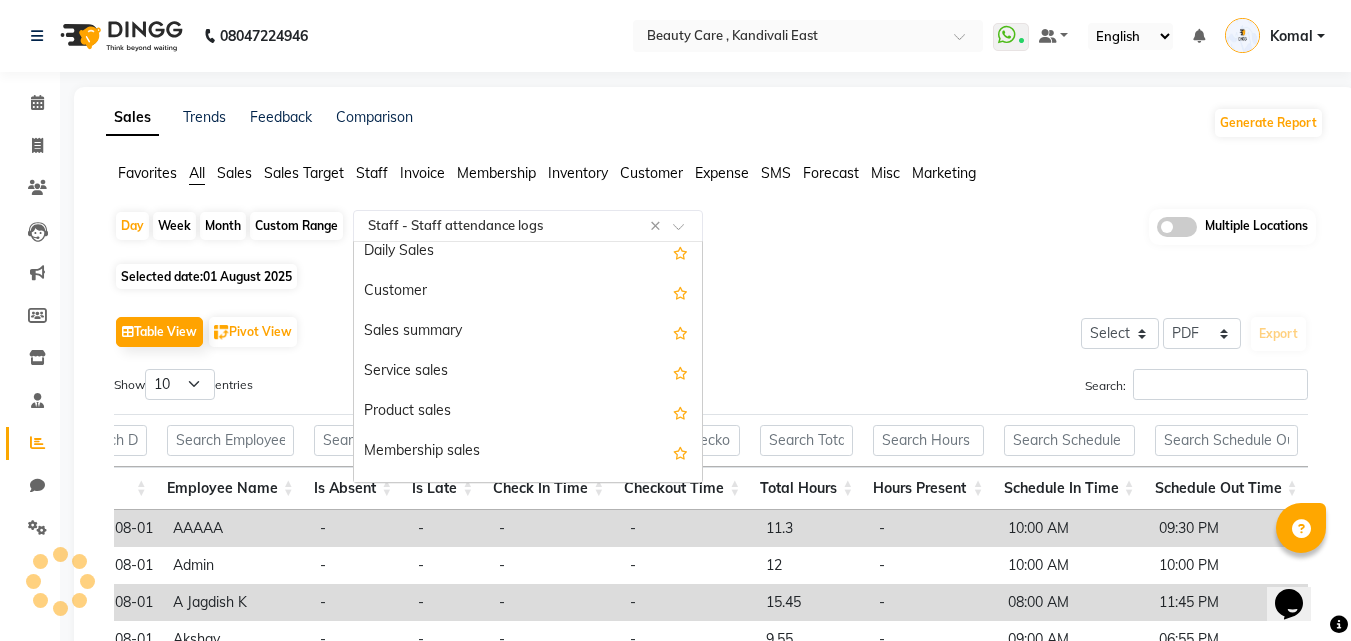 scroll, scrollTop: 0, scrollLeft: 0, axis: both 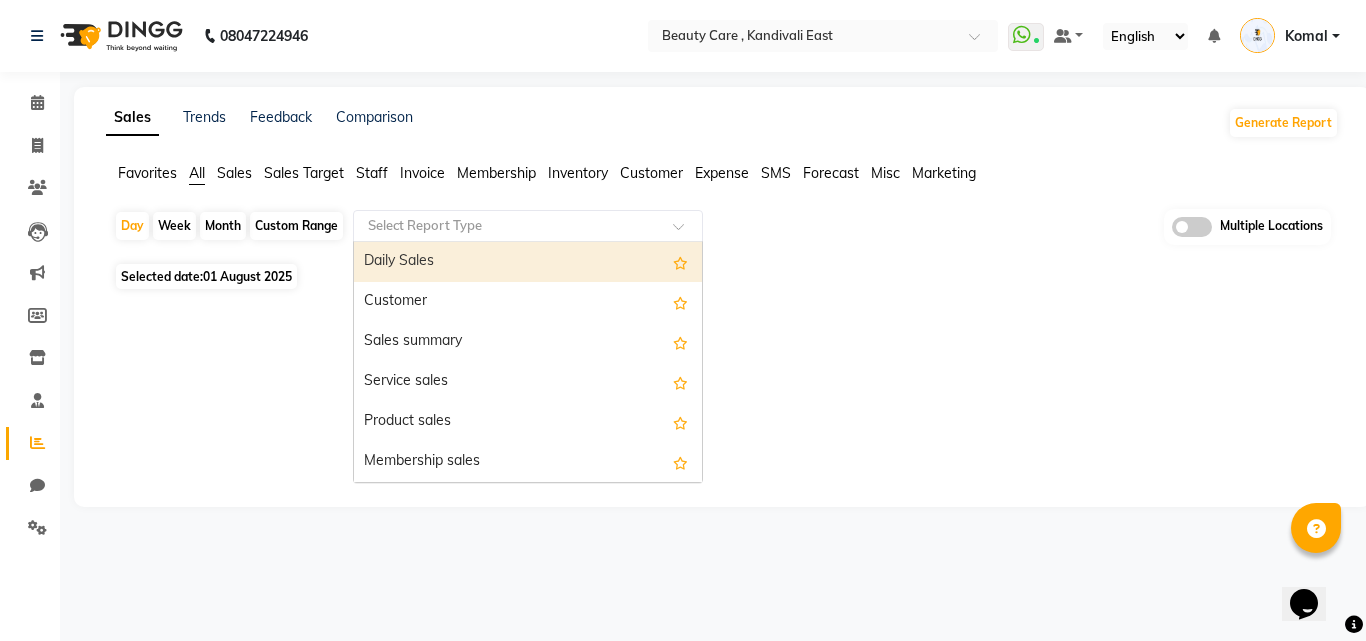 click 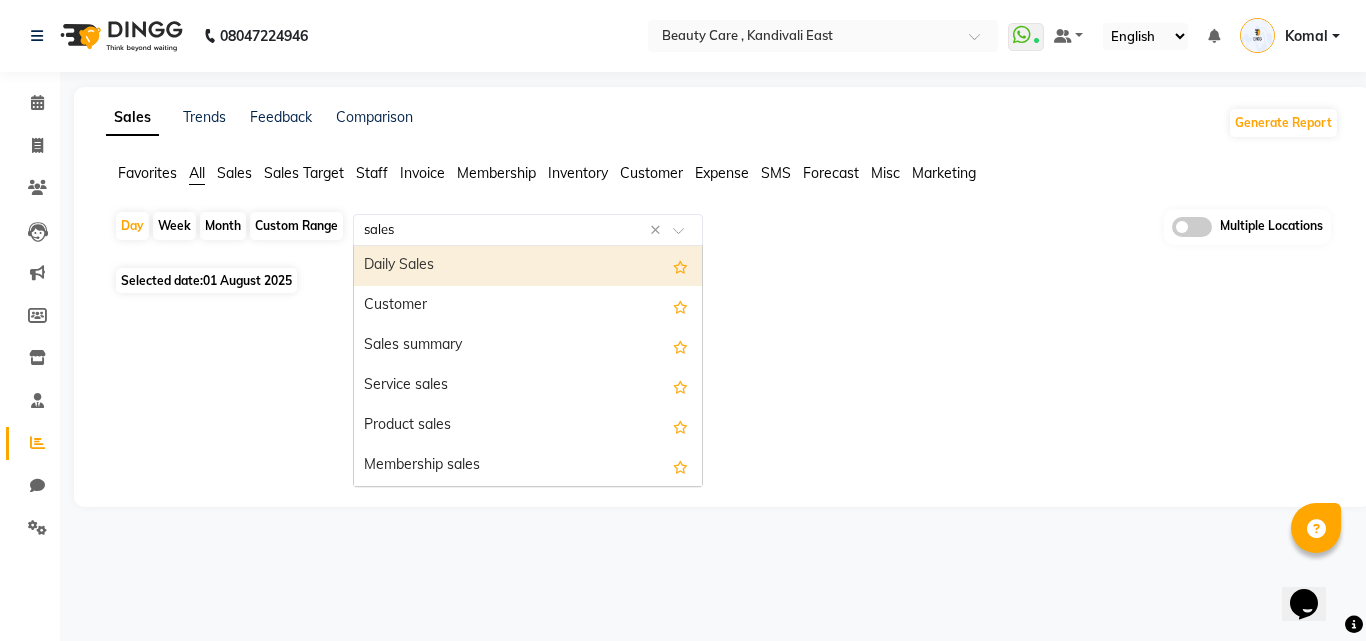type on "sales s" 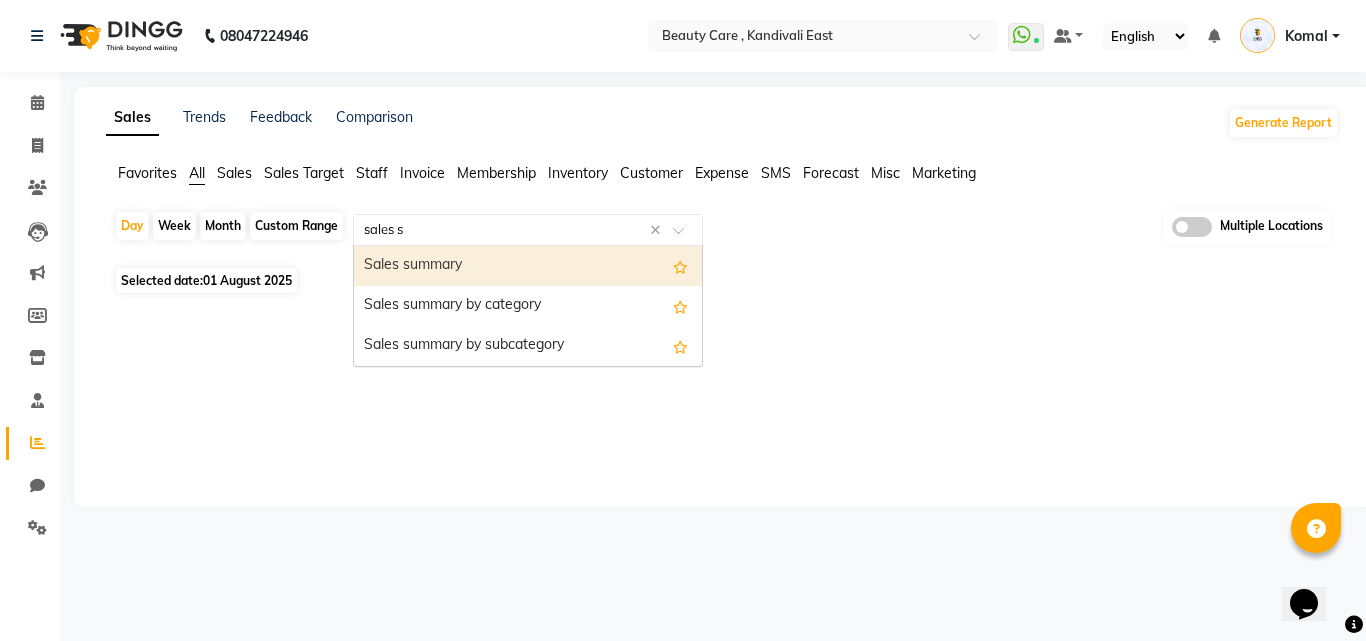 click on "Sales summary" at bounding box center (528, 266) 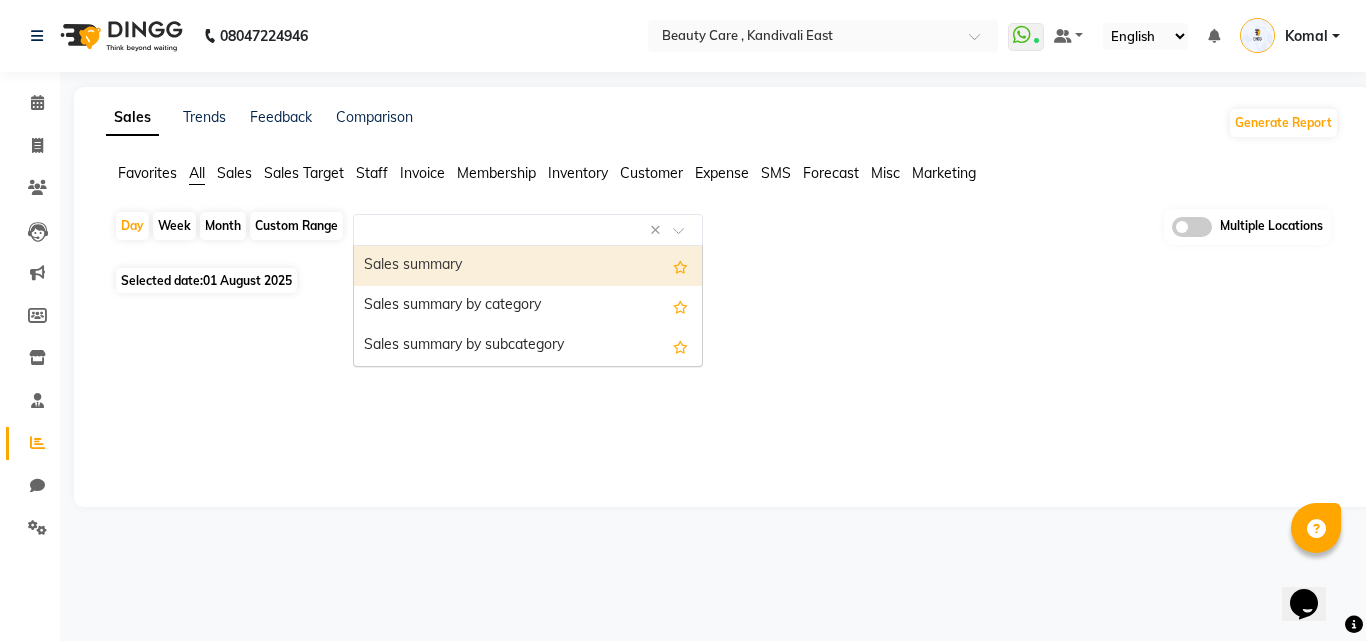 select on "pdf" 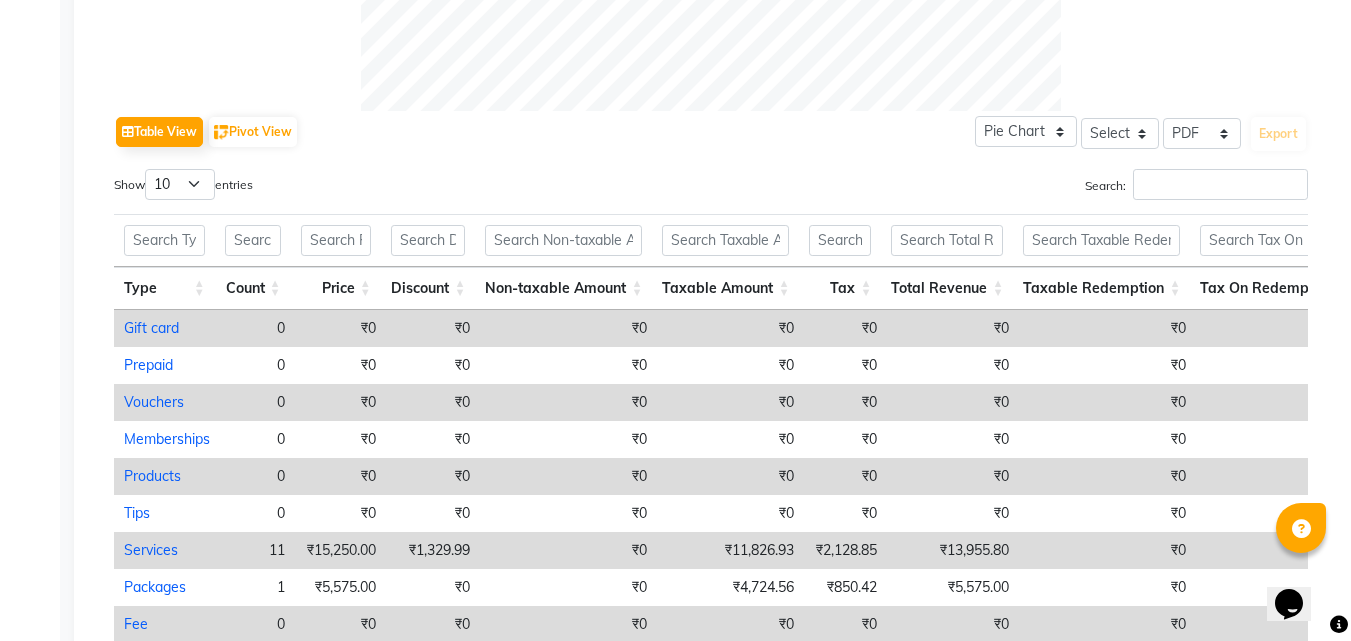 scroll, scrollTop: 926, scrollLeft: 0, axis: vertical 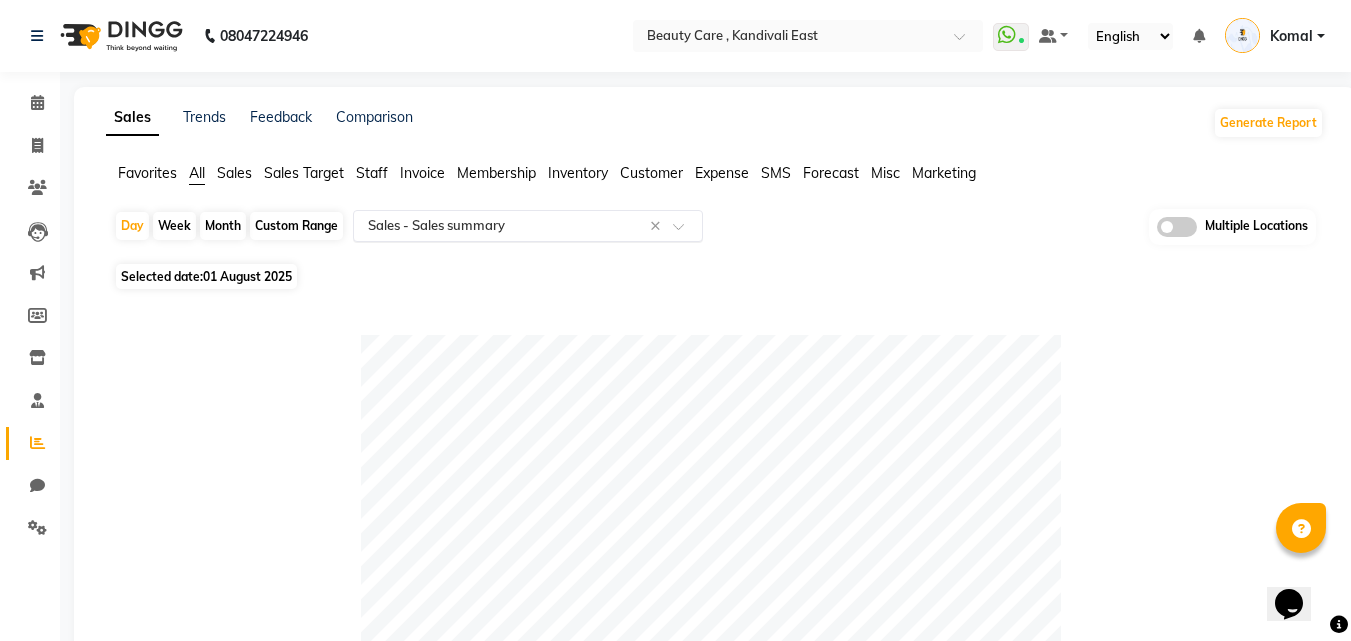 click 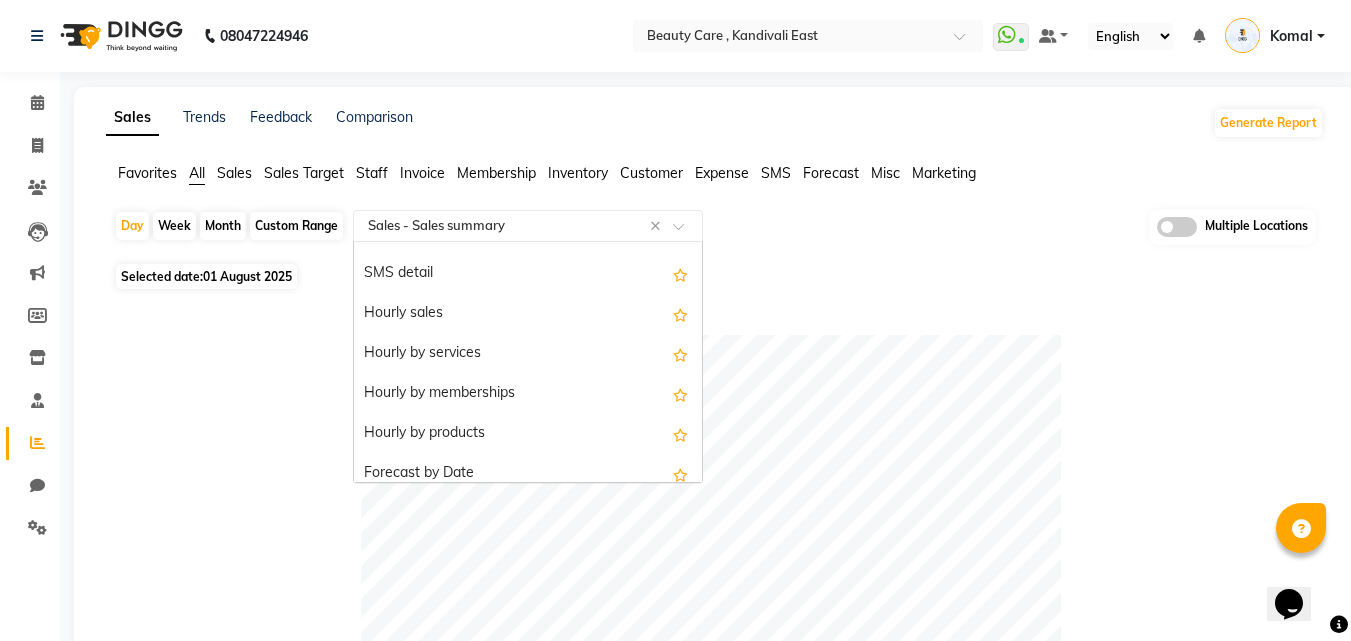 scroll, scrollTop: 4280, scrollLeft: 0, axis: vertical 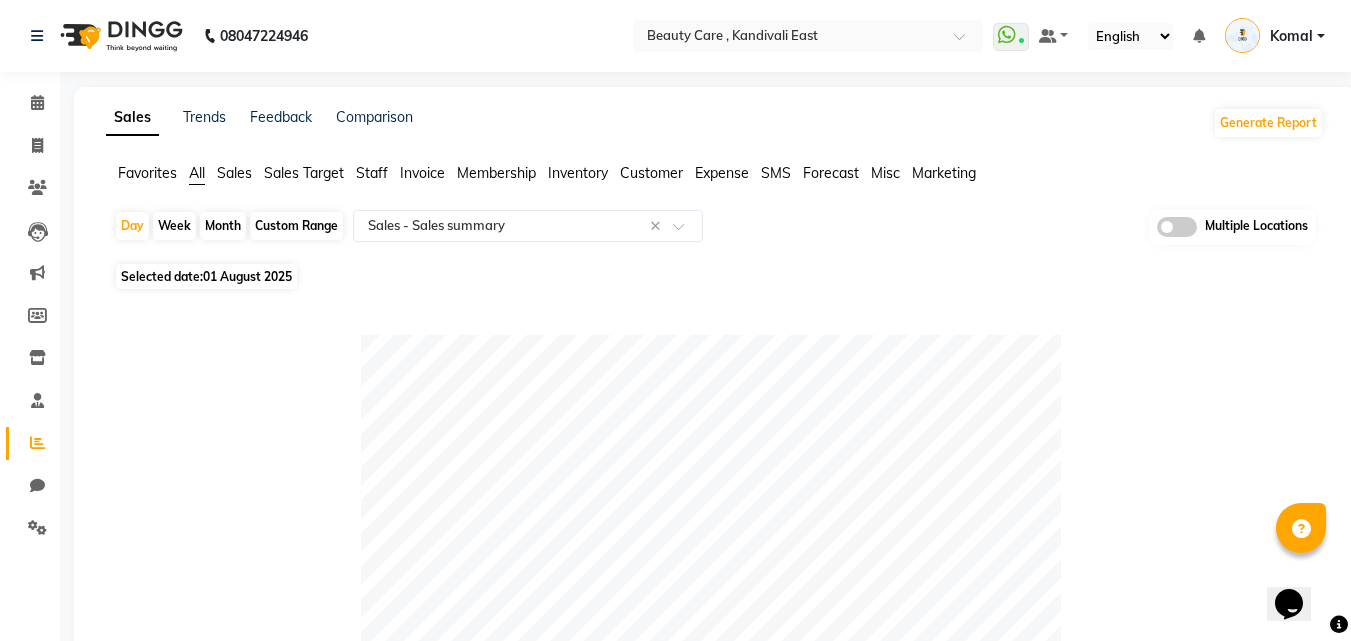 click 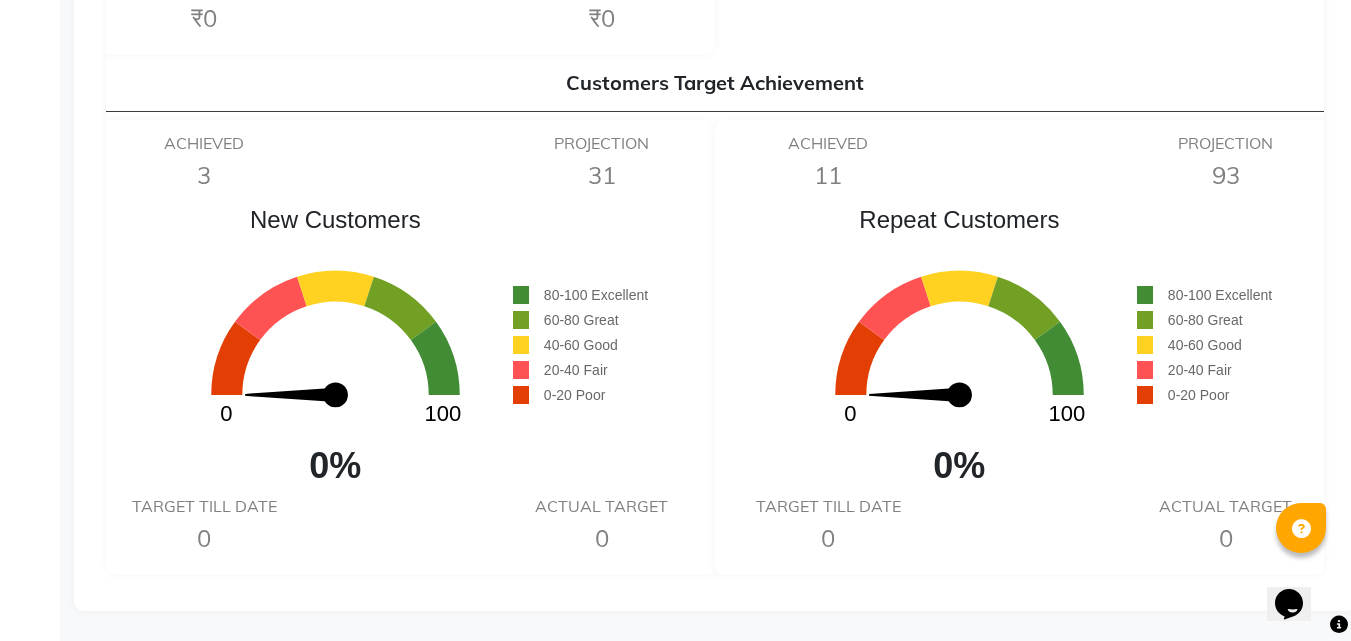 scroll, scrollTop: 0, scrollLeft: 0, axis: both 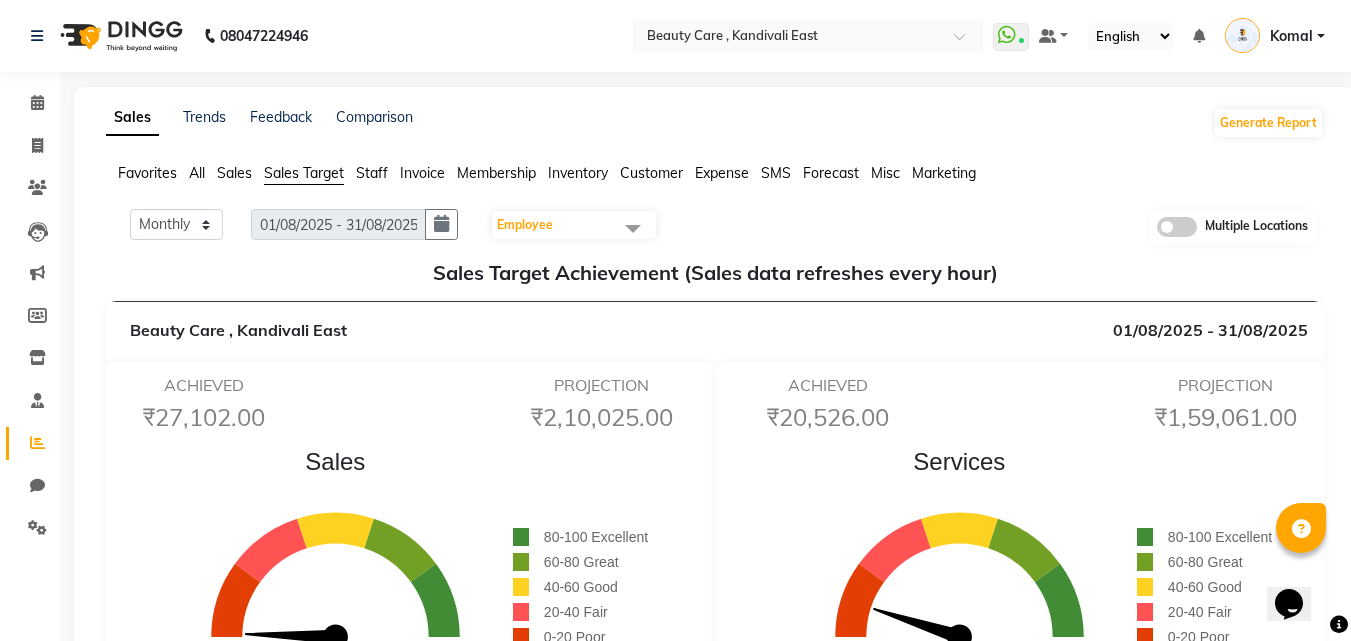 click on "Staff" 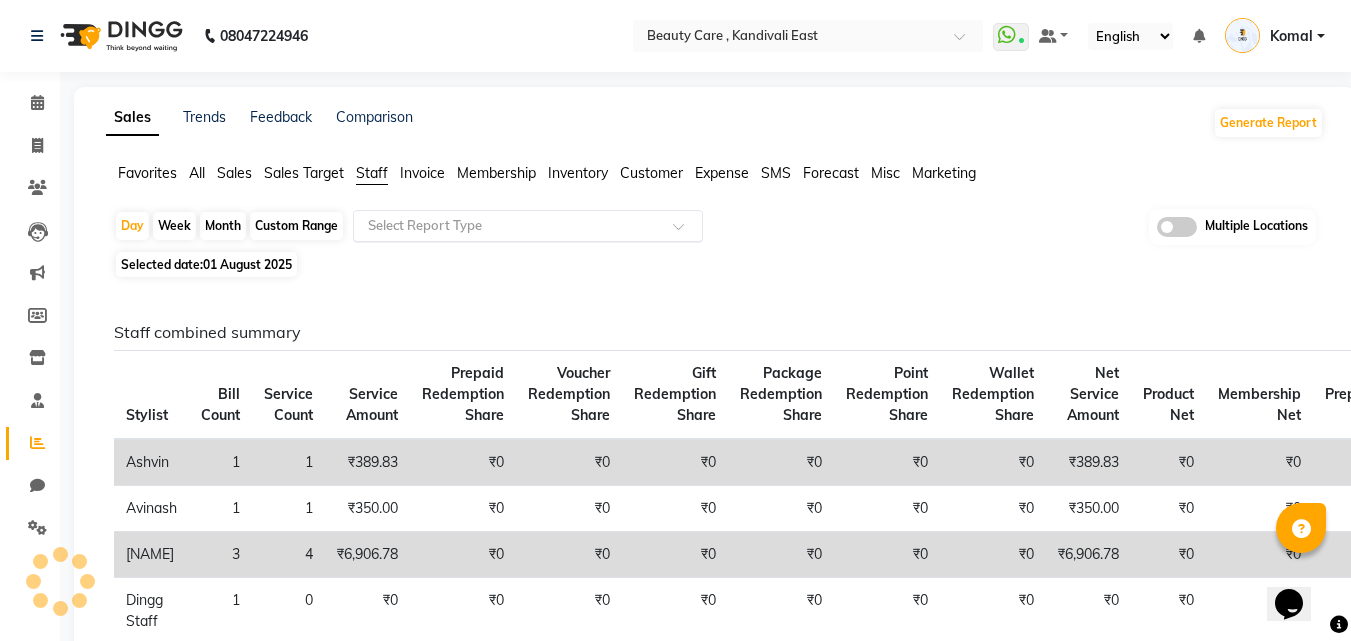 click 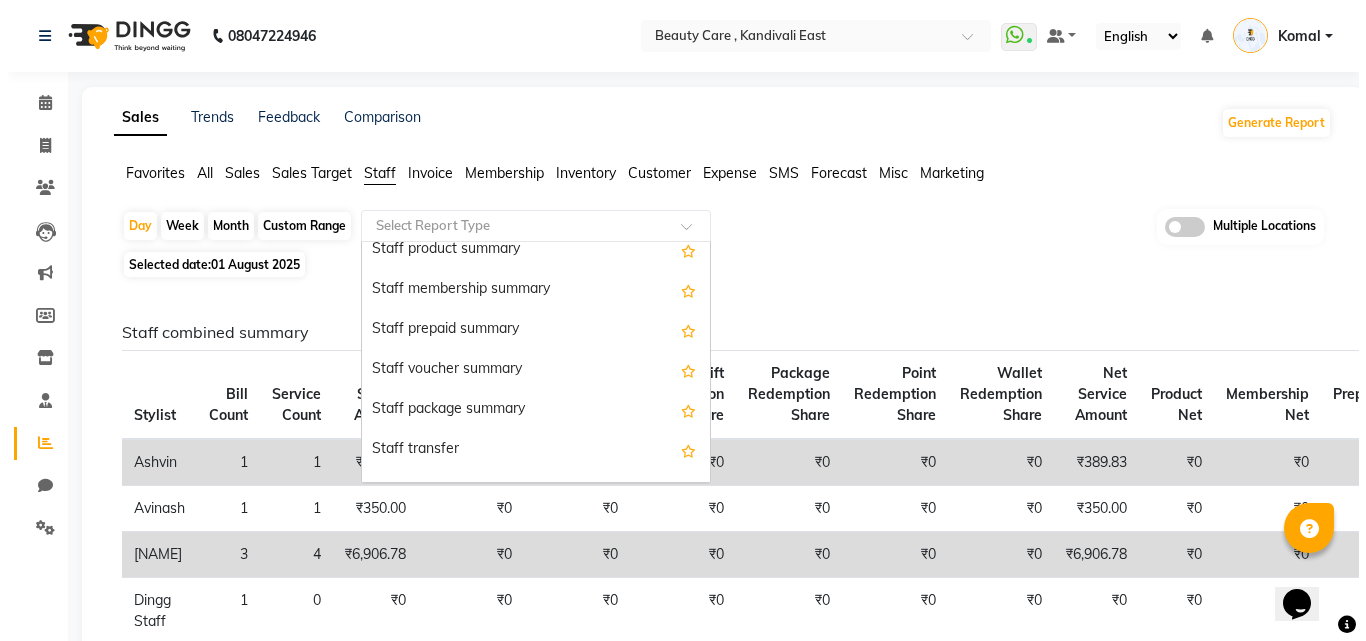 scroll, scrollTop: 640, scrollLeft: 0, axis: vertical 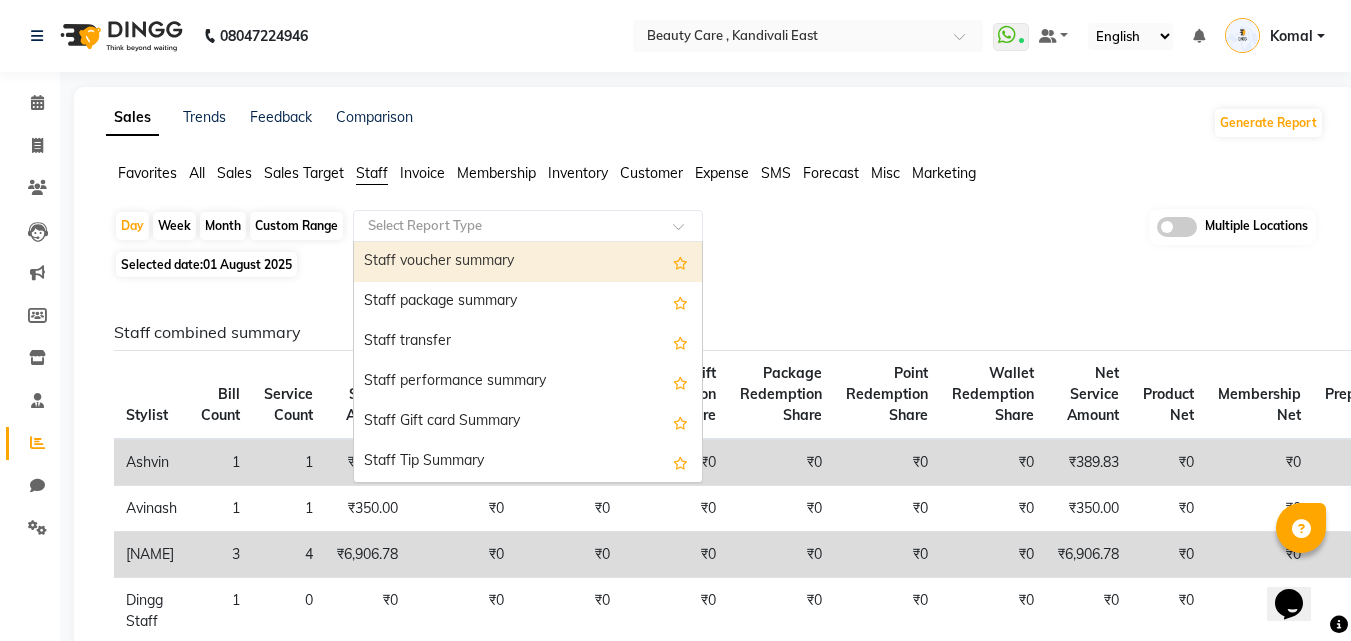 click on "Invoice" 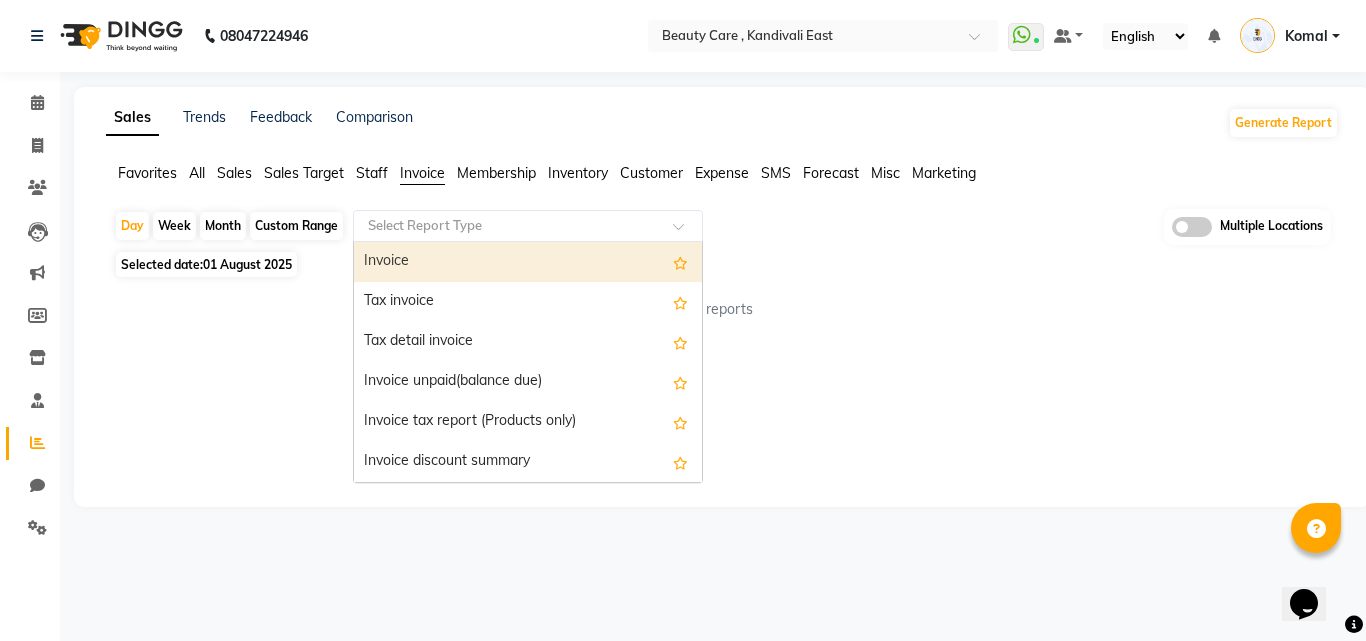 click 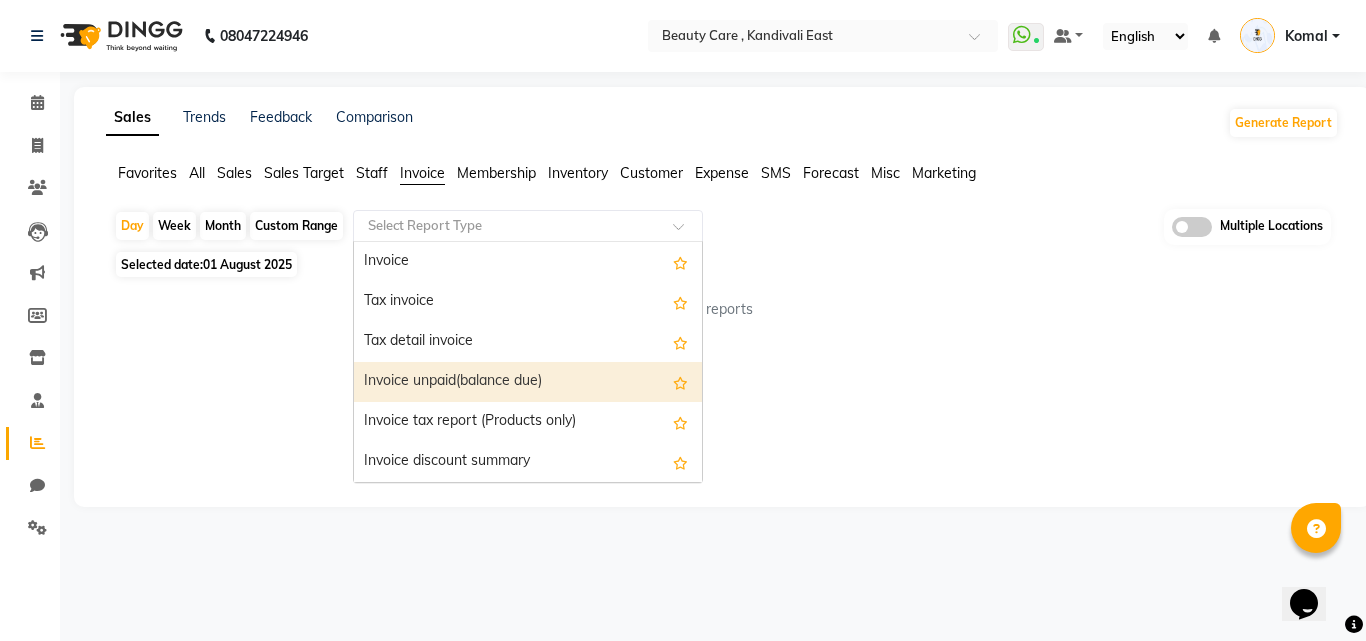 scroll, scrollTop: 360, scrollLeft: 0, axis: vertical 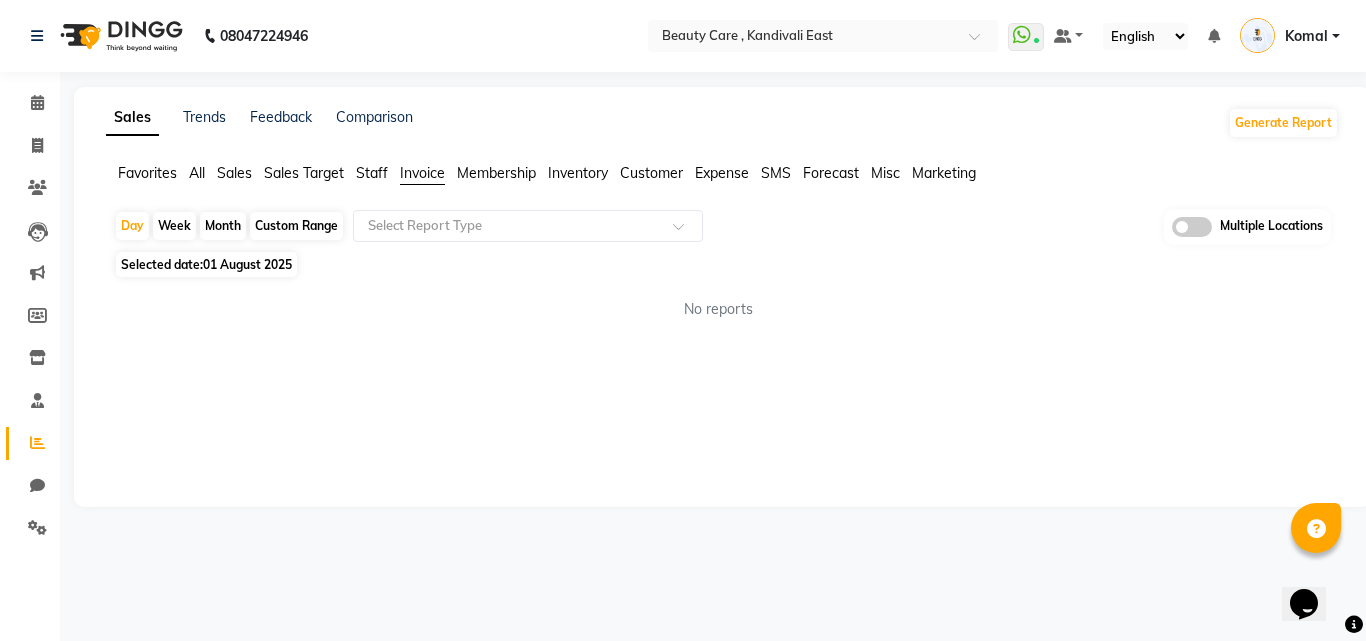 click on "Sales Trends Feedback Comparison Generate Report Favorites All Sales Sales Target Staff Invoice Membership Inventory Customer Expense SMS Forecast Misc Marketing  Day   Week   Month   Custom Range  Select Report Type Multiple Locations Selected date:  01 August 2025  No reports ★ Mark as Favorite  Choose how you'd like to save "" report to favorites  Save to Personal Favorites:   Only you can see this report in your favorites tab. Share with Organization:   Everyone in your organization can see this report in their favorites tab.  Save to Favorites" 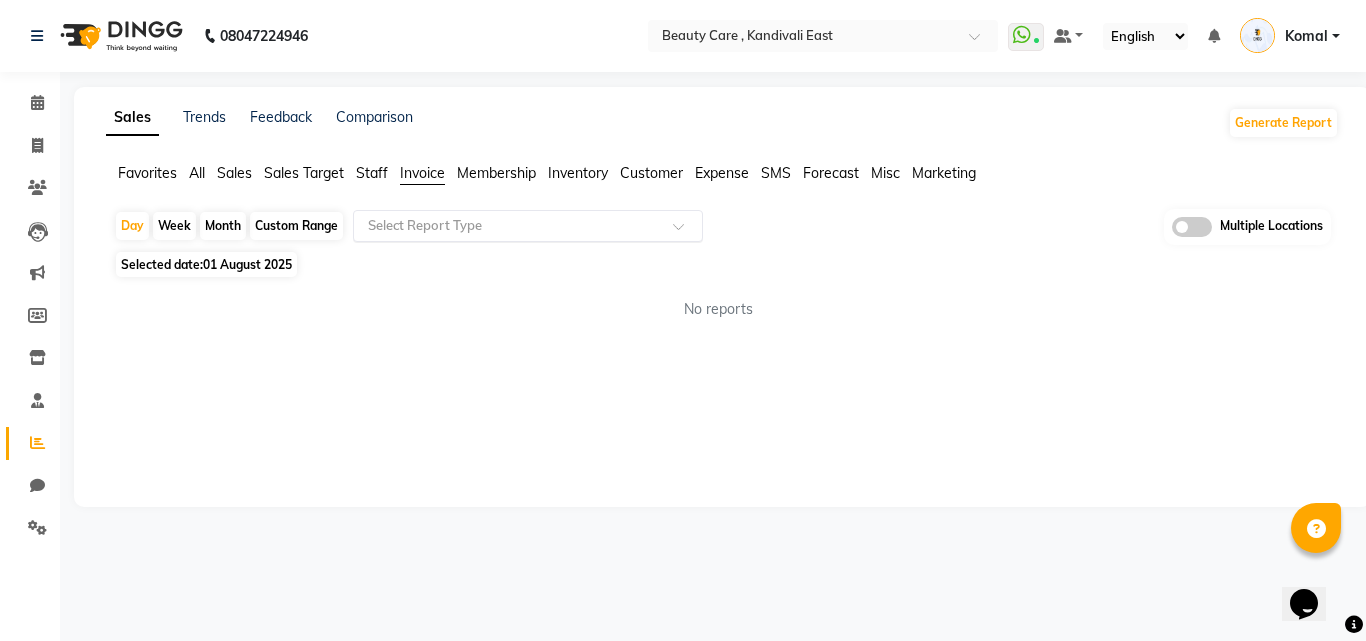 click 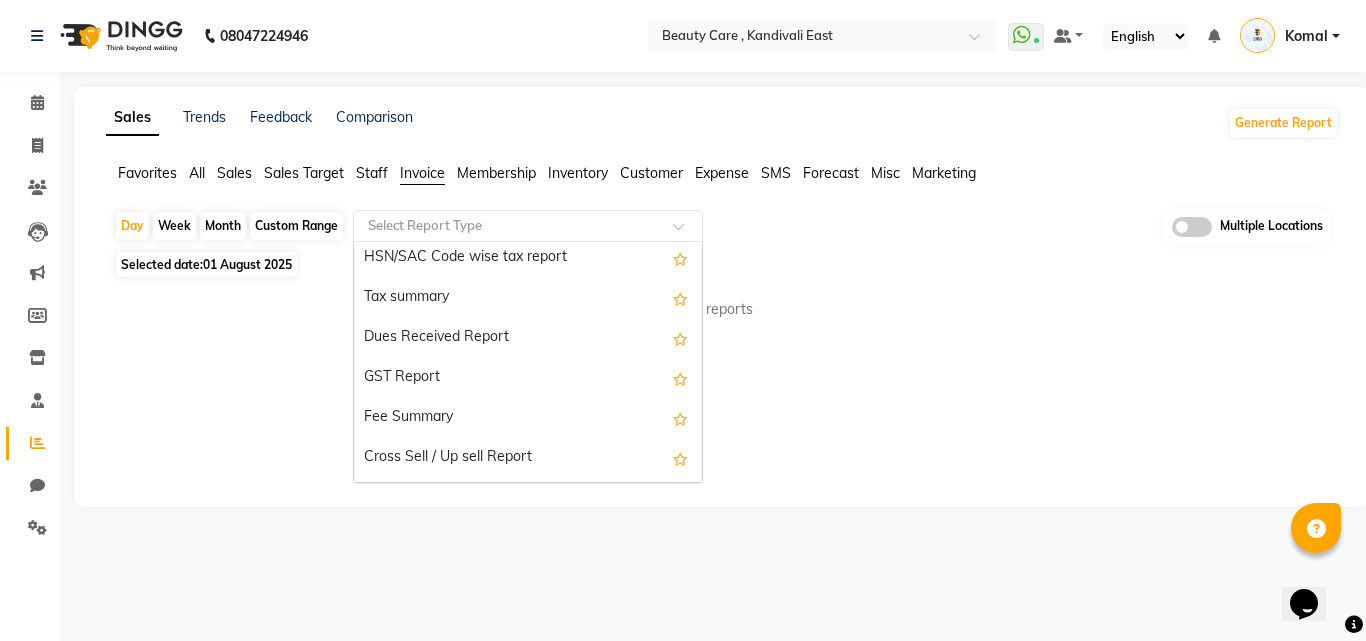 scroll, scrollTop: 360, scrollLeft: 0, axis: vertical 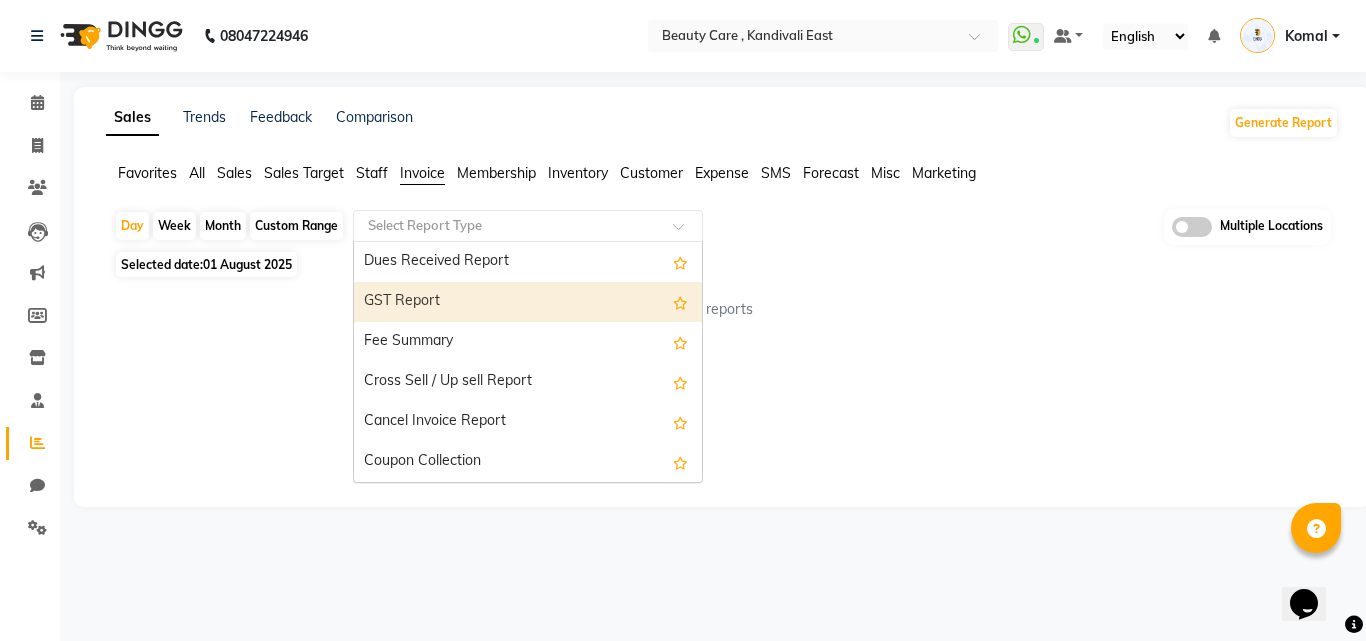 click on "Inventory" 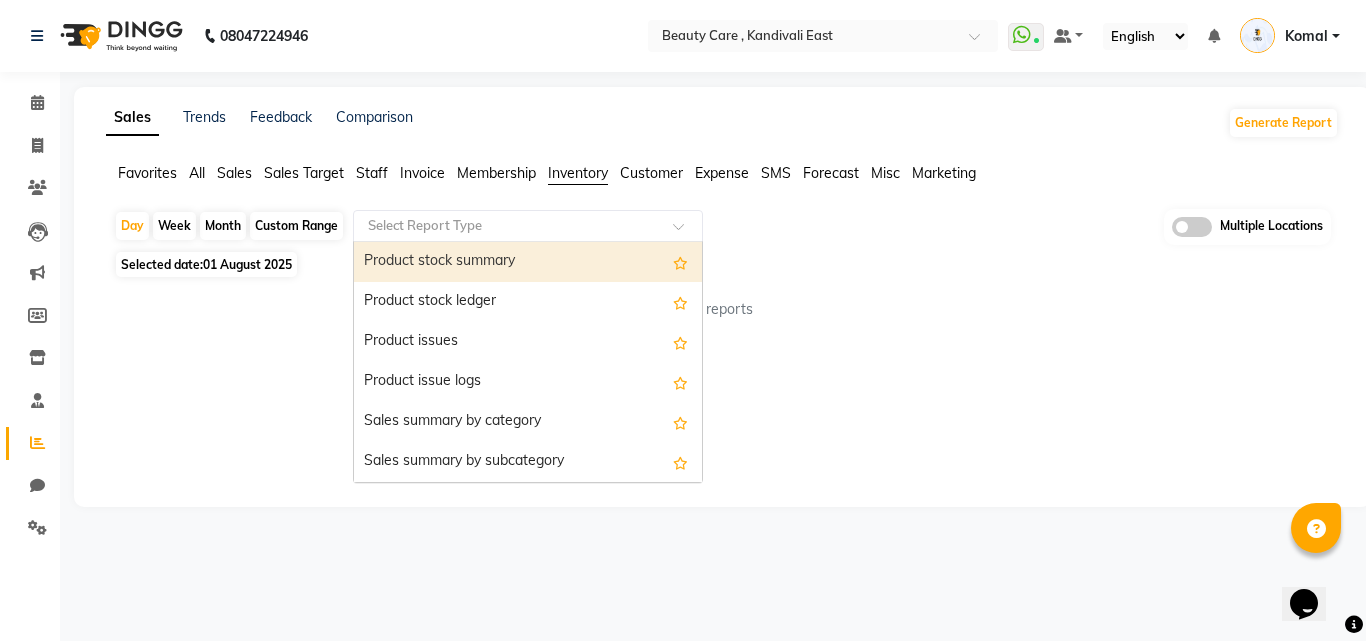 click on "Select Report Type" 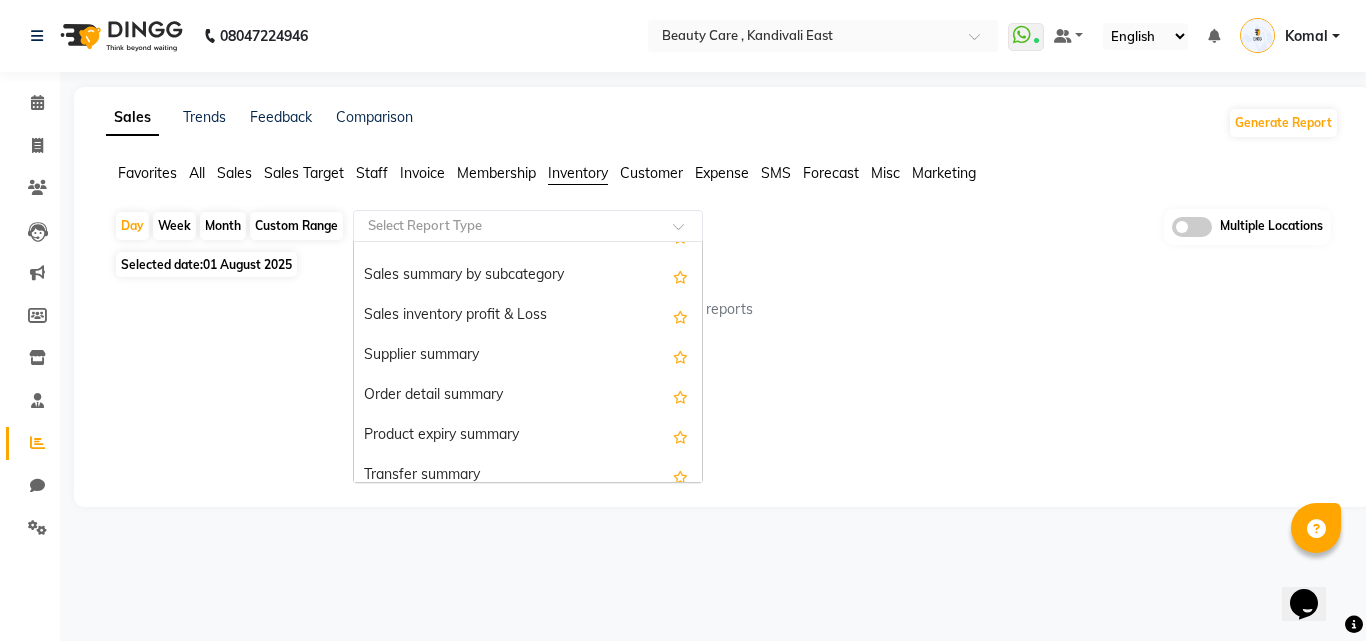 scroll, scrollTop: 0, scrollLeft: 0, axis: both 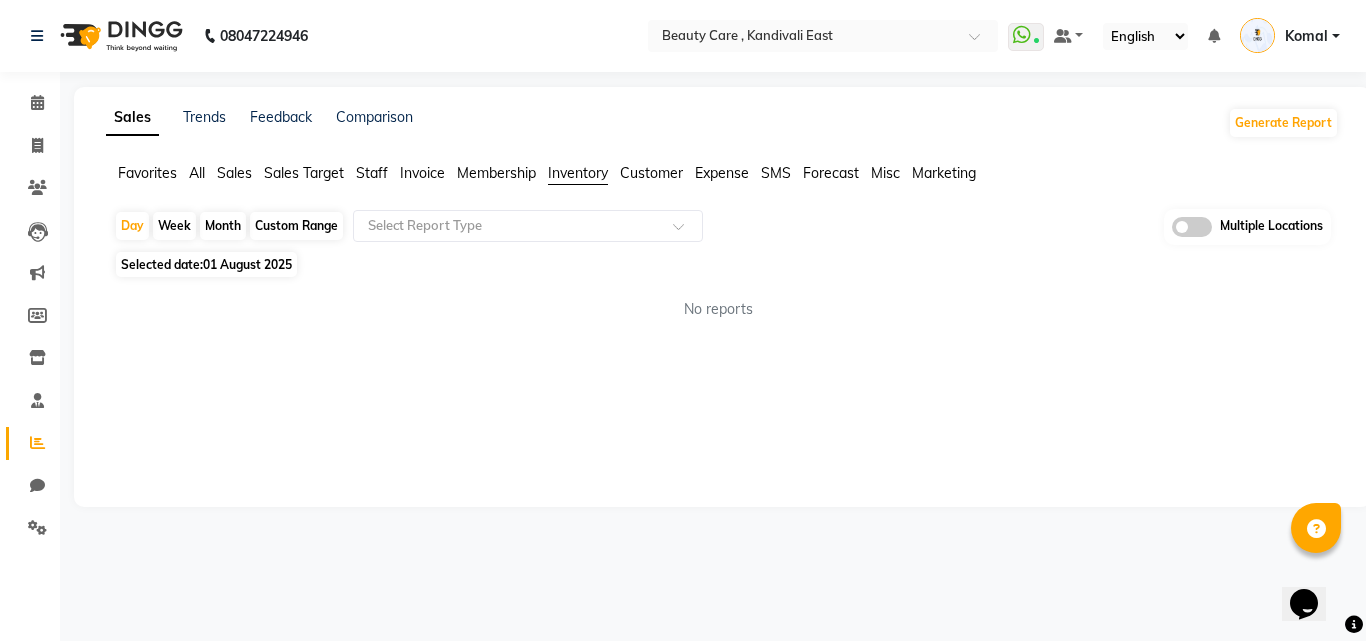 click on "Customer" 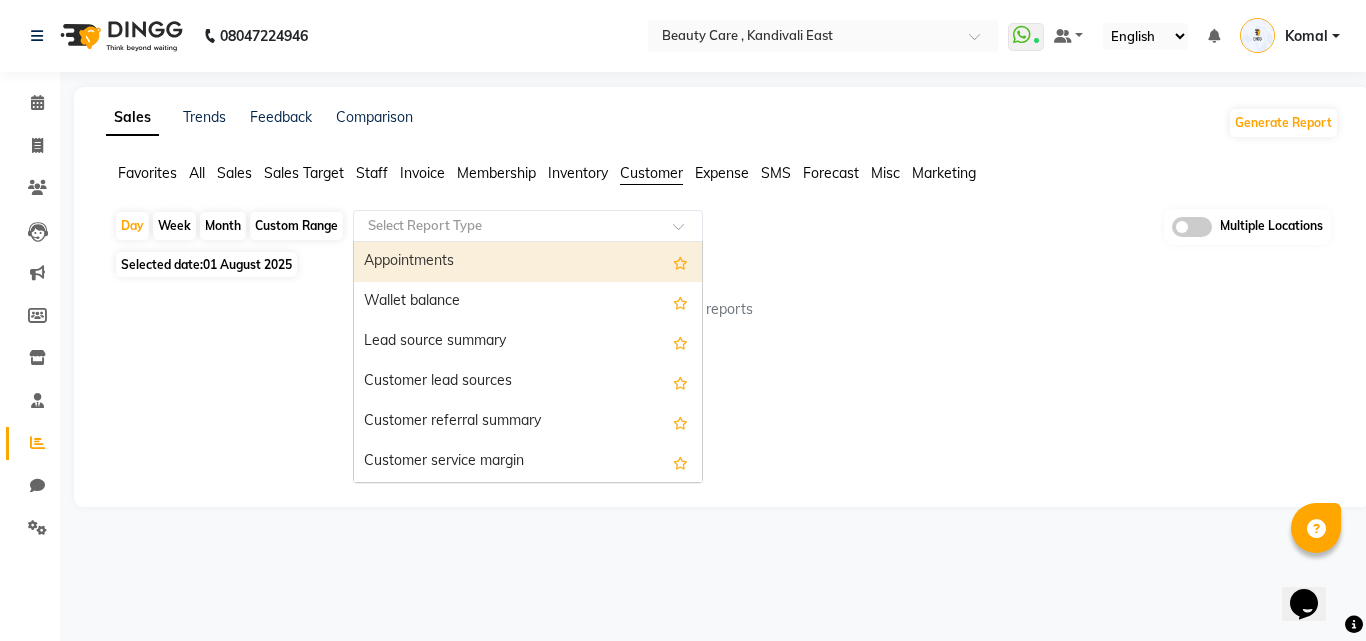 click 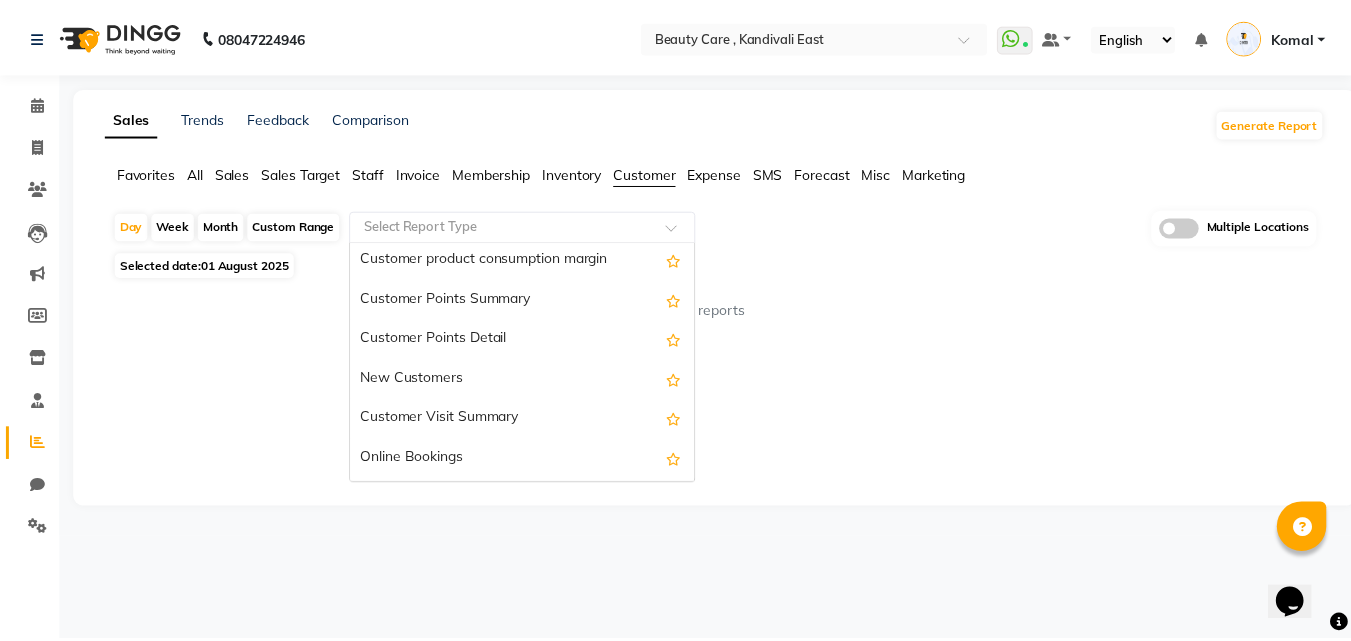 scroll, scrollTop: 320, scrollLeft: 0, axis: vertical 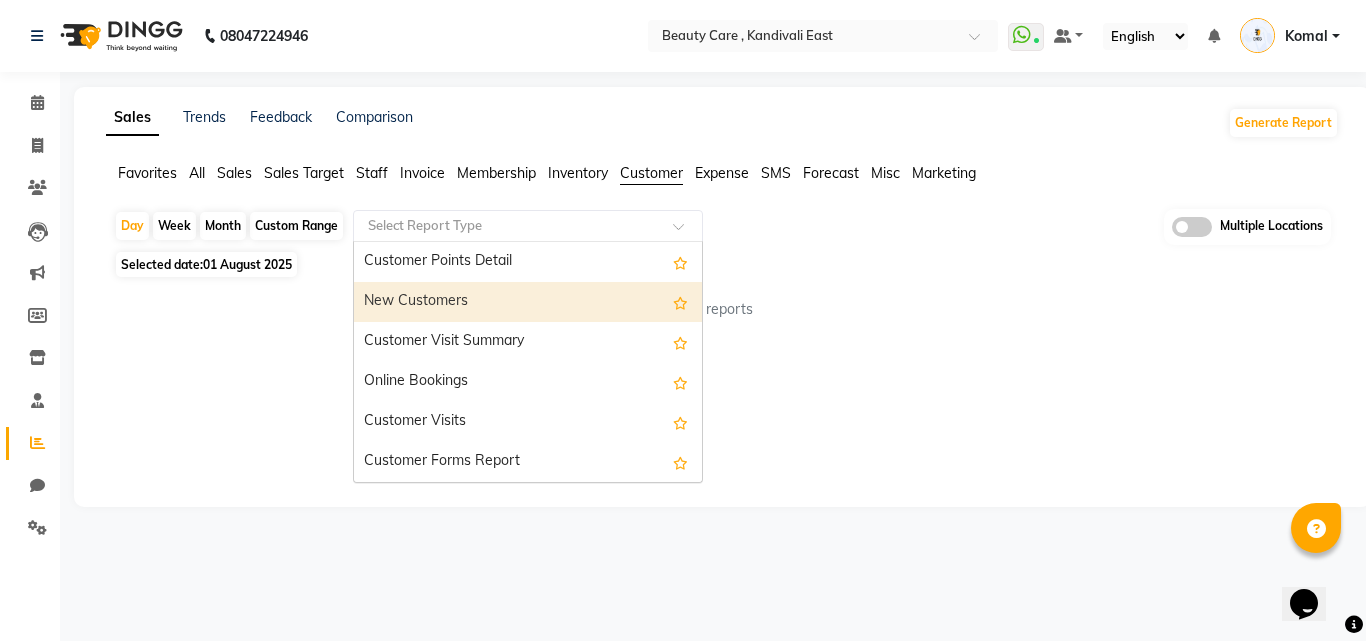 click on "Expense" 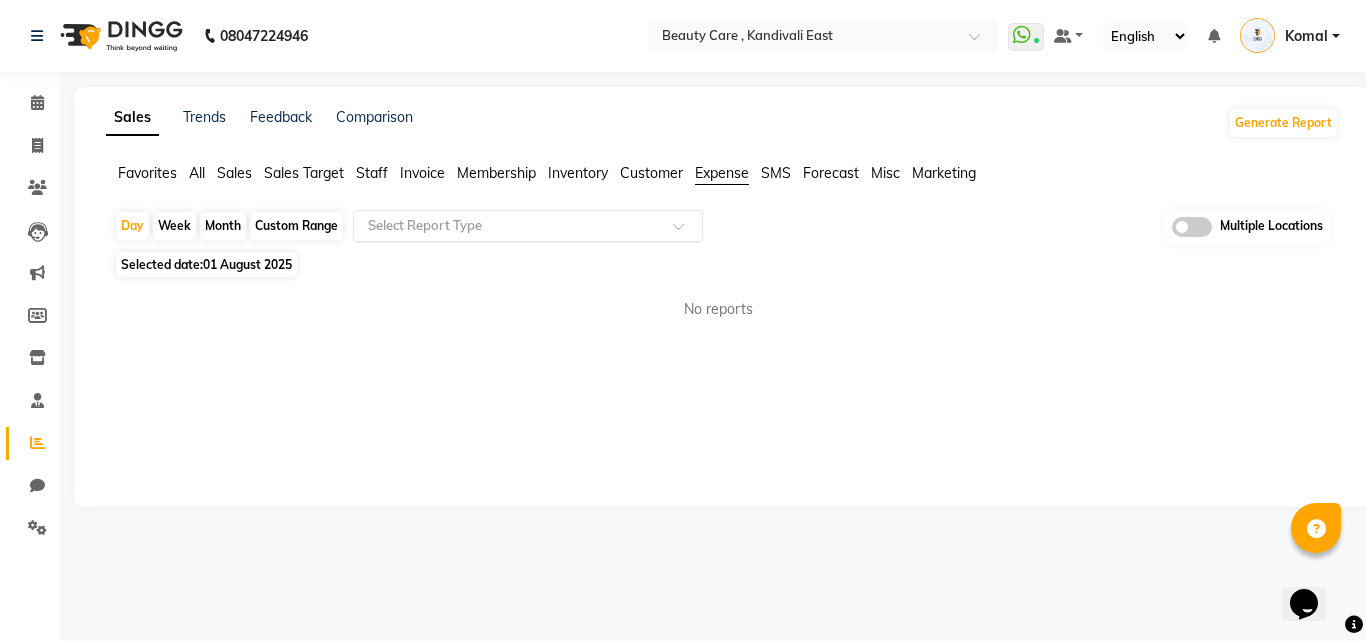 click 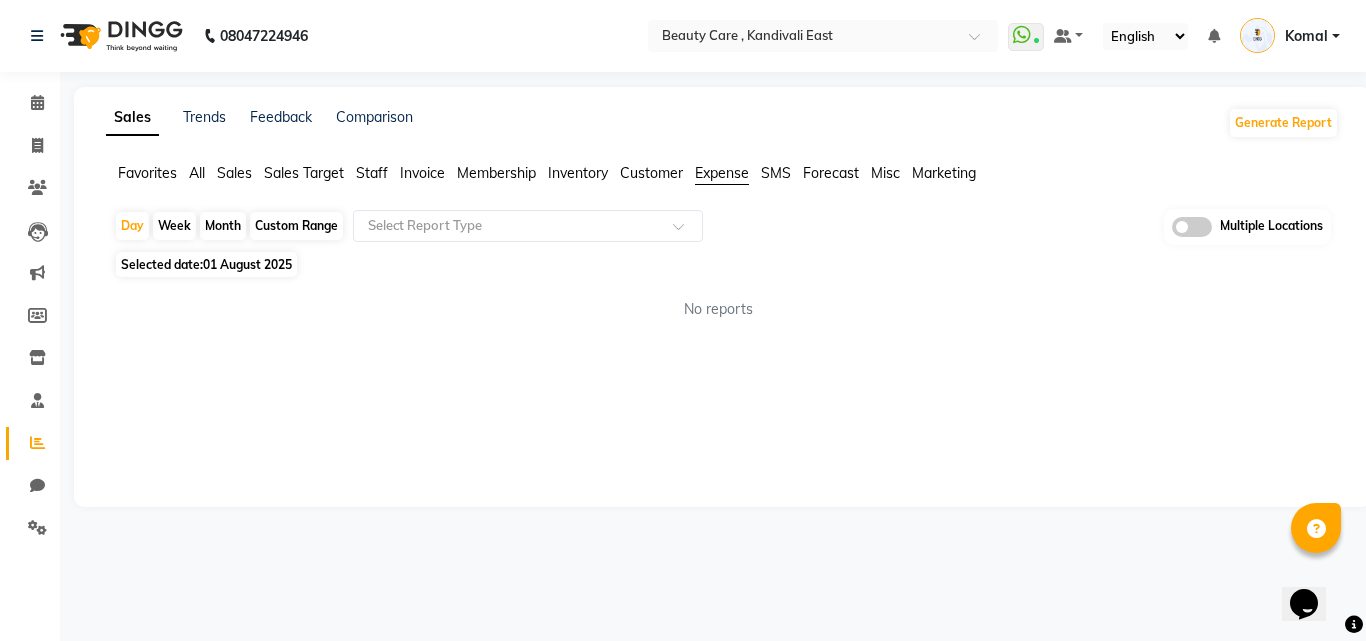 click on "SMS" 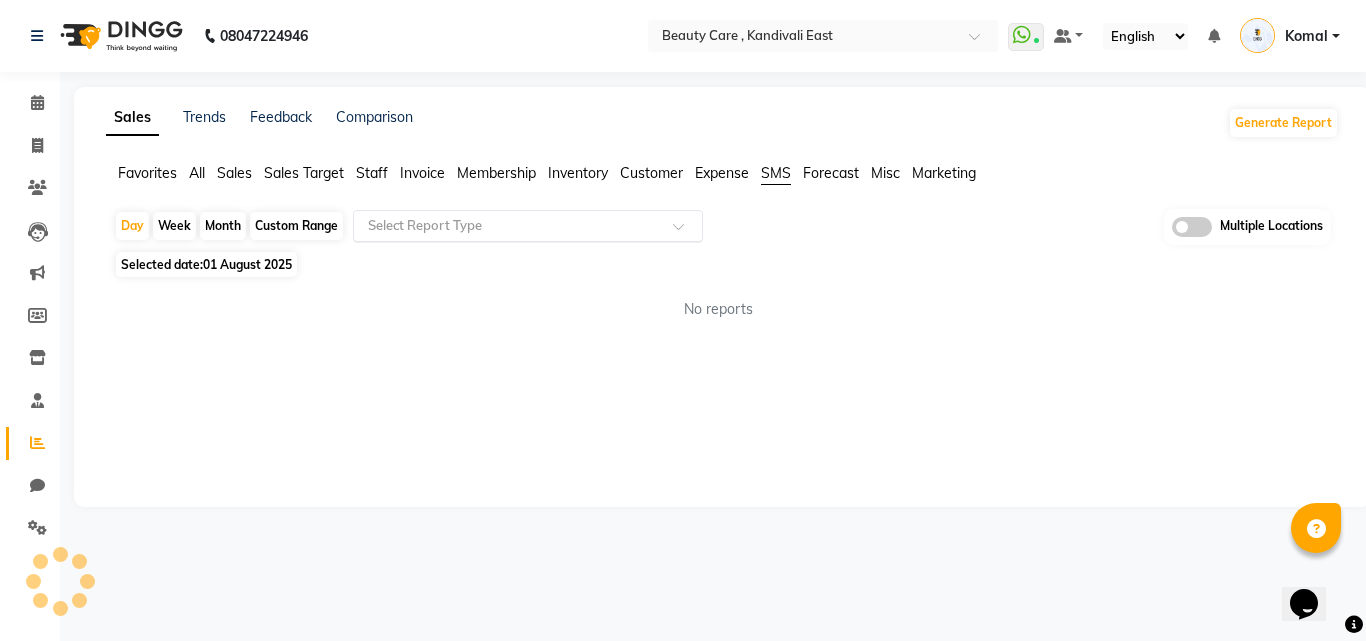 click 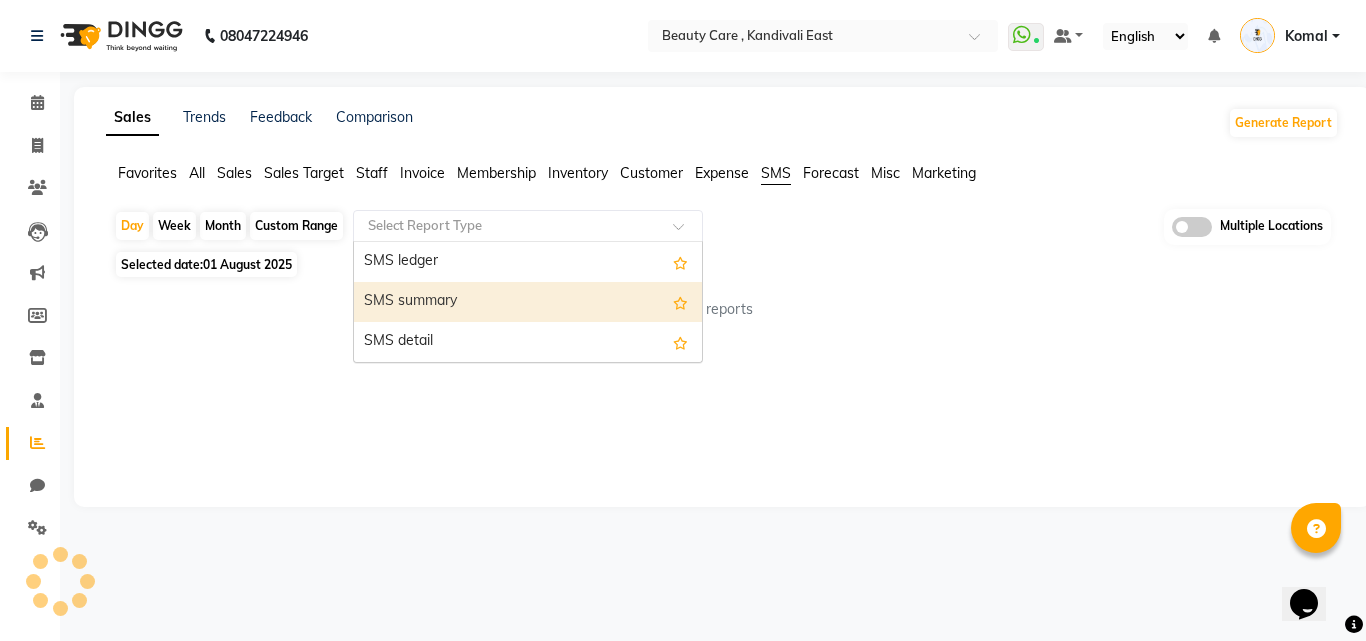 click on "Forecast" 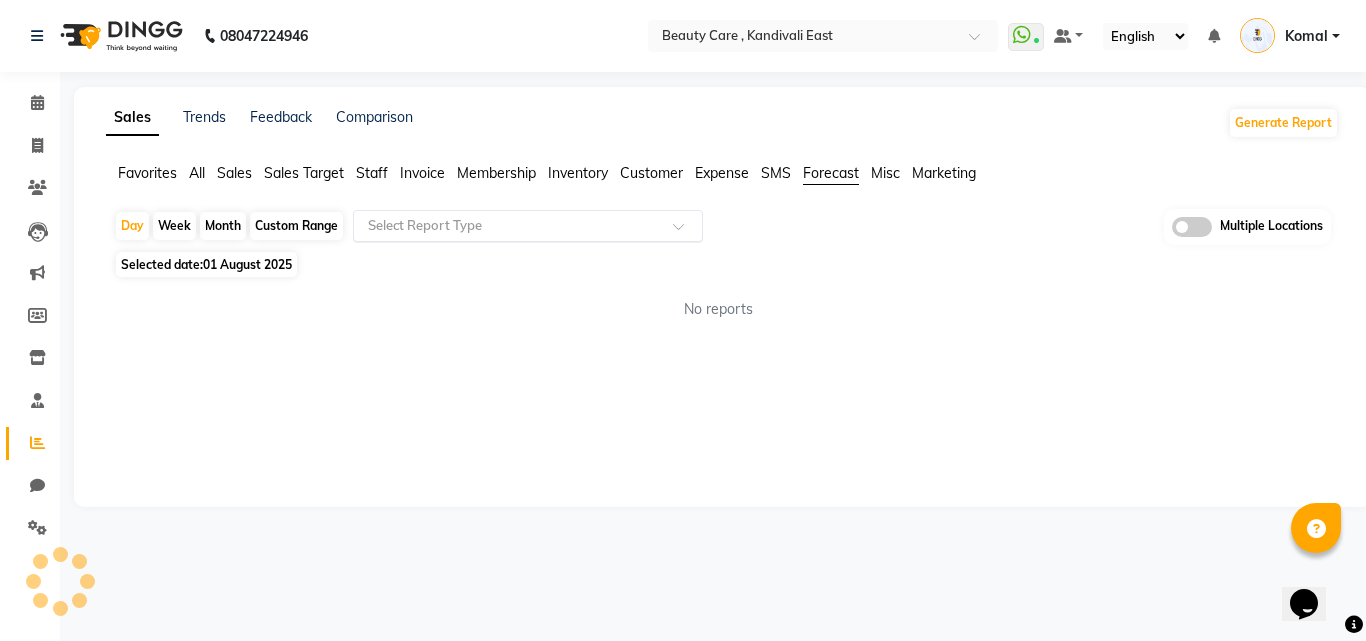 click on "Select Report Type" 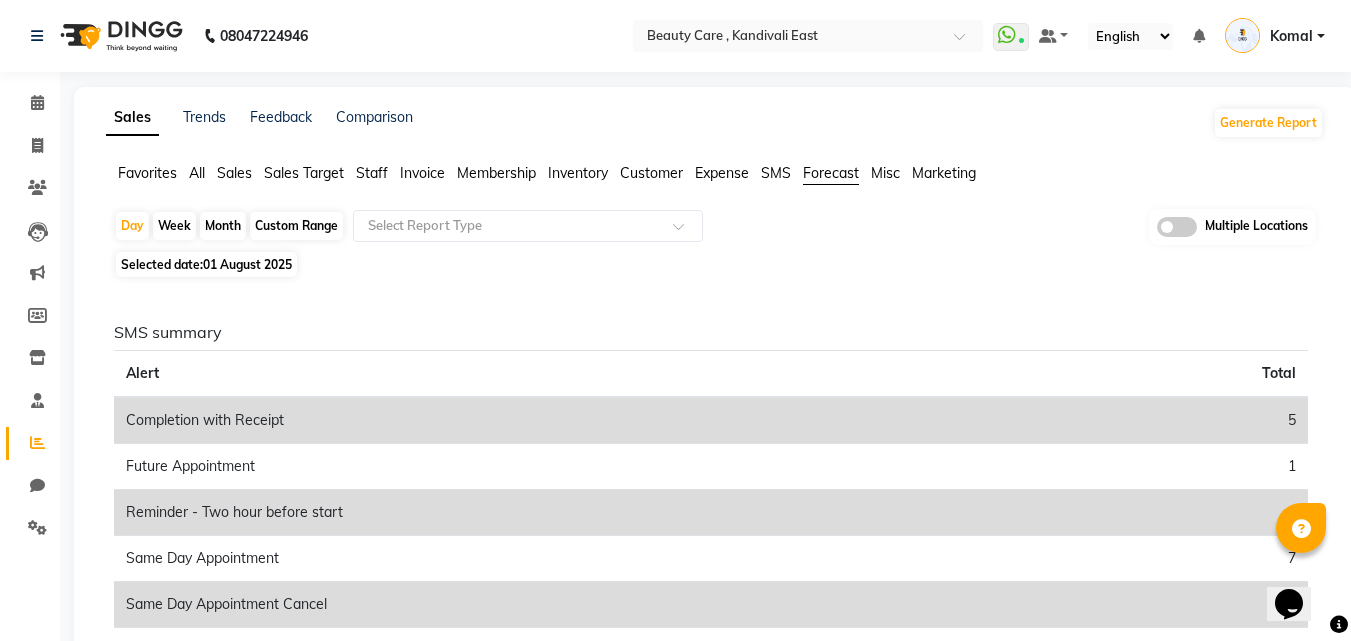 click on "Misc" 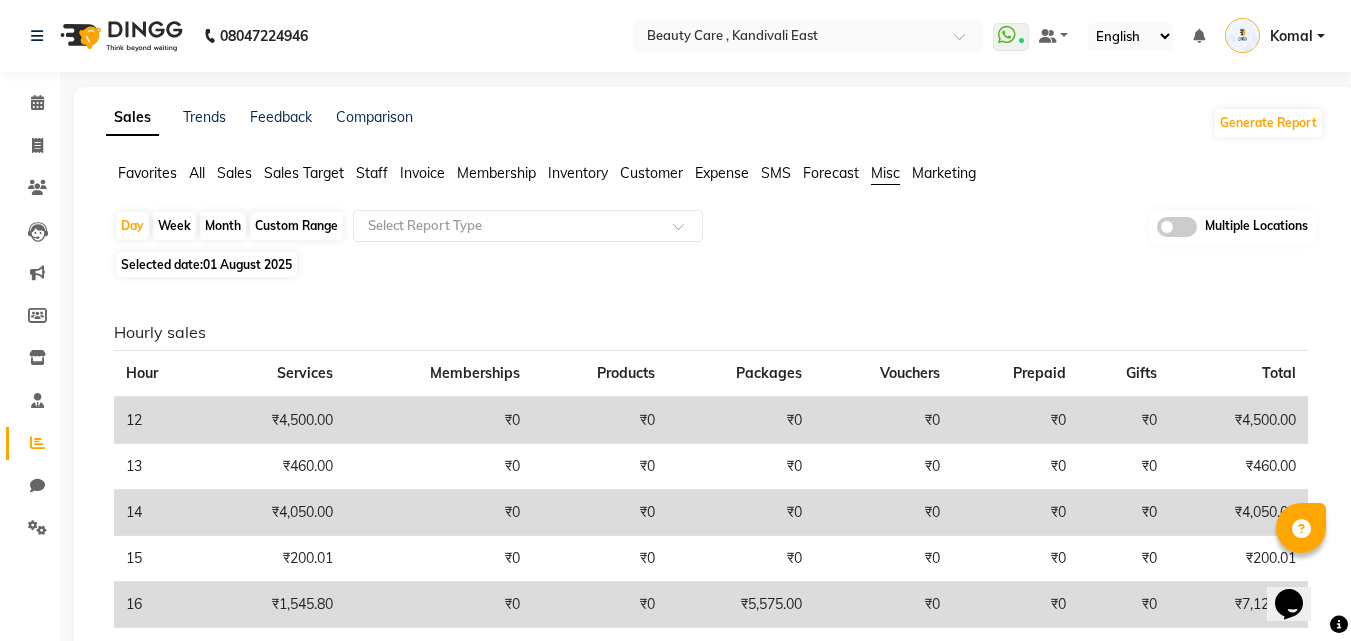 click on "Marketing" 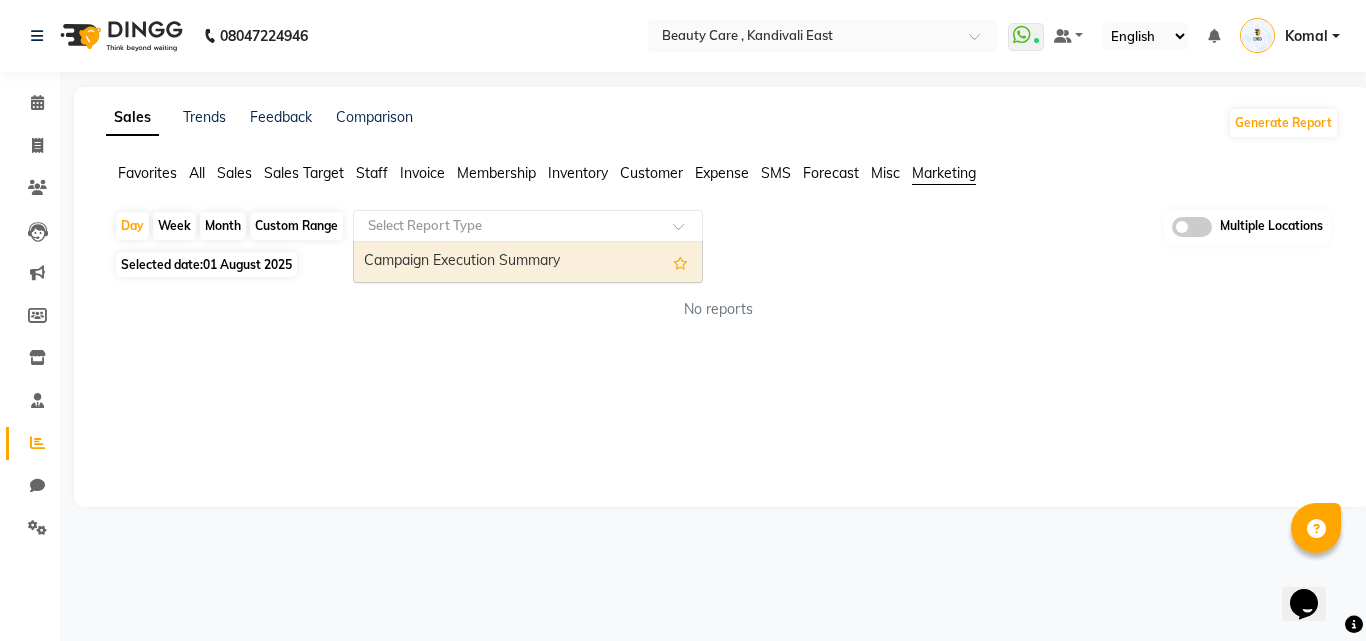 click 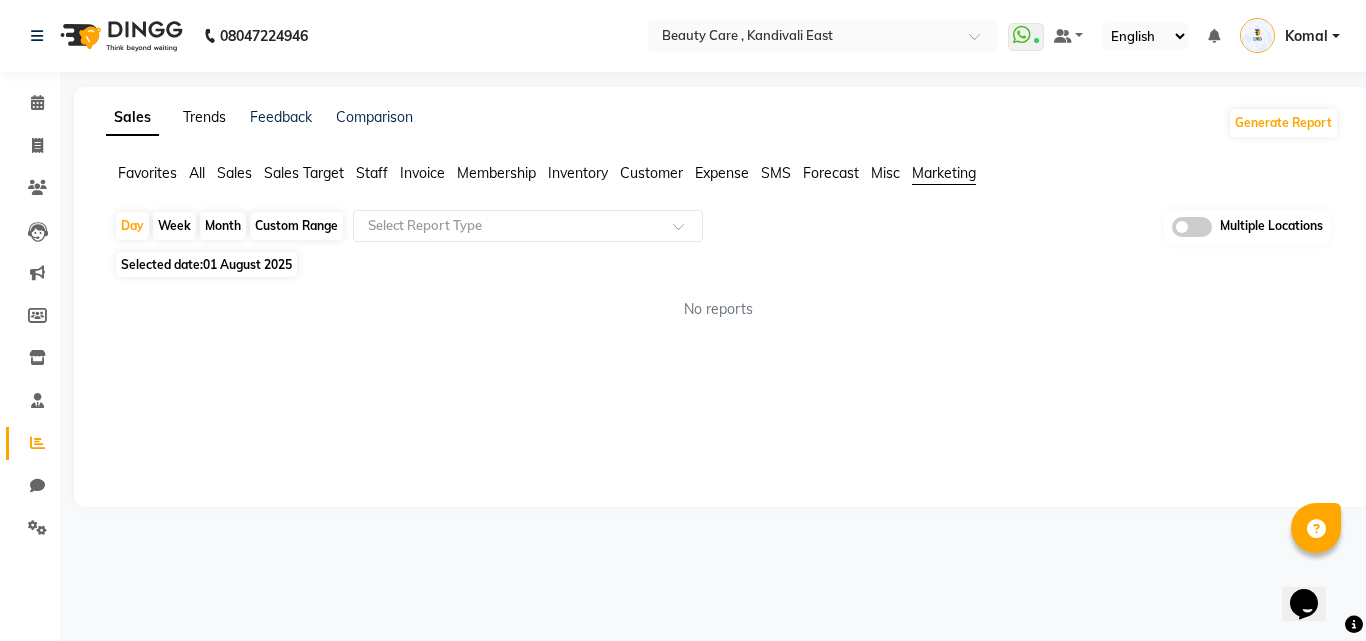 click on "Trends" 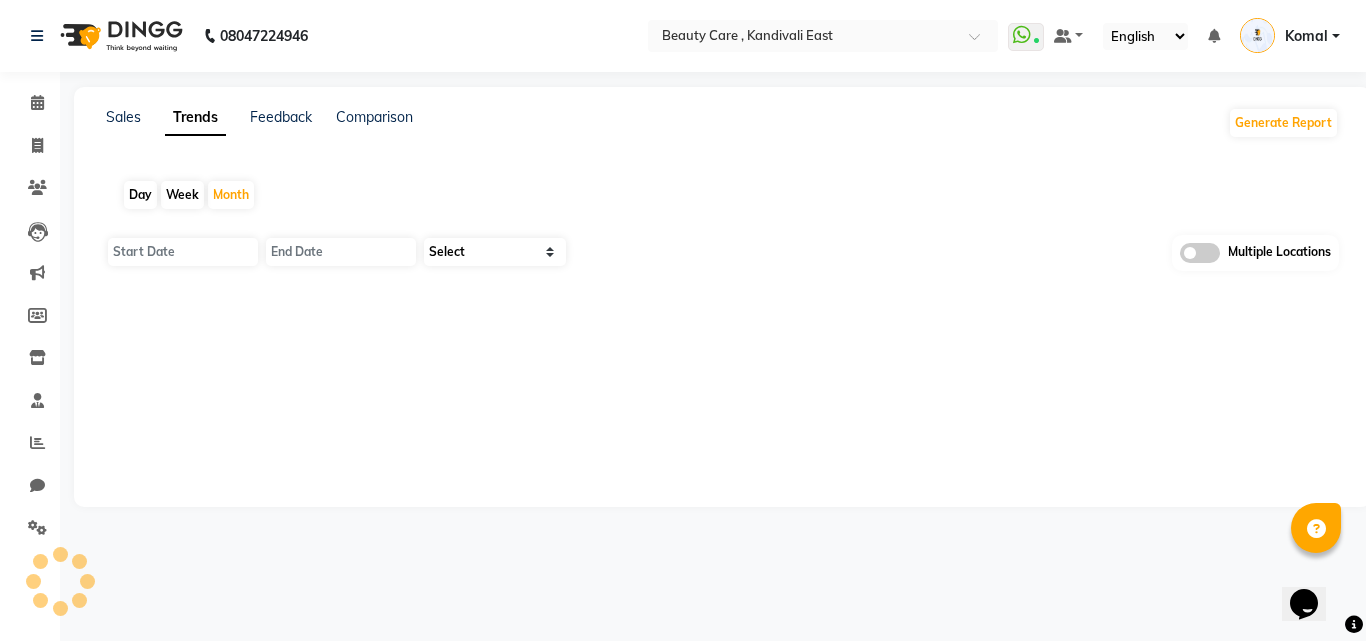 type on "01 August 2025" 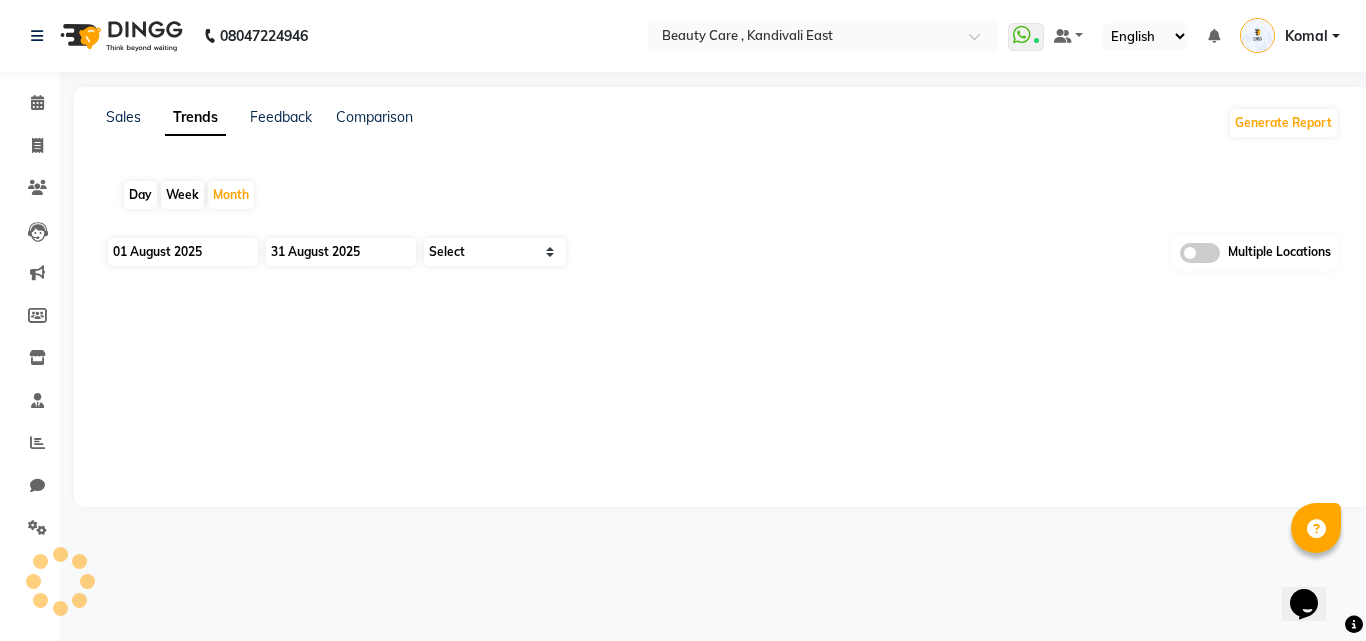 select on "by_client" 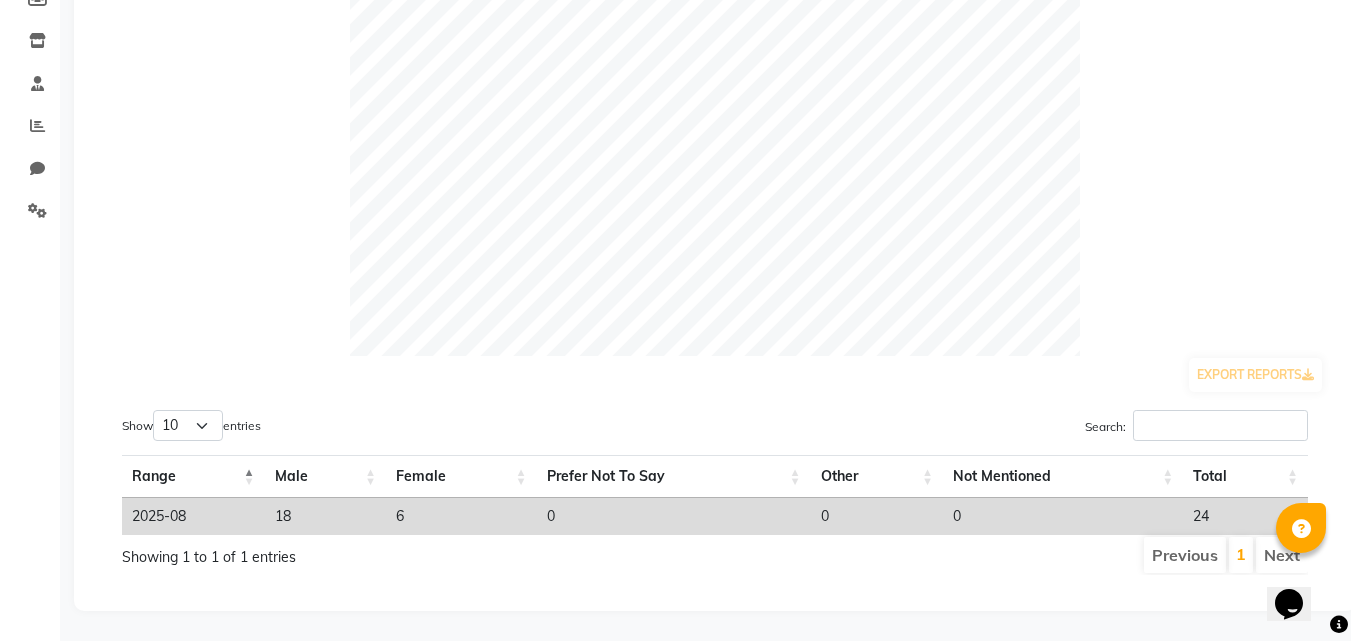 scroll, scrollTop: 0, scrollLeft: 0, axis: both 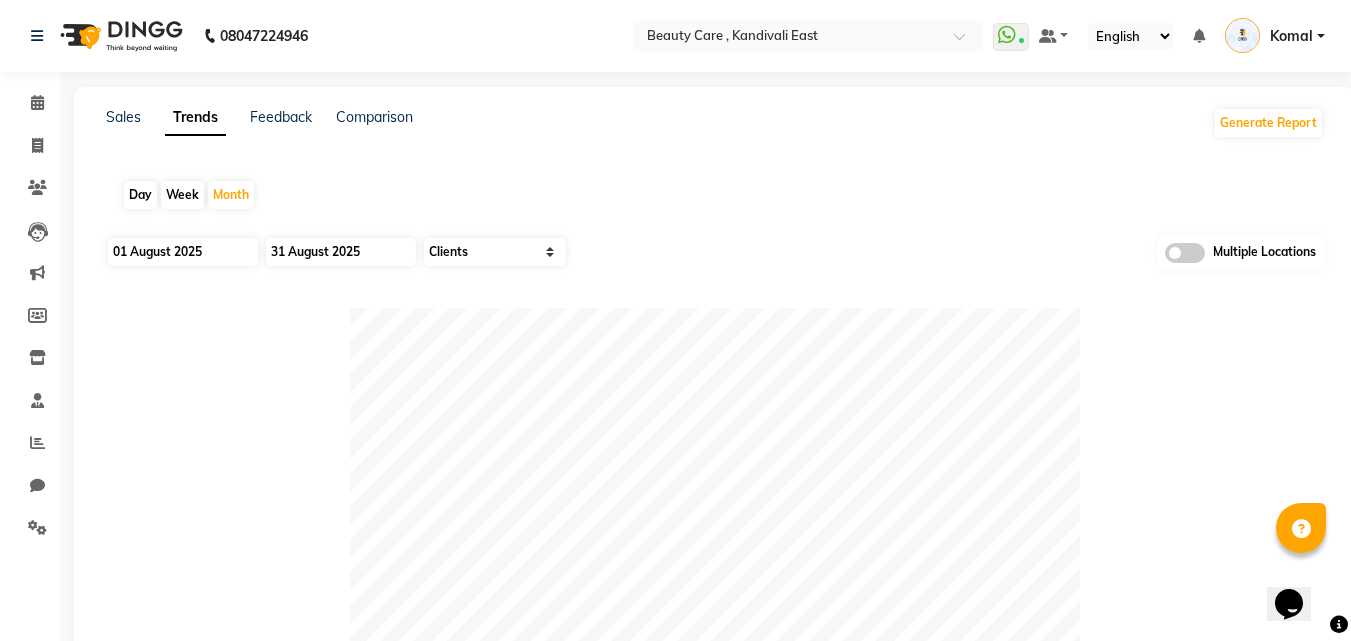 click on "Feedback" 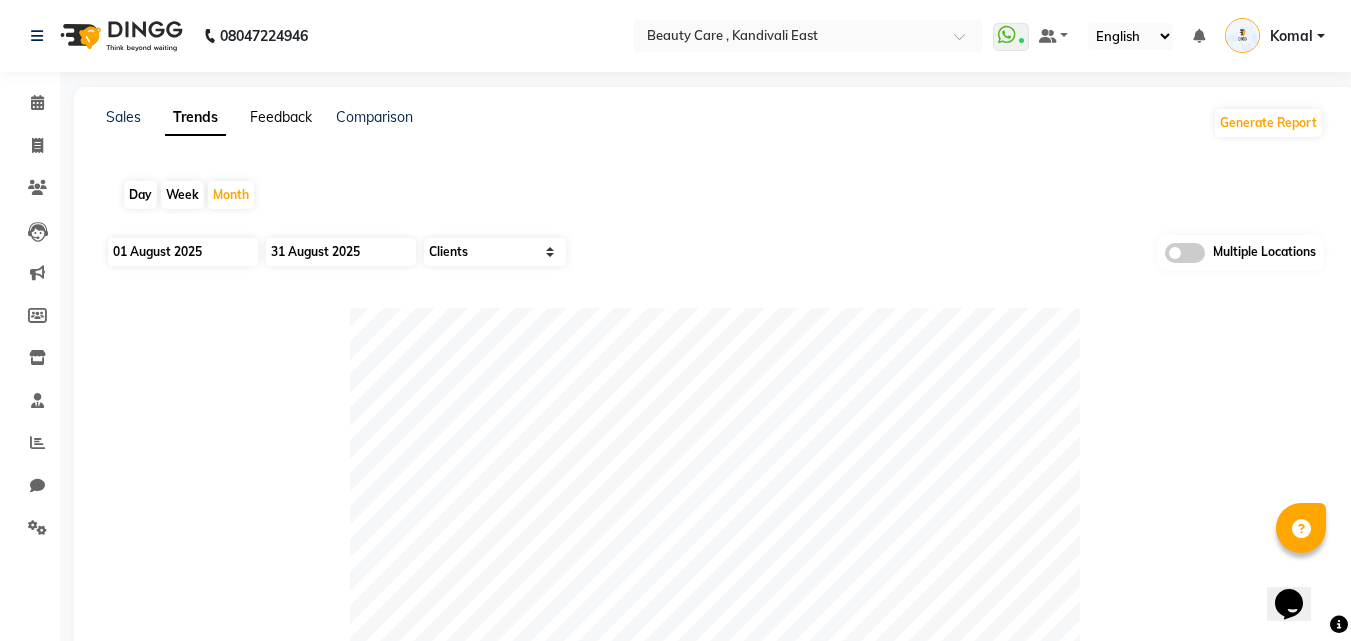 click on "Feedback" 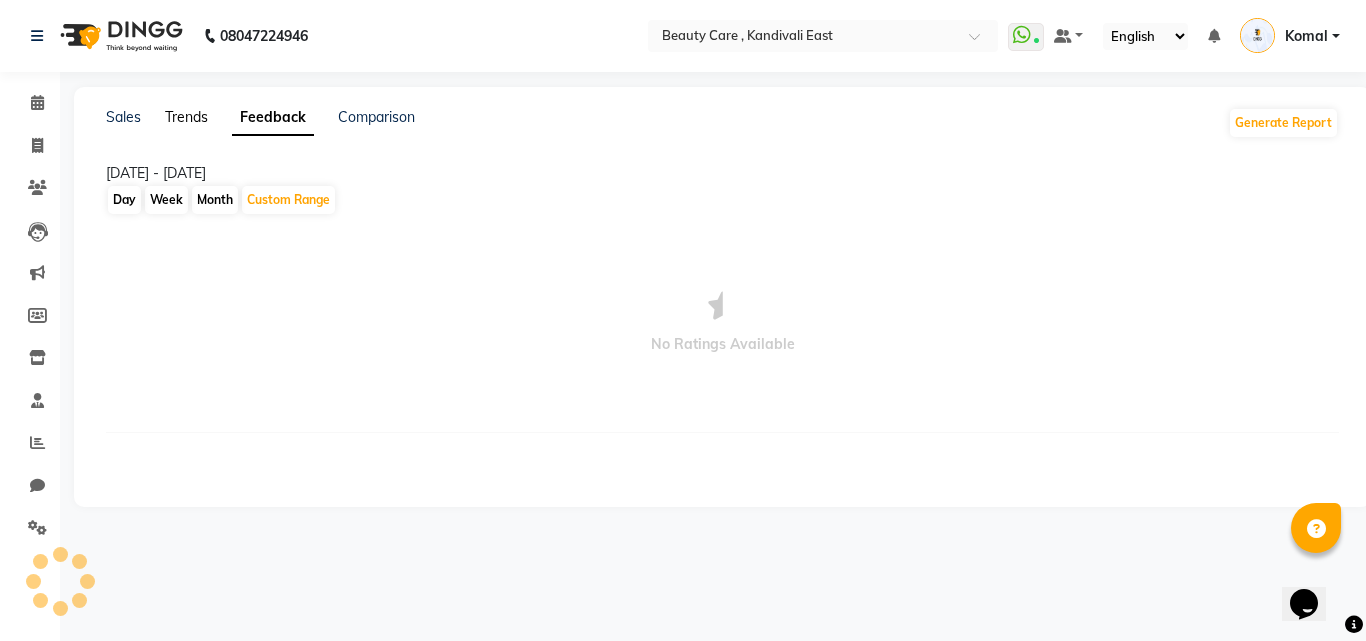 click on "Trends" 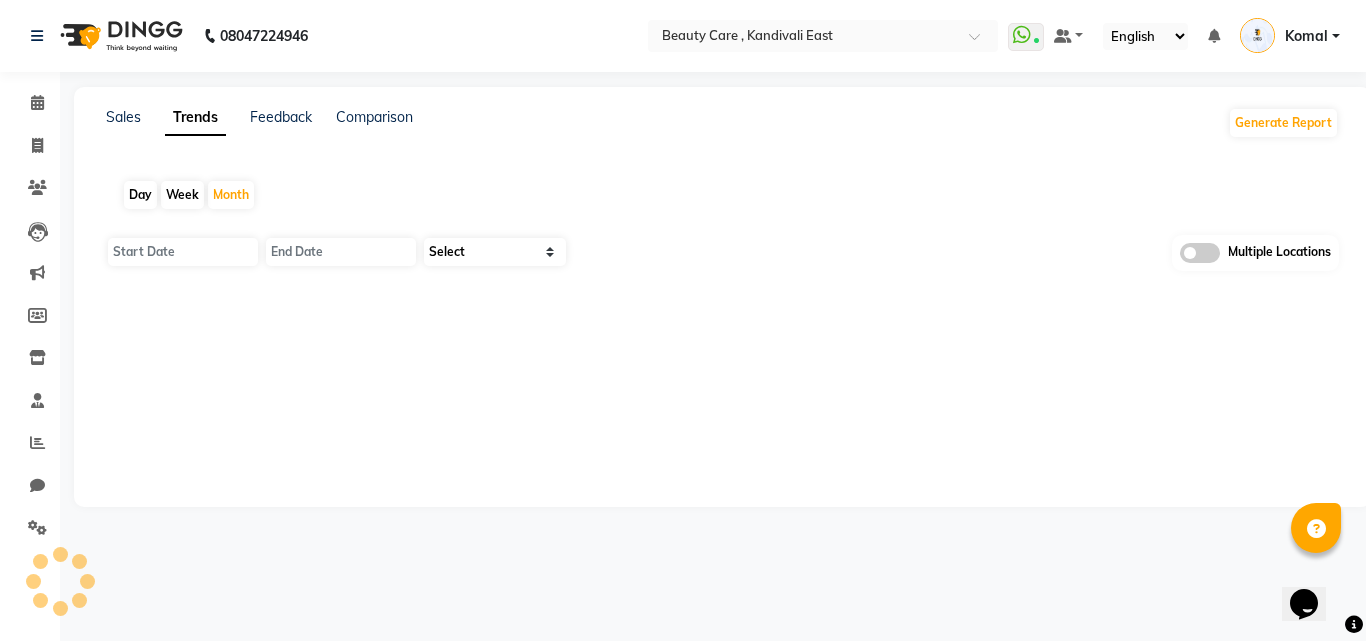 type on "01 August 2025" 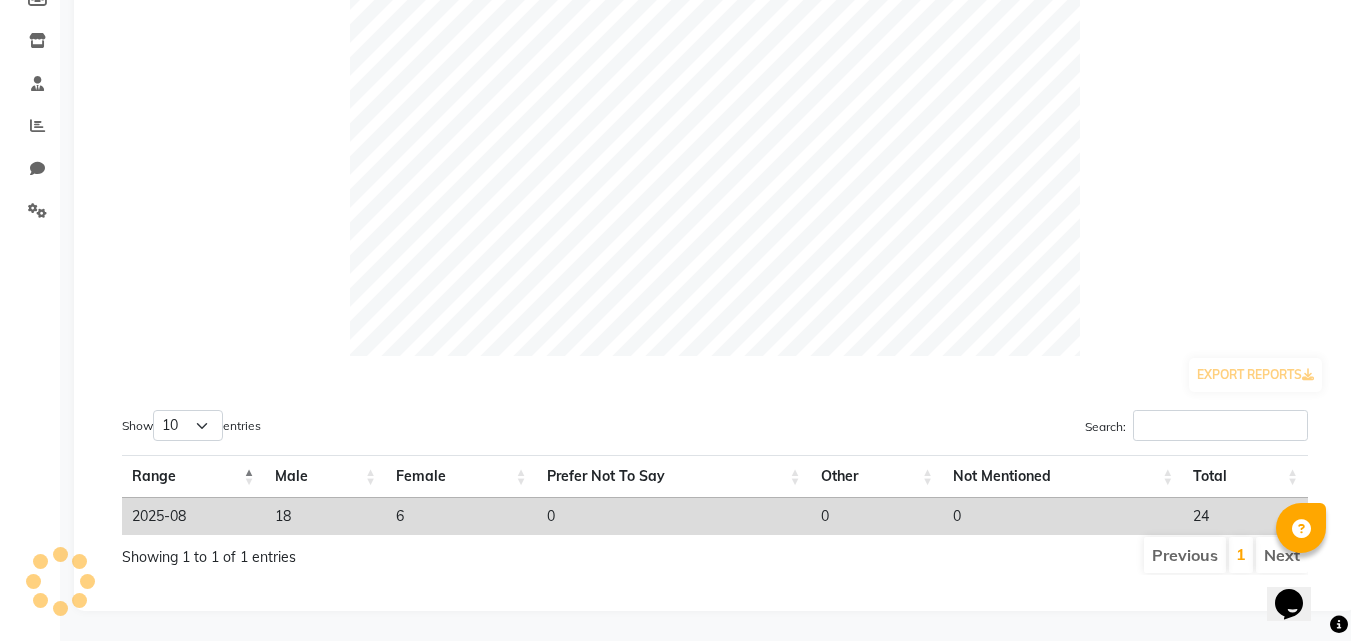 scroll, scrollTop: 0, scrollLeft: 0, axis: both 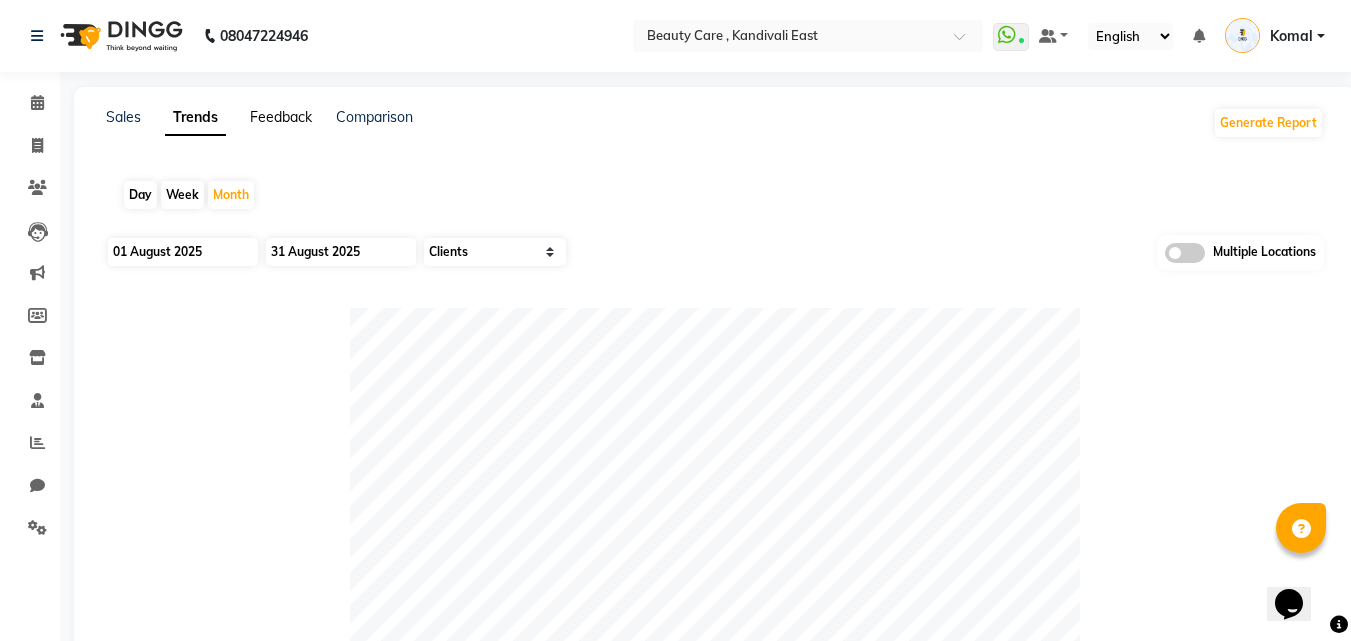 click on "Feedback" 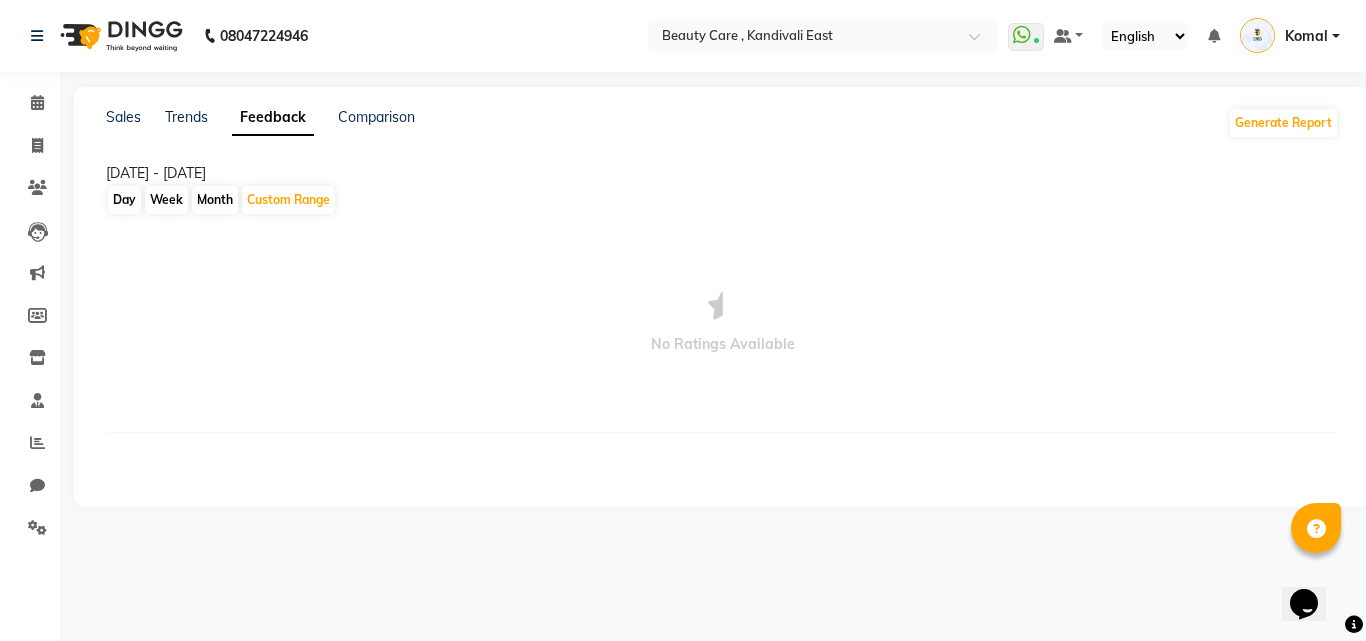 click at bounding box center (723, 306) 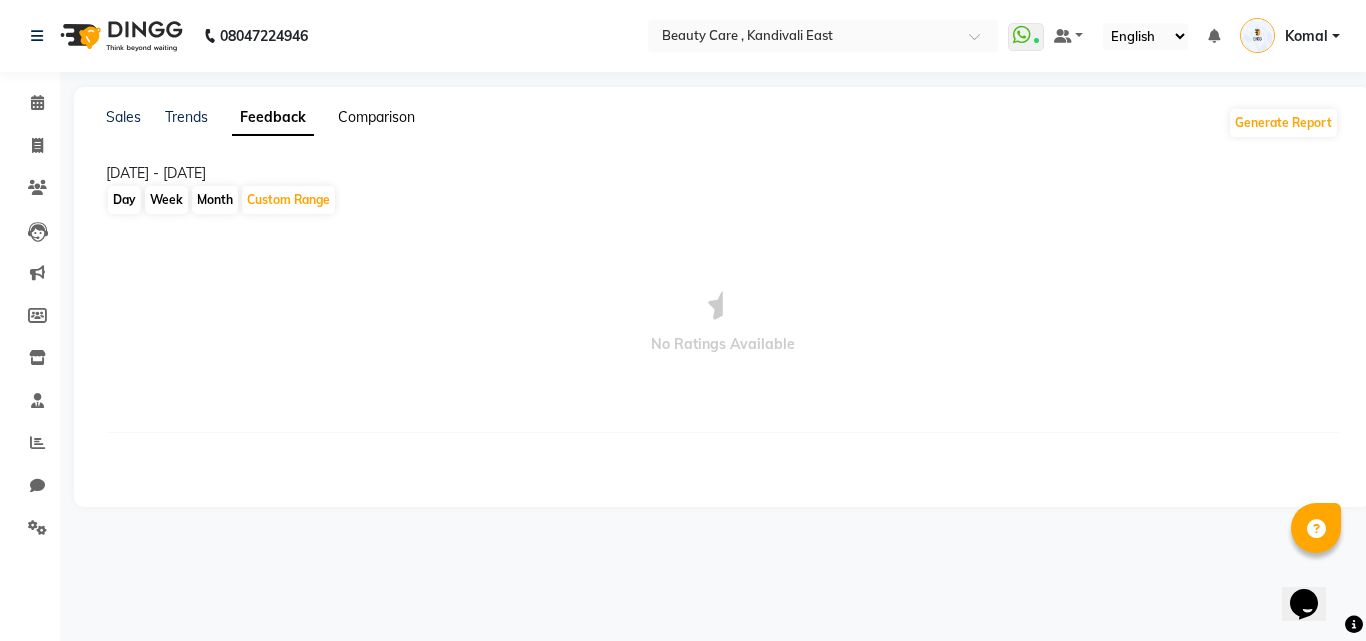 click on "Comparison" 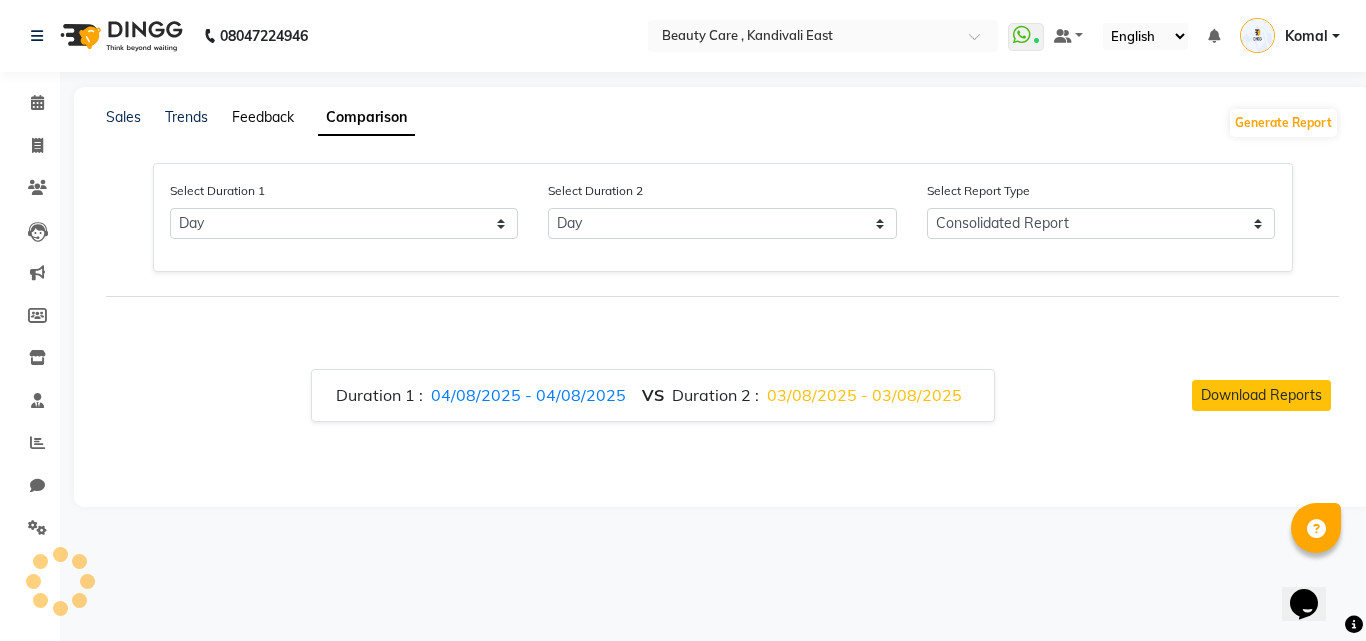 click on "Feedback" 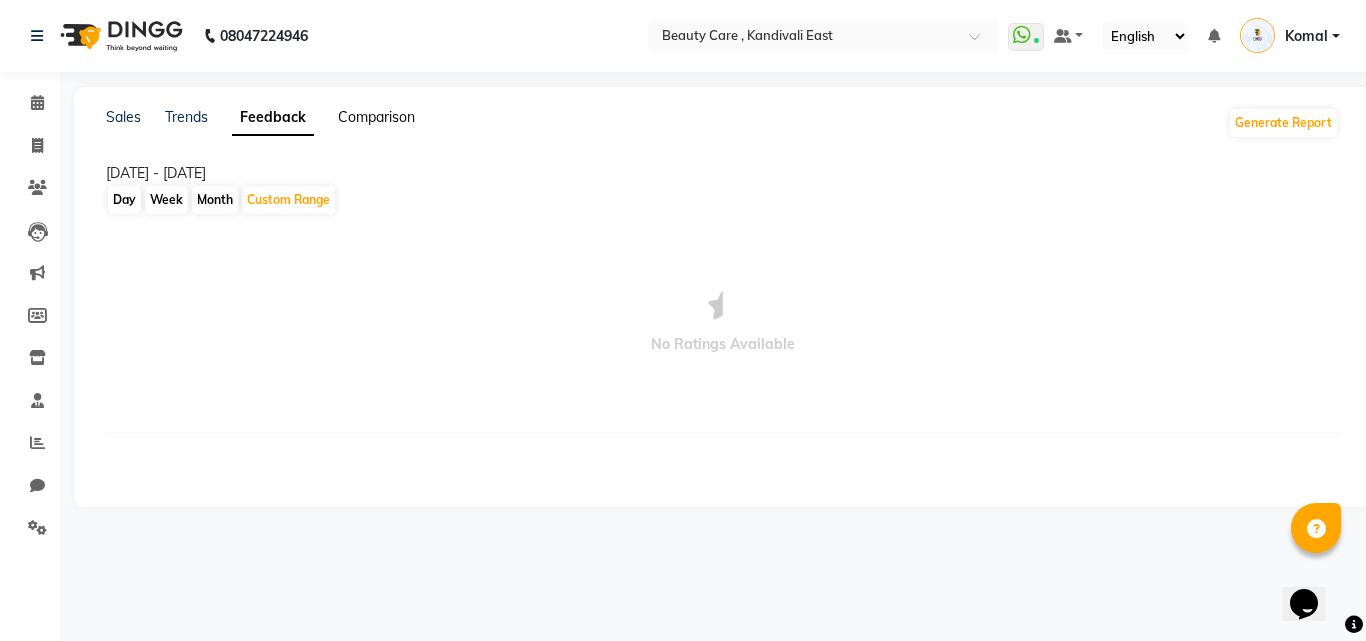 click on "Comparison" 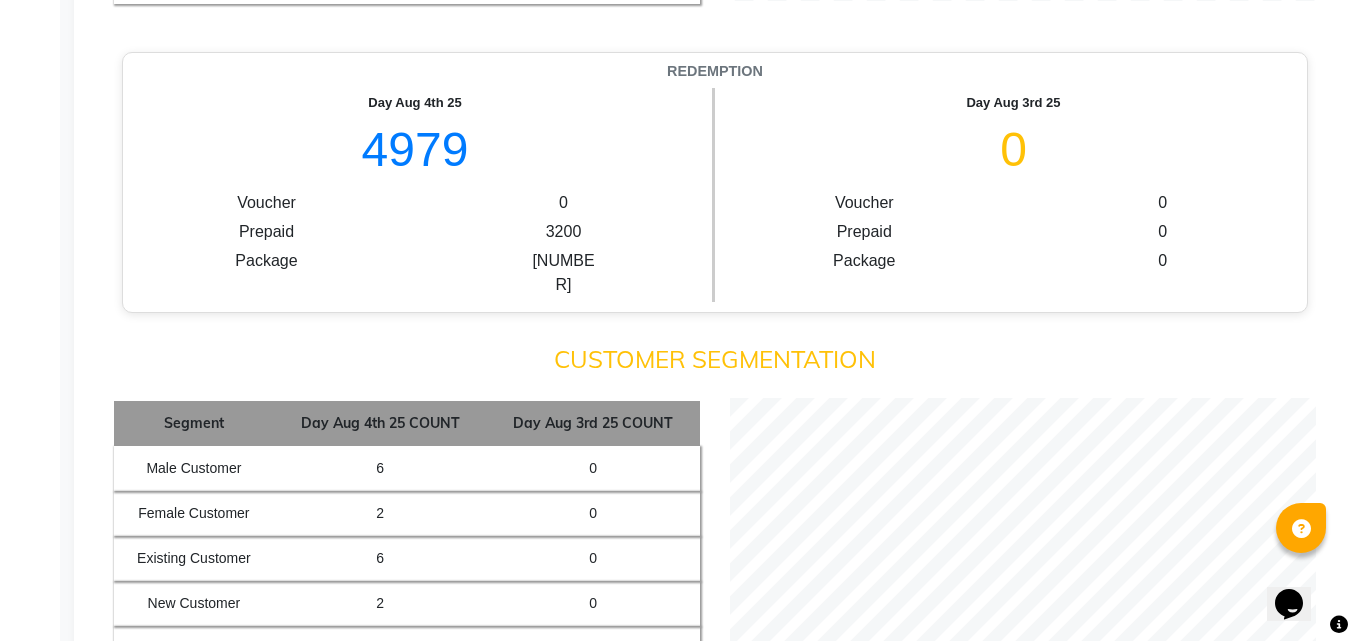 scroll, scrollTop: 0, scrollLeft: 0, axis: both 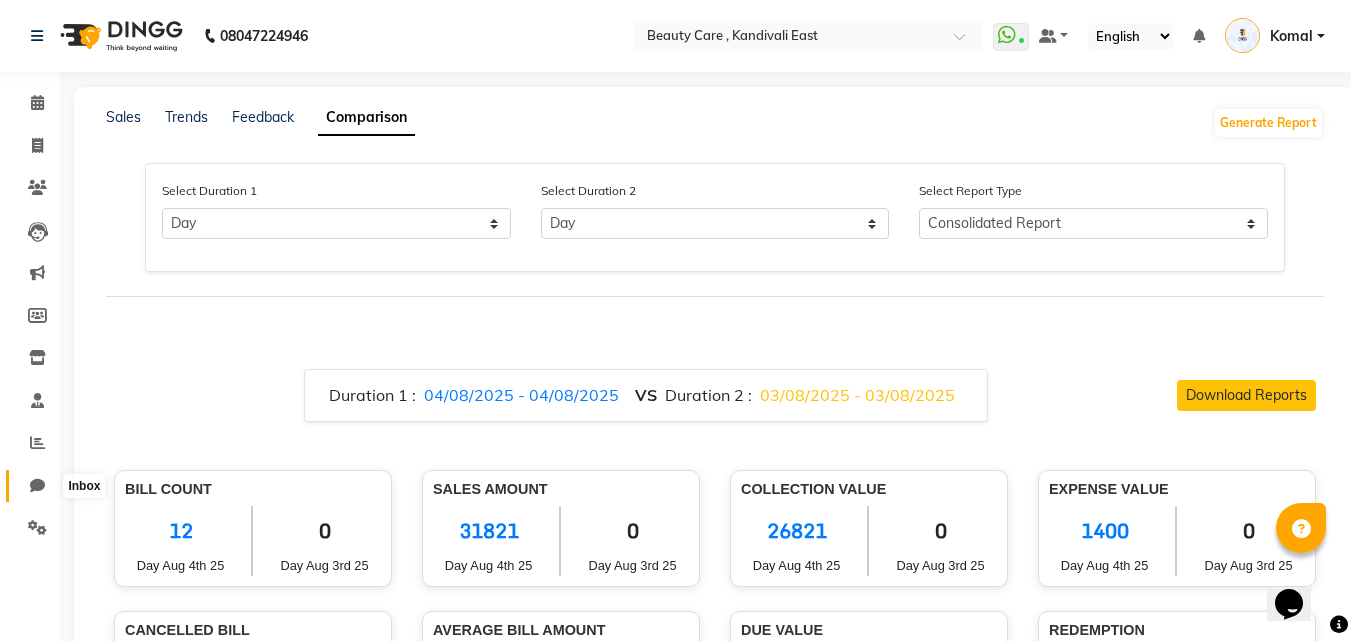 click 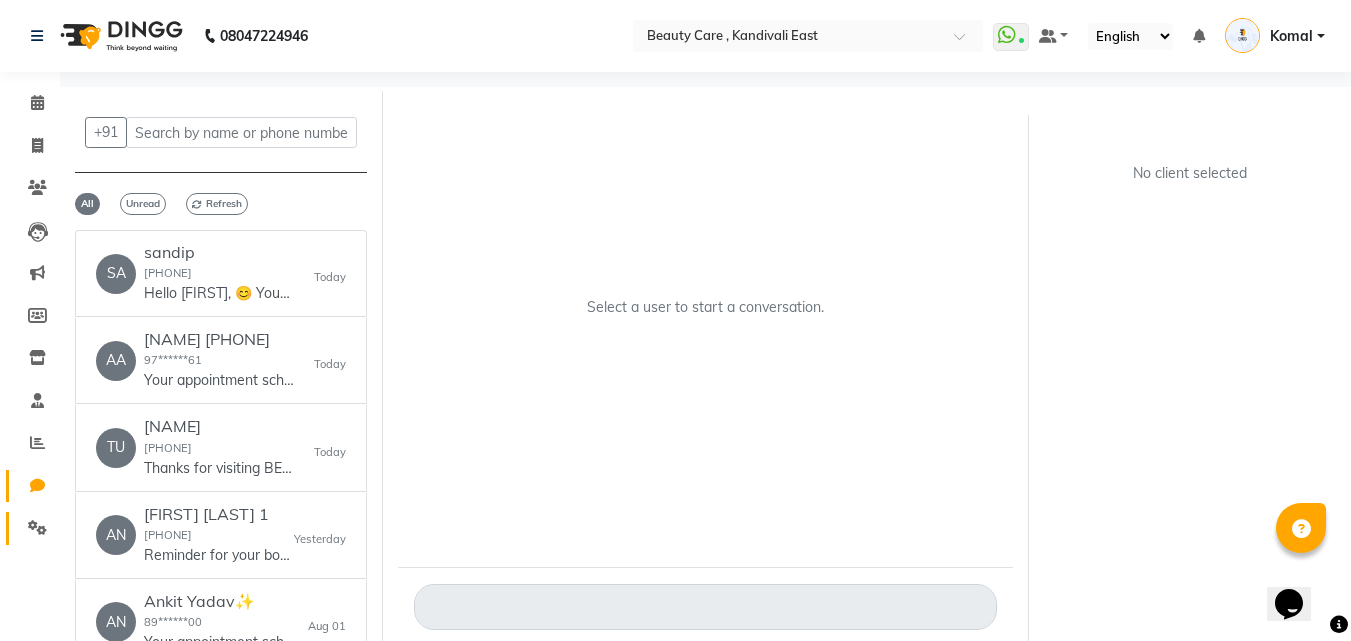 click 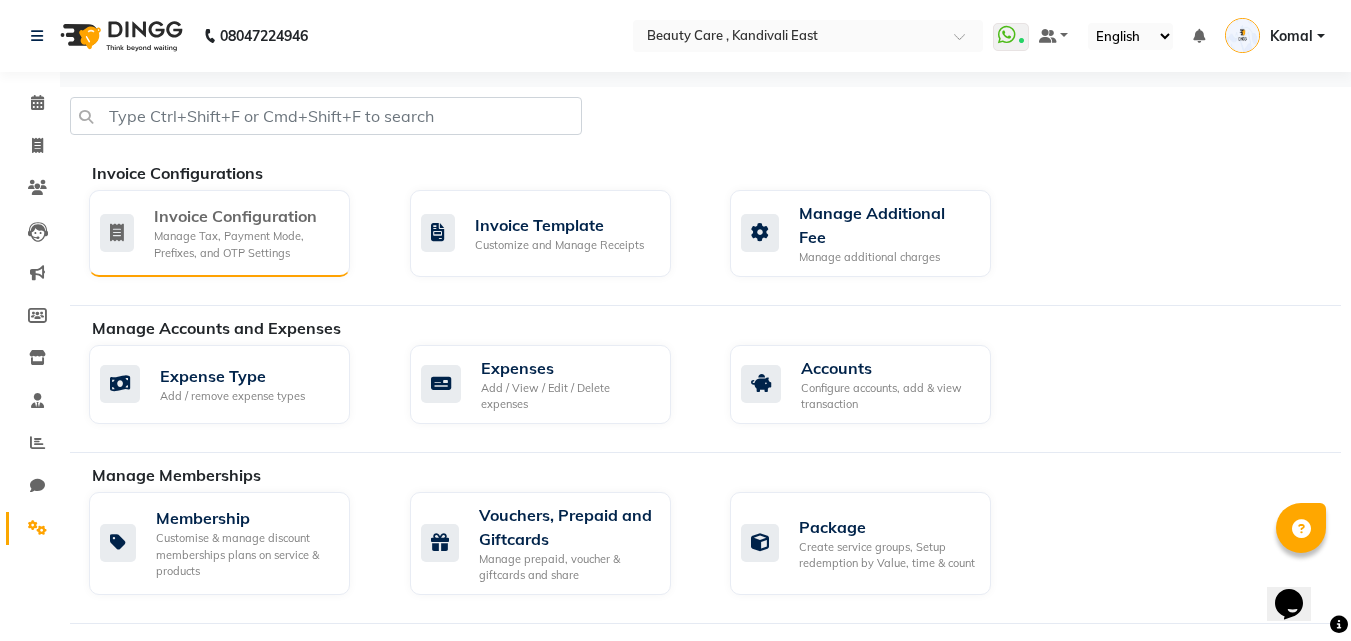 click on "Manage Tax, Payment Mode, Prefixes, and OTP Settings" 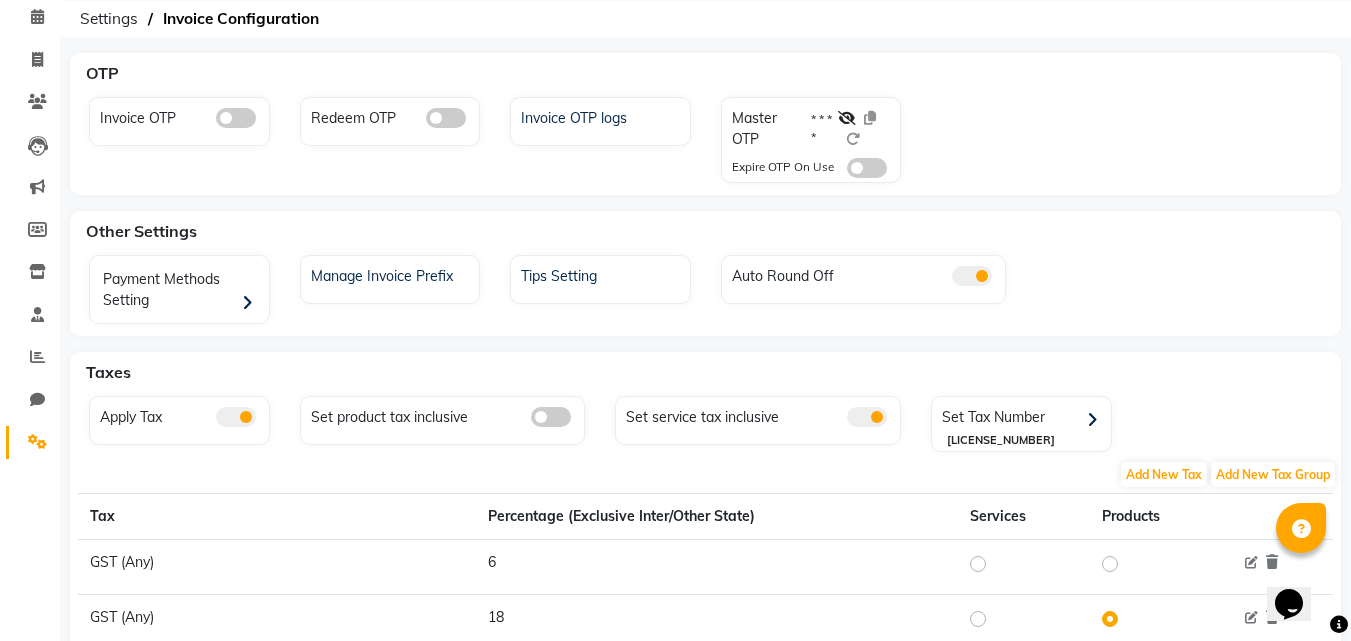 scroll, scrollTop: 0, scrollLeft: 0, axis: both 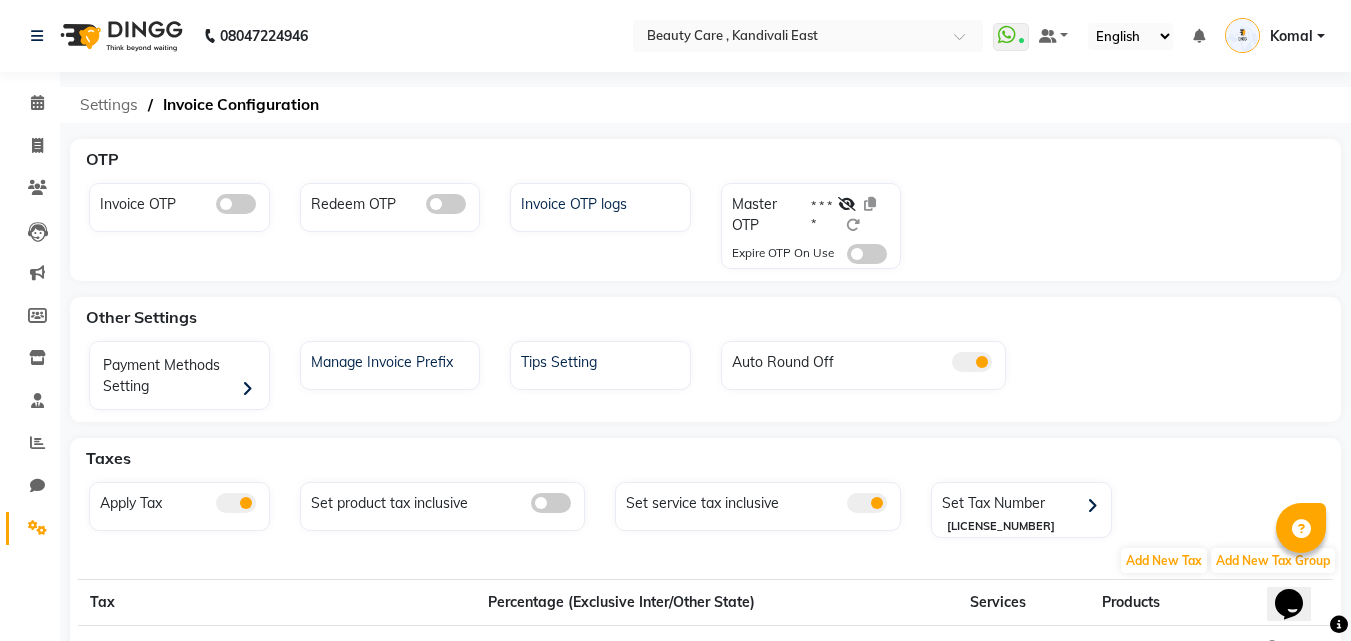 click on "Settings" 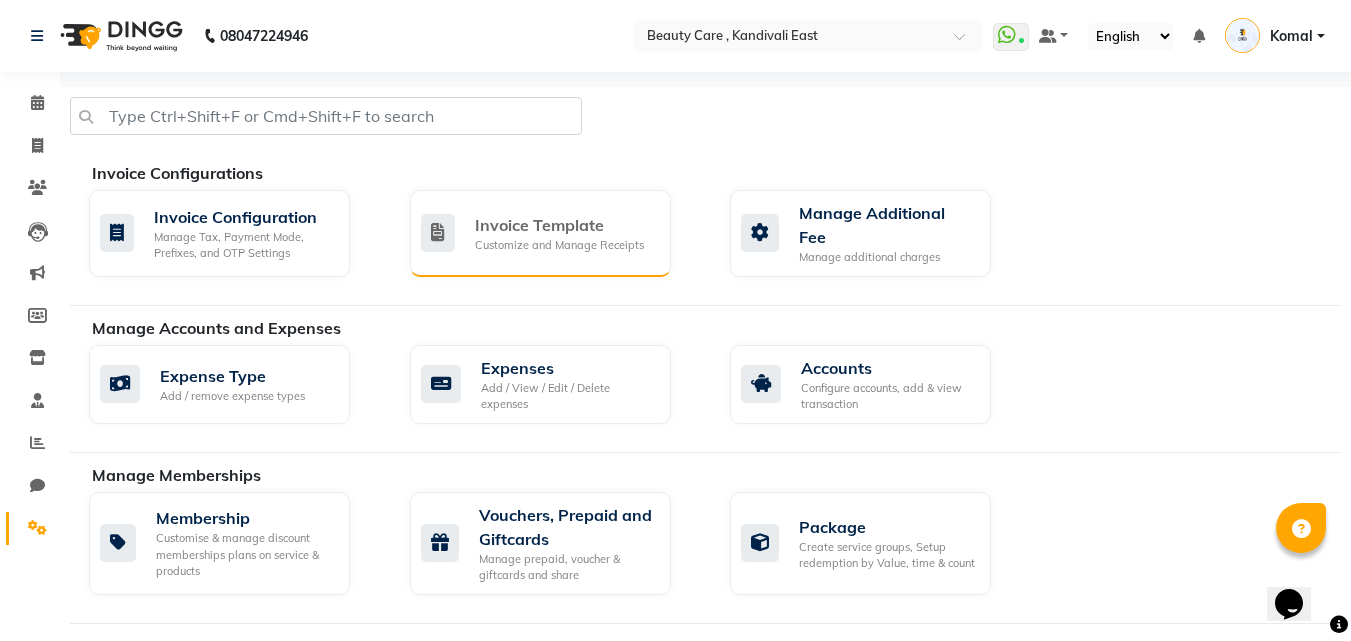 click on "Customize and Manage Receipts" 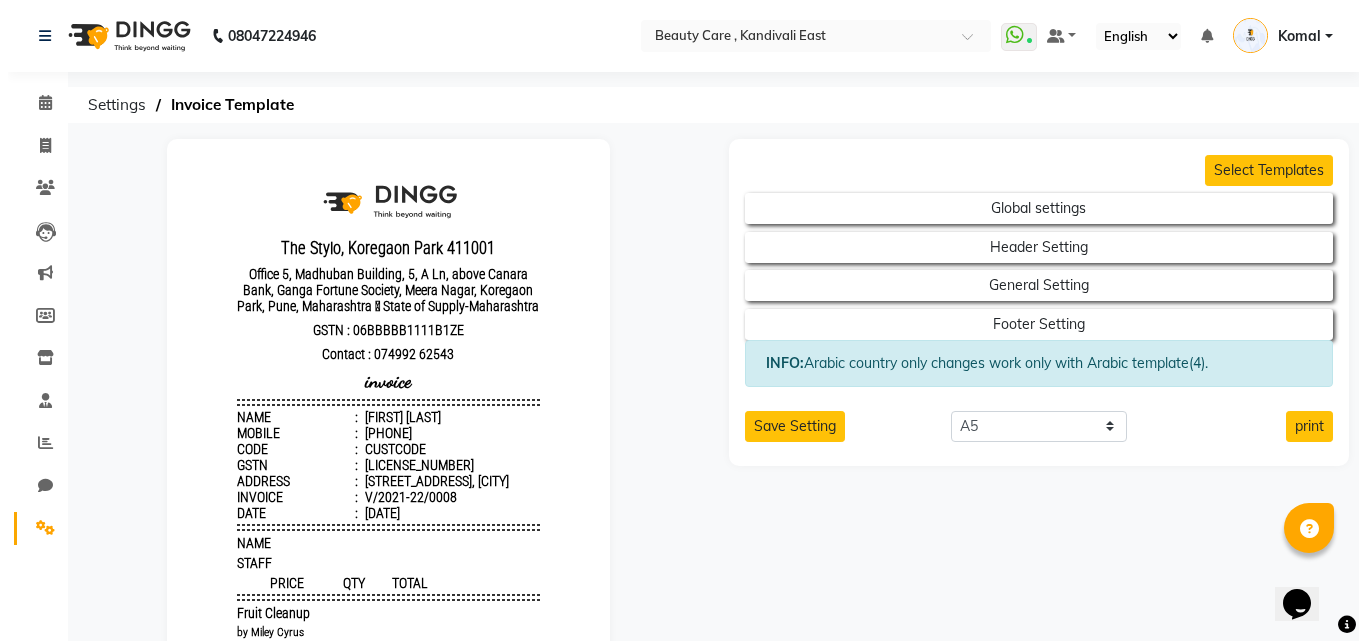 scroll, scrollTop: 16, scrollLeft: 0, axis: vertical 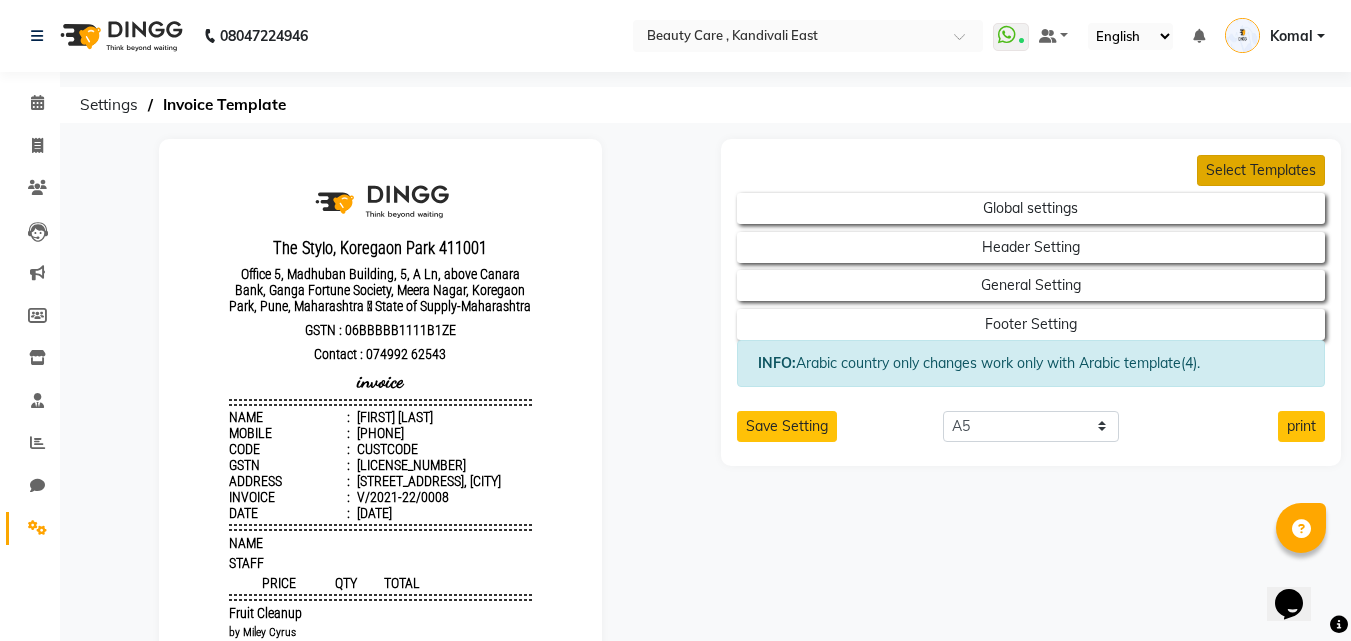 click on "Select Templates" 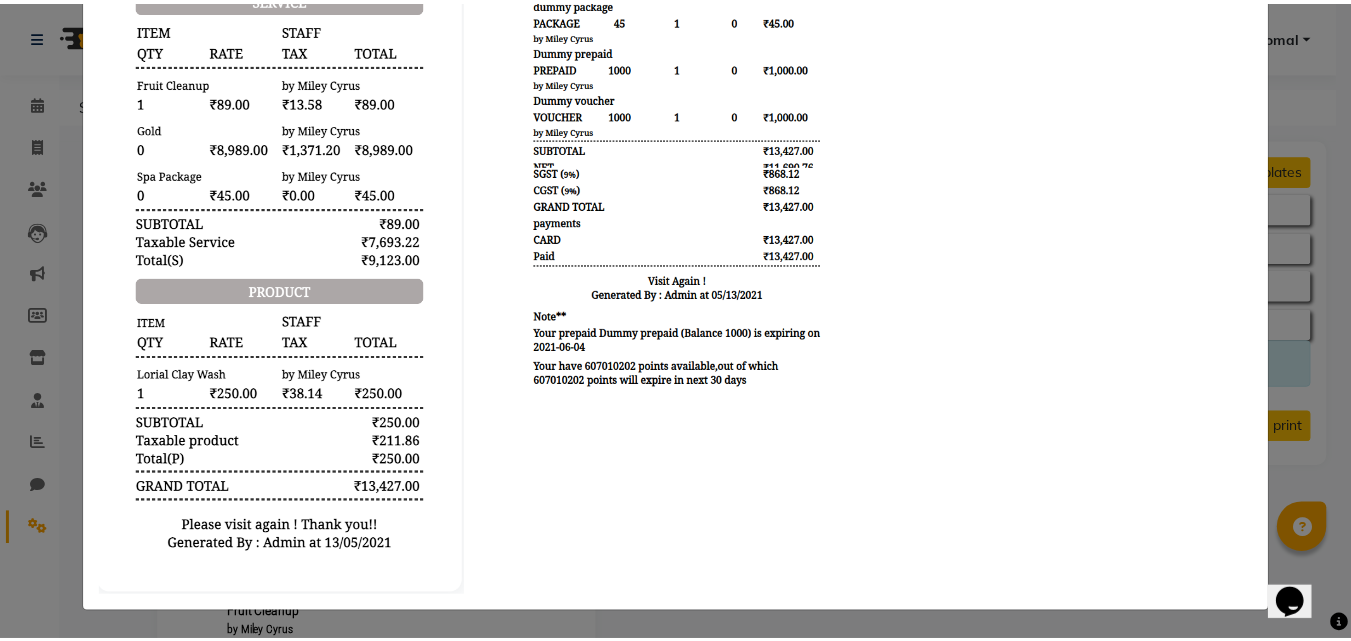 scroll, scrollTop: 0, scrollLeft: 0, axis: both 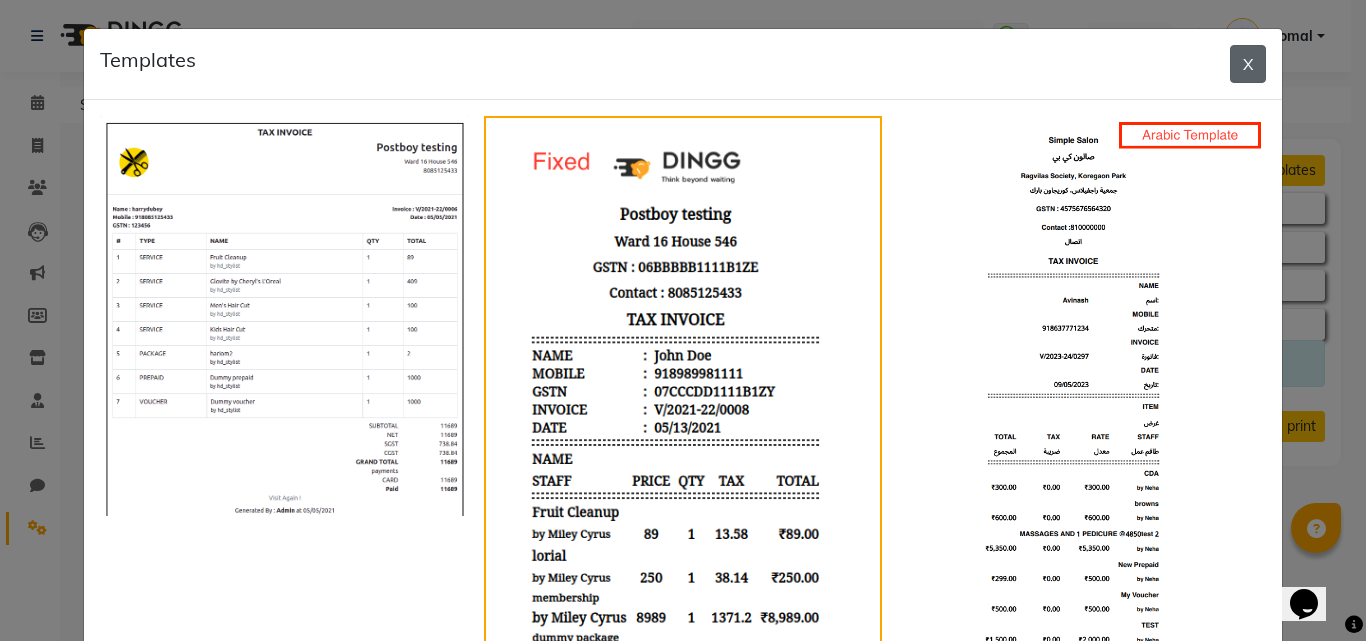 click on "X" 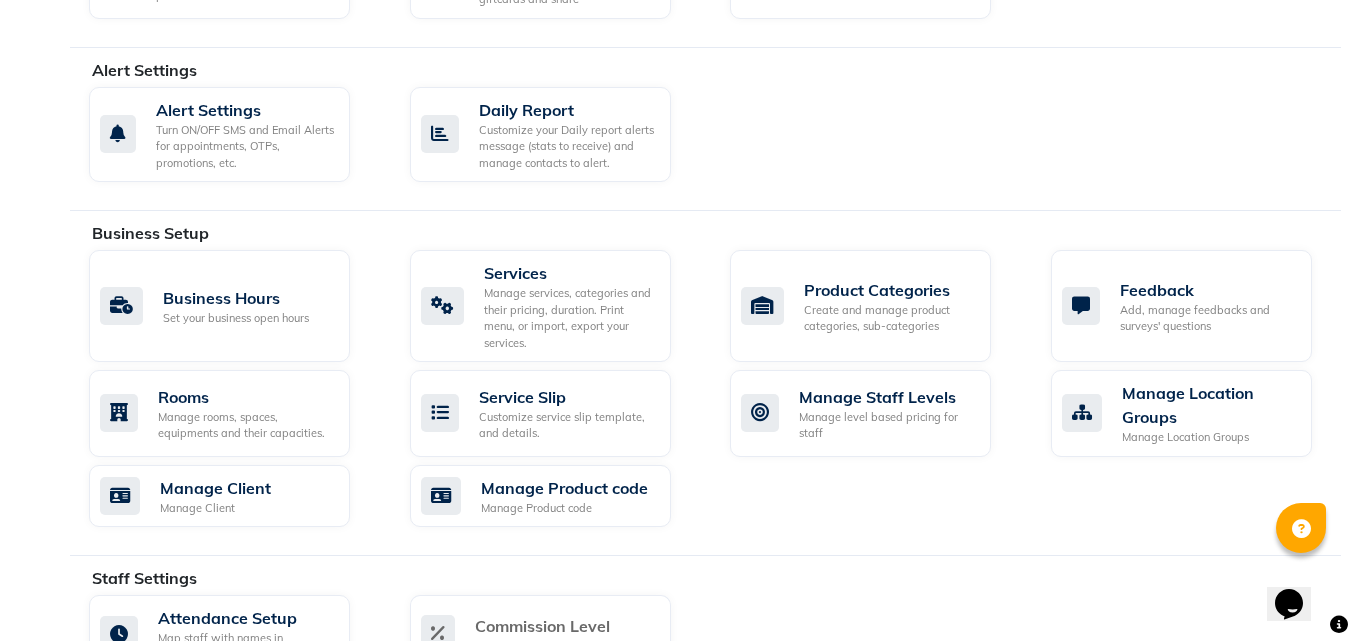 scroll, scrollTop: 840, scrollLeft: 0, axis: vertical 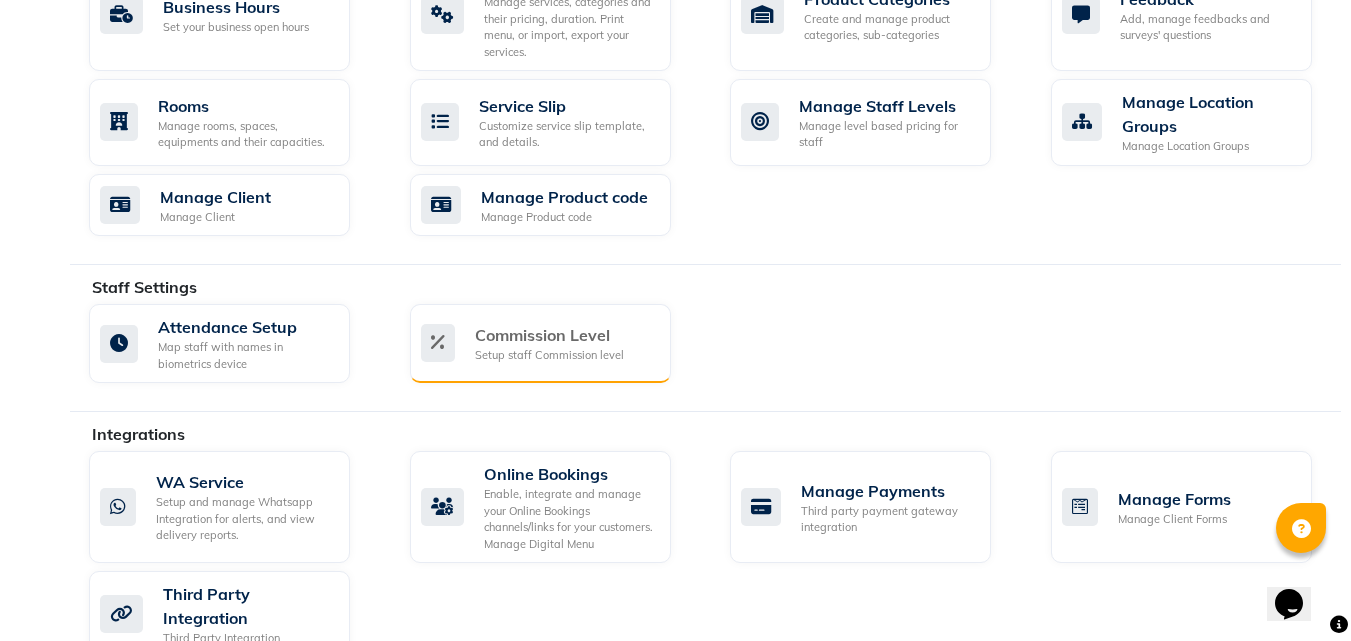 click on "Setup staff Commission level" 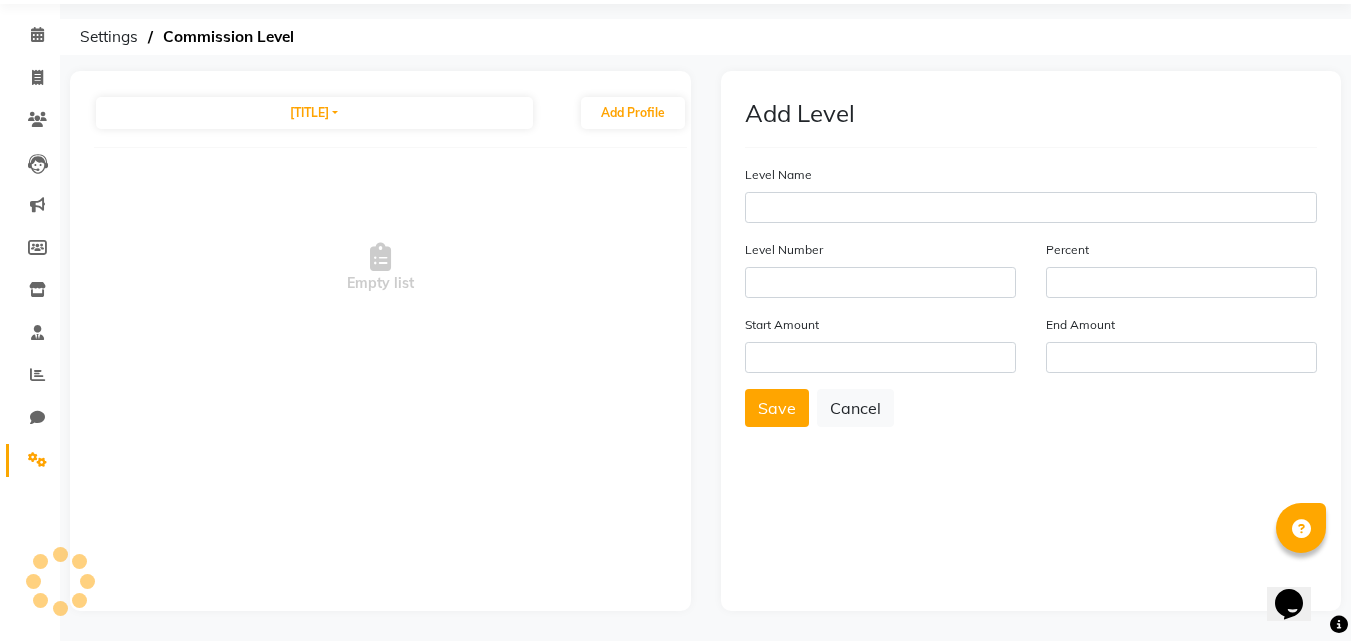 scroll, scrollTop: 68, scrollLeft: 0, axis: vertical 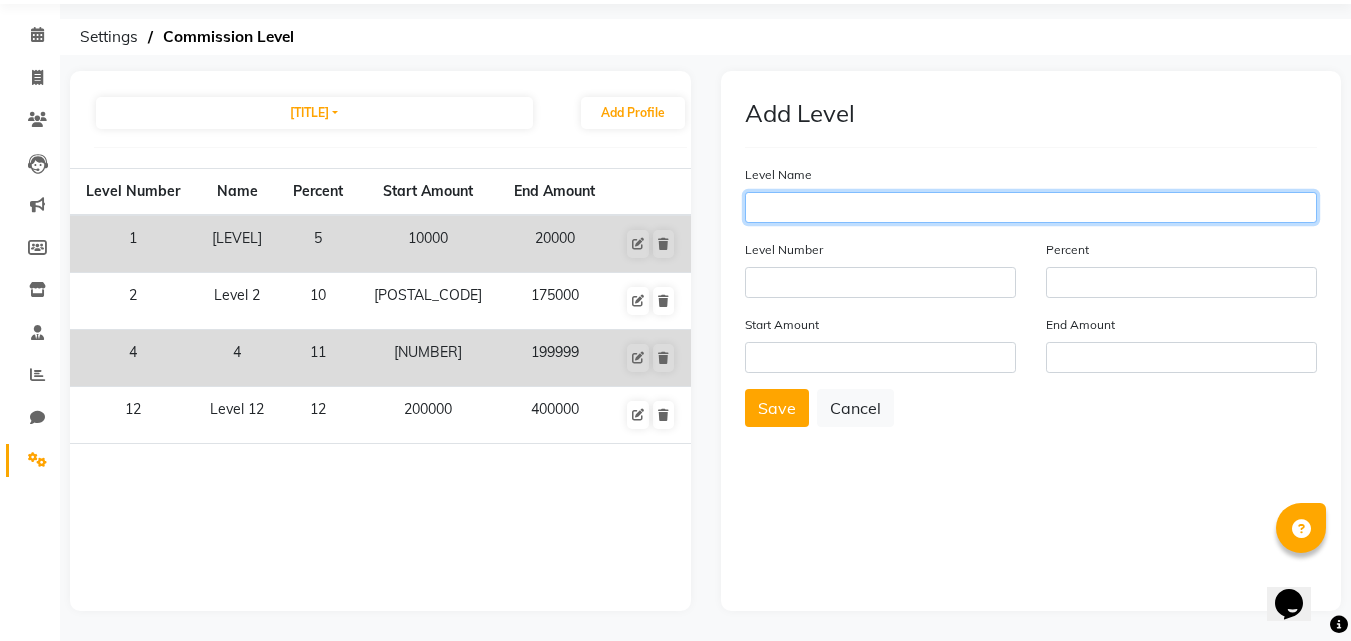 click 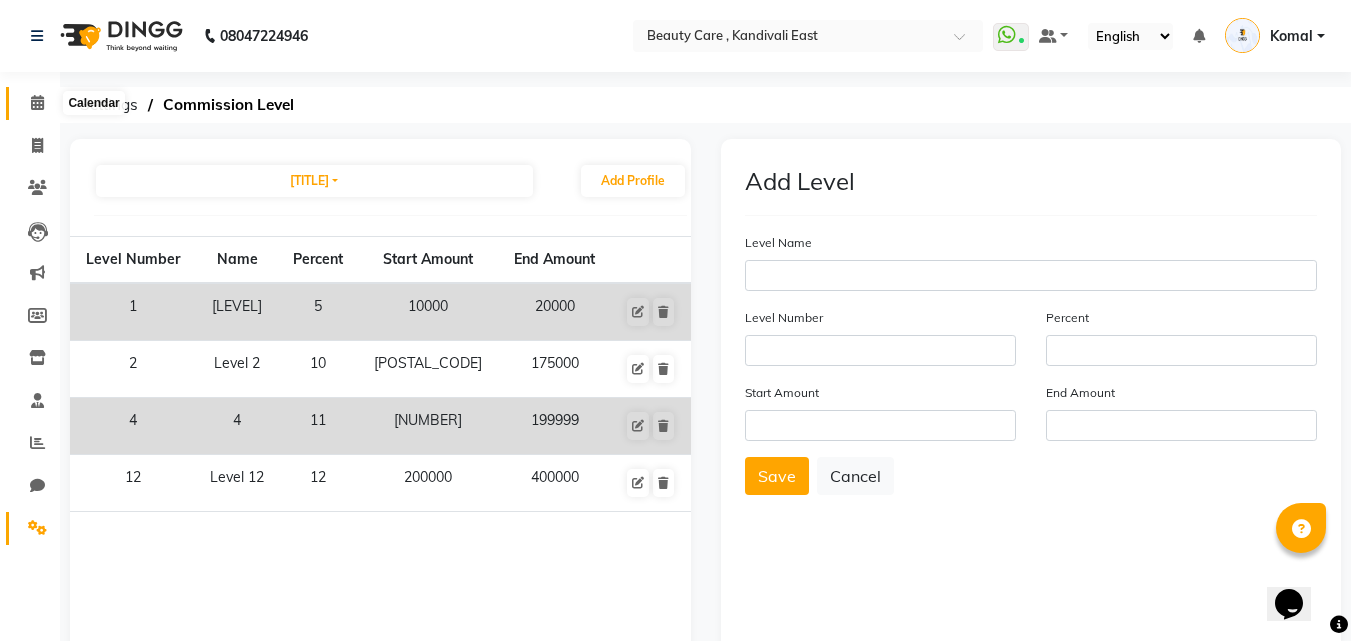 click 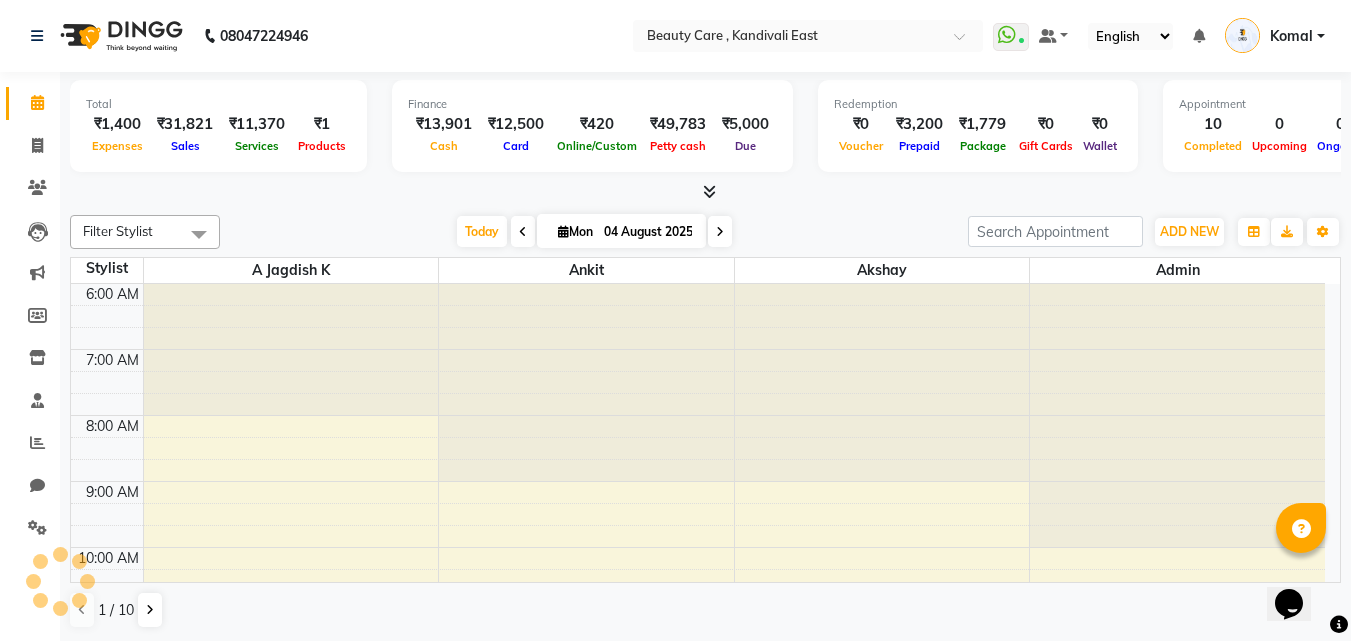 scroll, scrollTop: 0, scrollLeft: 0, axis: both 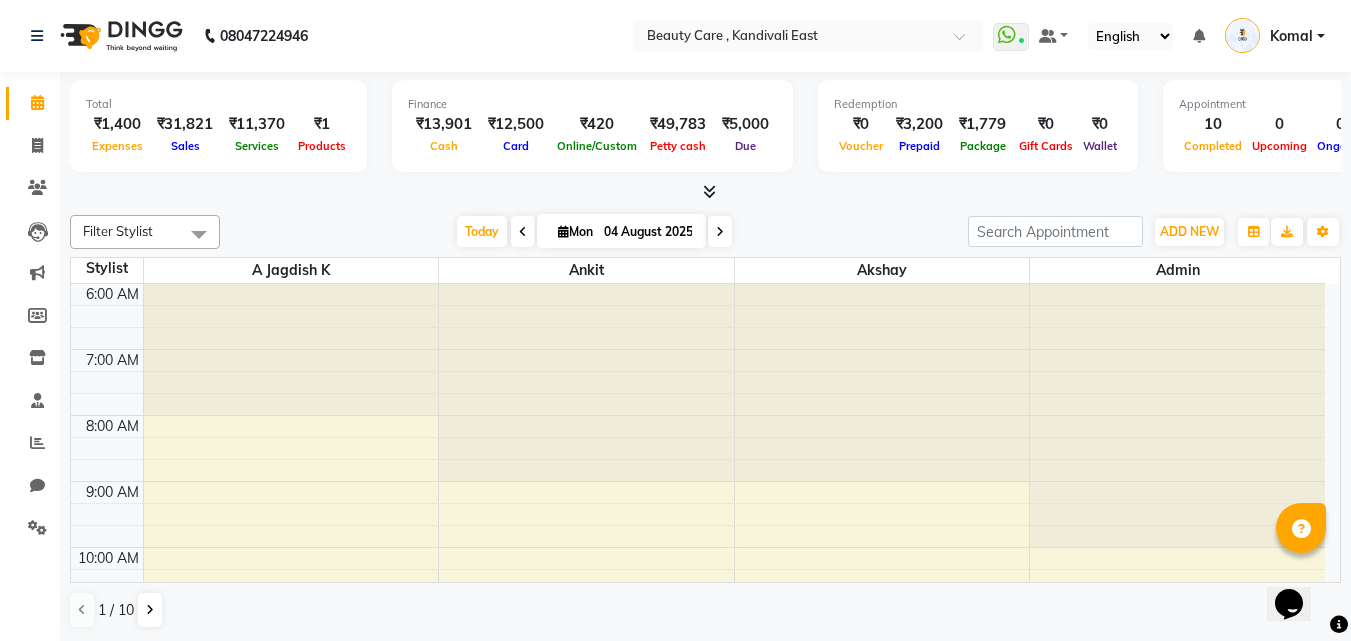 click at bounding box center (709, 191) 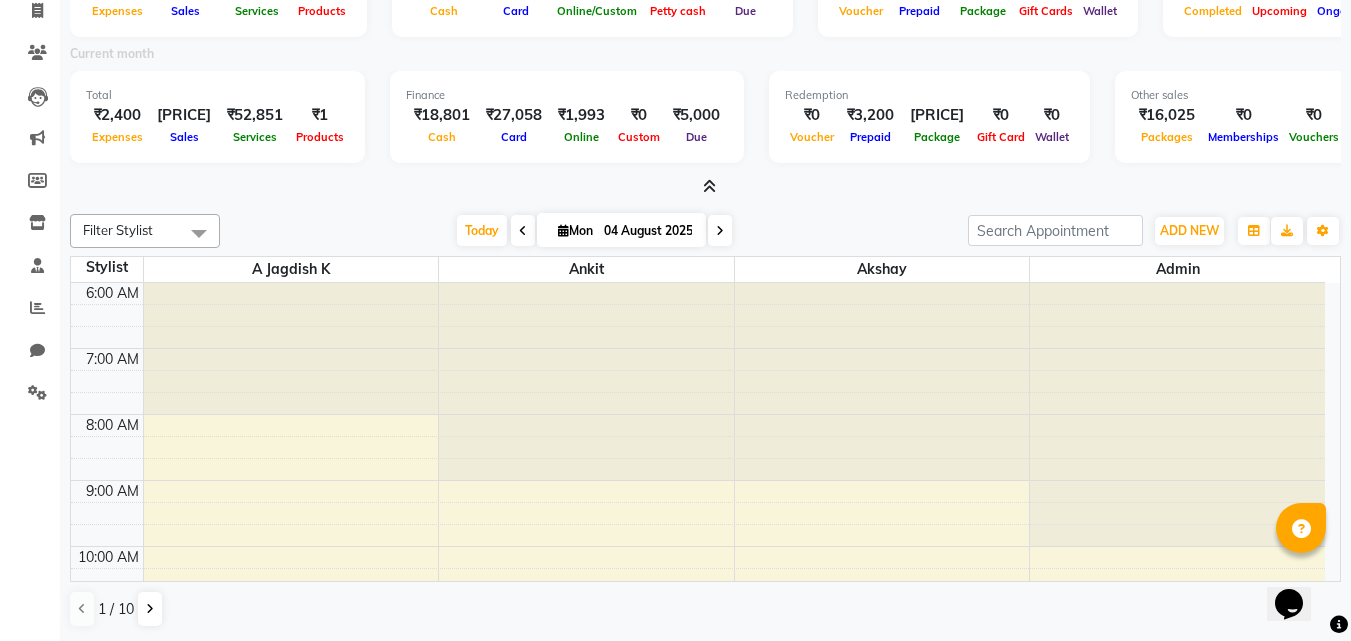 scroll, scrollTop: 0, scrollLeft: 0, axis: both 